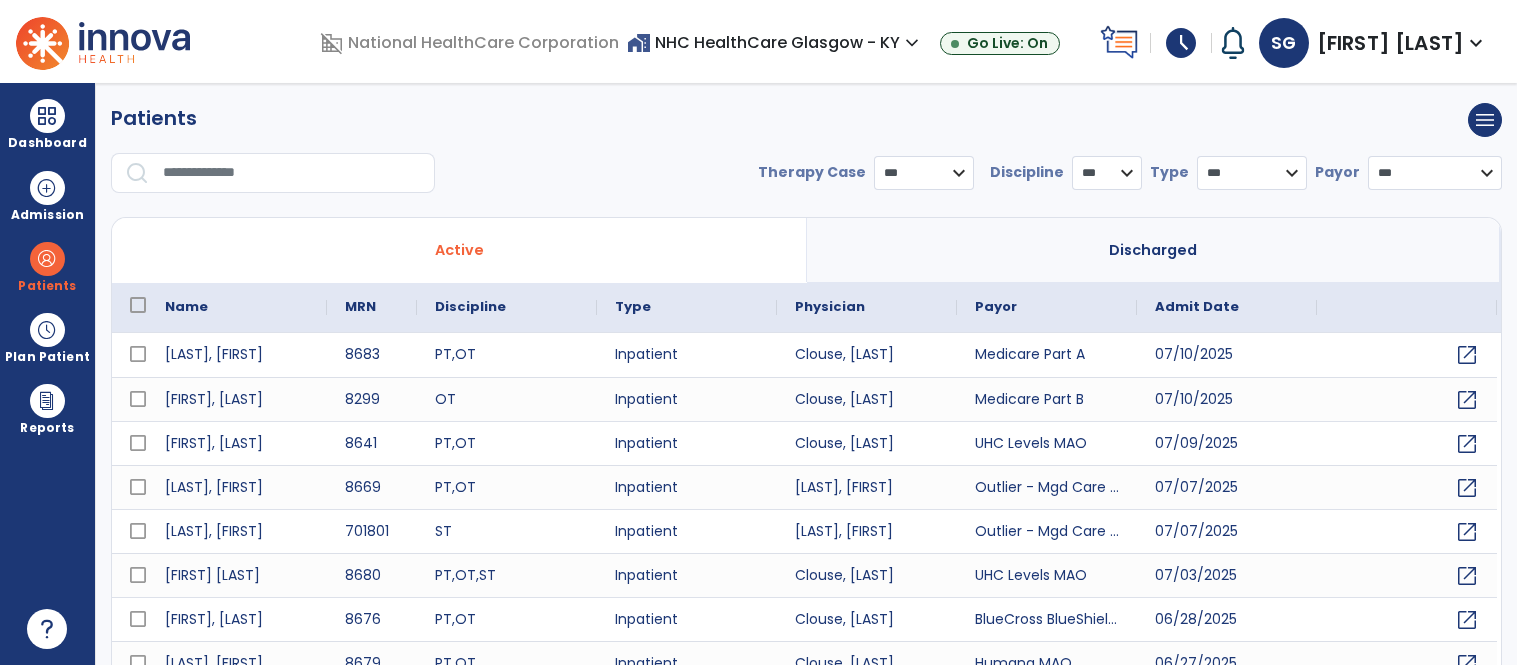 scroll, scrollTop: 0, scrollLeft: 0, axis: both 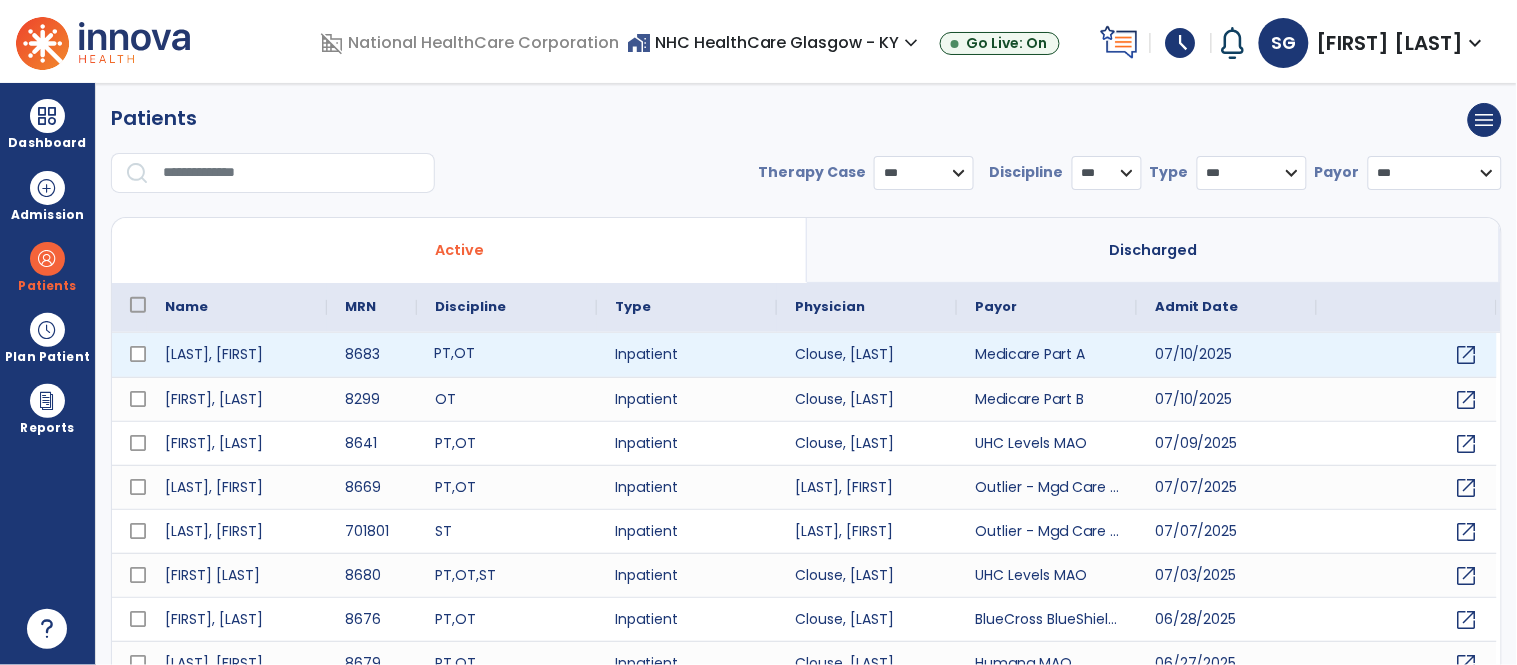 click on "PT , OT" at bounding box center (507, 355) 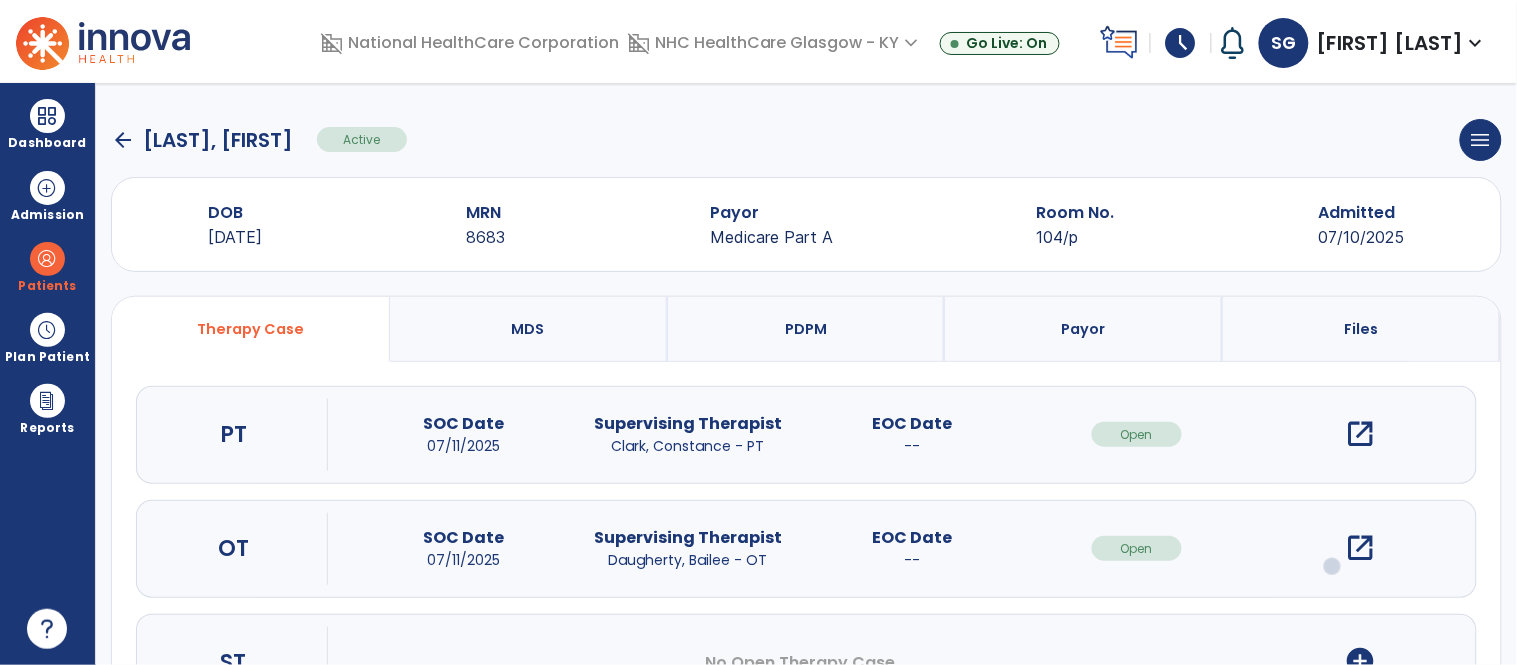 scroll, scrollTop: 96, scrollLeft: 0, axis: vertical 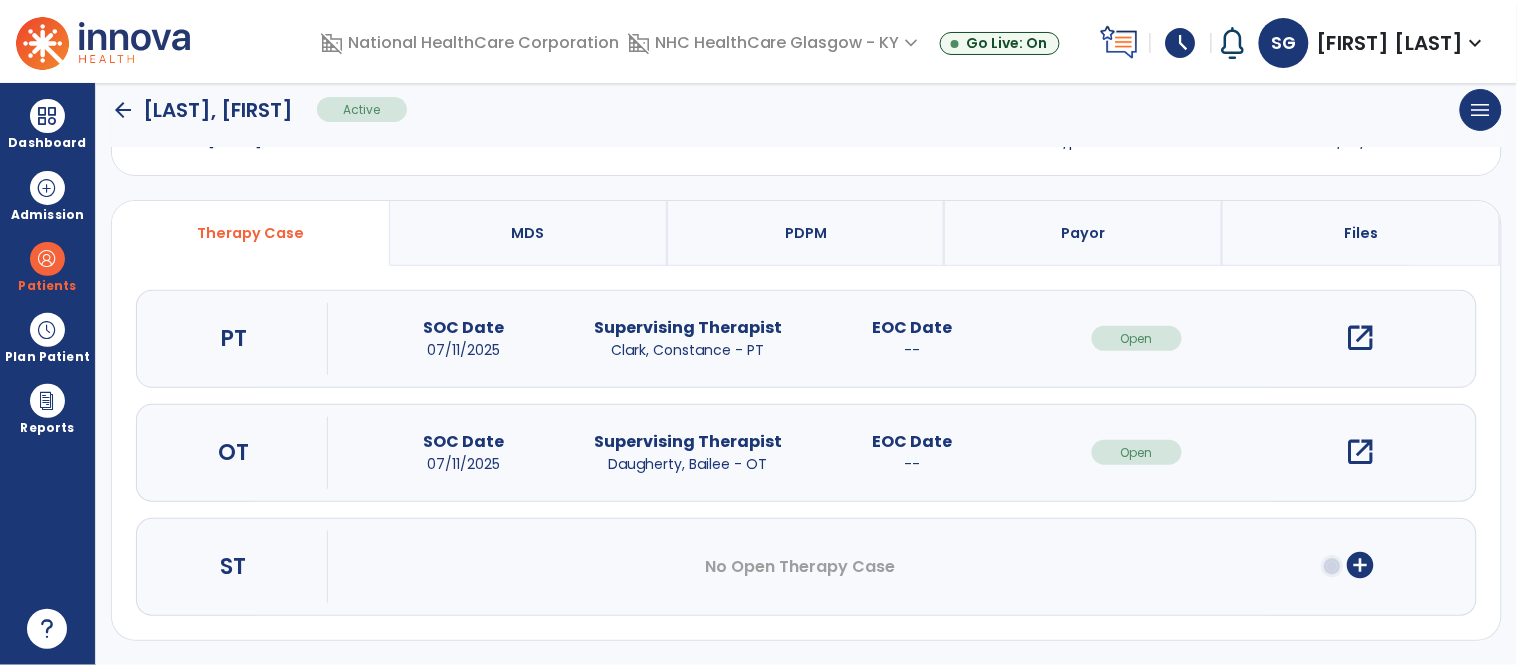 click on "open_in_new" at bounding box center (1361, 452) 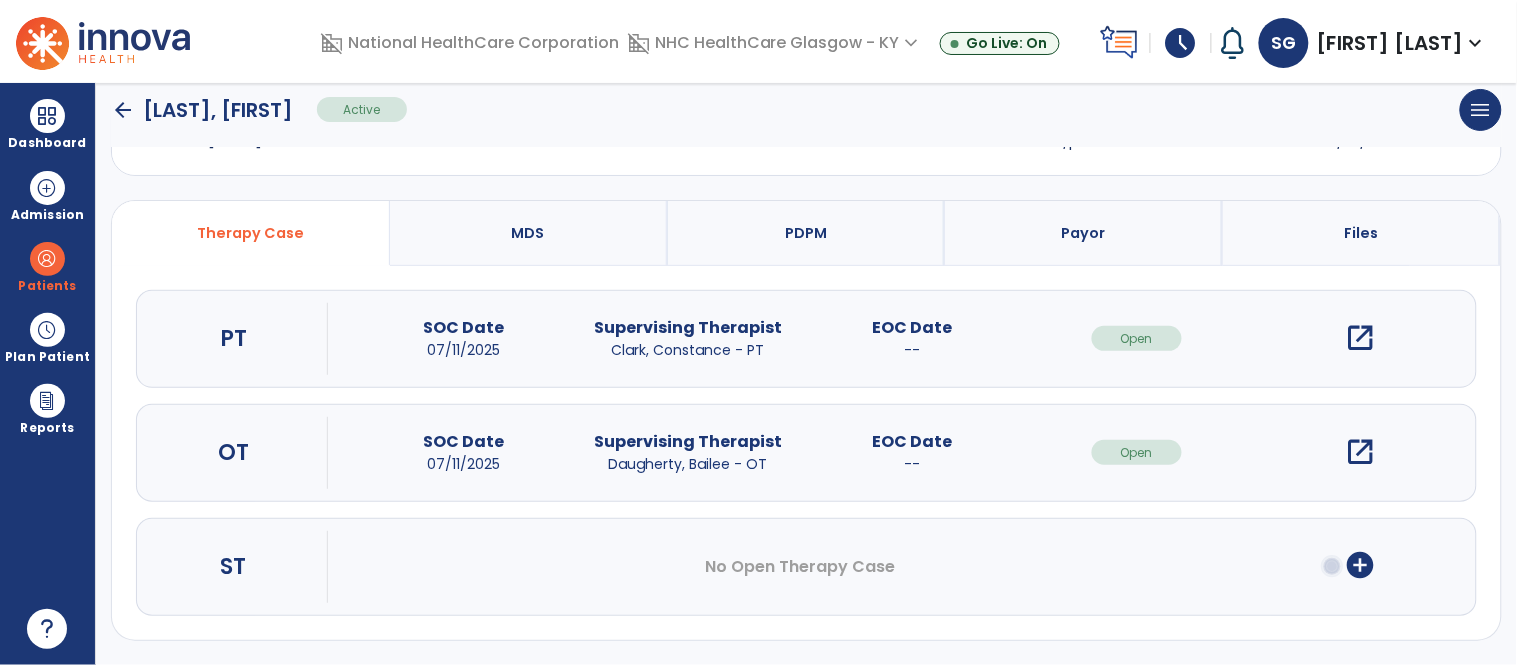 scroll, scrollTop: 0, scrollLeft: 0, axis: both 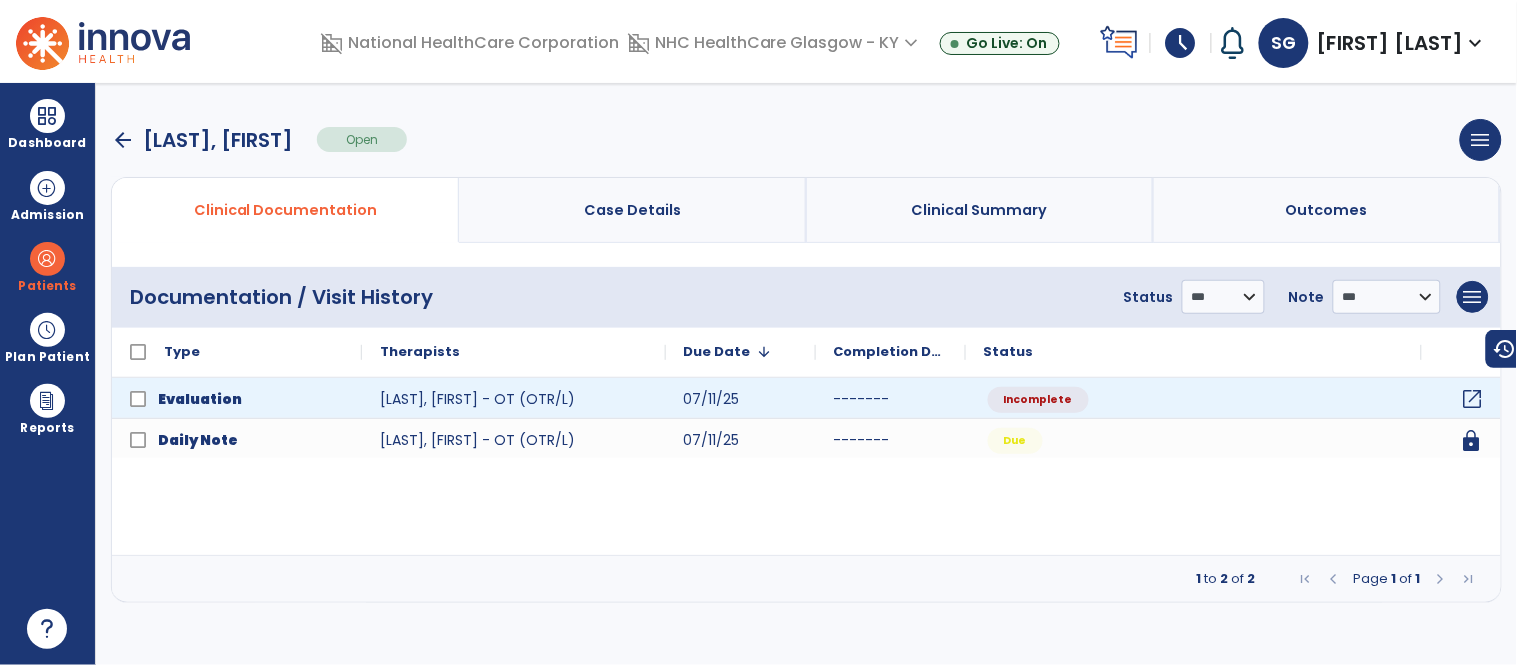 click on "open_in_new" 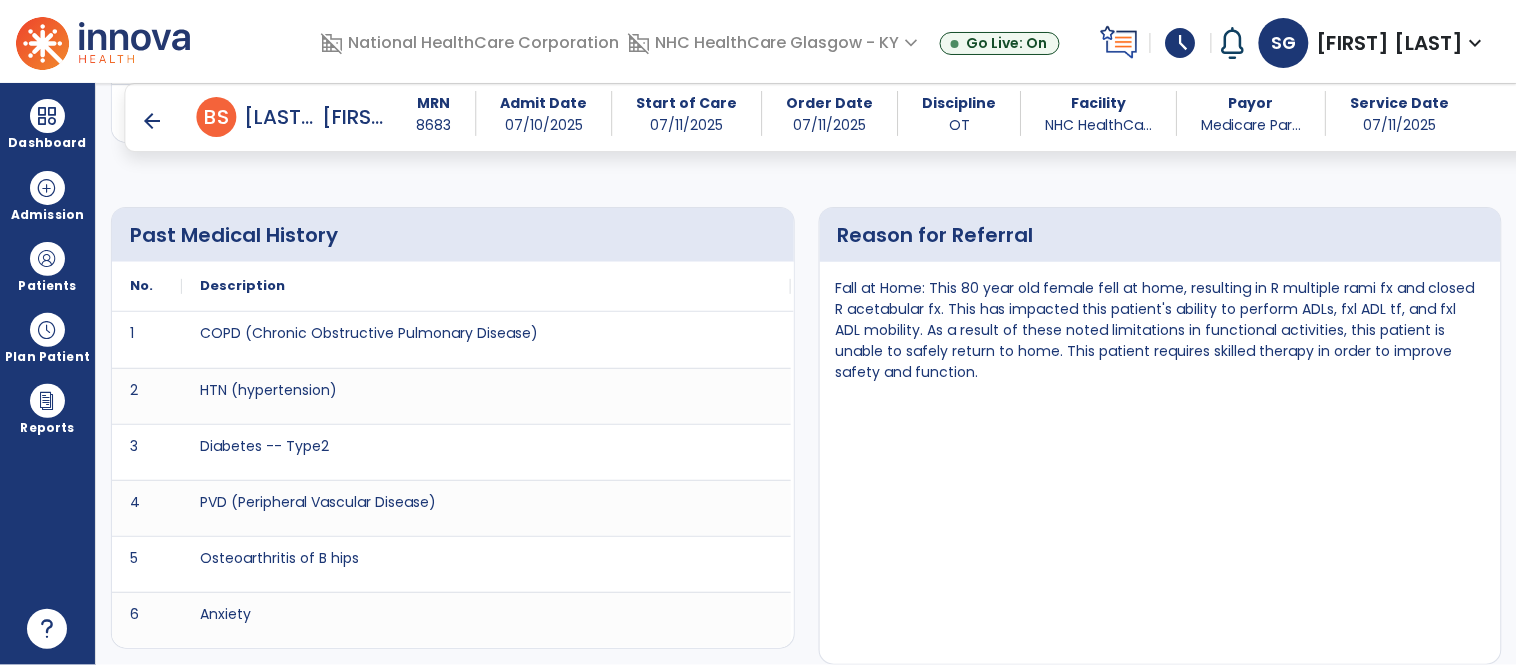 scroll, scrollTop: 765, scrollLeft: 0, axis: vertical 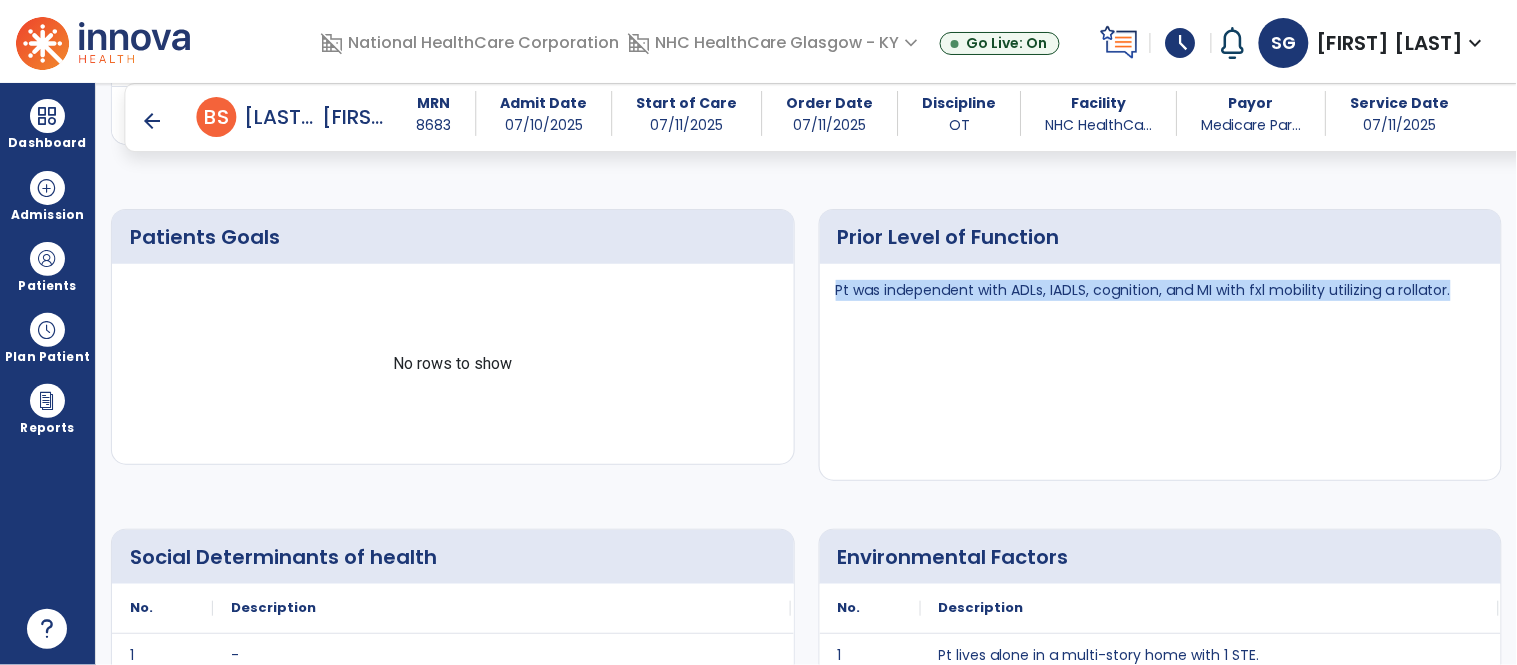 drag, startPoint x: 833, startPoint y: 296, endPoint x: 1457, endPoint y: 315, distance: 624.2892 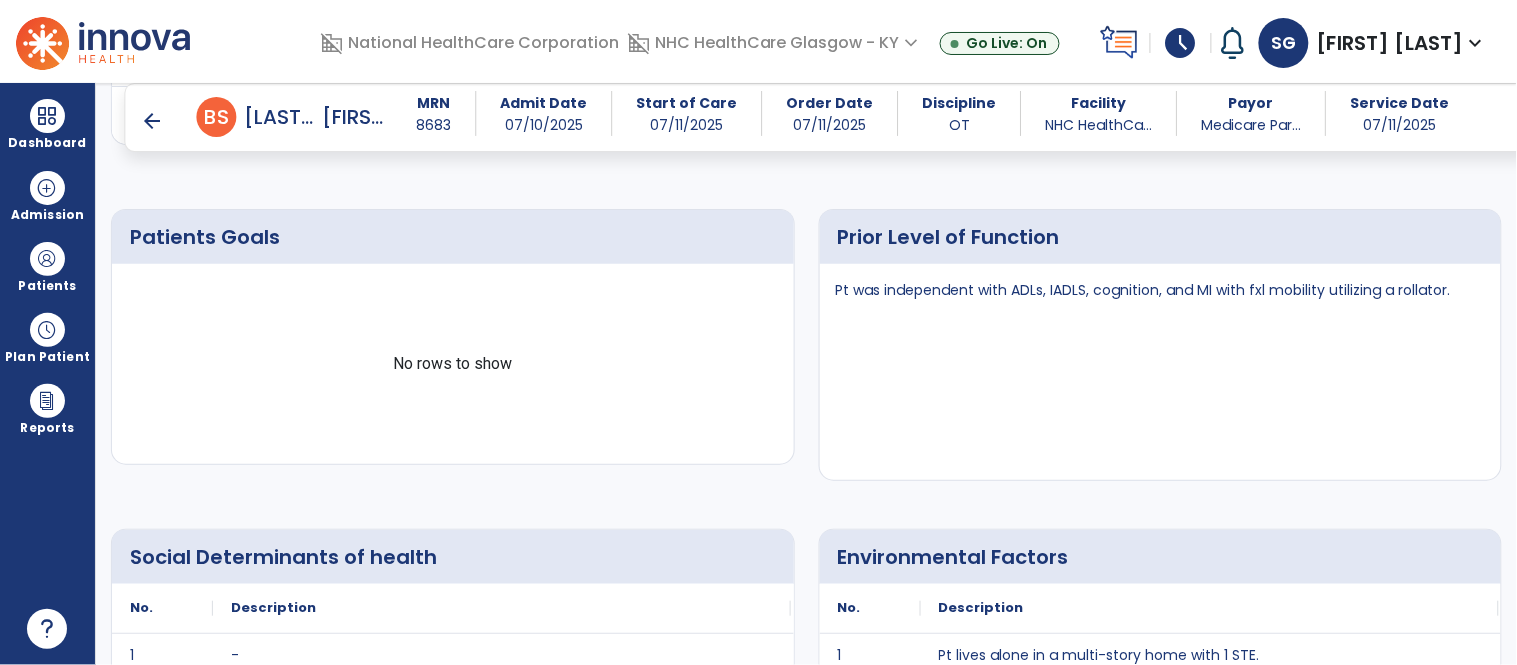 click on "Environmental Factors" at bounding box center [1161, 557] 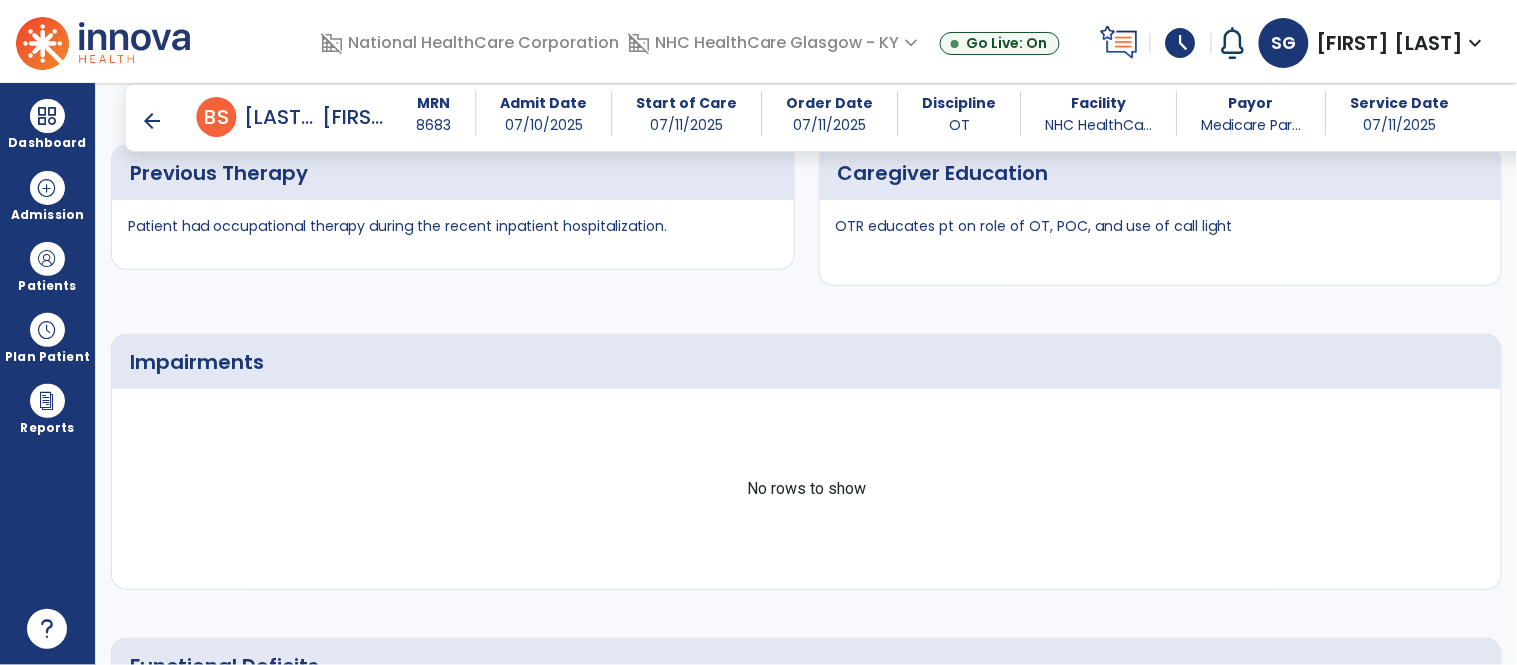 scroll, scrollTop: 2374, scrollLeft: 0, axis: vertical 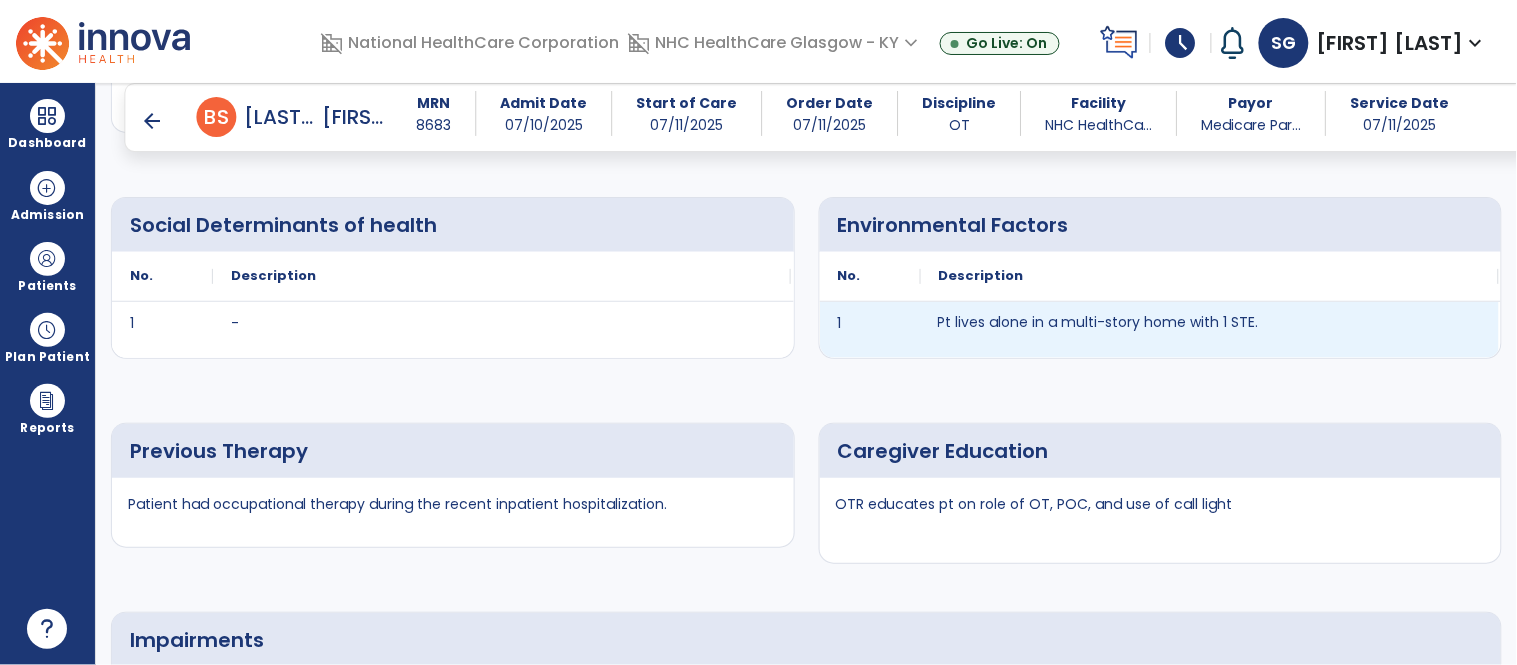 drag, startPoint x: 938, startPoint y: 325, endPoint x: 1234, endPoint y: 331, distance: 296.0608 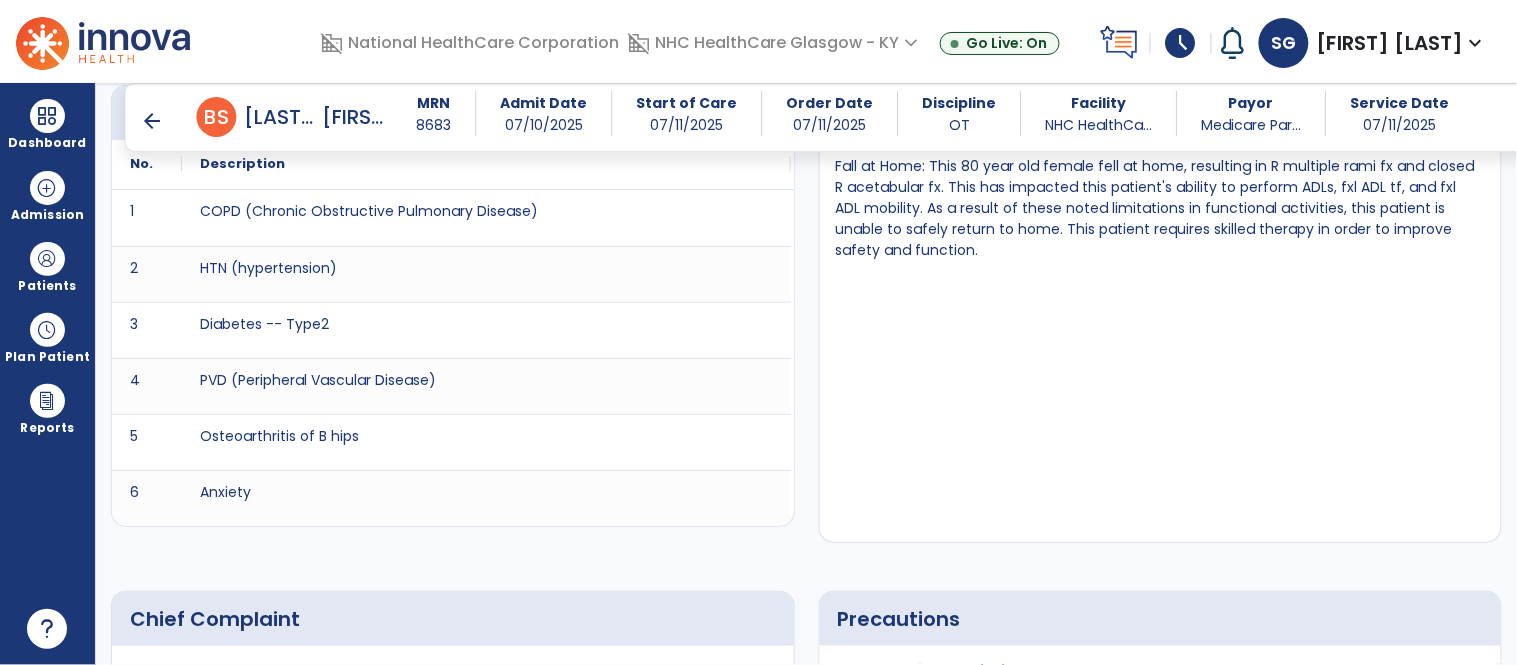 scroll, scrollTop: 832, scrollLeft: 0, axis: vertical 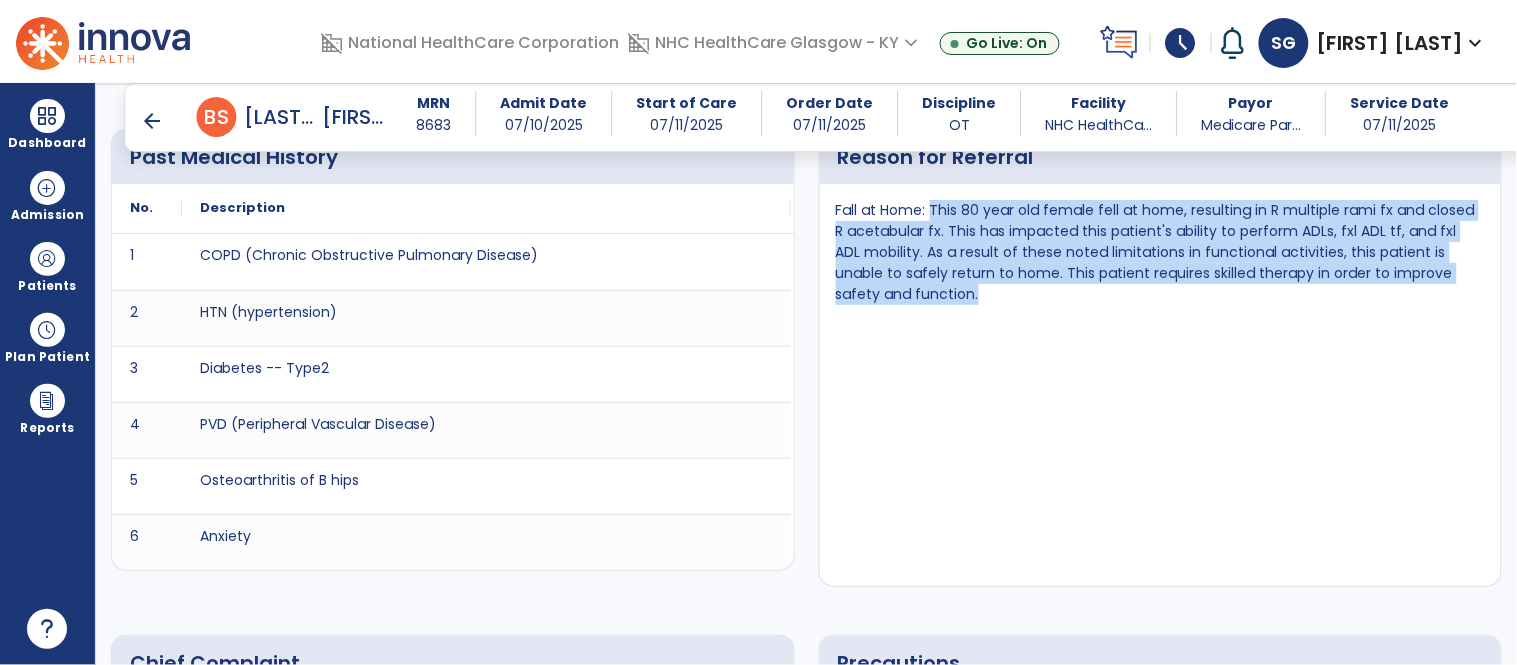 drag, startPoint x: 928, startPoint y: 204, endPoint x: 1033, endPoint y: 318, distance: 154.98709 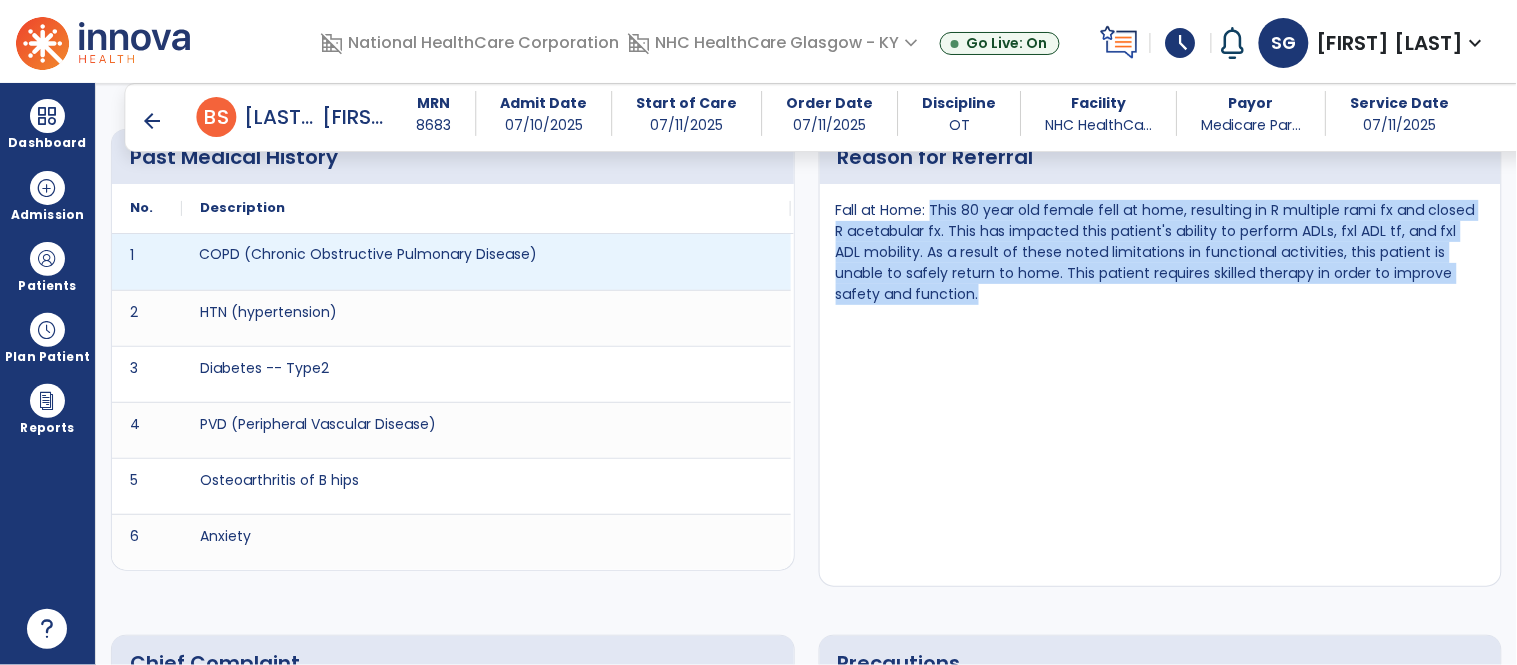 click on "COPD (Chronic Obstructive Pulmonary Disease)" at bounding box center (486, 262) 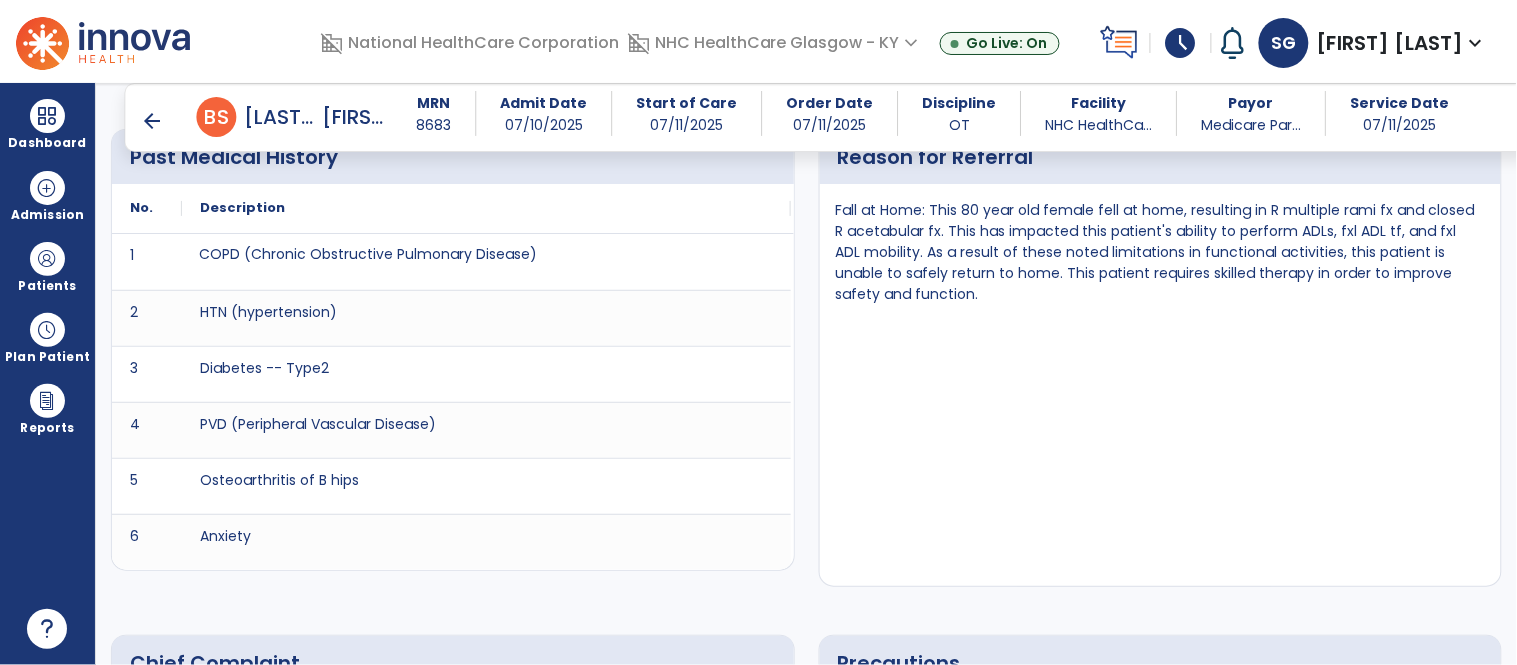 click on "arrow_back" at bounding box center [153, 121] 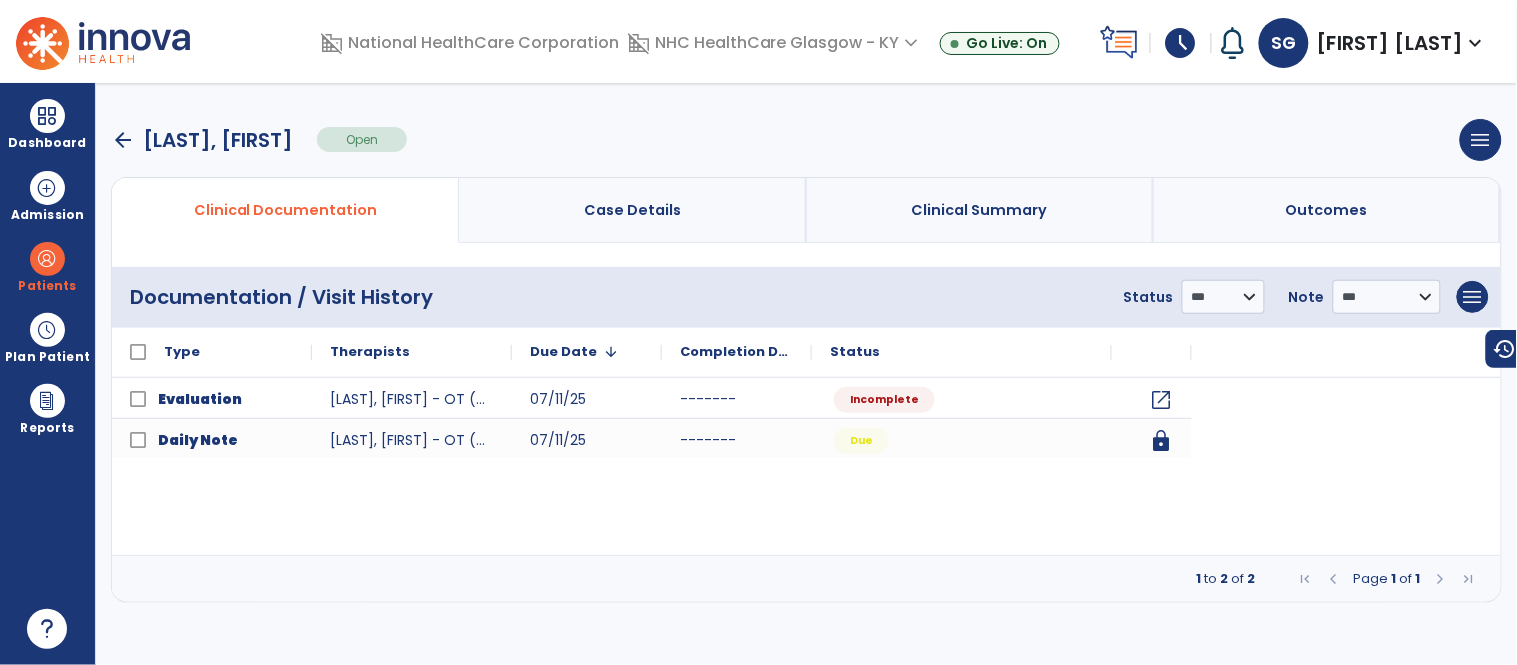 scroll, scrollTop: 0, scrollLeft: 0, axis: both 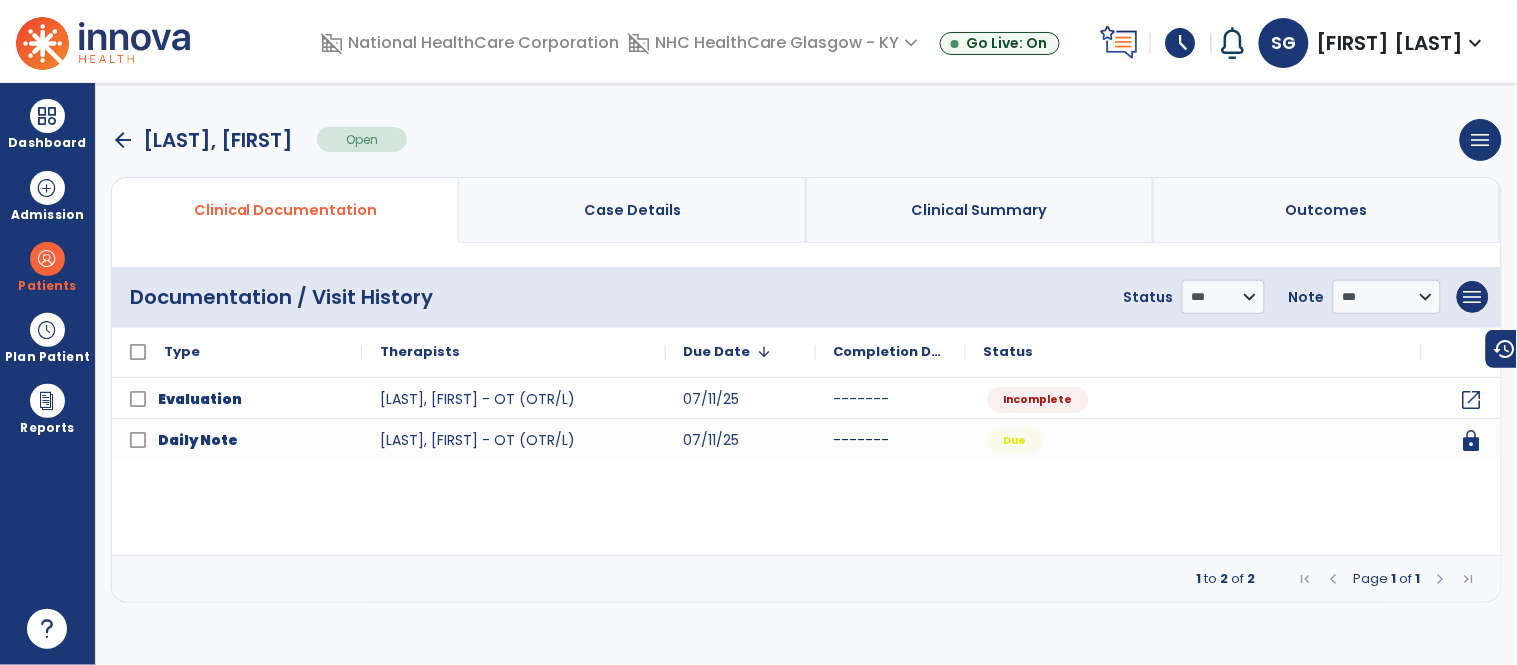 click on "arrow_back" at bounding box center (123, 140) 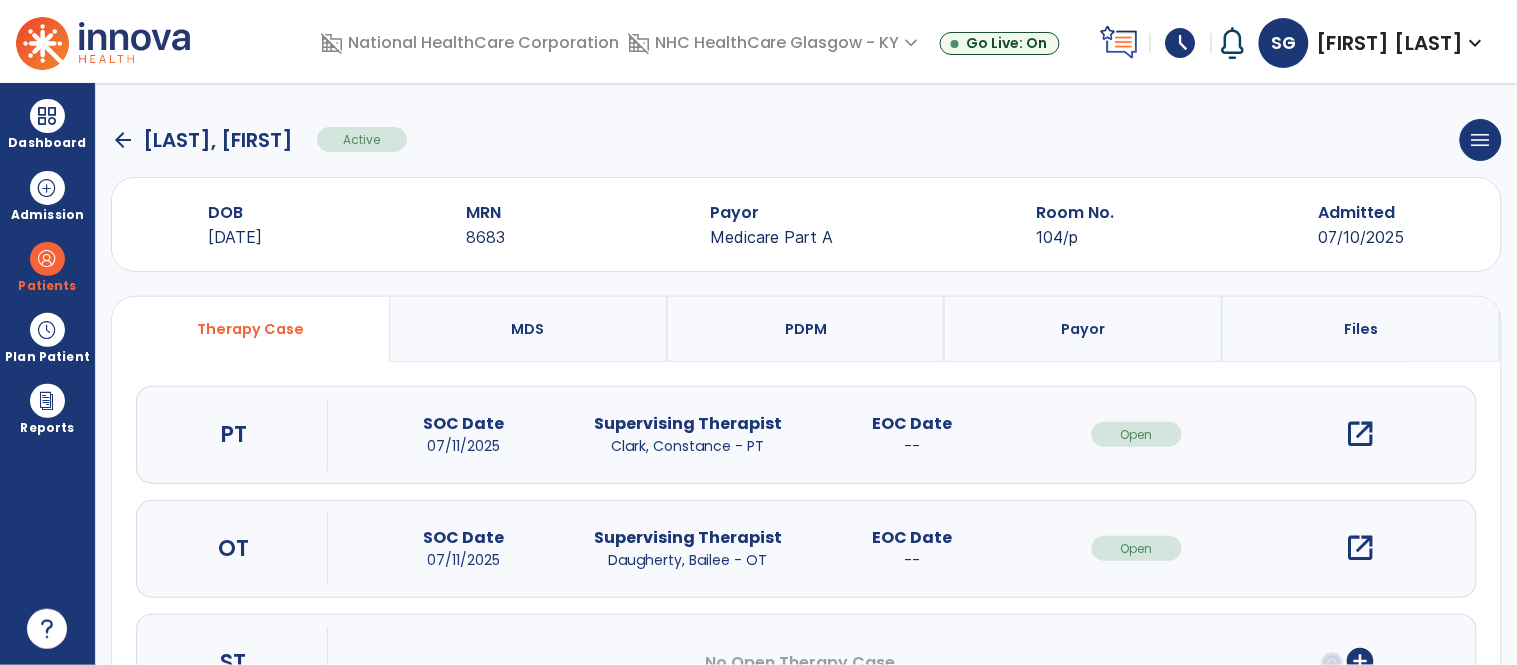 click on "add_circle" at bounding box center (1361, 661) 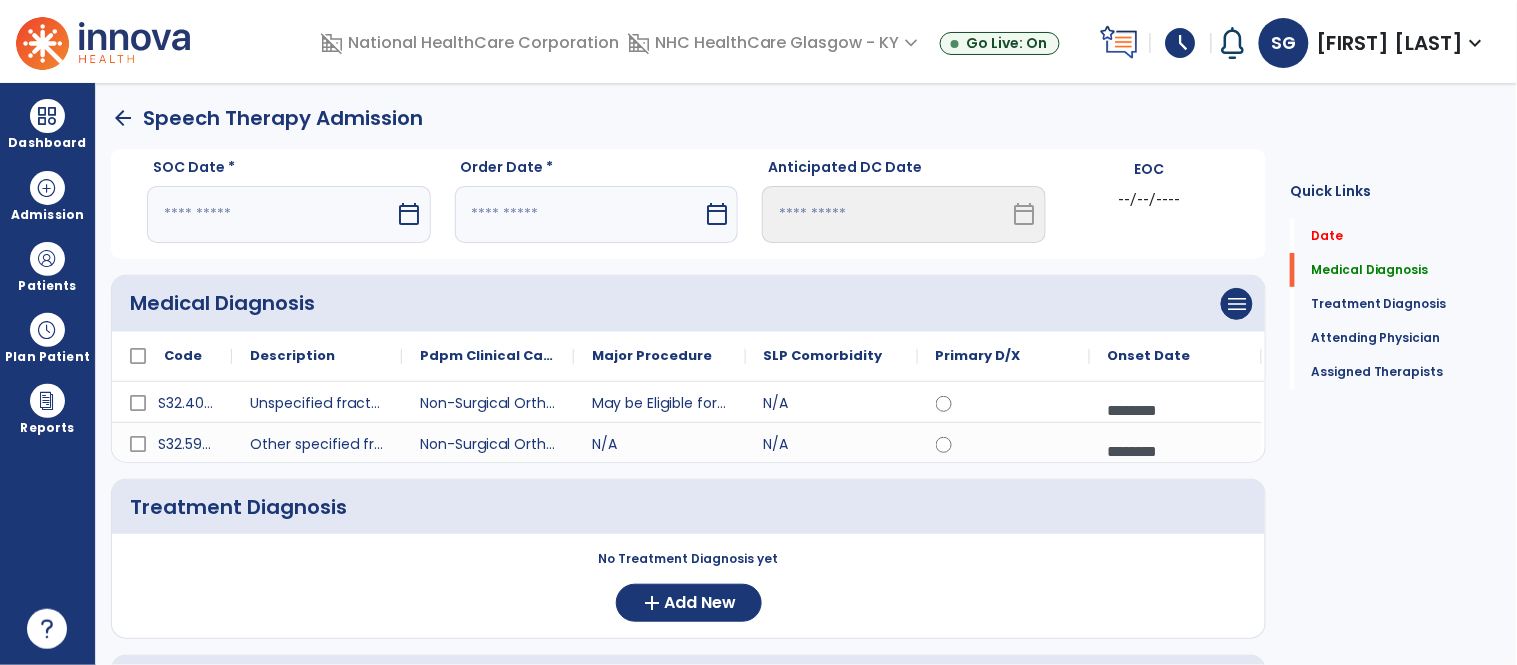 click on "calendar_today" at bounding box center [410, 214] 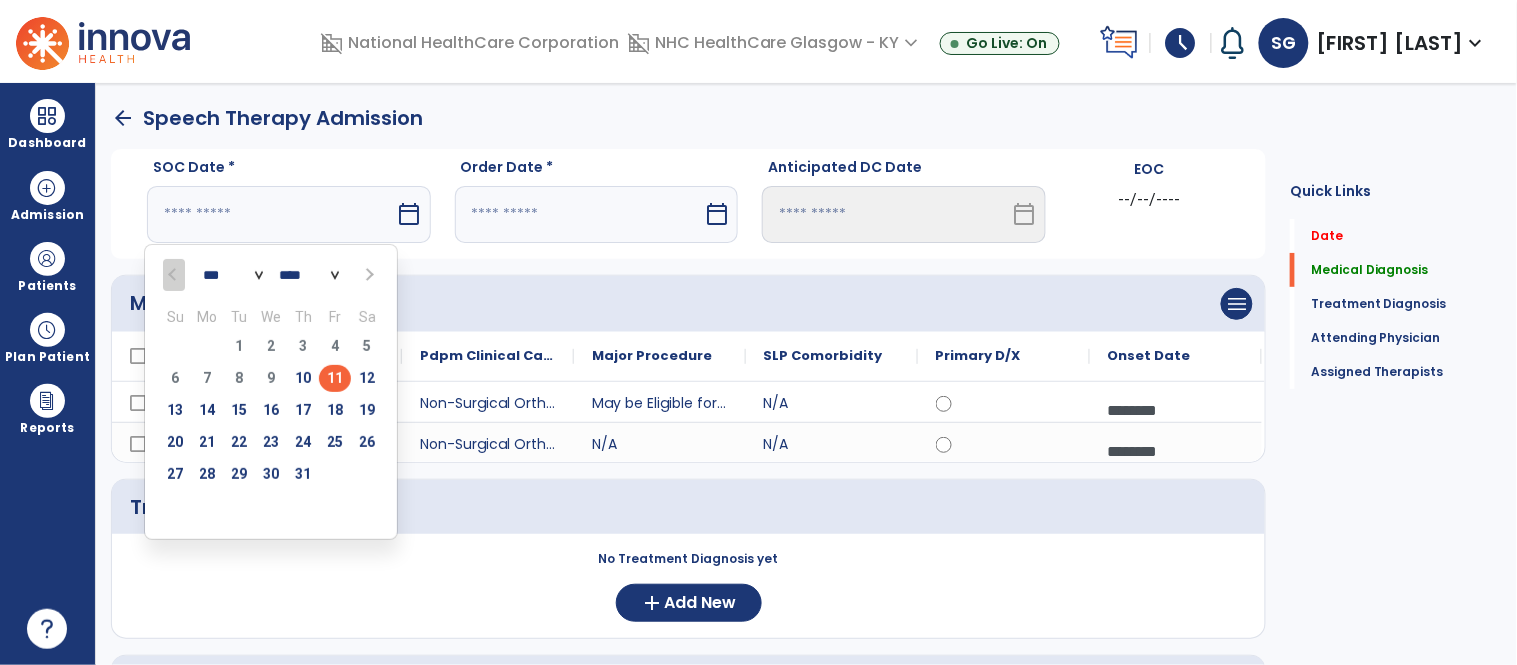 click on "11" at bounding box center (335, 378) 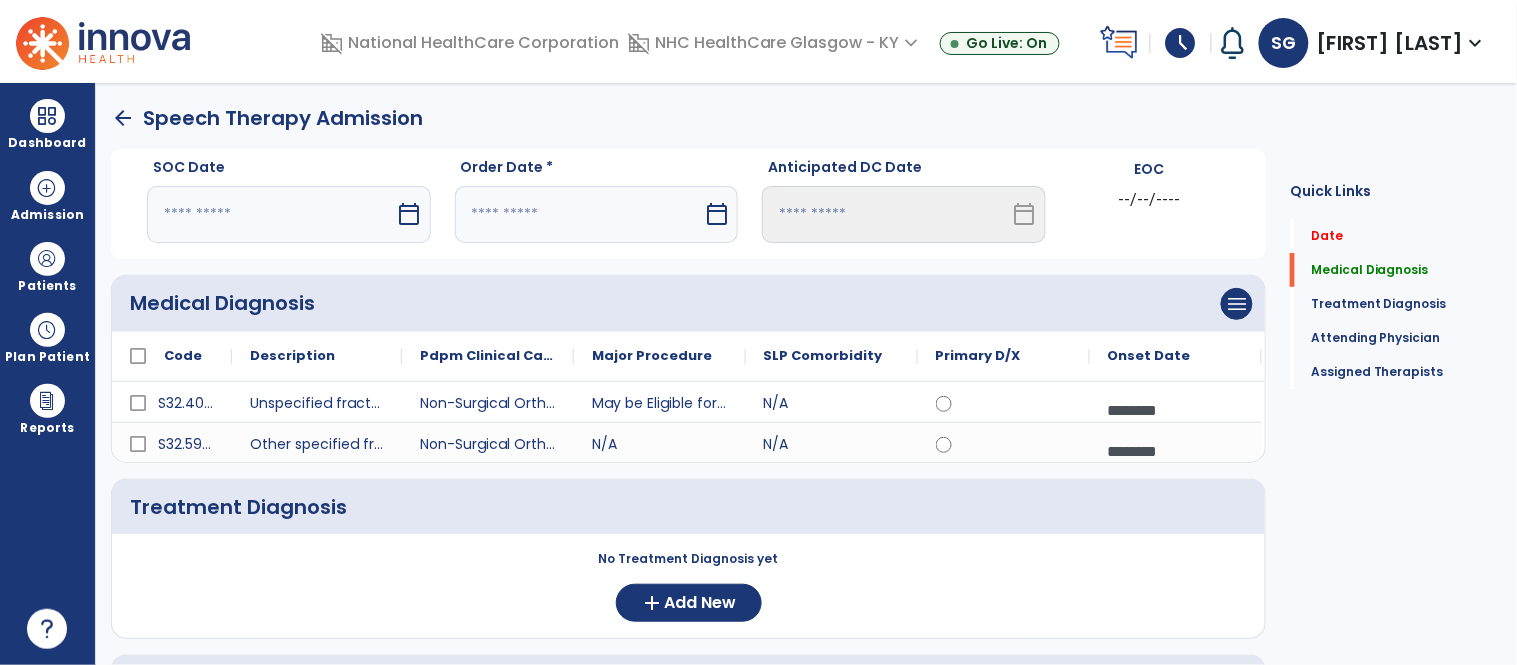 type on "*********" 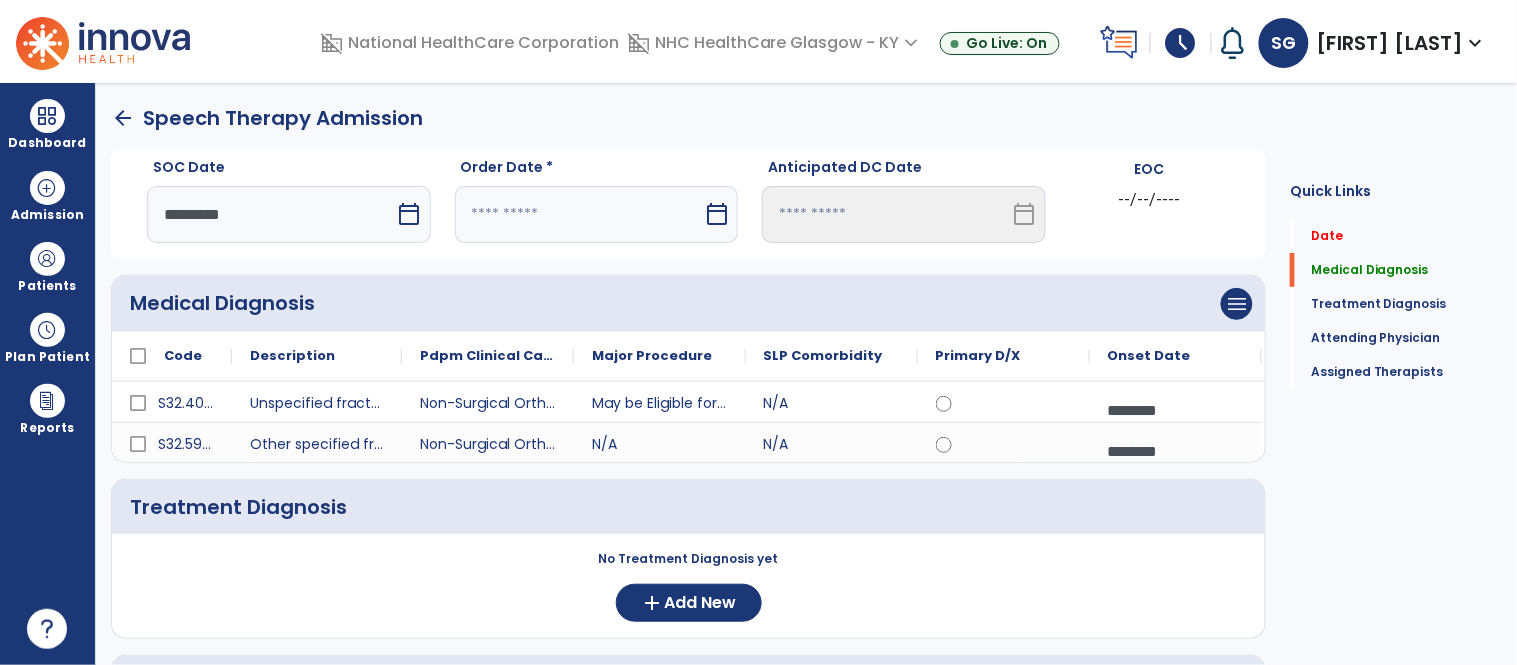 click on "calendar_today" at bounding box center [719, 214] 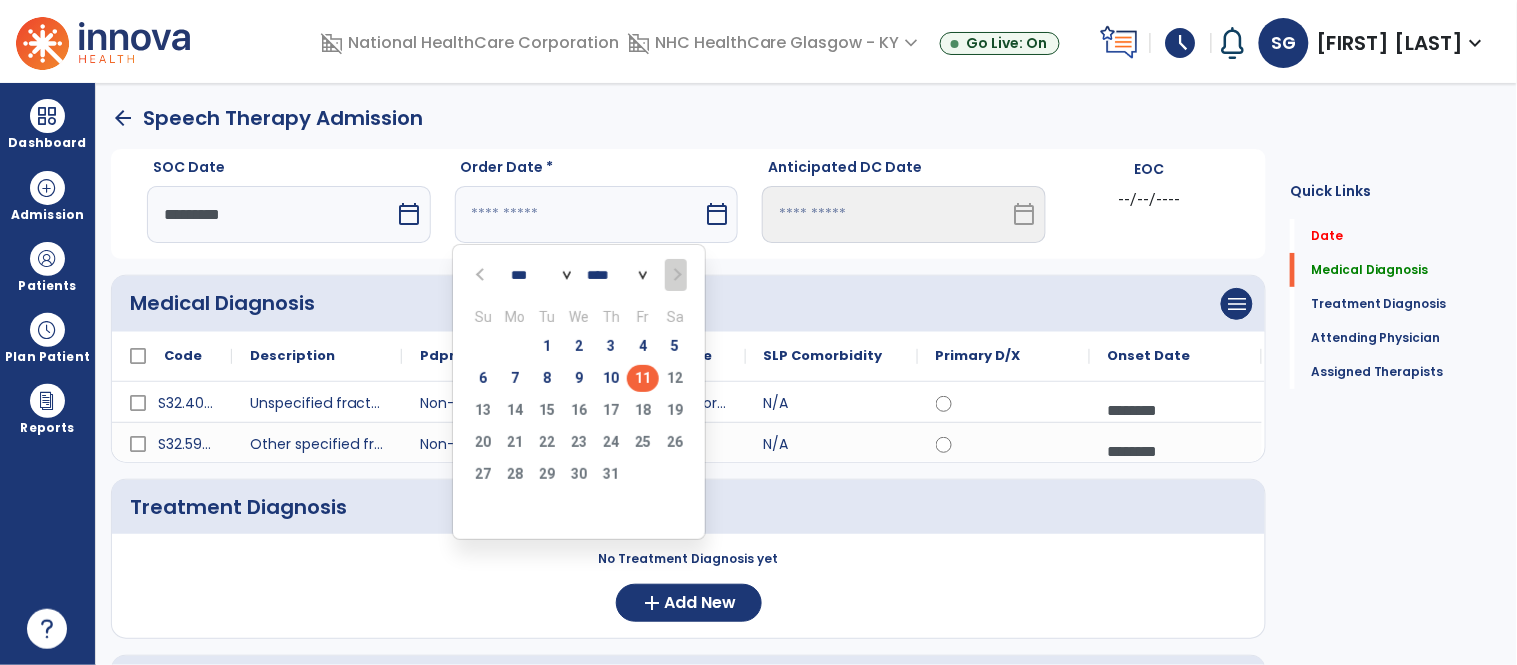 click on "11" at bounding box center [643, 378] 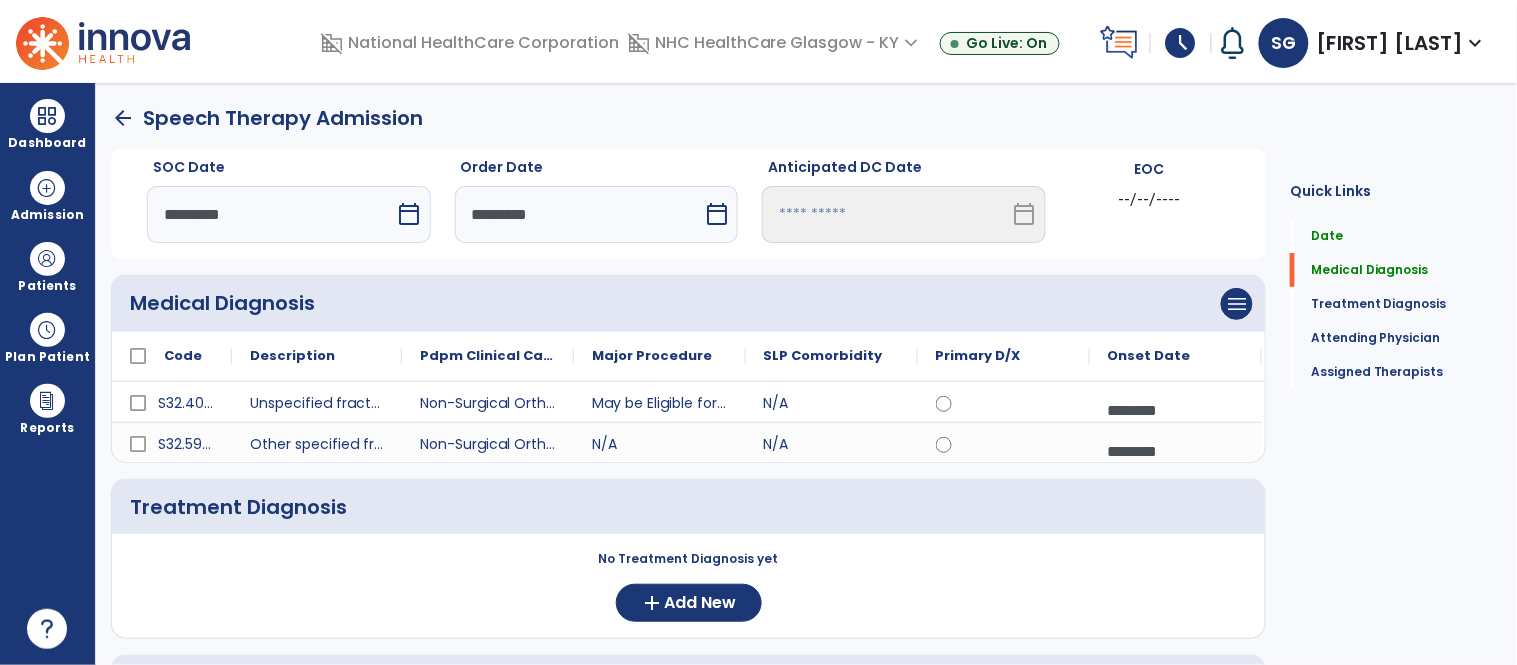click on "menu   Add Medical Diagnosis   Delete Medical Diagnosis" 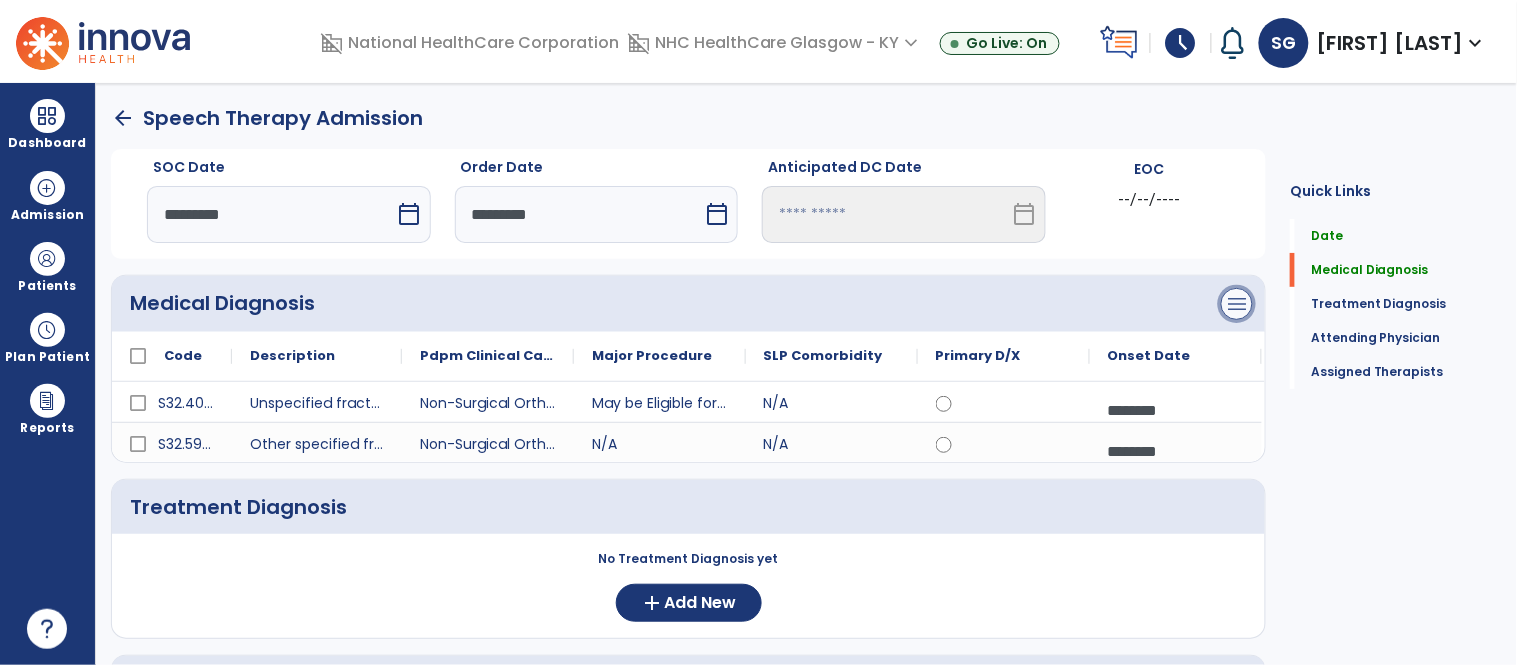 click on "menu" at bounding box center (1237, 304) 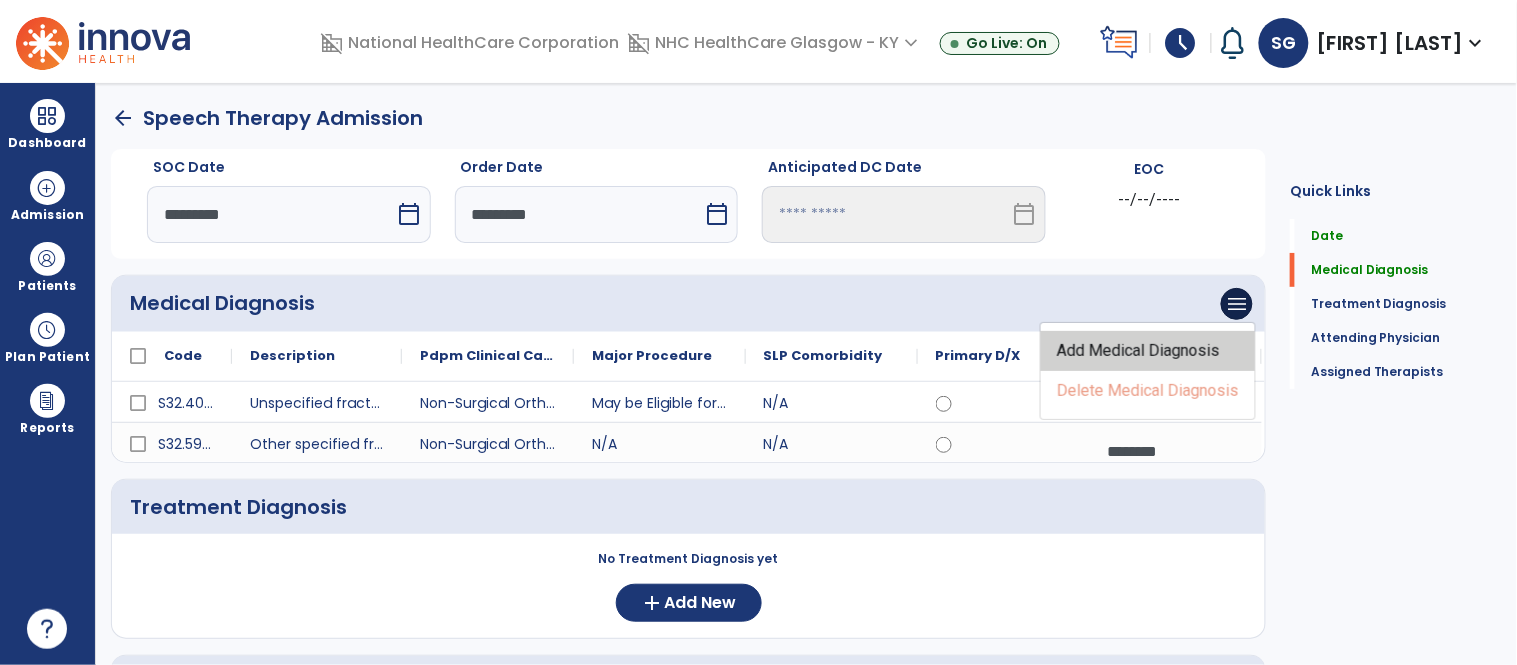 click on "Add Medical Diagnosis" 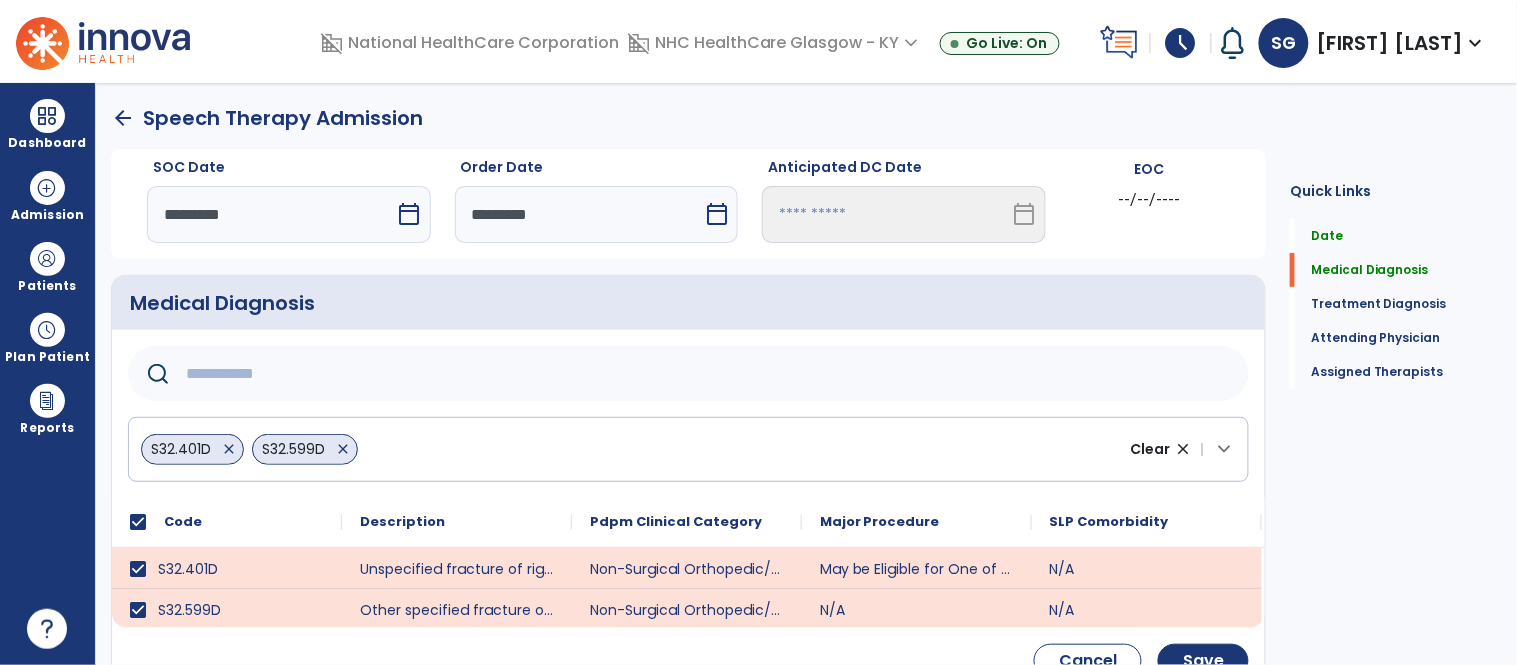click on "S32.401D   close   S32.599D   close  Clear close |  keyboard_arrow_down" 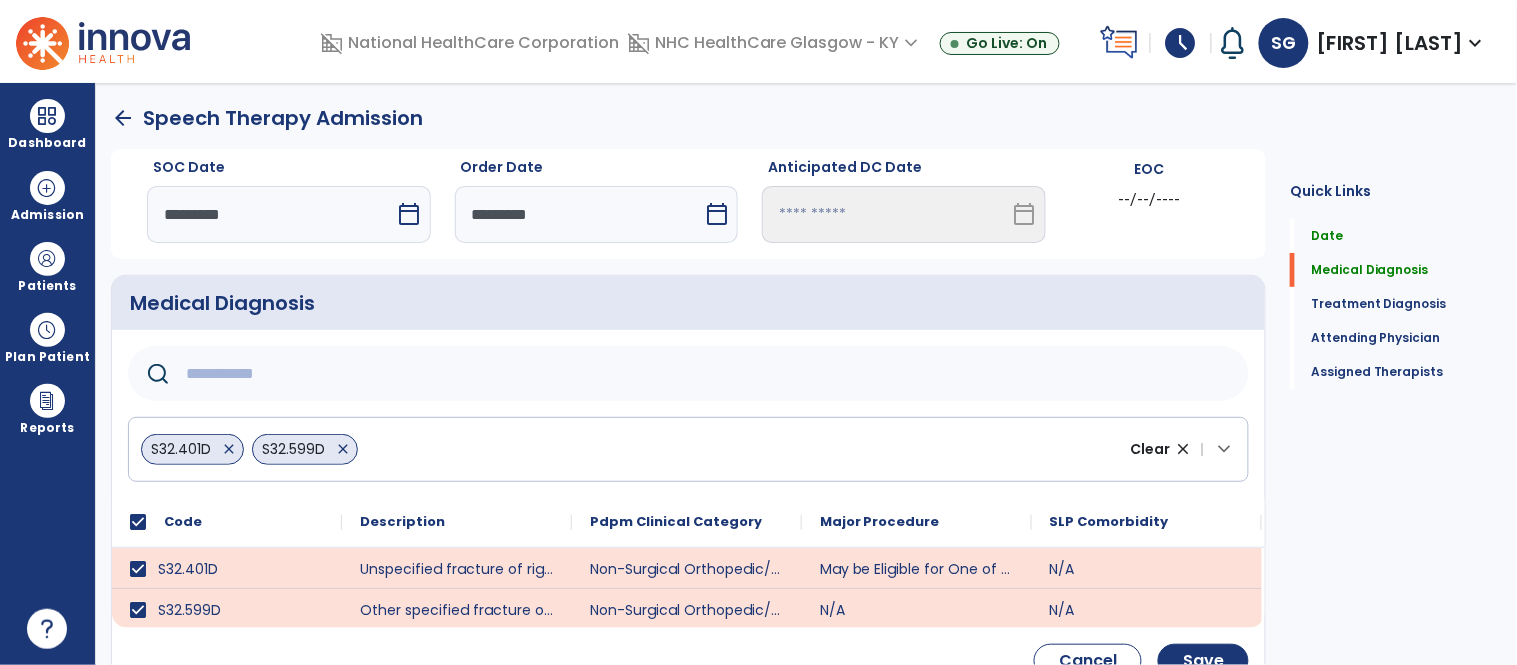 click 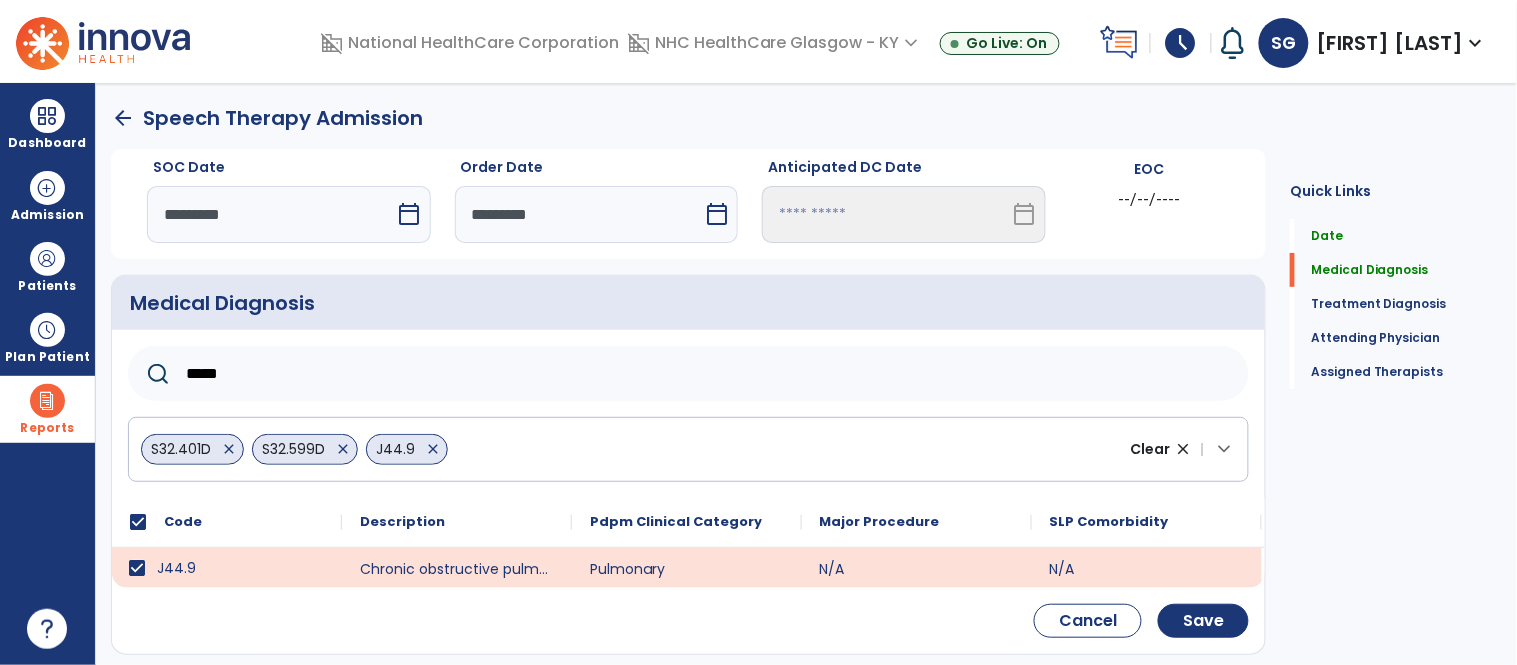 drag, startPoint x: 280, startPoint y: 364, endPoint x: 60, endPoint y: 383, distance: 220.81892 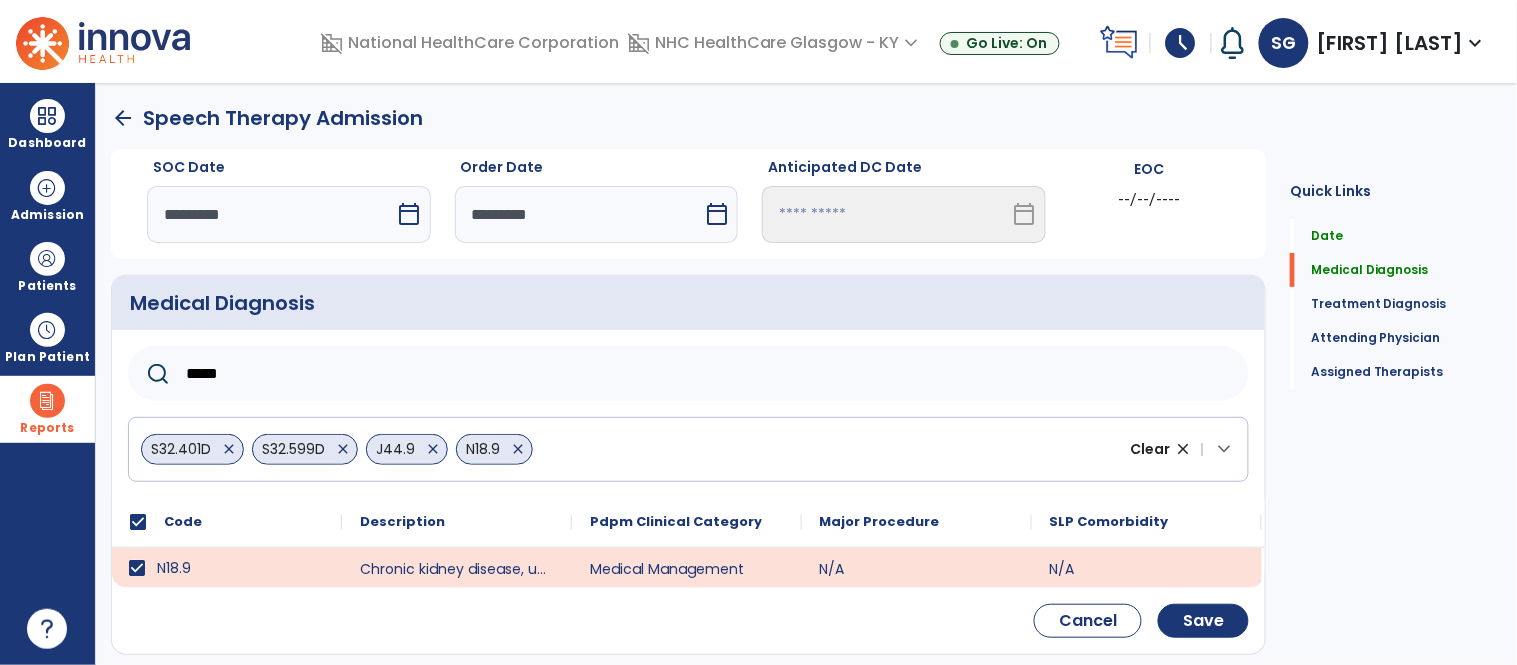 drag, startPoint x: 250, startPoint y: 375, endPoint x: 27, endPoint y: 420, distance: 227.49506 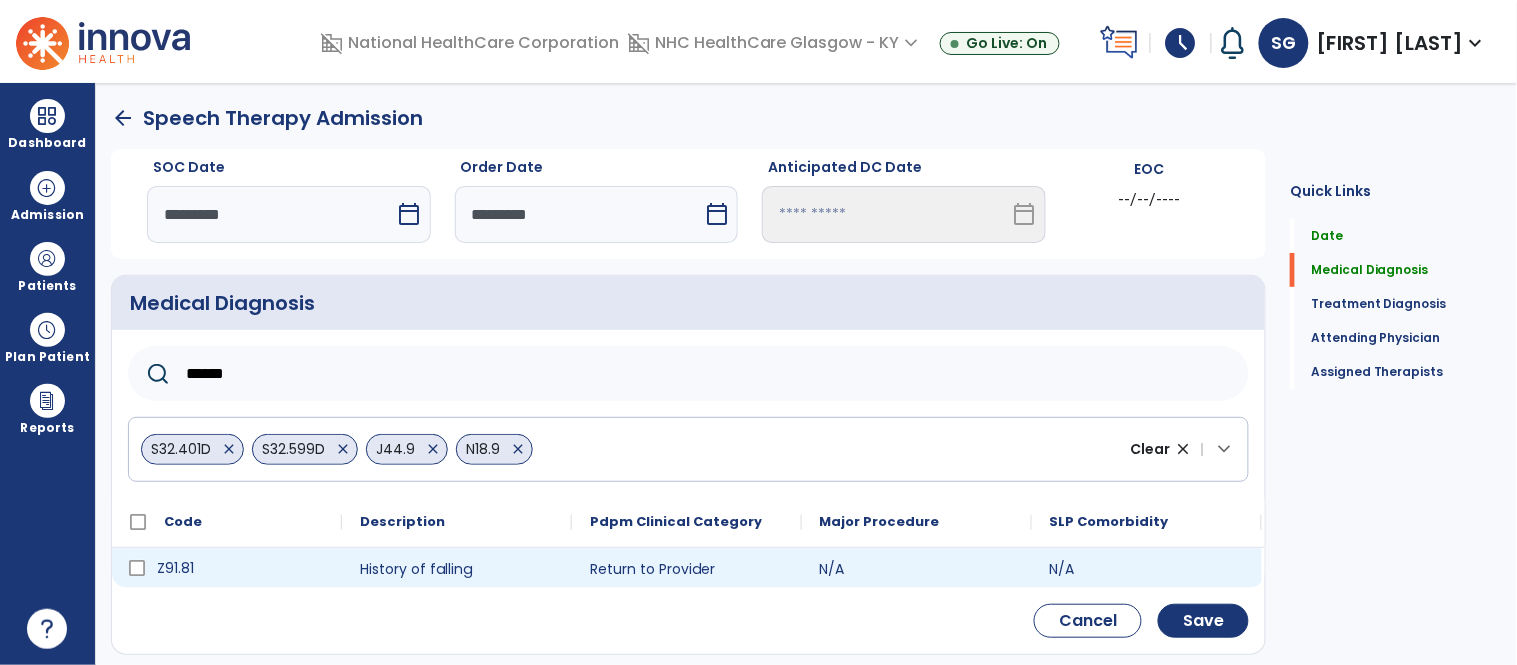 type on "******" 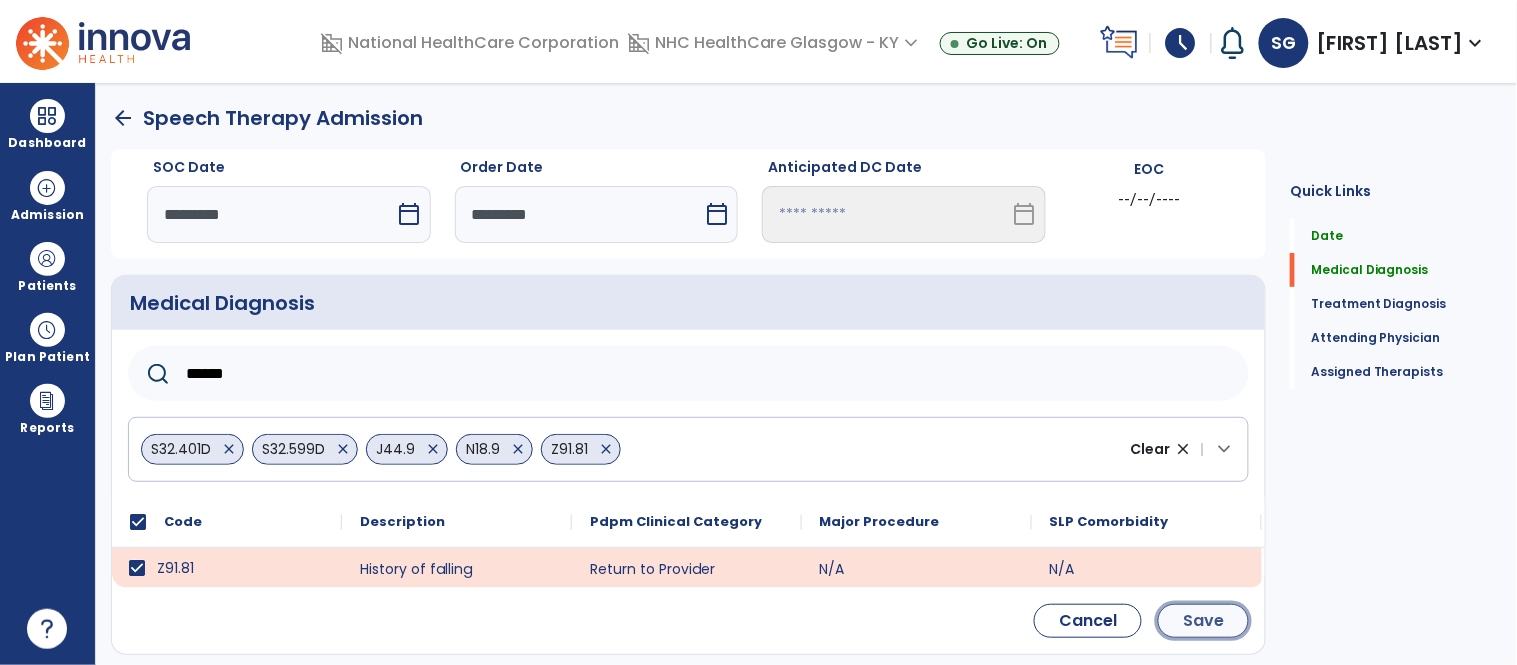 click on "Save" 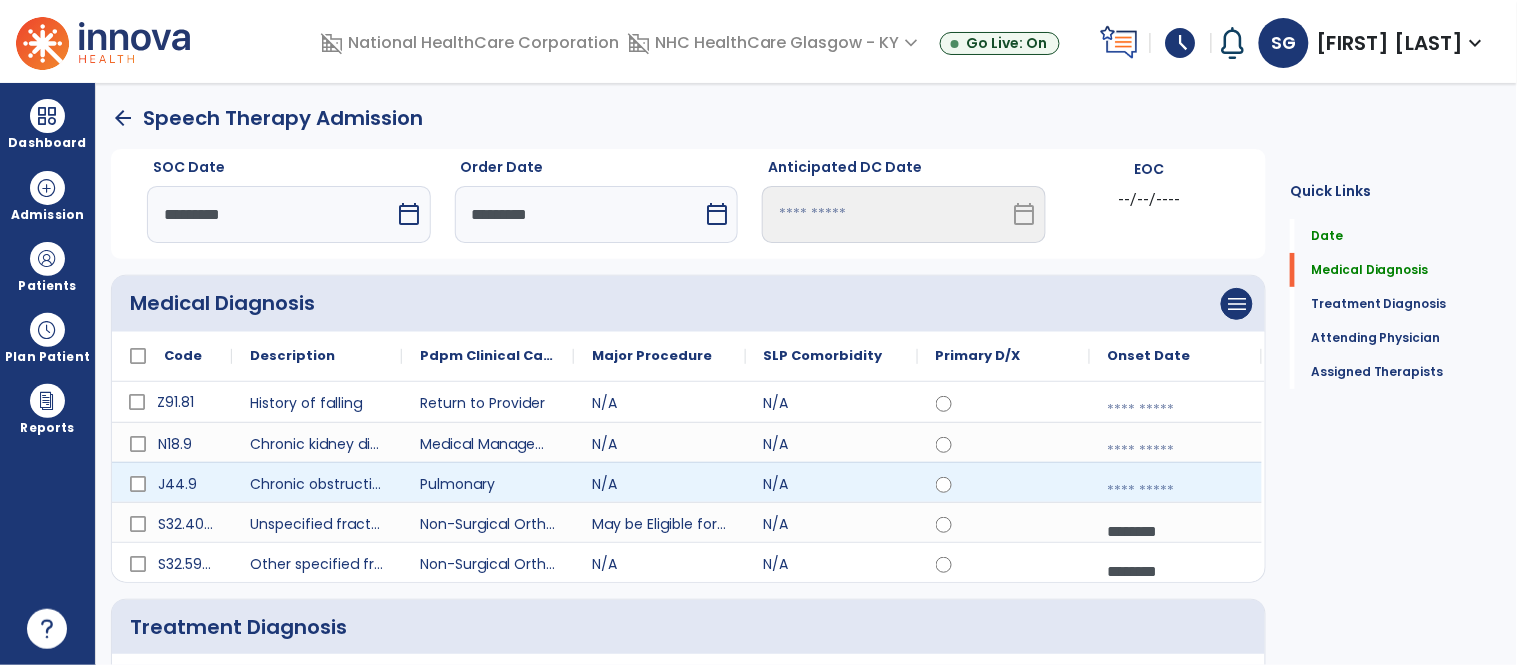 click at bounding box center [1176, 491] 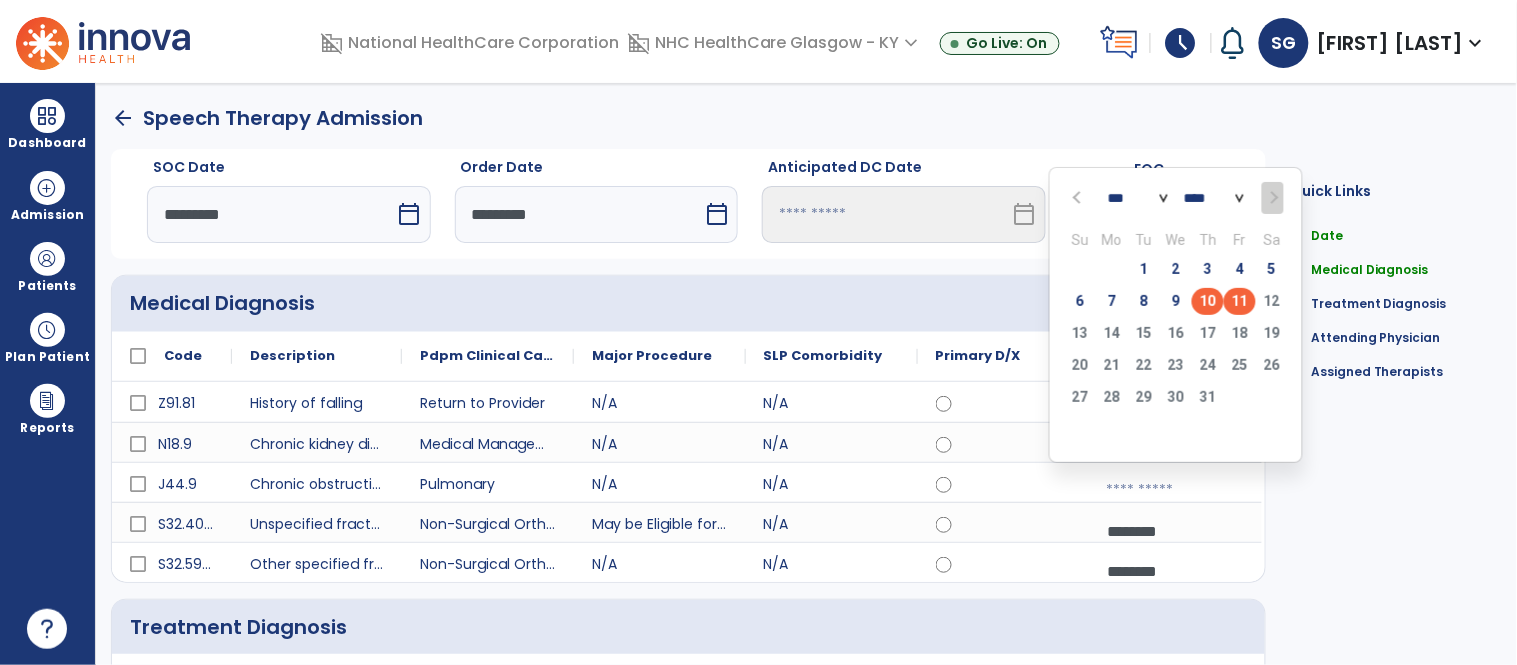 click on "10" 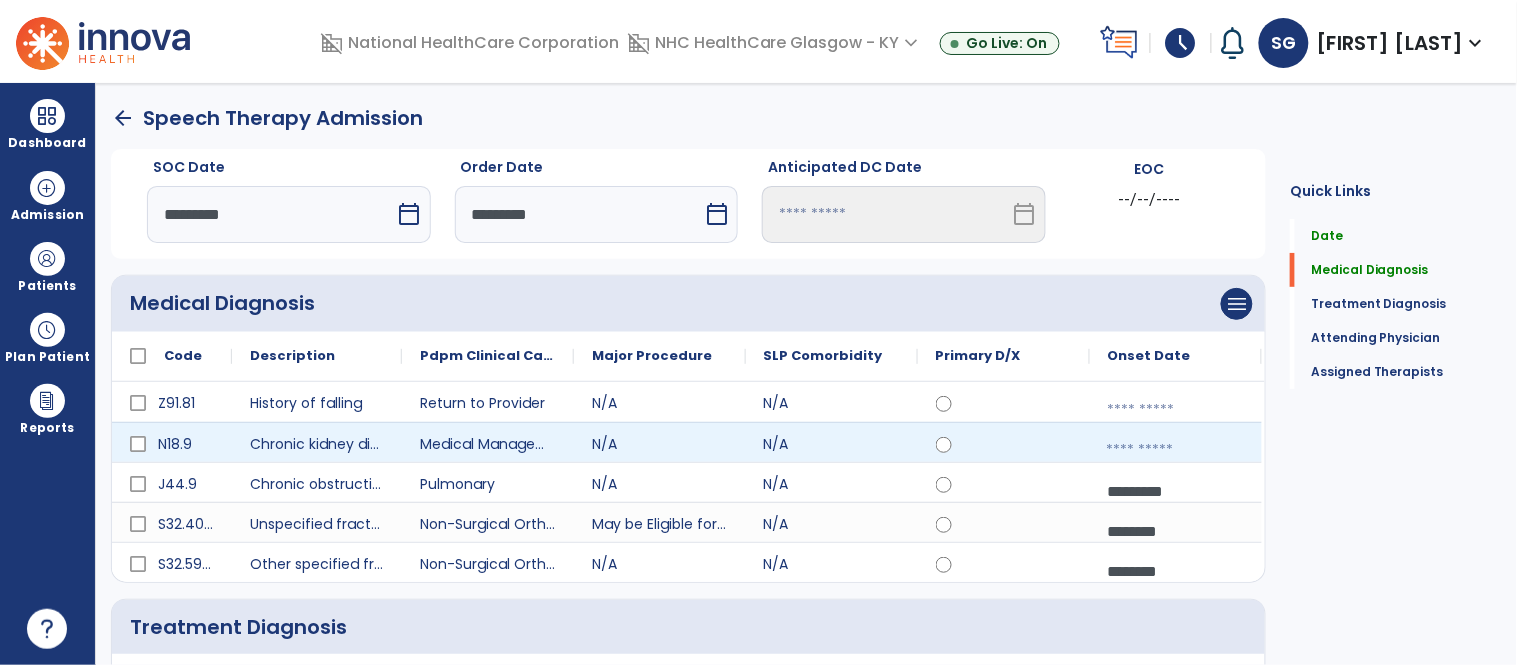 click at bounding box center (1176, 450) 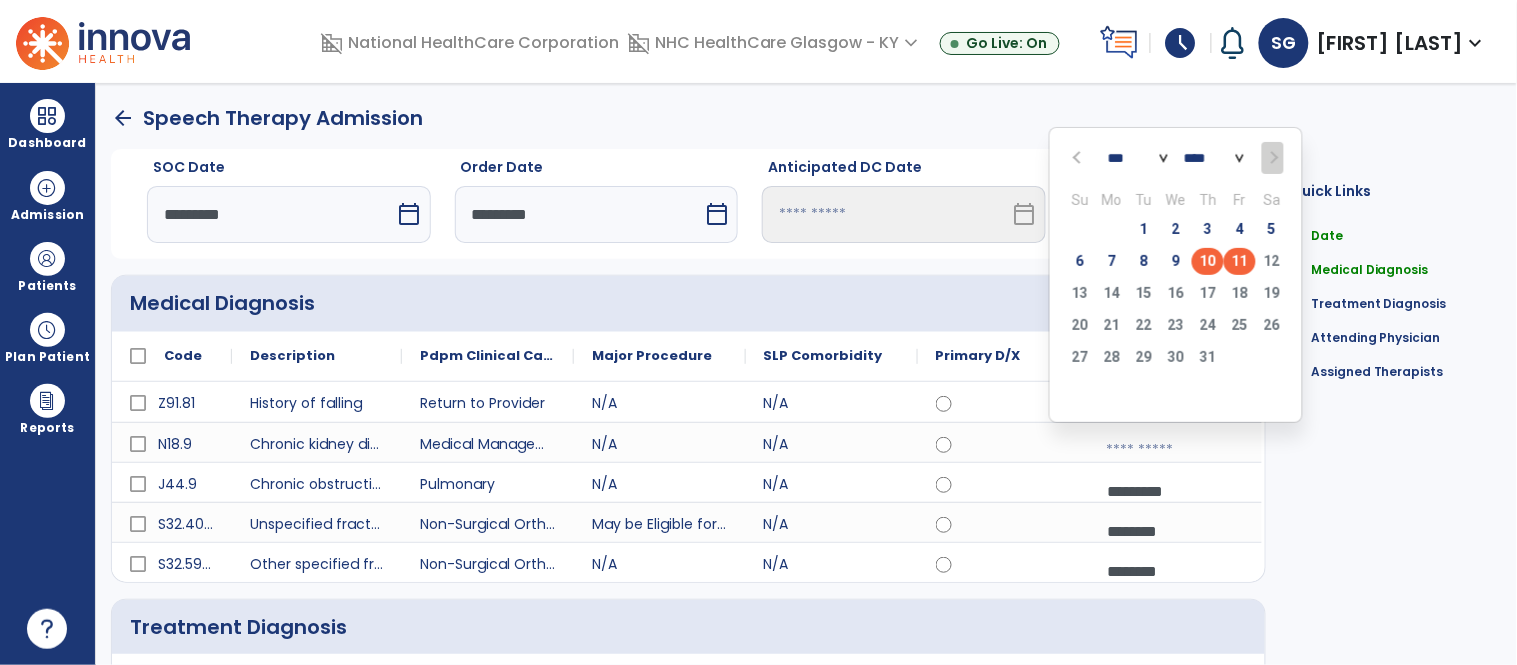 click on "10" 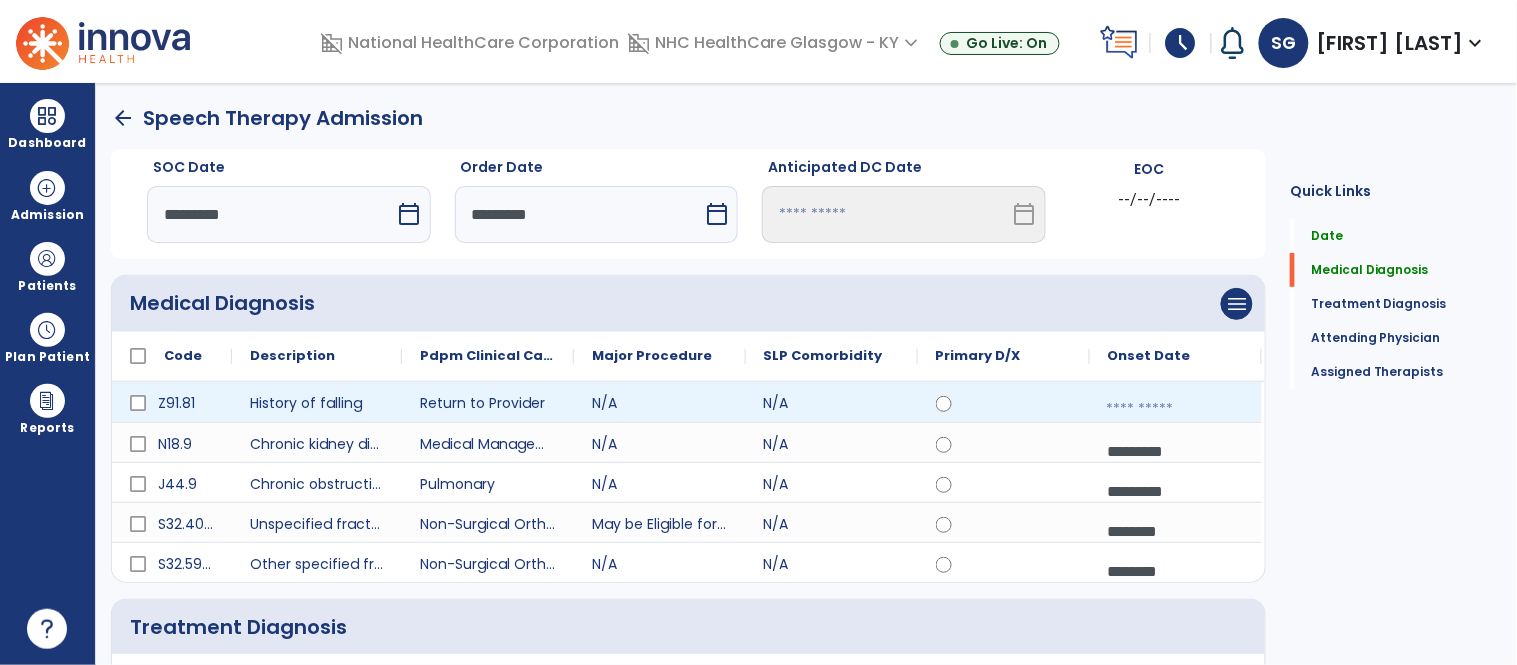 click at bounding box center [1176, 409] 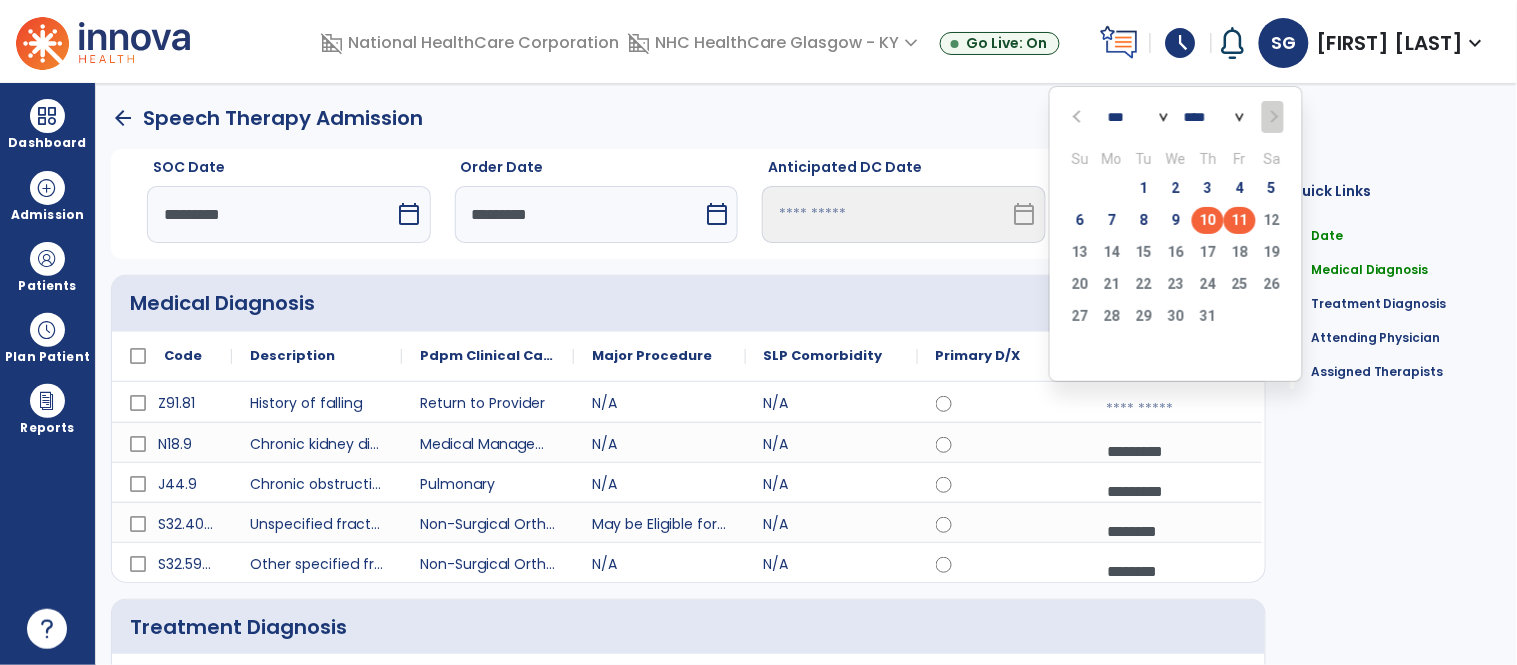 click on "10" 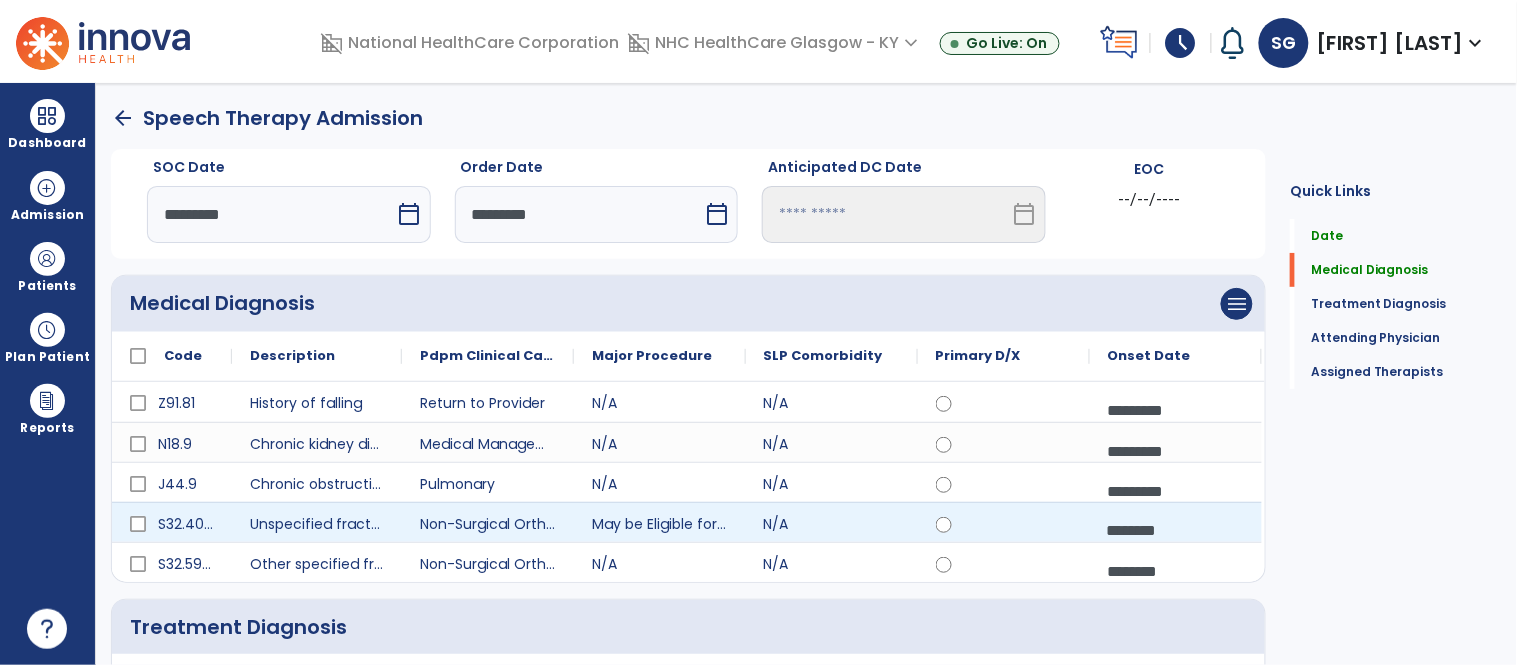 click on "********" at bounding box center (1176, 530) 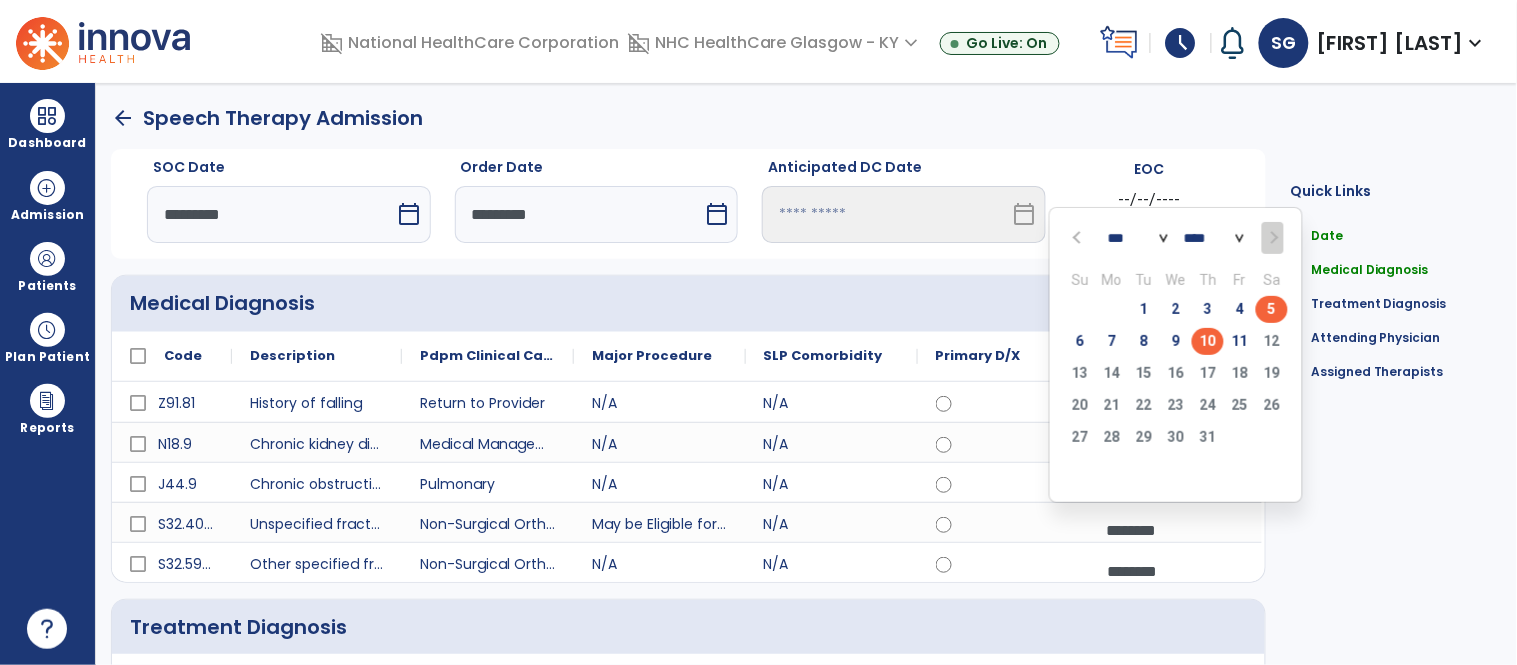 click on "10" 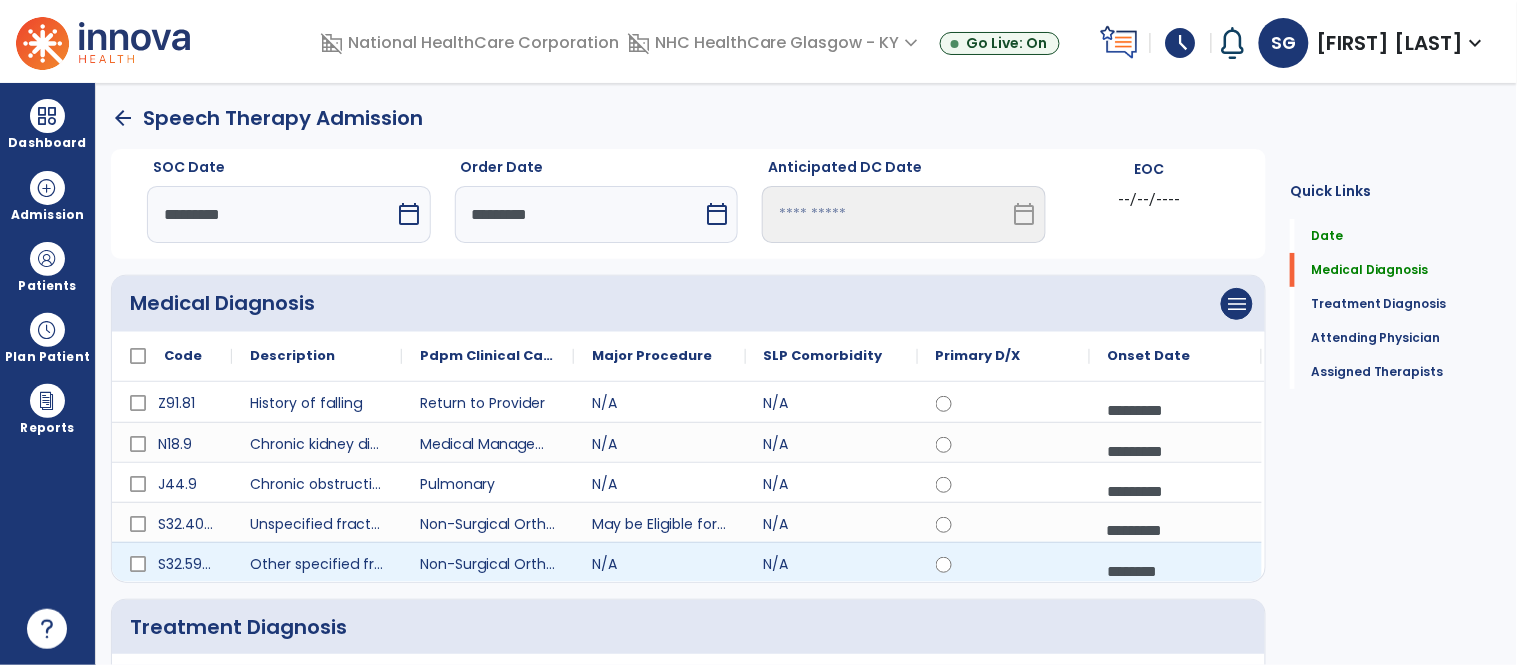 click on "********" at bounding box center [1176, 571] 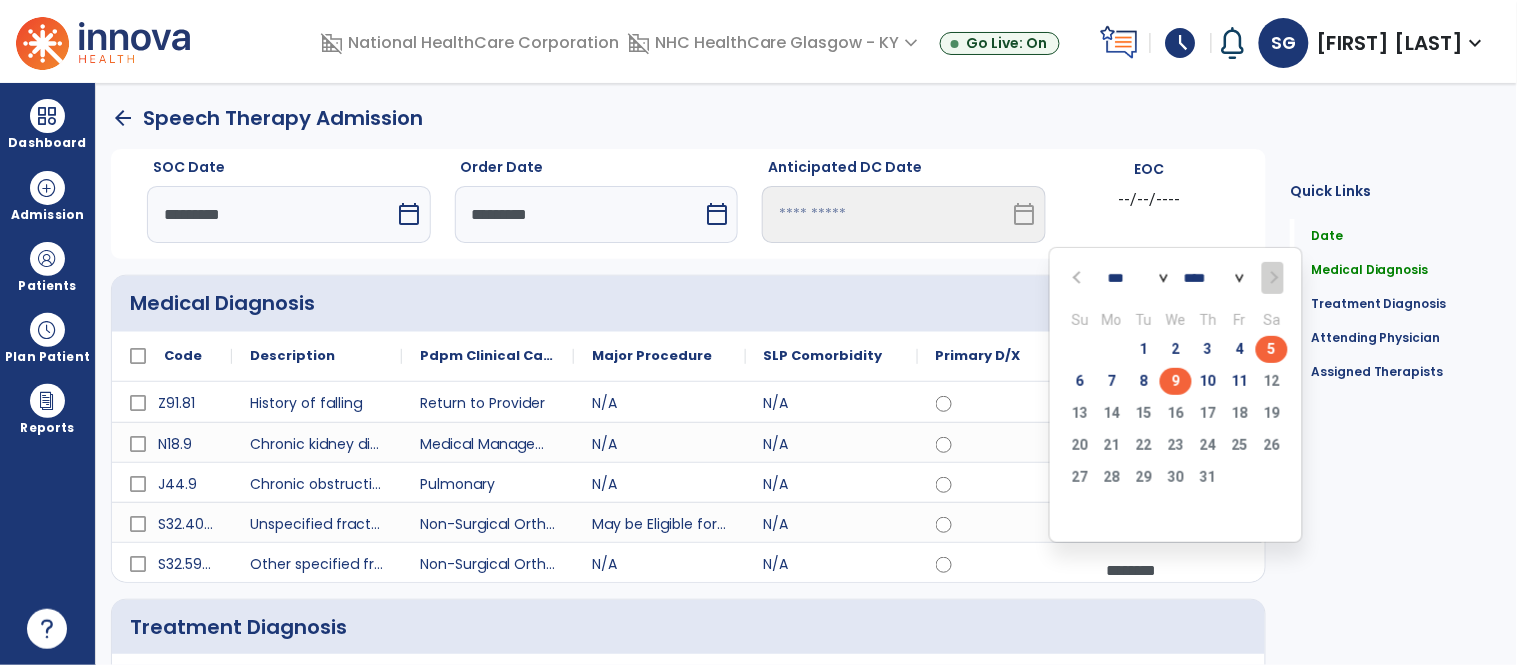 click on "9" 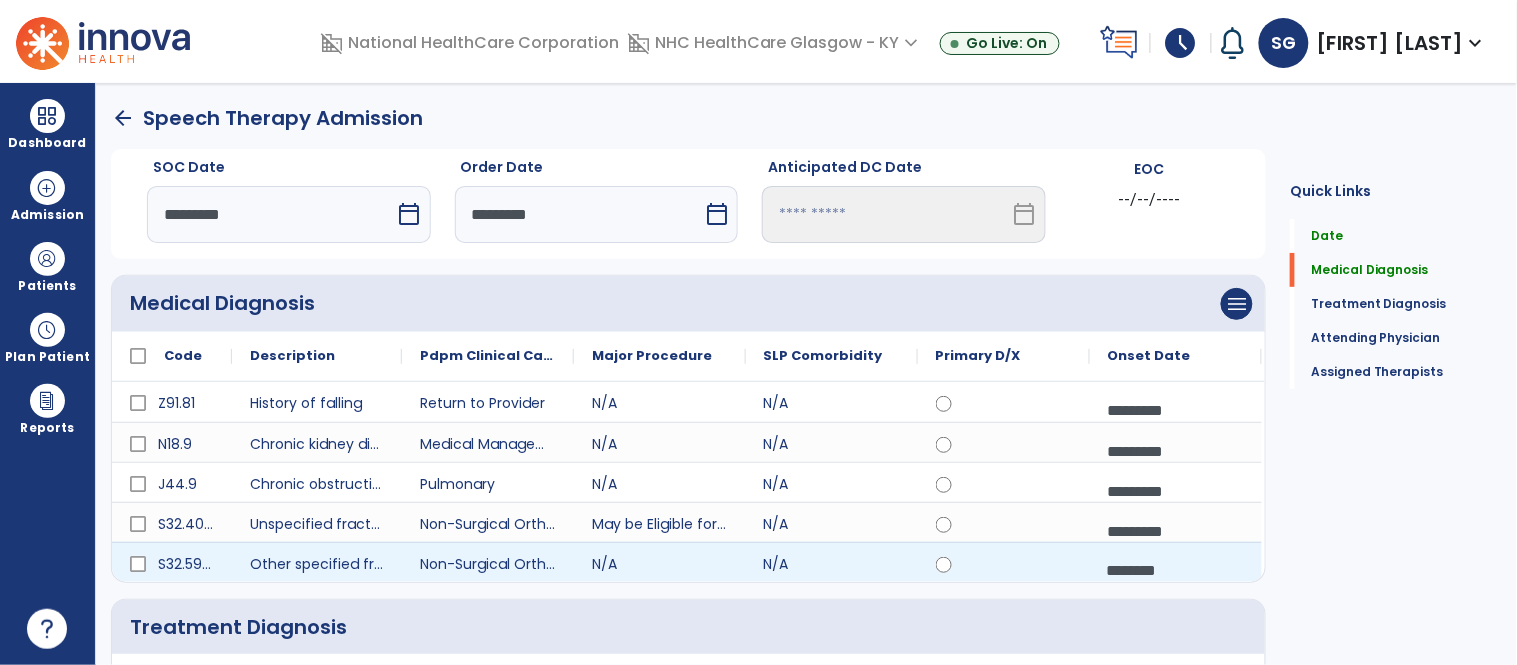 click on "********" at bounding box center [1176, 570] 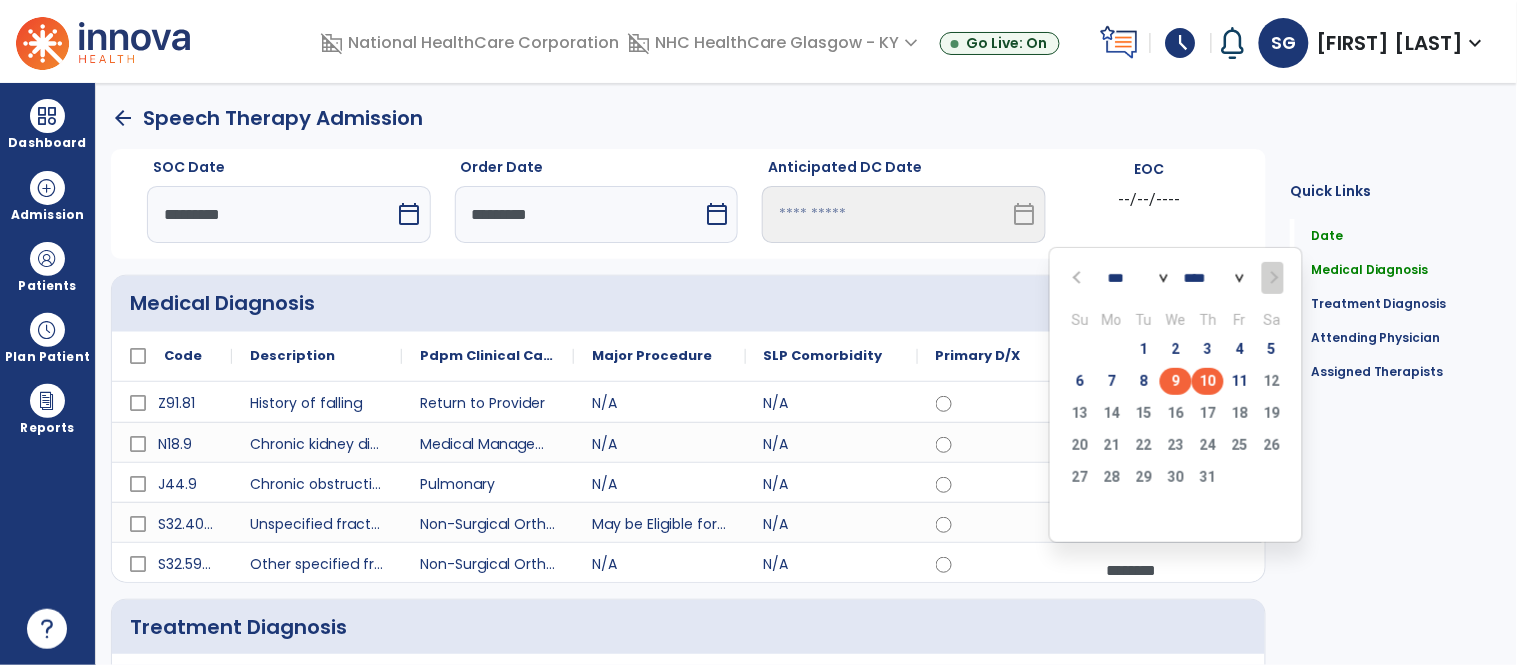 click on "10" 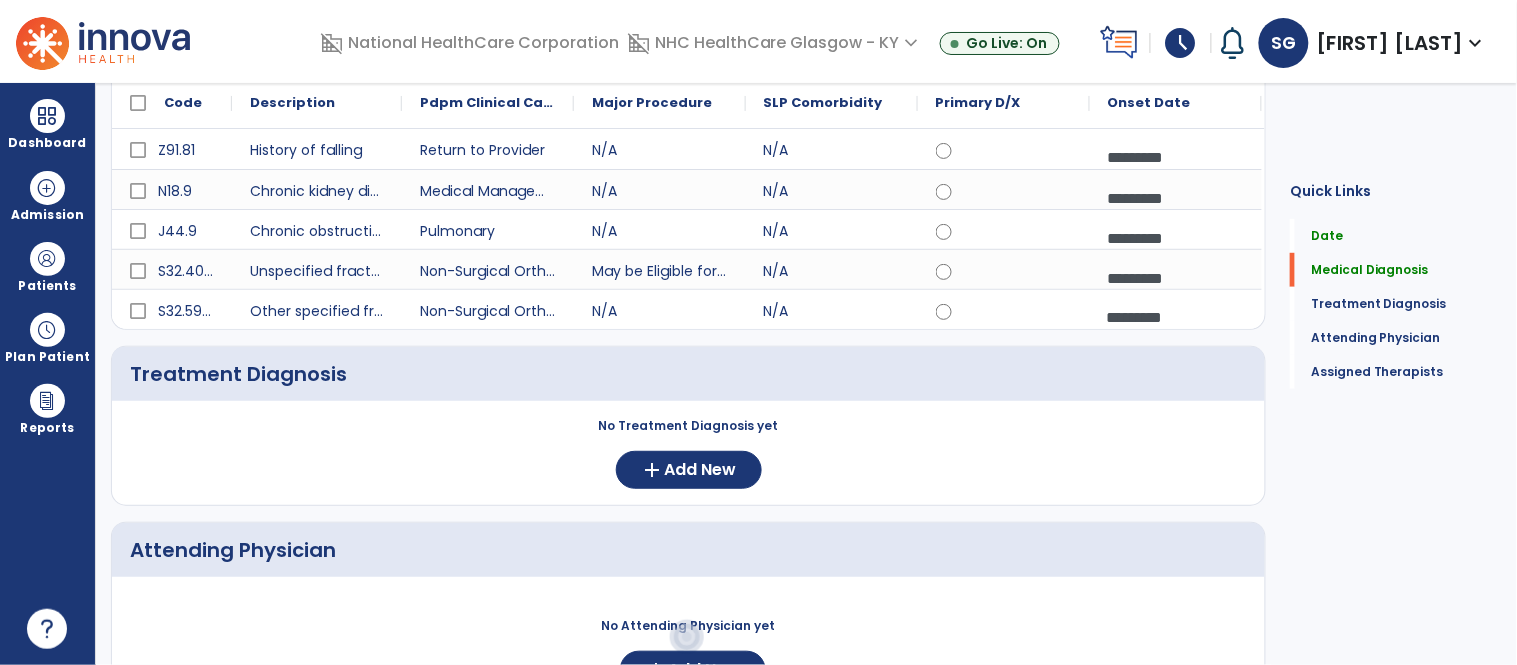 scroll, scrollTop: 381, scrollLeft: 0, axis: vertical 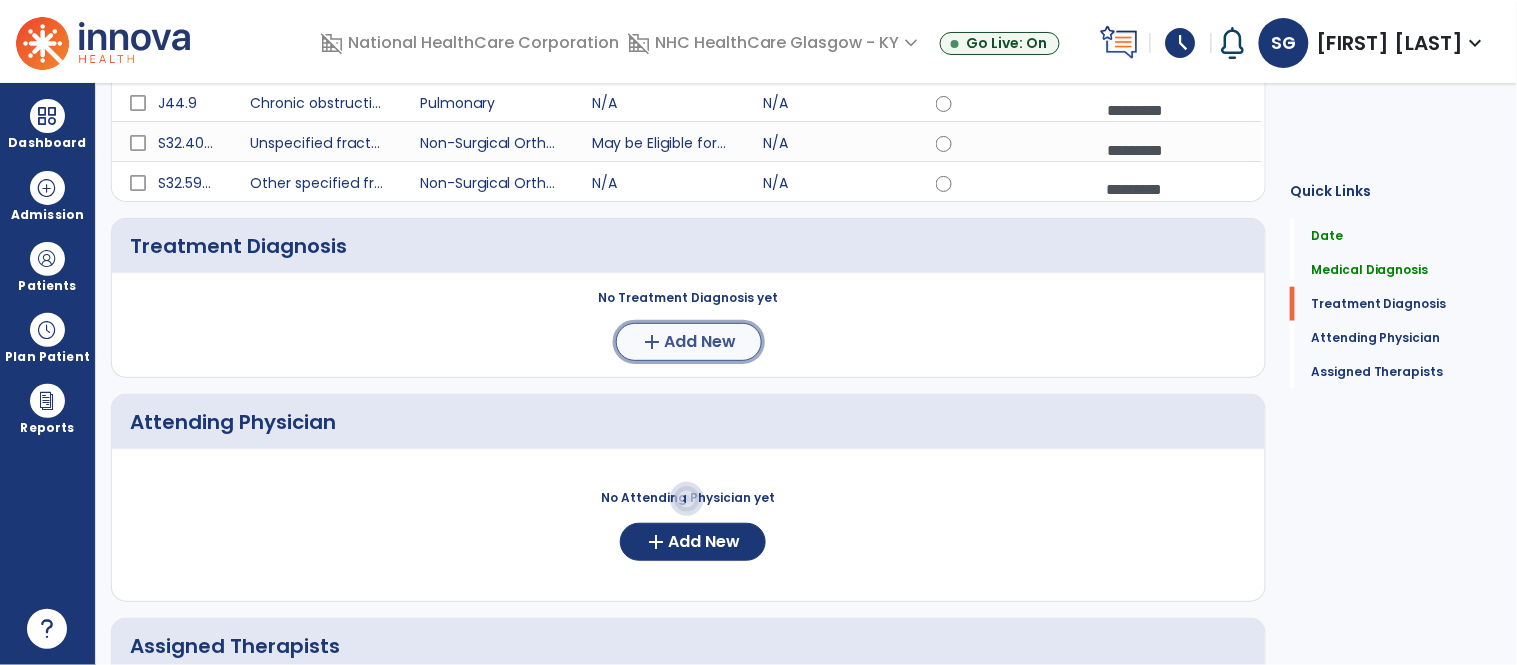 click on "Add New" 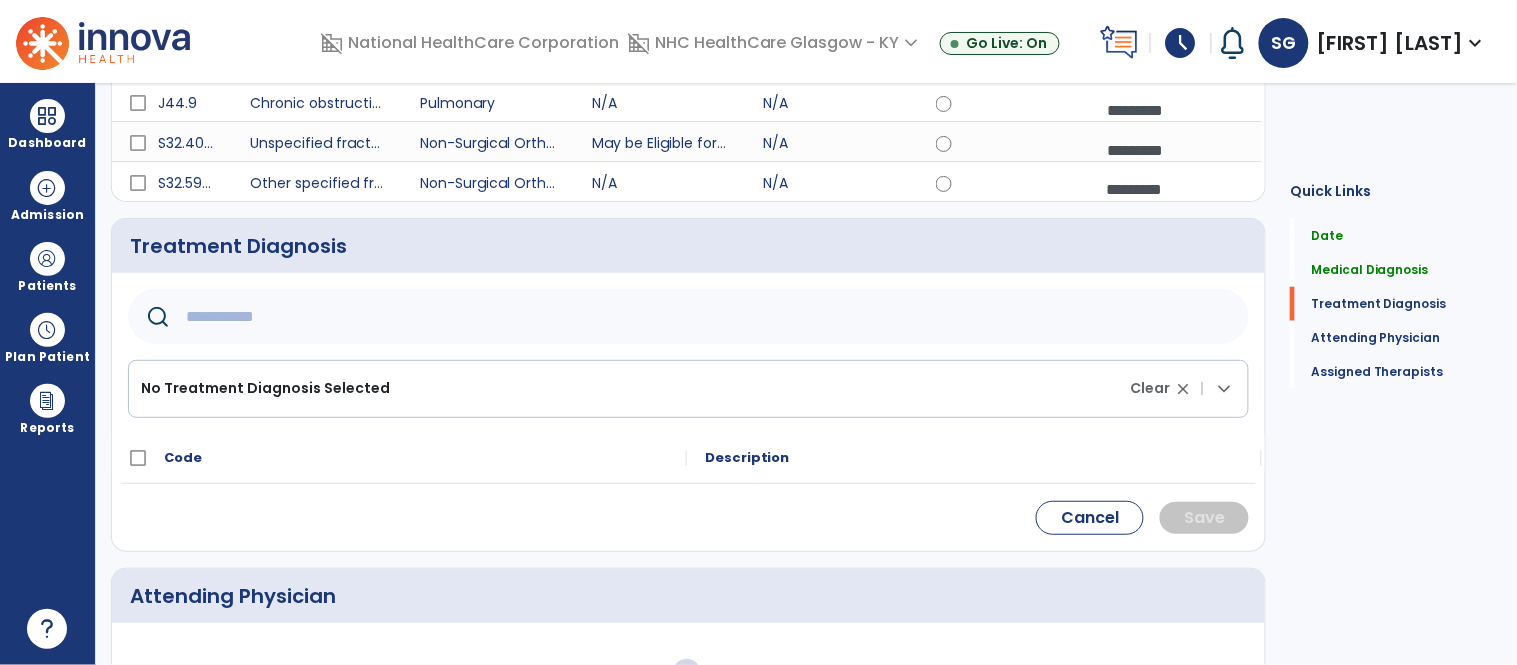 click on "No Treatment Diagnosis Selected Clear close |  keyboard_arrow_down" 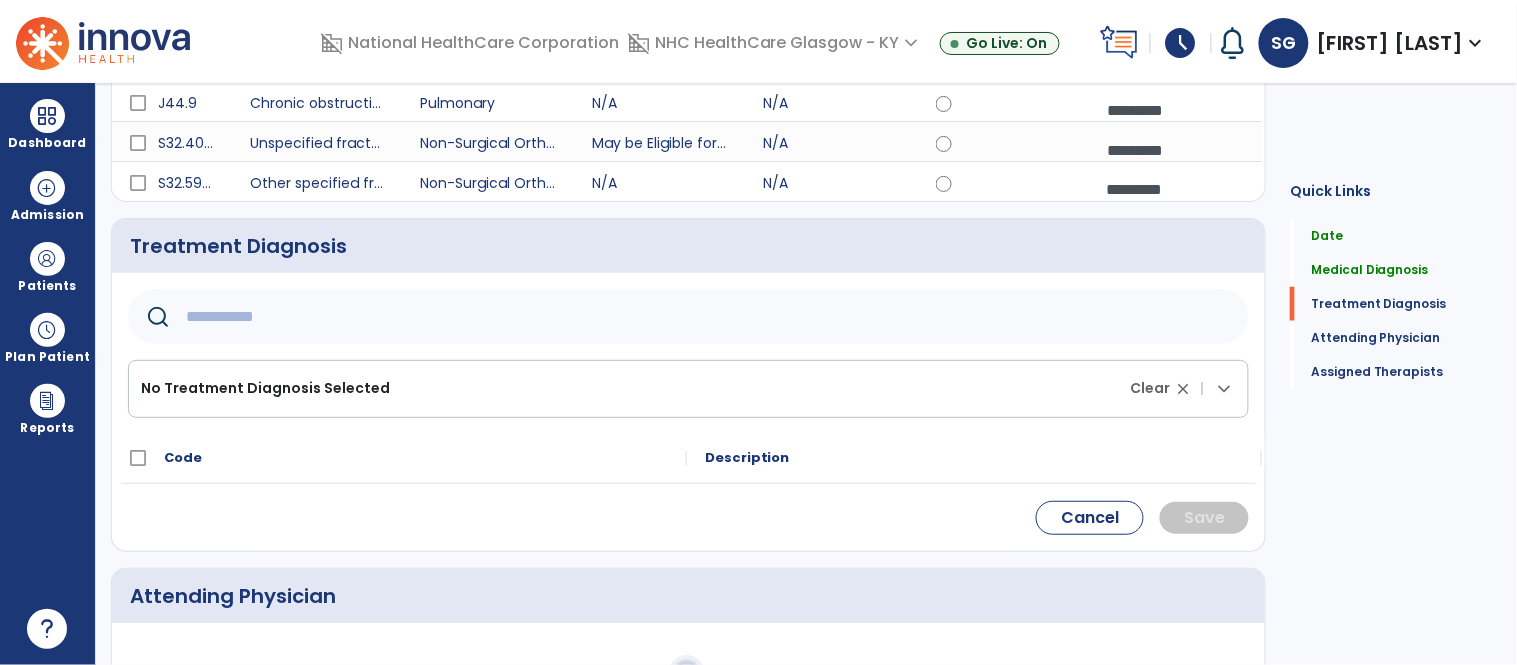 click 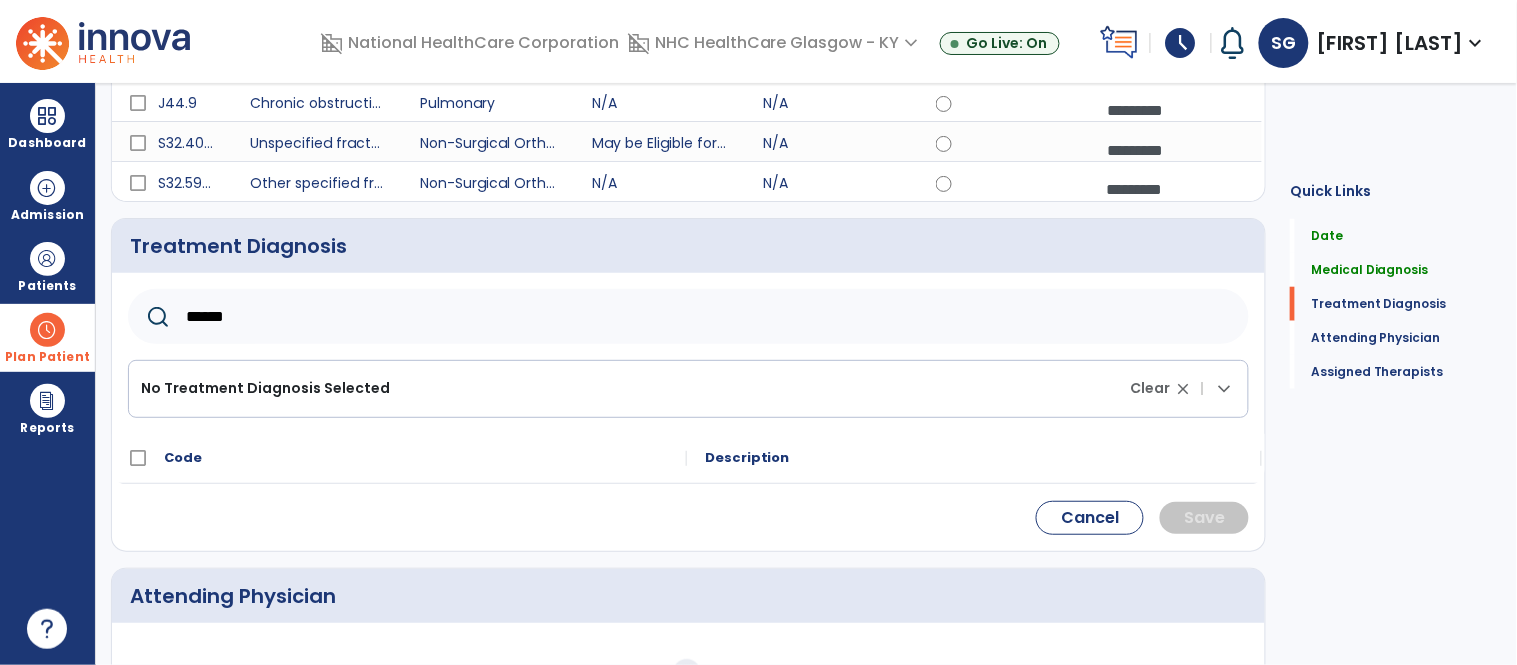drag, startPoint x: 355, startPoint y: 331, endPoint x: 68, endPoint y: 306, distance: 288.0868 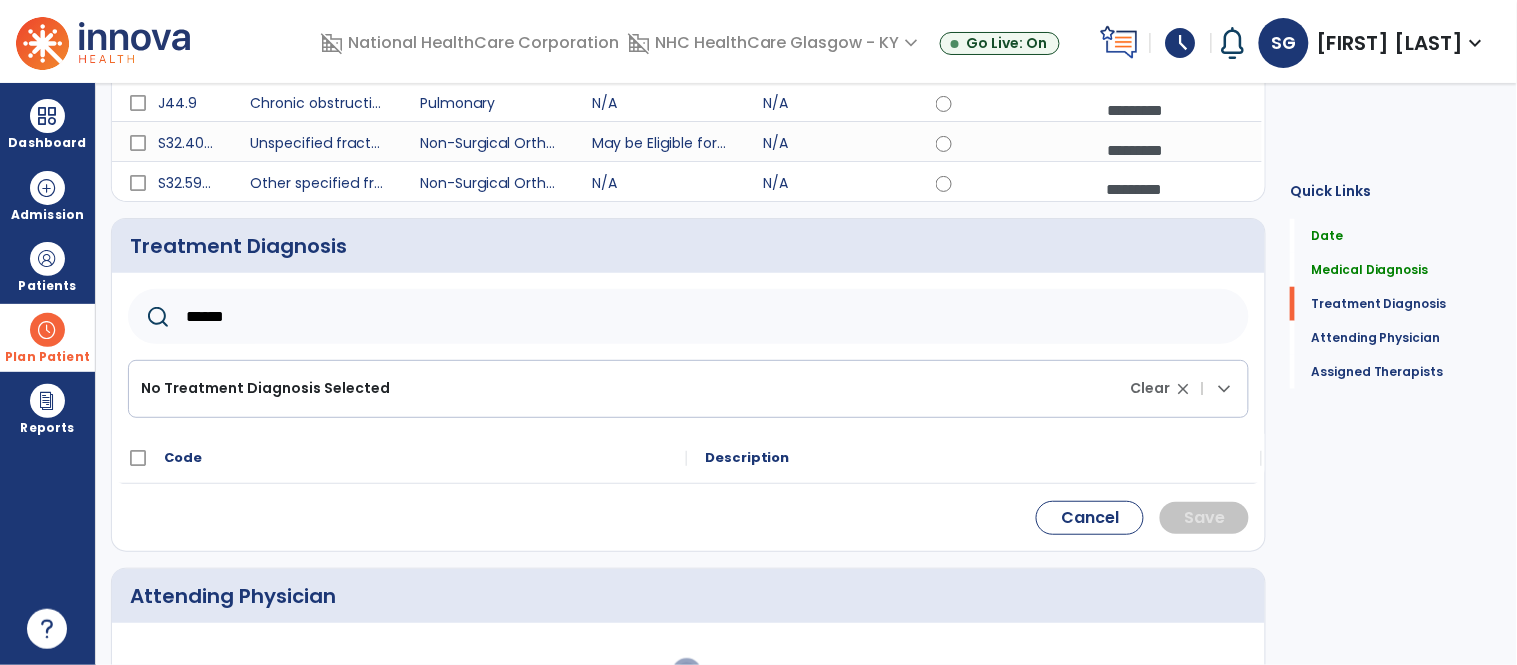 click on "Dashboard  dashboard  Therapist Dashboard Admission Patients  format_list_bulleted  Patient List  space_dashboard  Patient Board  insert_chart  PDPM Board Plan Patient  event_note  Planner  content_paste_go  Scheduler  content_paste_go  Whiteboard Reports  export_notes  Billing Exports  note_alt  EOM Report  event_note  Minutes By Payor  inbox_customize  Service Log  playlist_add_check  Triple Check Report  arrow_back   Speech Therapy Admission  SOC Date  *********  calendar_today  Order Date  *********  calendar_today  Anticipated DC Date   calendar_today  EOC --/--/---- Medical Diagnosis      menu   Add Medical Diagnosis   Delete Medical Diagnosis
Code
N/A" at bounding box center [758, 332] 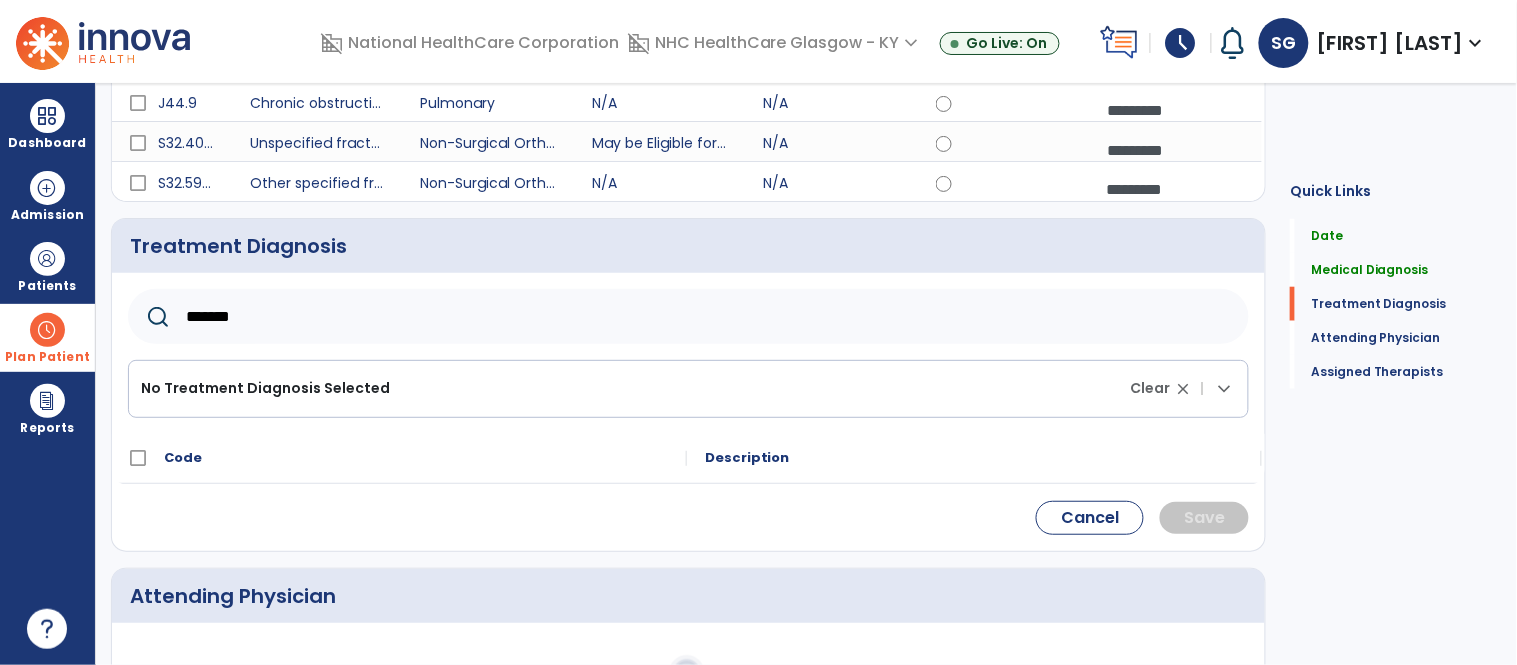 type on "*******" 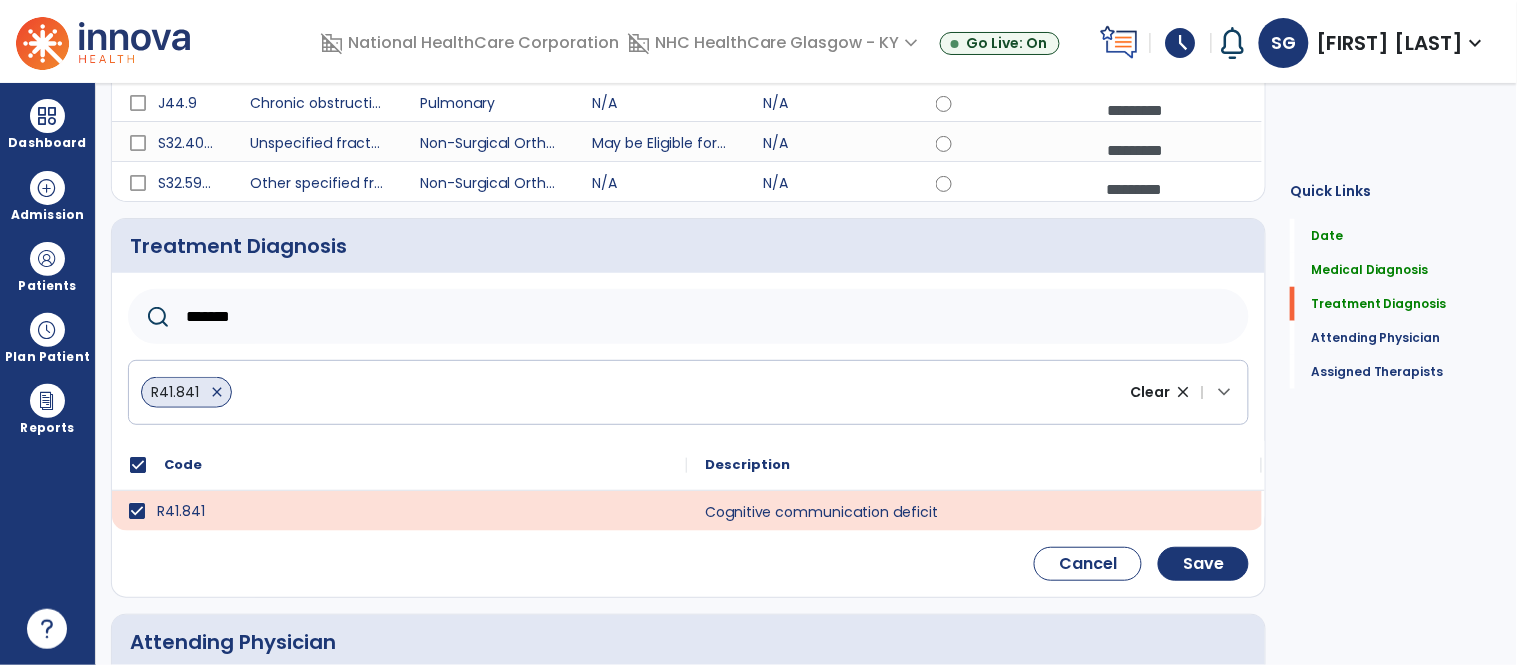 click on "Cancel    Save" 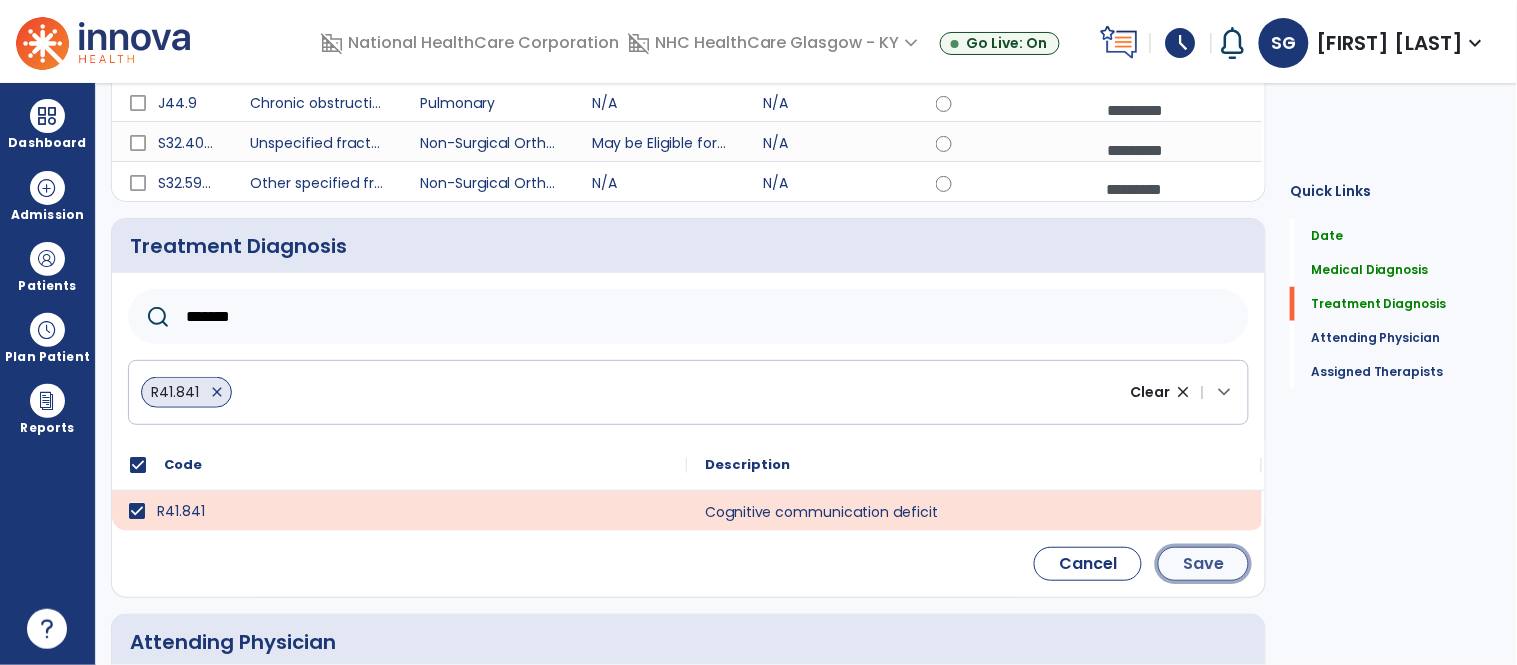 click on "Save" 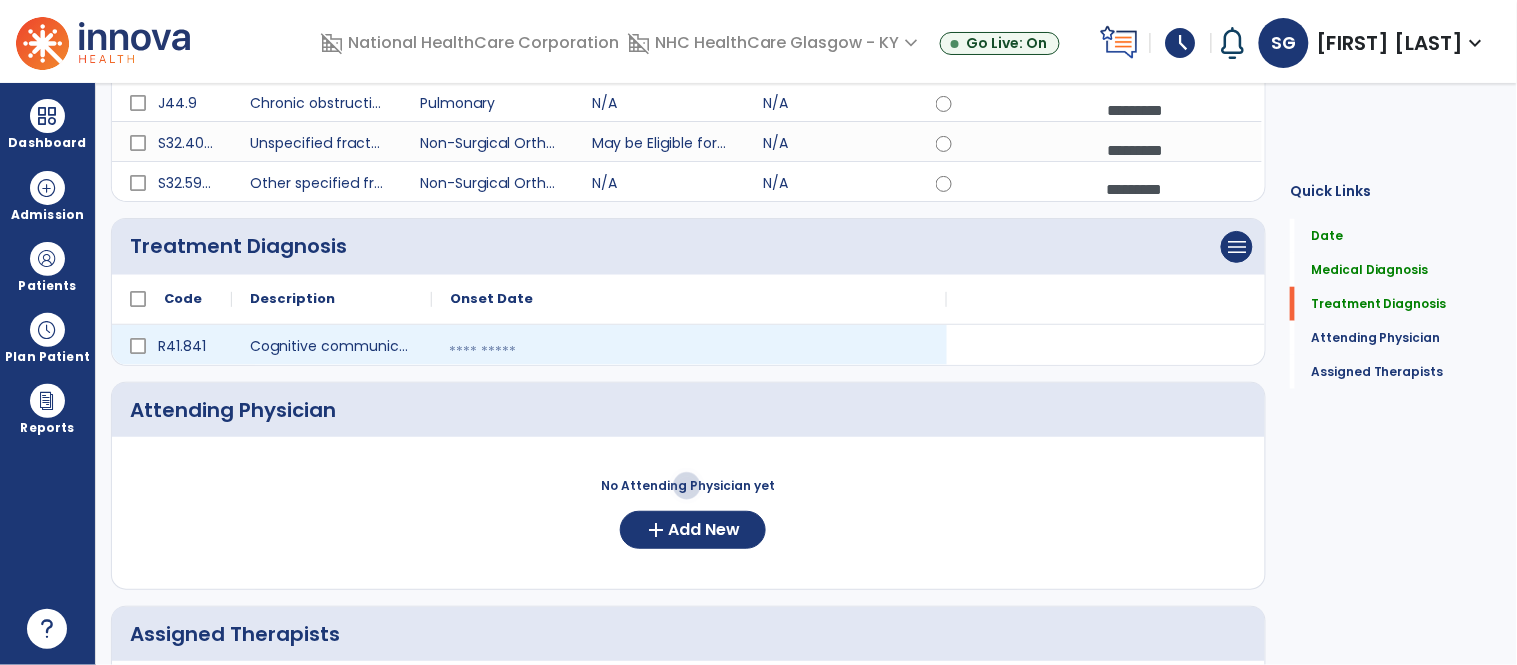 click at bounding box center (689, 352) 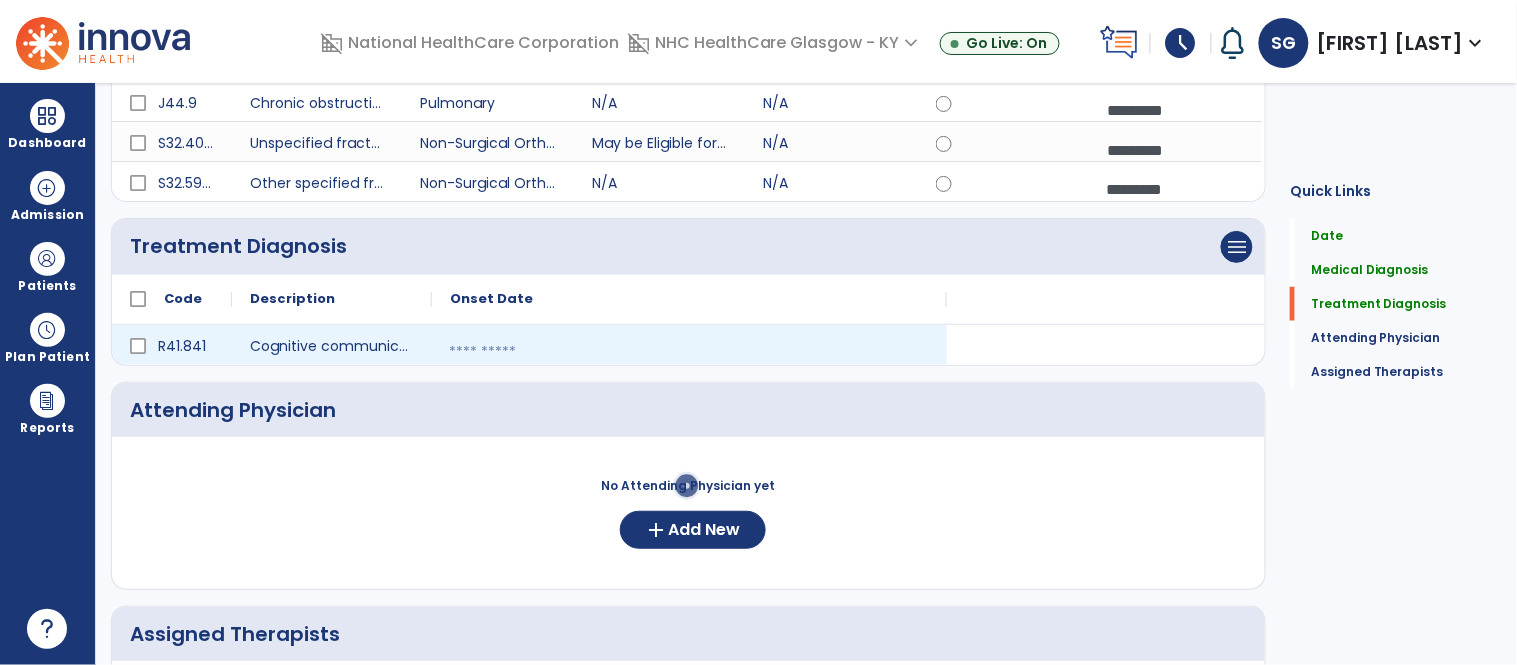 select on "*" 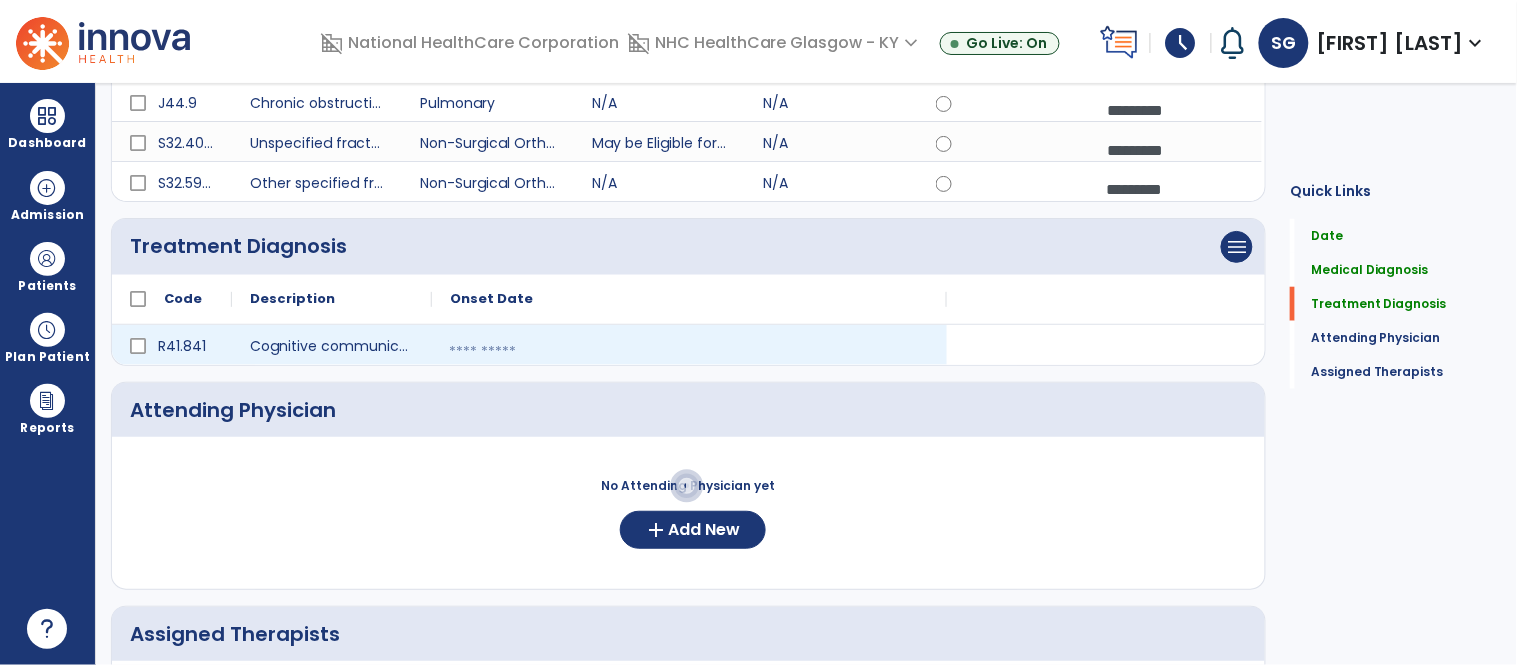 select on "****" 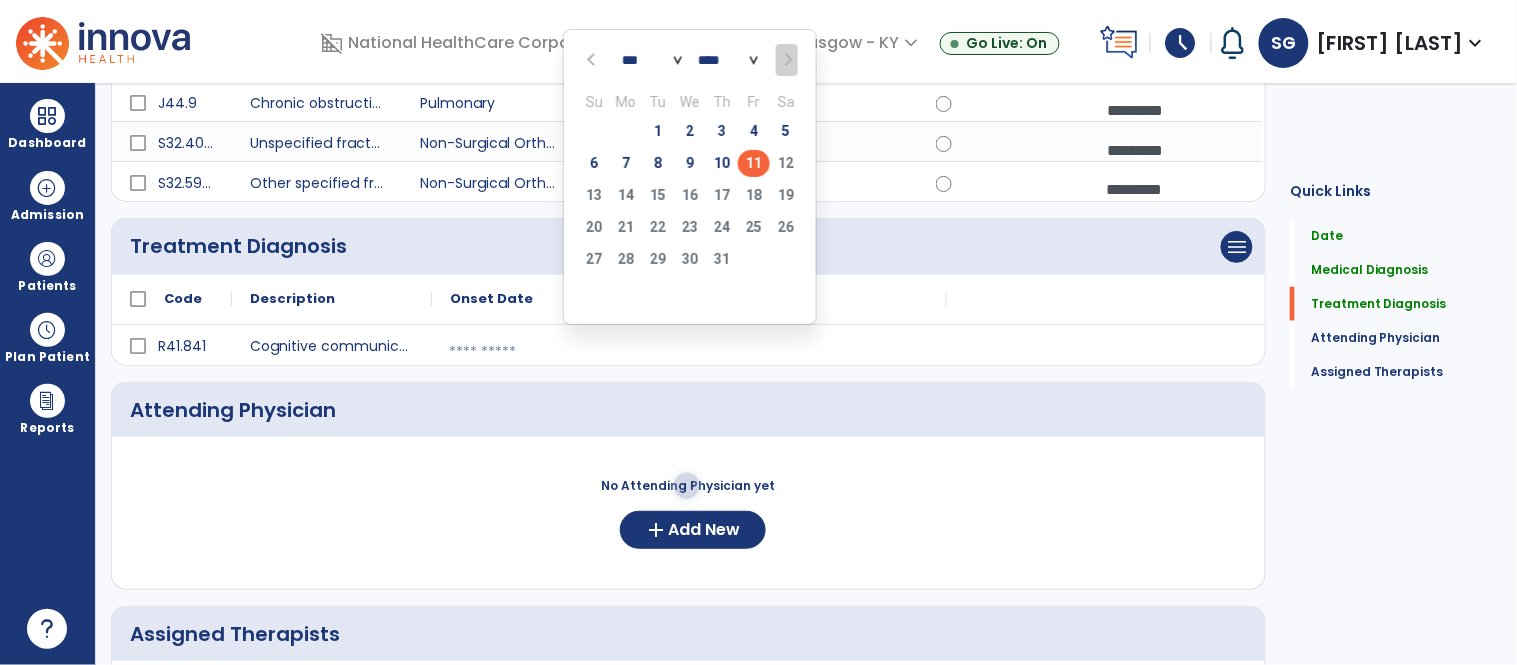 click on "11" 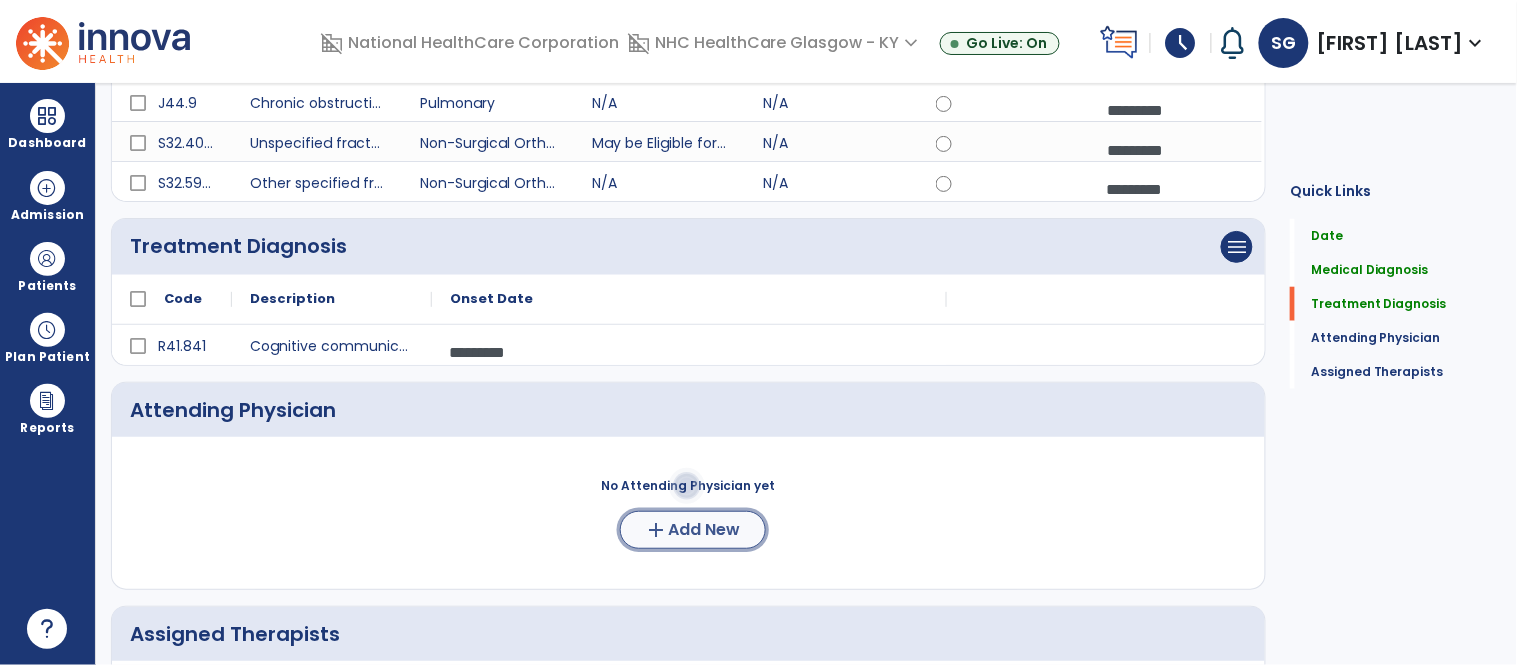 click on "Add New" 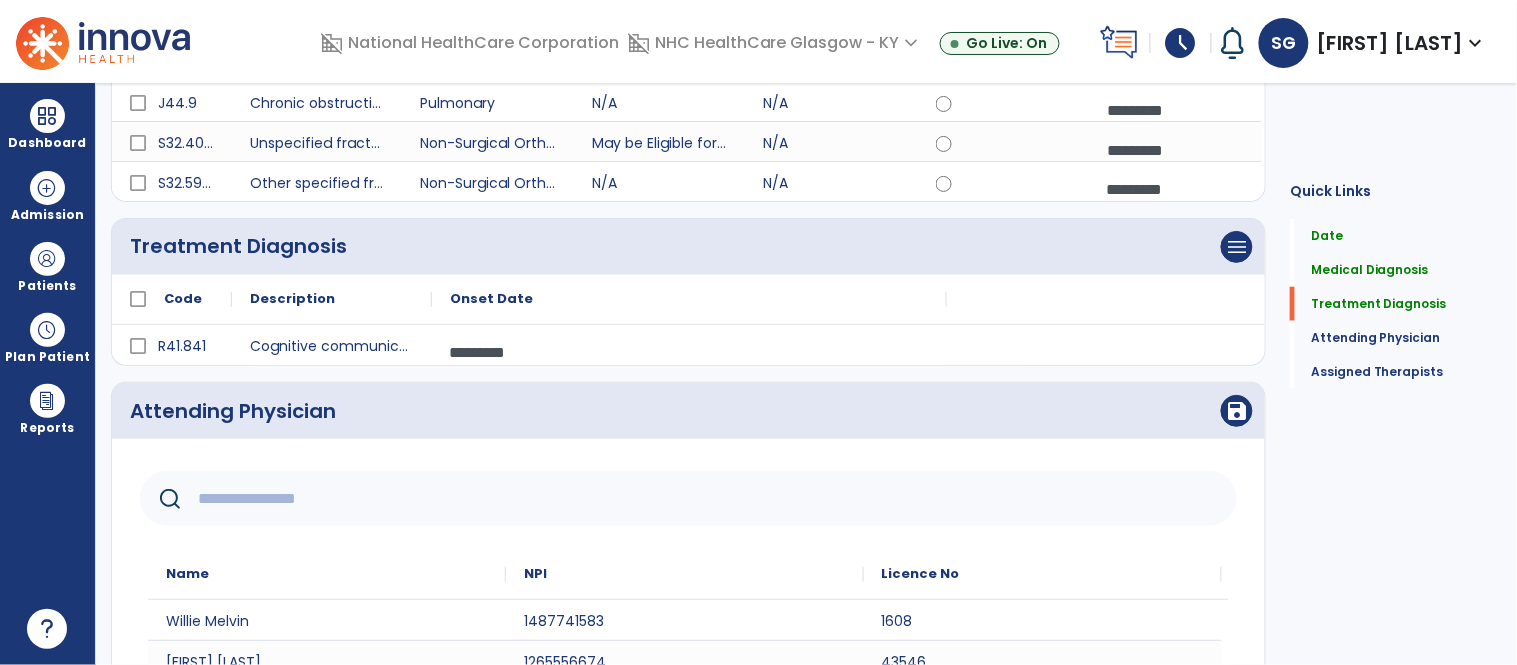 click 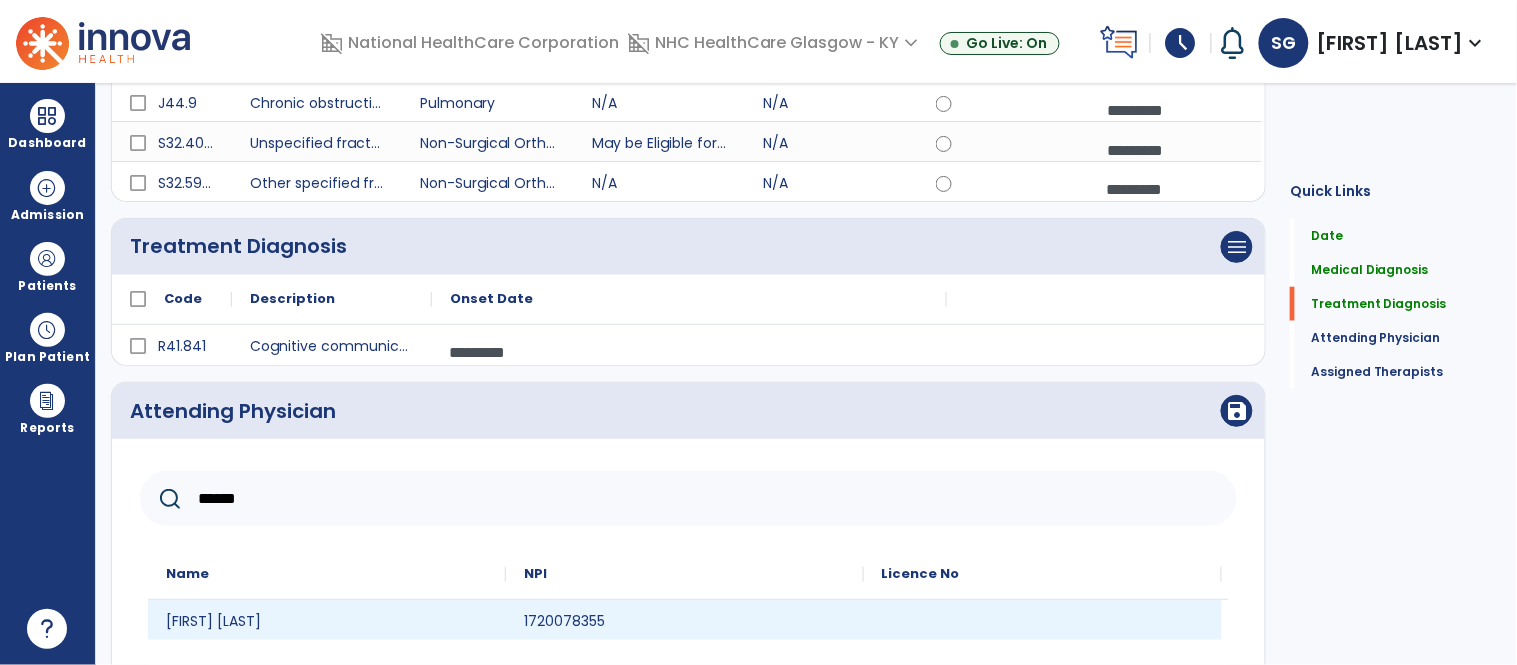 type on "******" 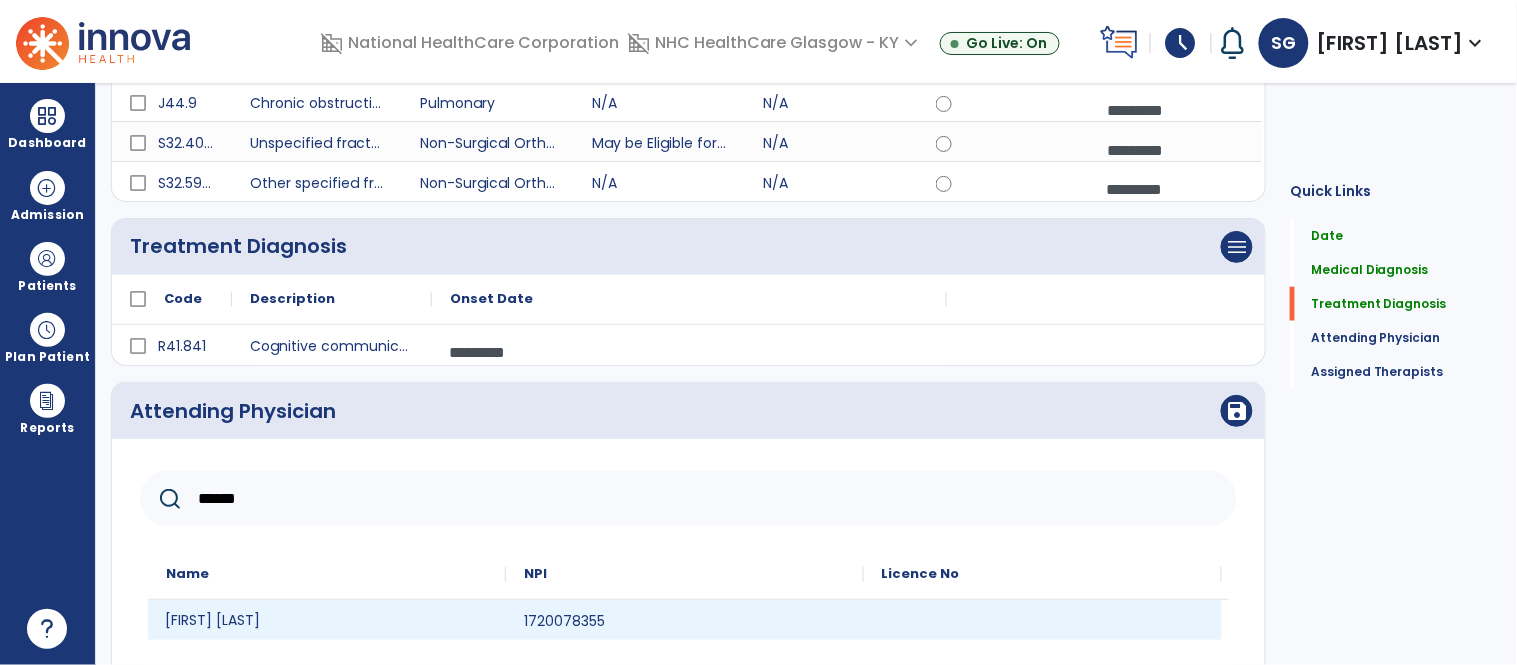 click on "[FIRST] [LAST]" 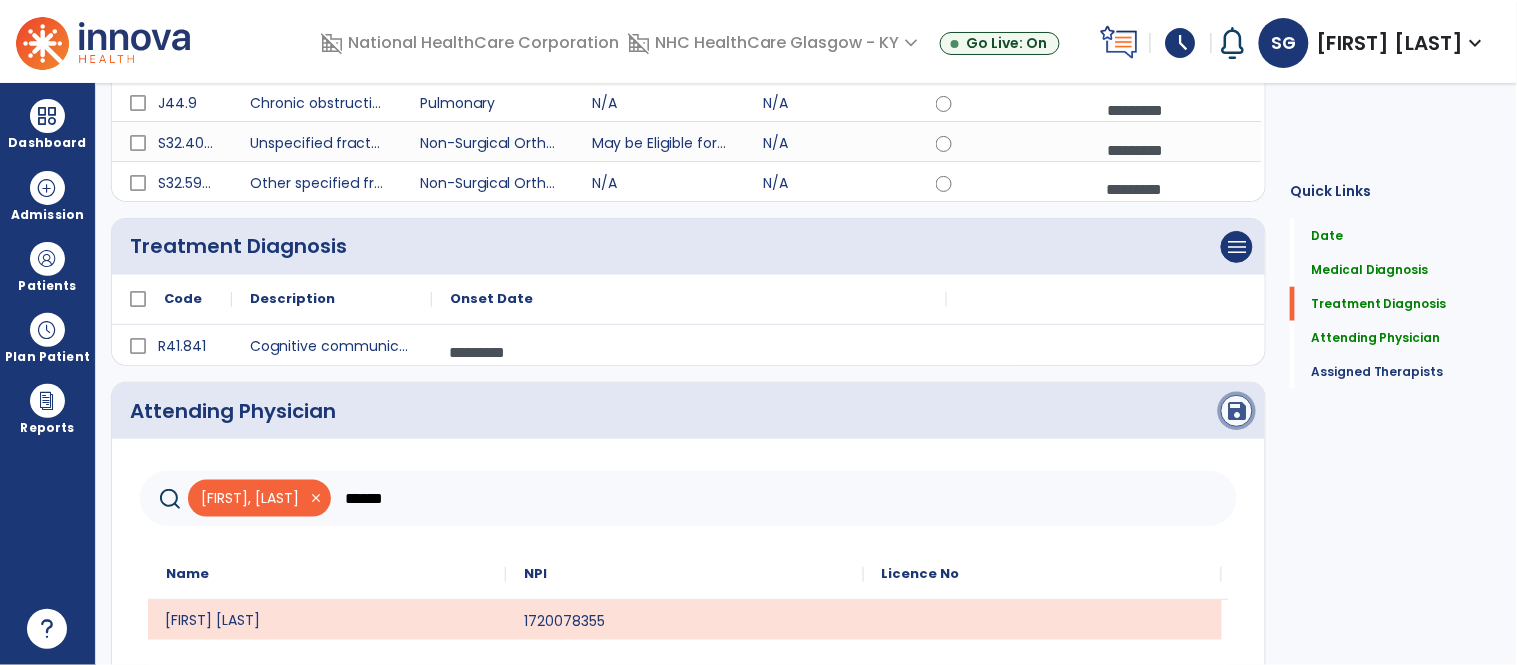 click on "save" 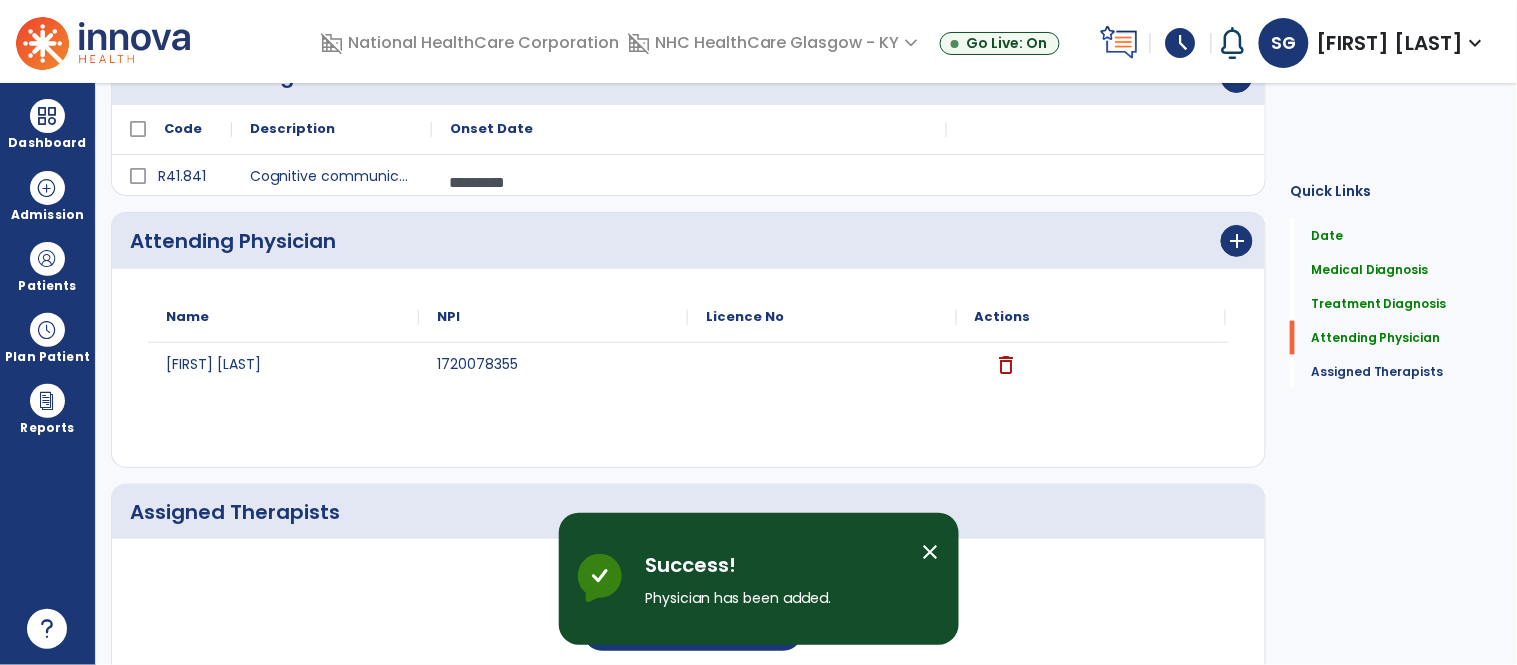 scroll, scrollTop: 671, scrollLeft: 0, axis: vertical 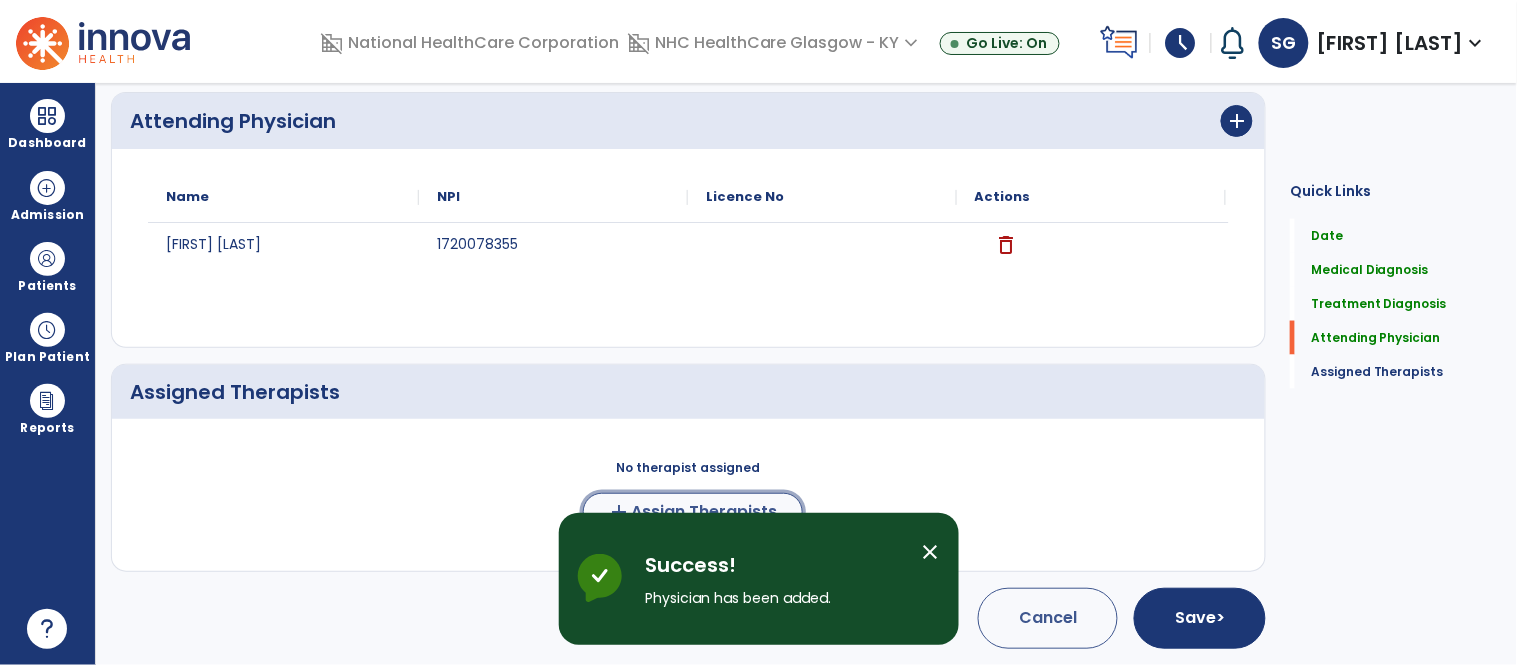 click on "add  Assign Therapists" 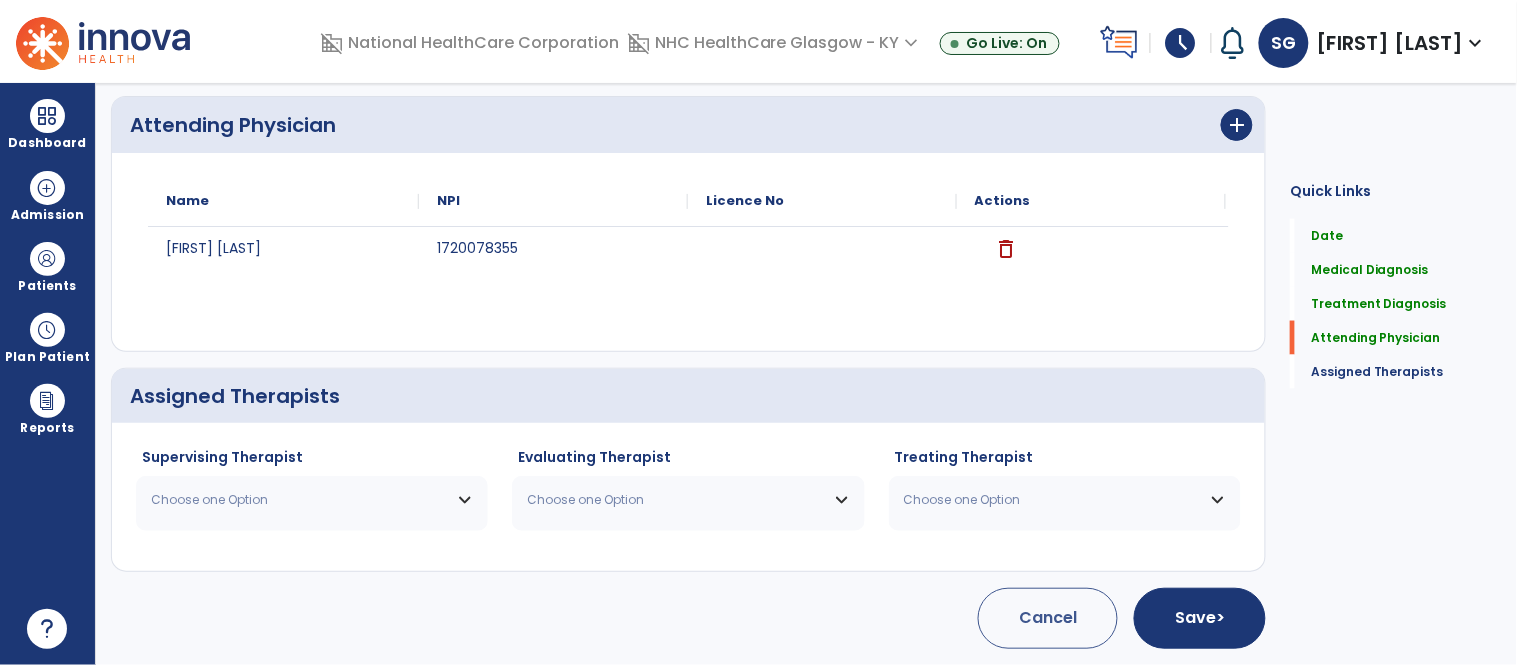scroll, scrollTop: 667, scrollLeft: 0, axis: vertical 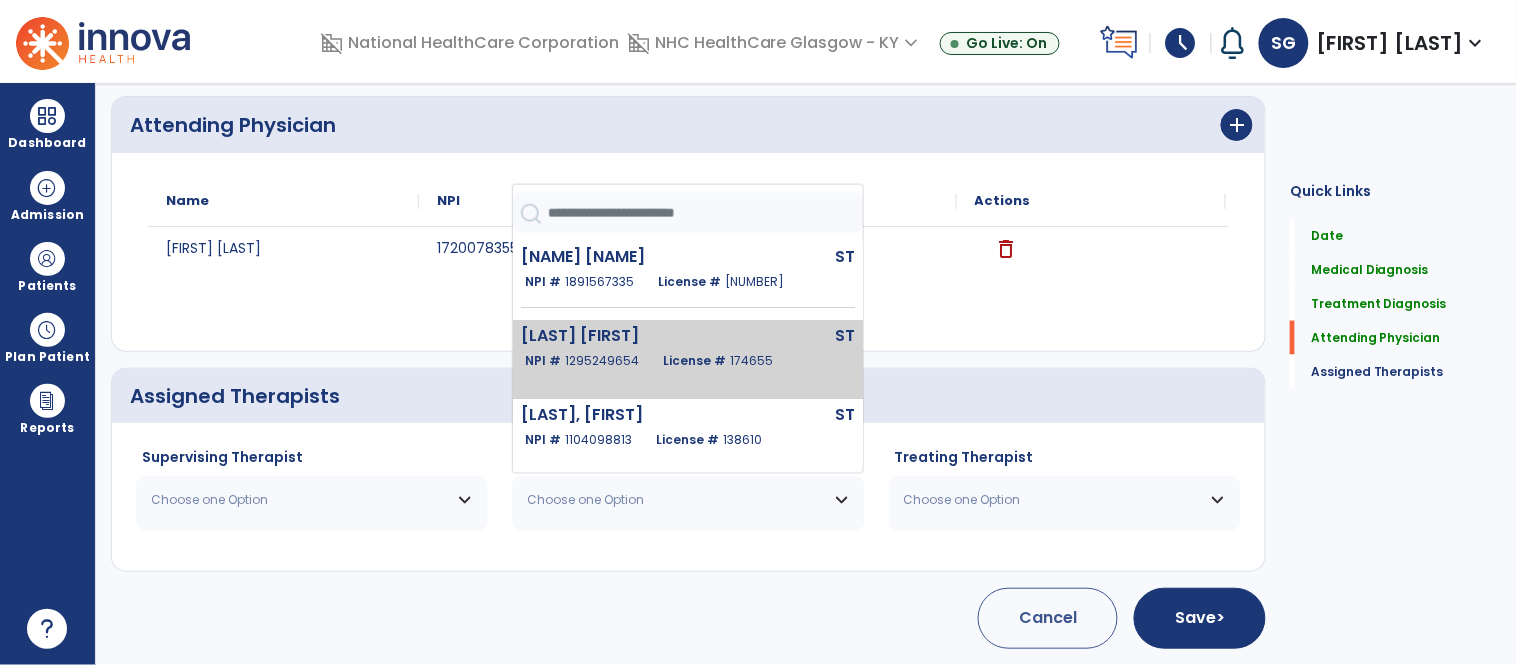 click on "[LAST] [FIRST]" 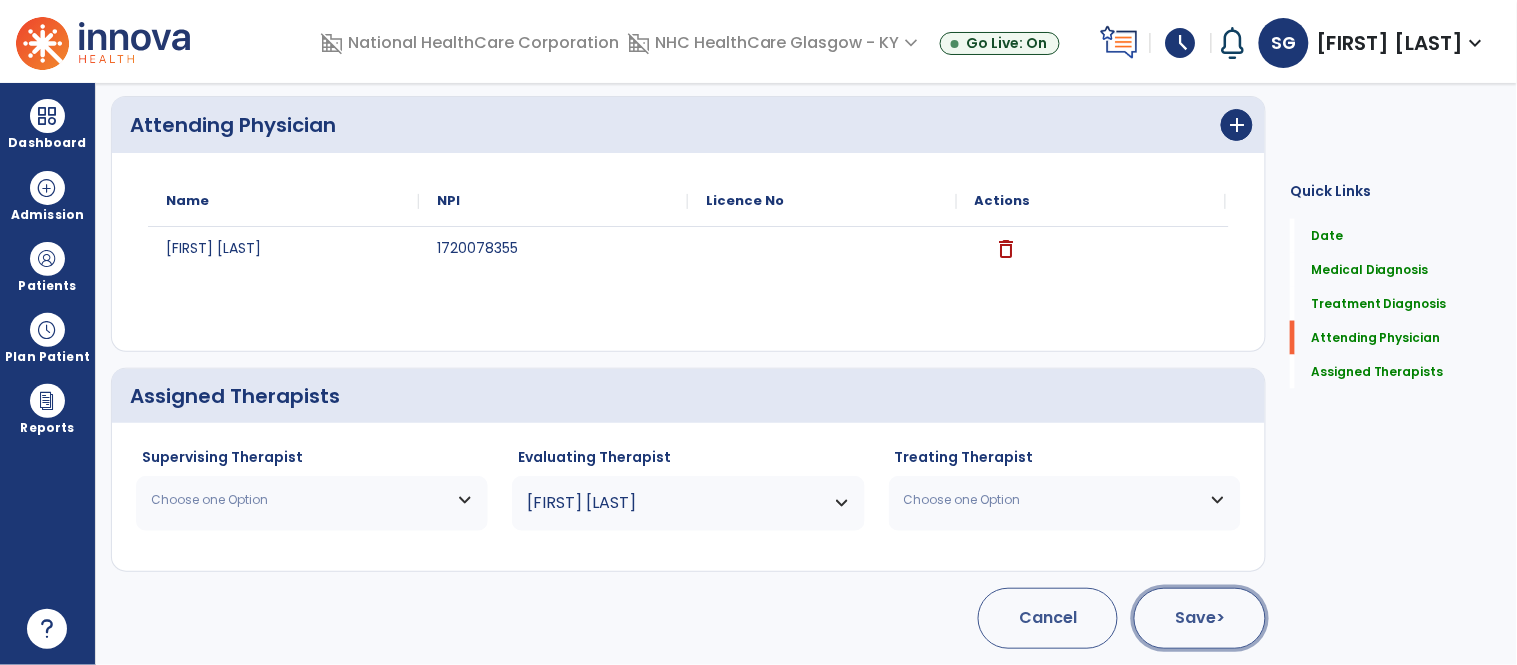 click on "Save  >" 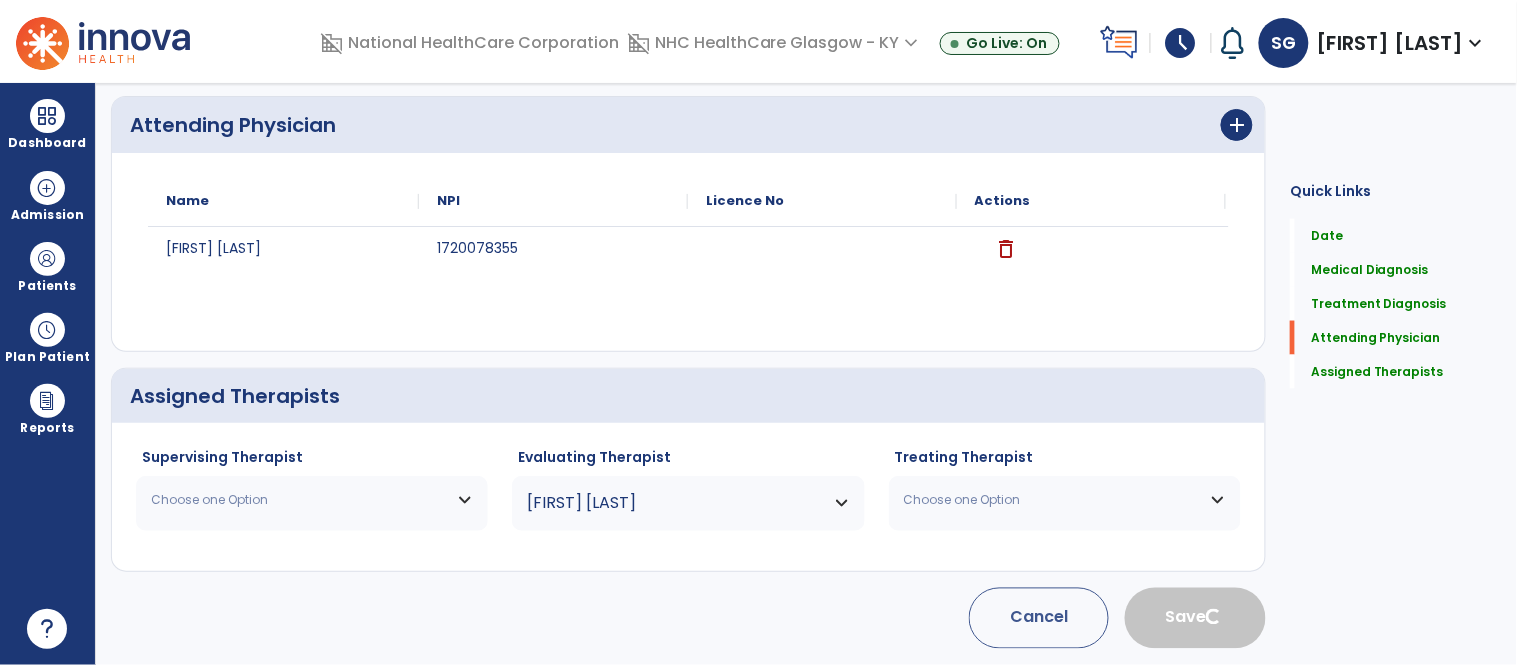 type 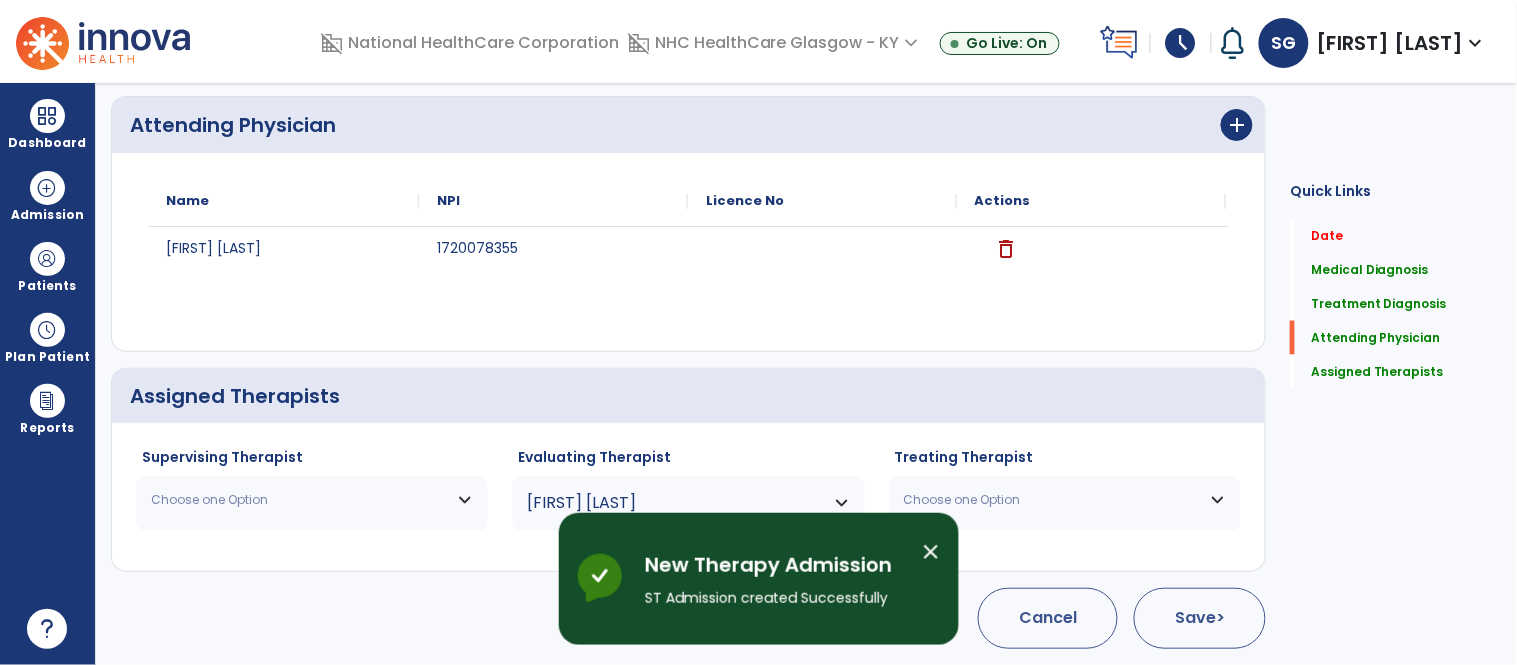 scroll, scrollTop: 96, scrollLeft: 0, axis: vertical 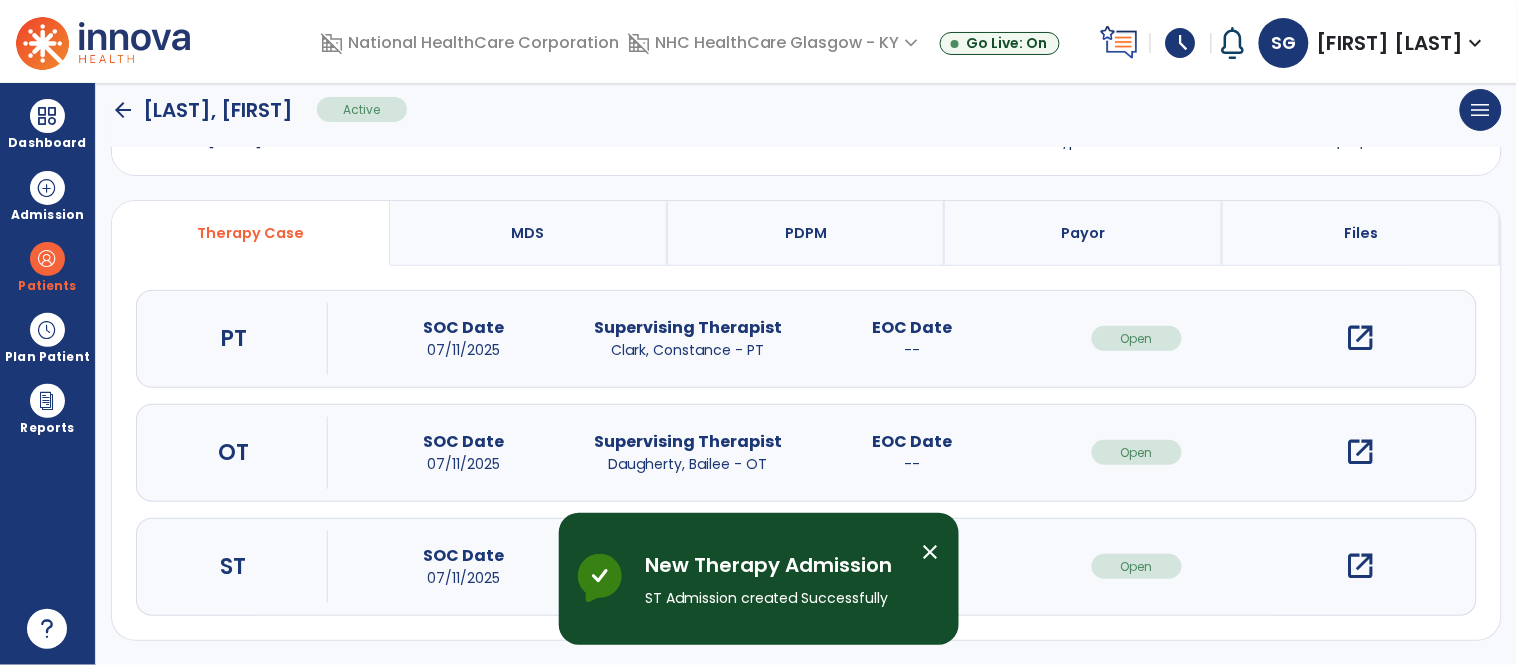 click on "open_in_new" at bounding box center (1361, 566) 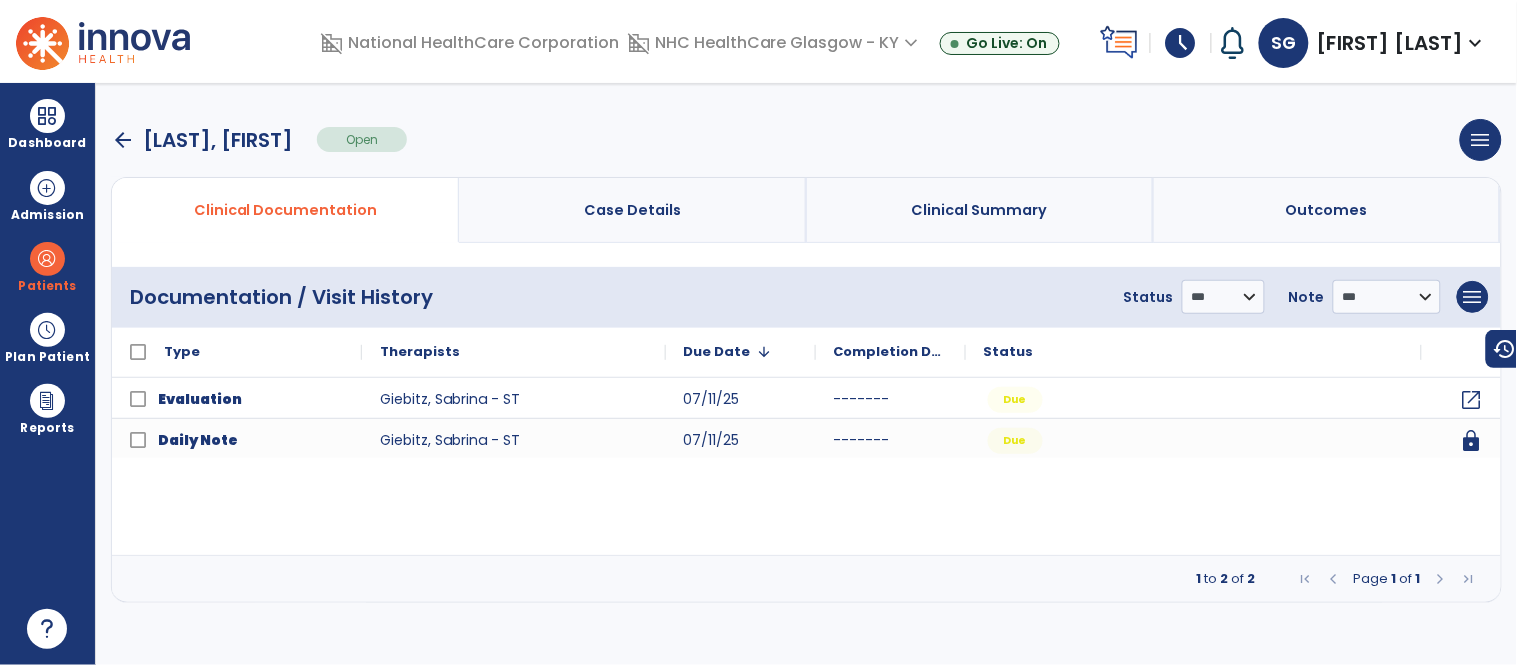 scroll, scrollTop: 0, scrollLeft: 0, axis: both 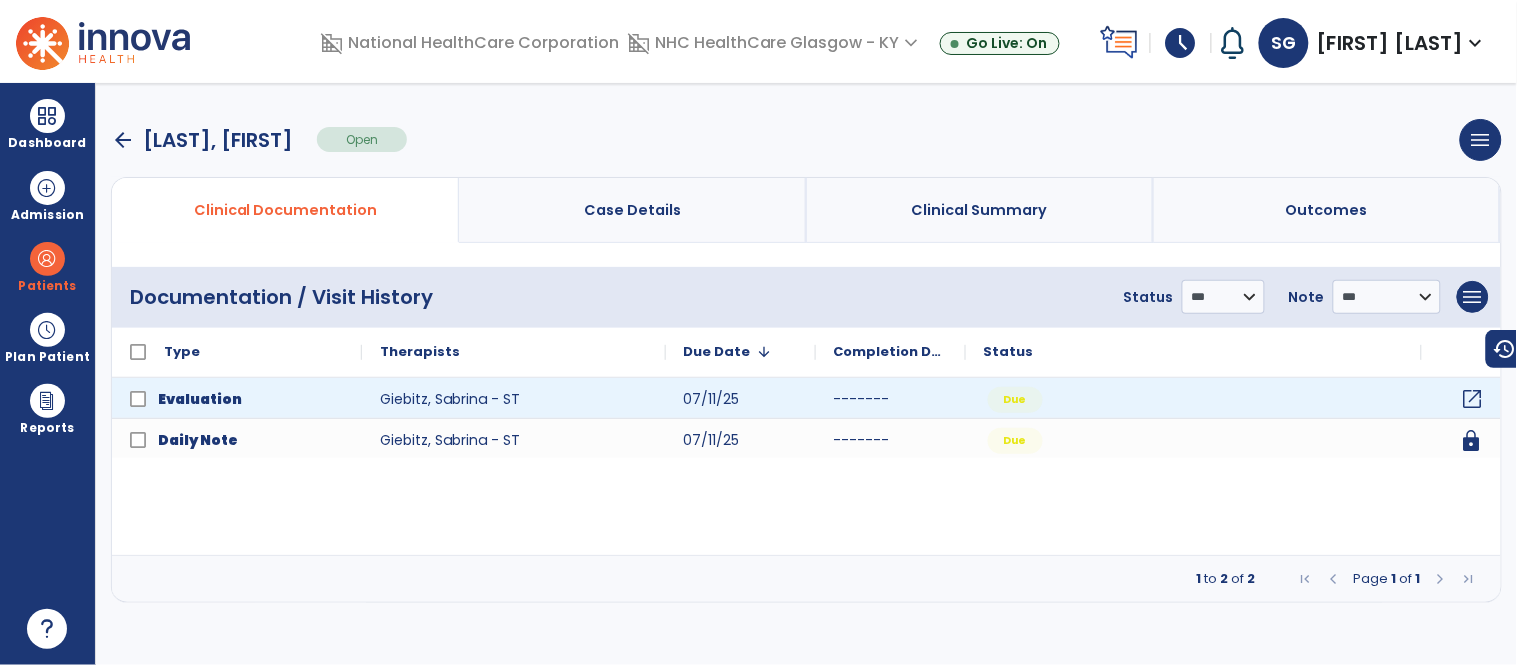 click on "open_in_new" 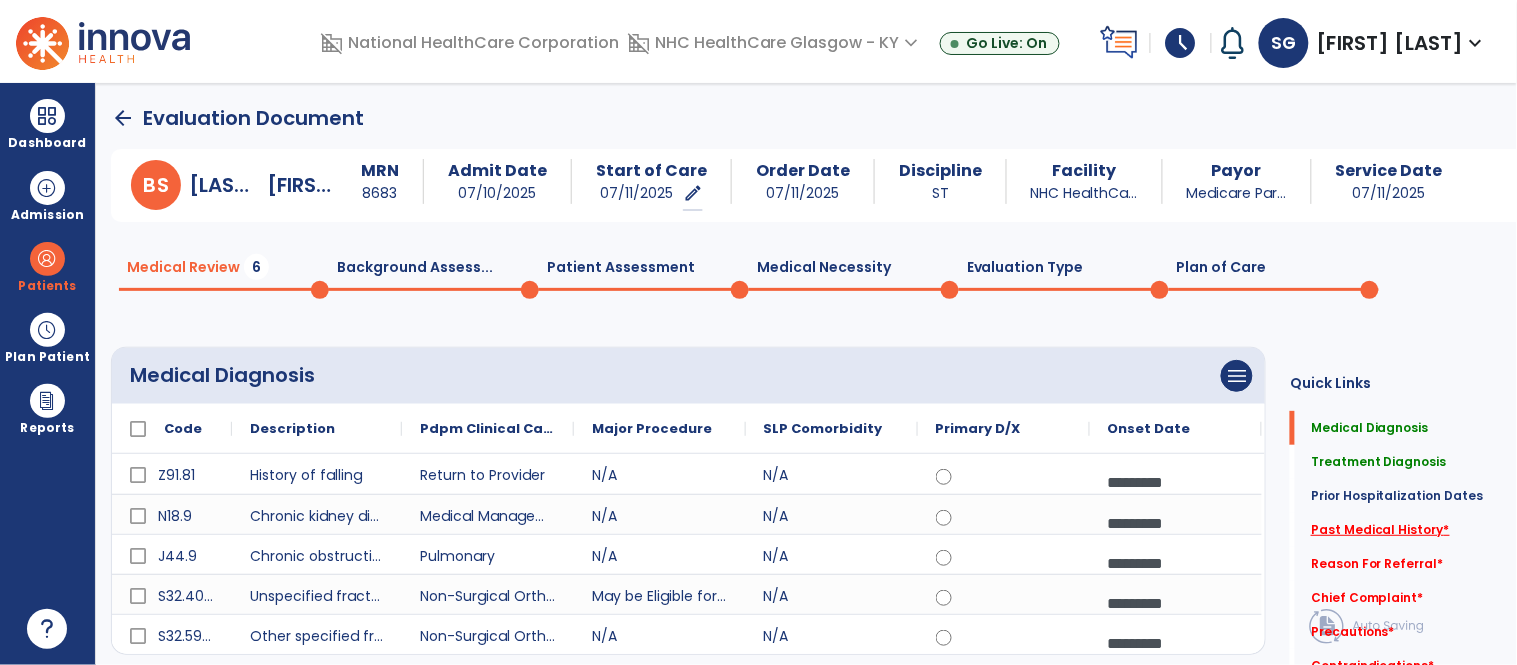 click on "Past Medical History   *" 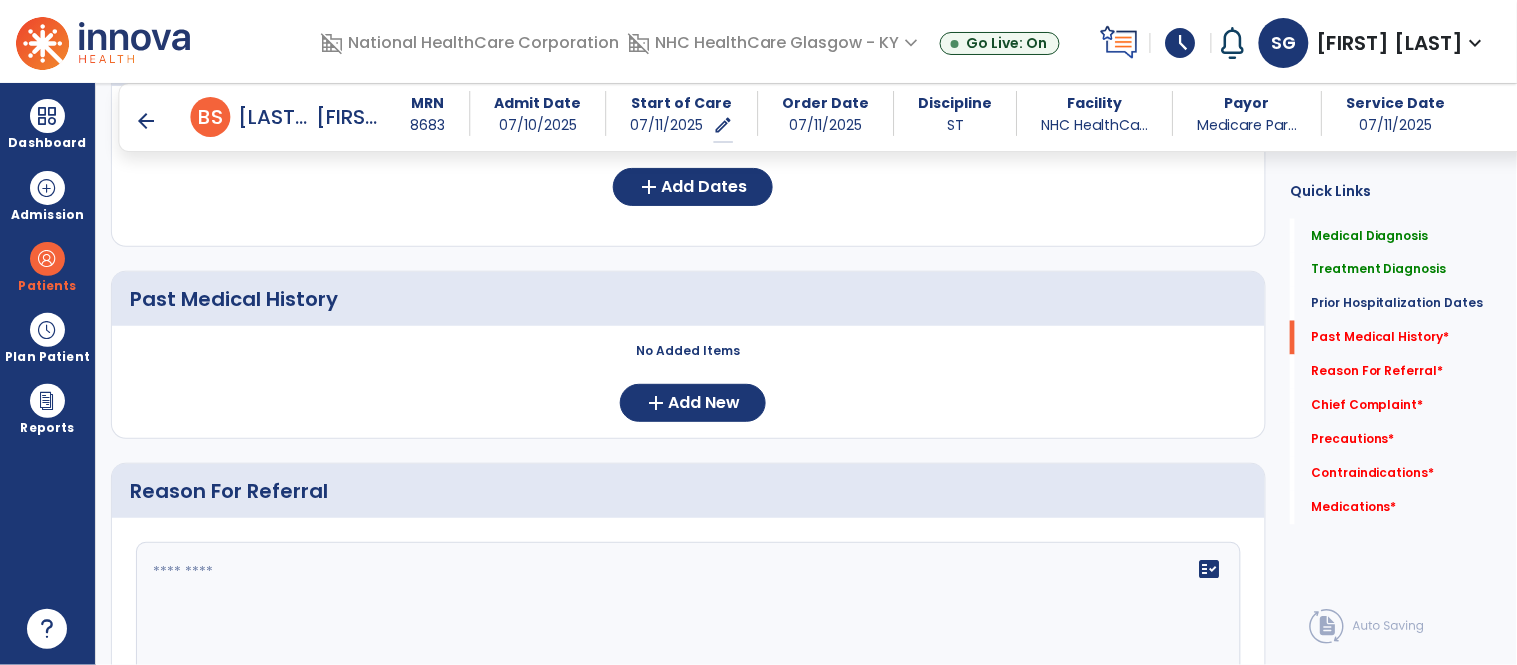 scroll, scrollTop: 794, scrollLeft: 0, axis: vertical 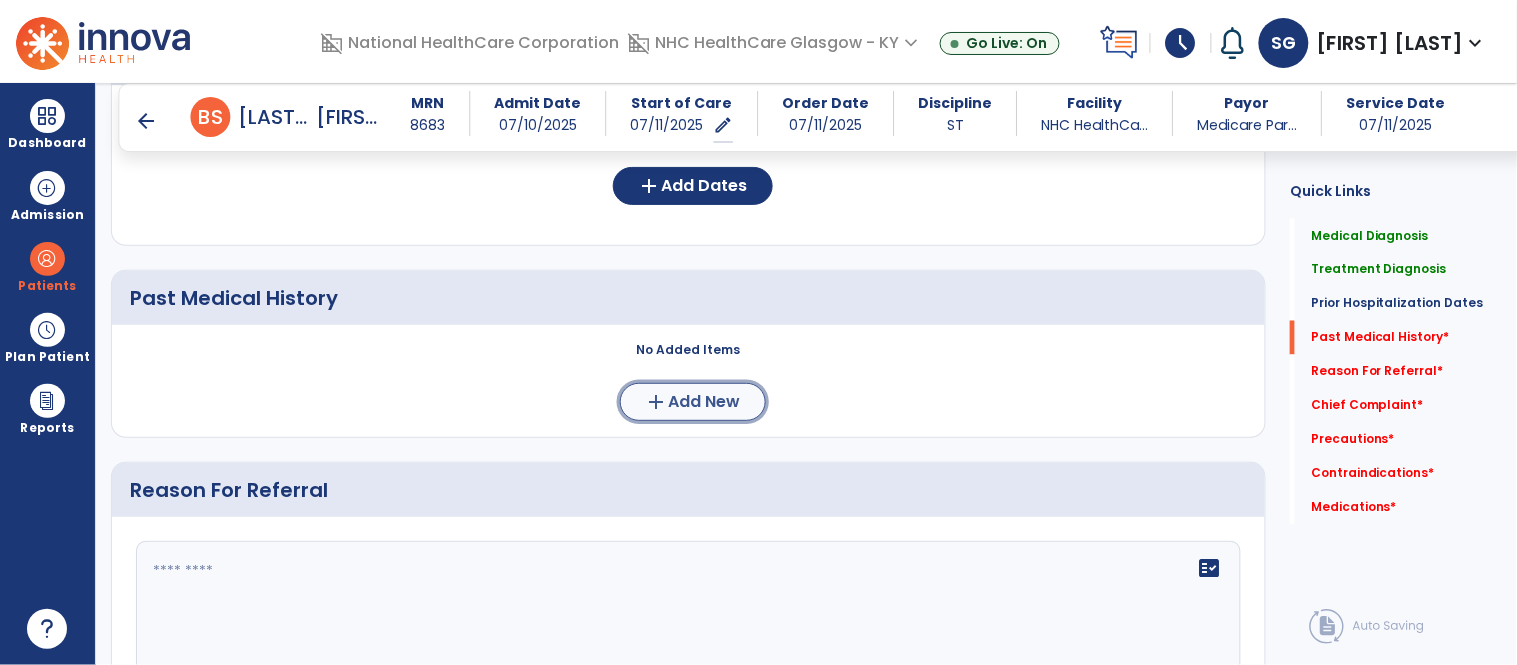 click on "add  Add New" 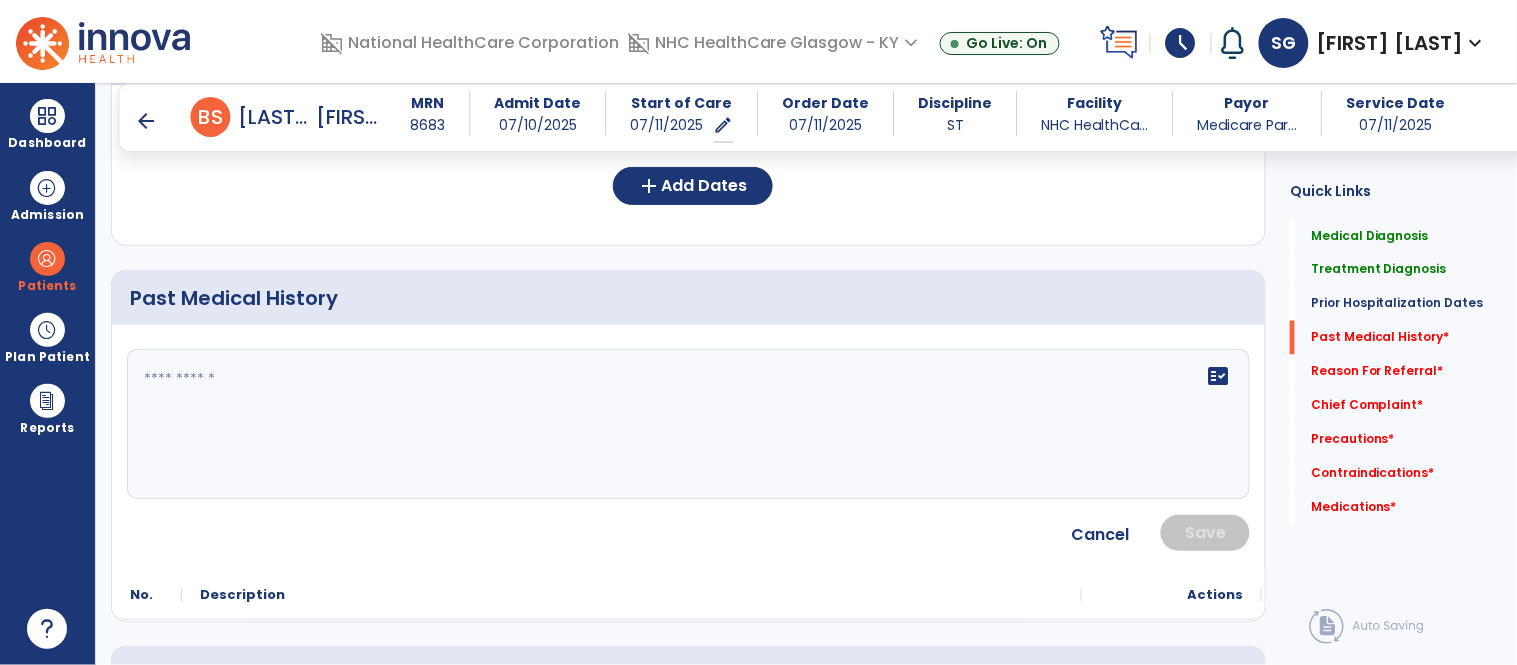 click on "fact_check" 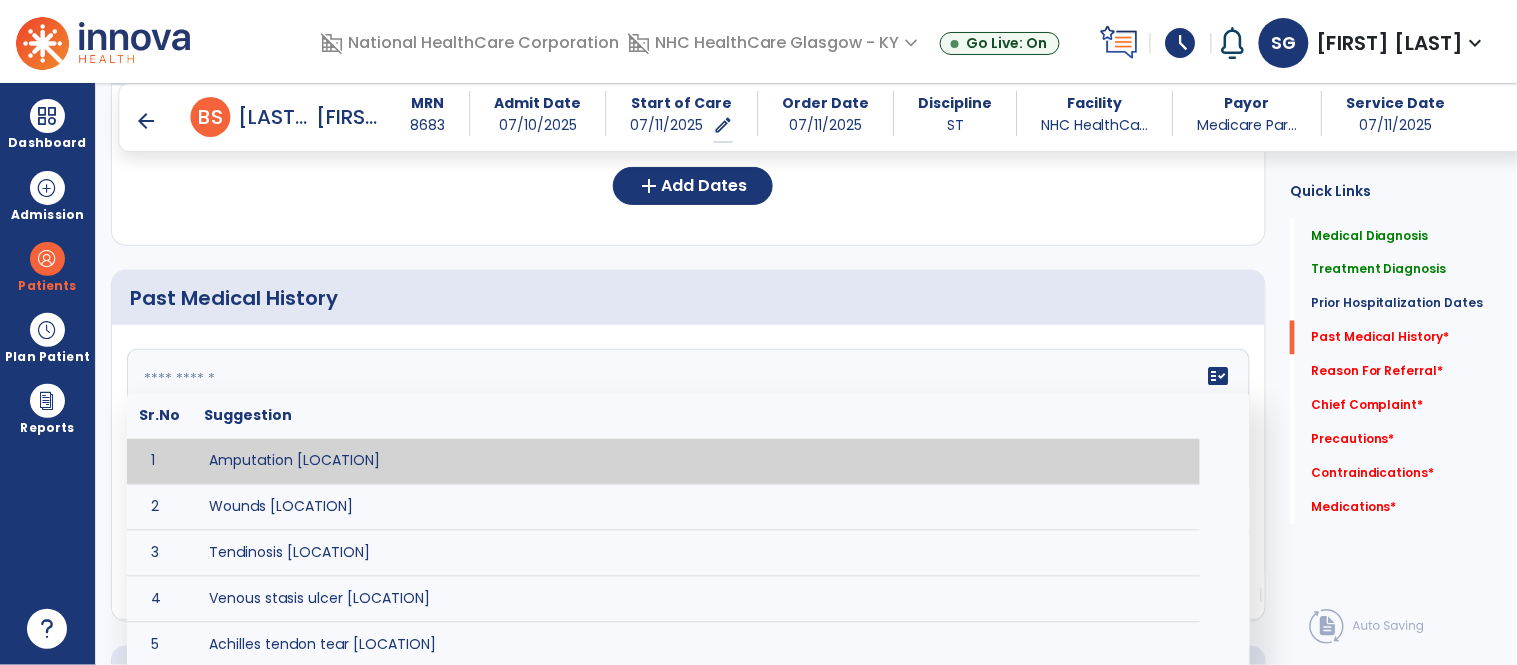 paste on "**********" 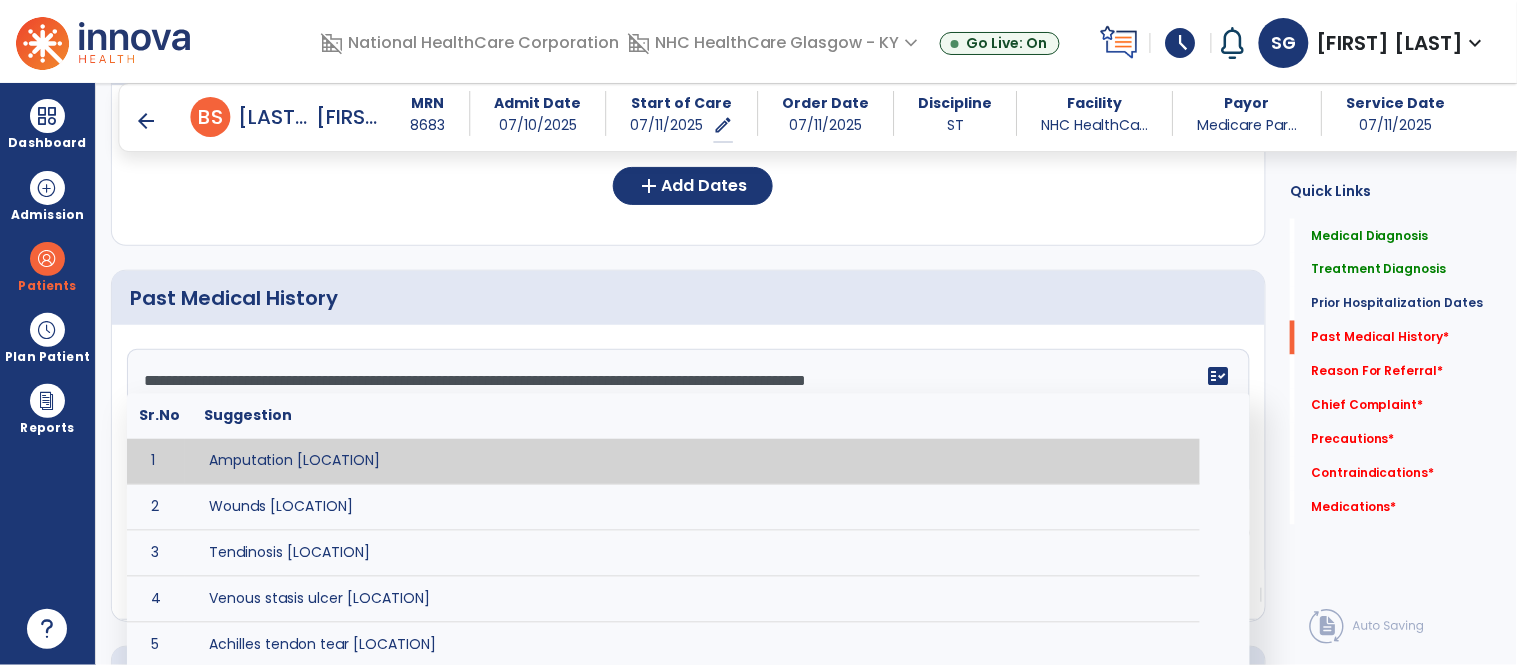 scroll, scrollTop: 374, scrollLeft: 0, axis: vertical 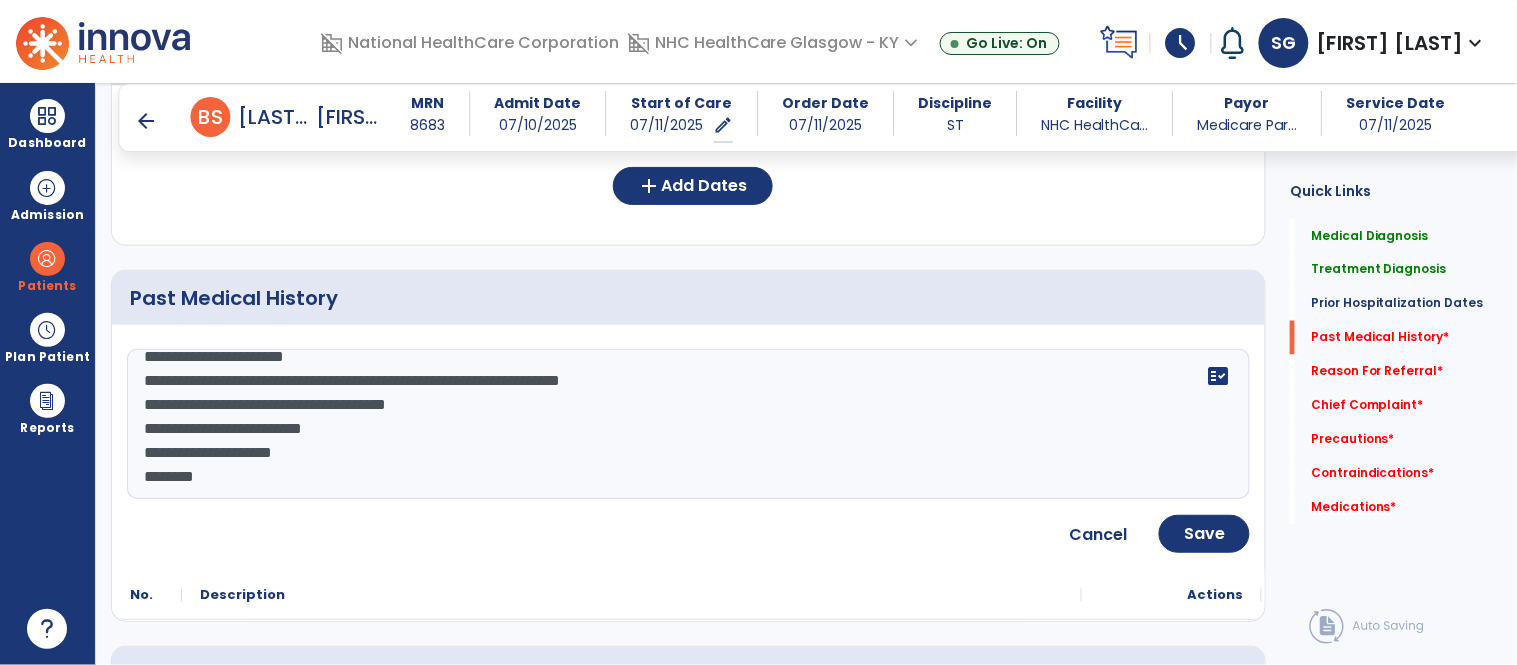 click on "**********" 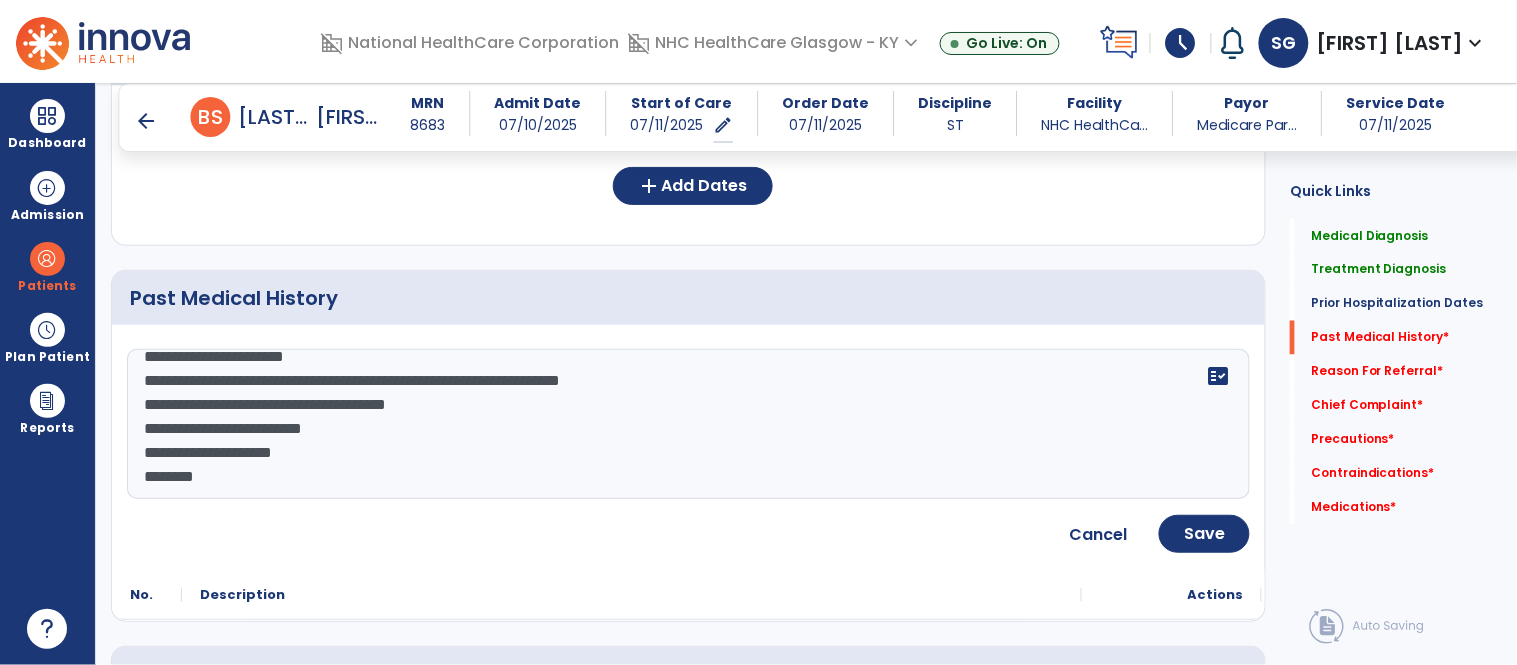 scroll, scrollTop: 0, scrollLeft: 0, axis: both 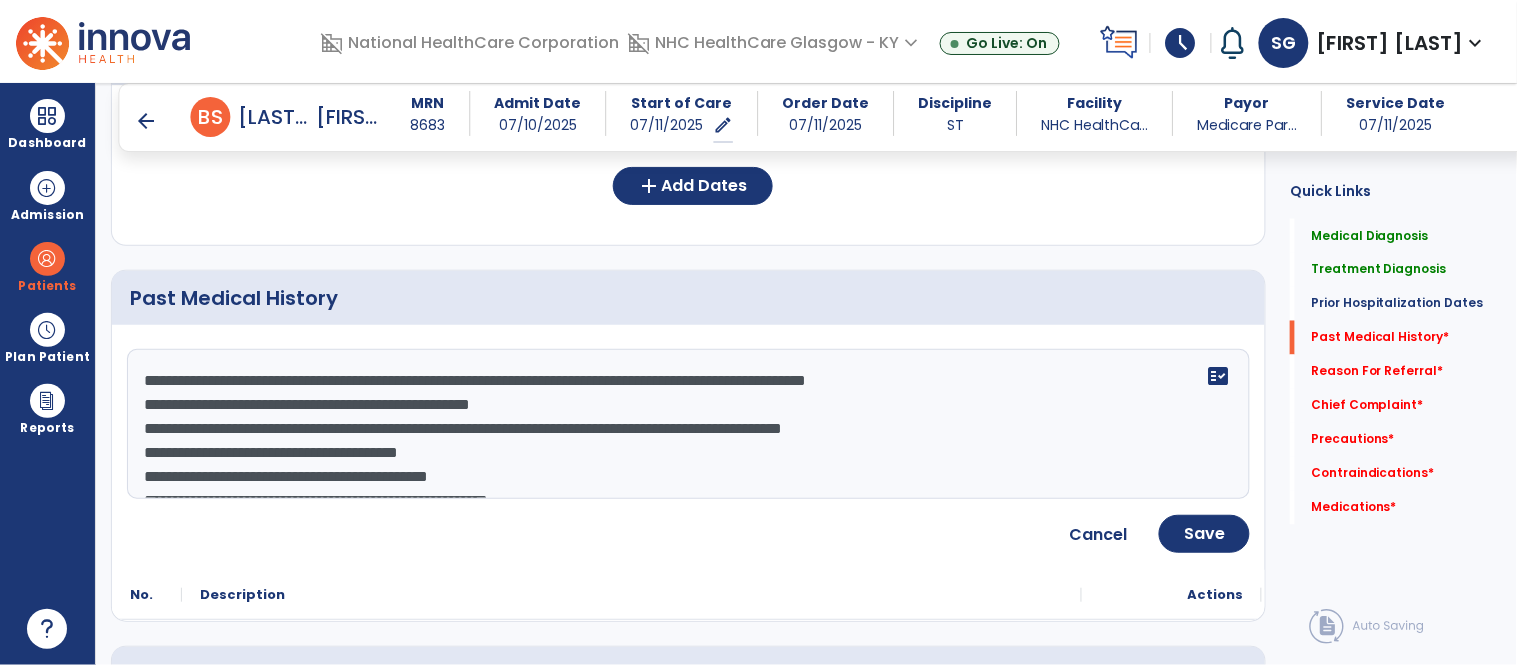 drag, startPoint x: 408, startPoint y: 407, endPoint x: 602, endPoint y: 411, distance: 194.04123 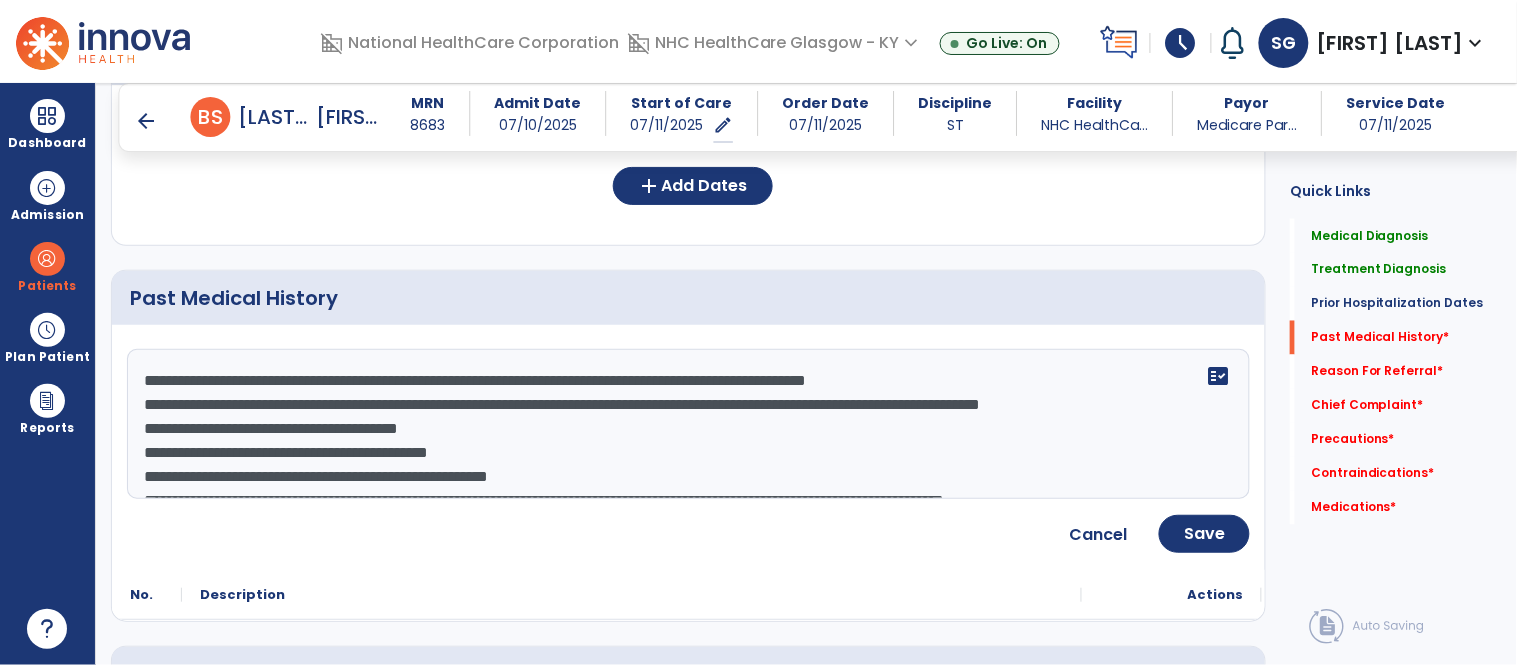 click on "**********" 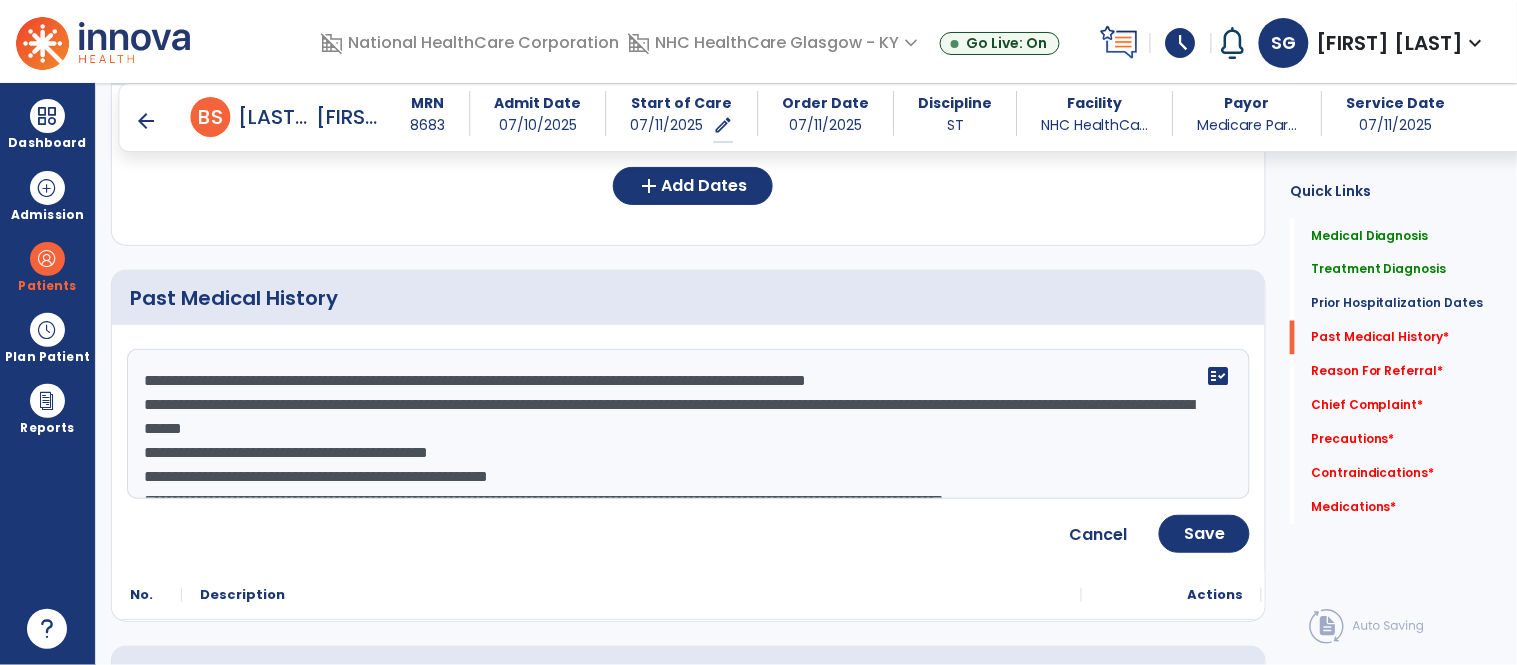 click on "**********" 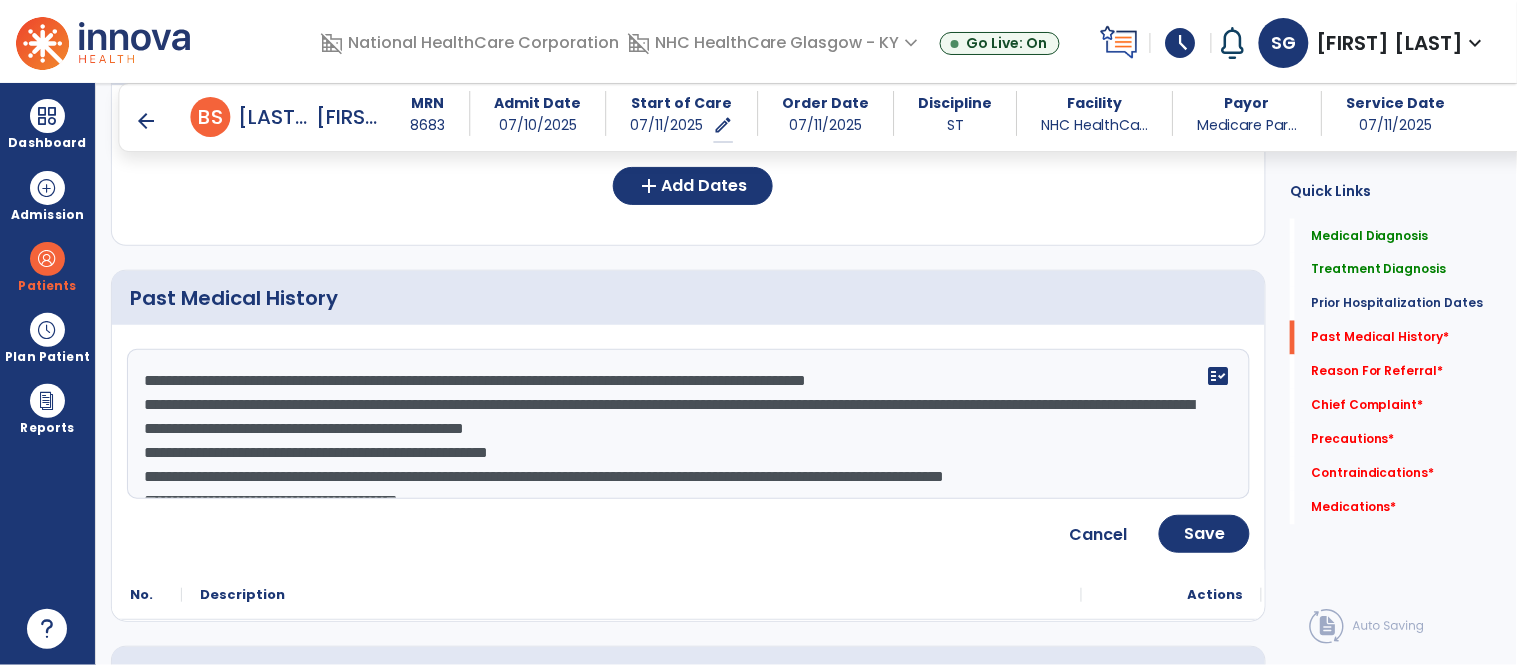 drag, startPoint x: 920, startPoint y: 436, endPoint x: 1015, endPoint y: 438, distance: 95.02105 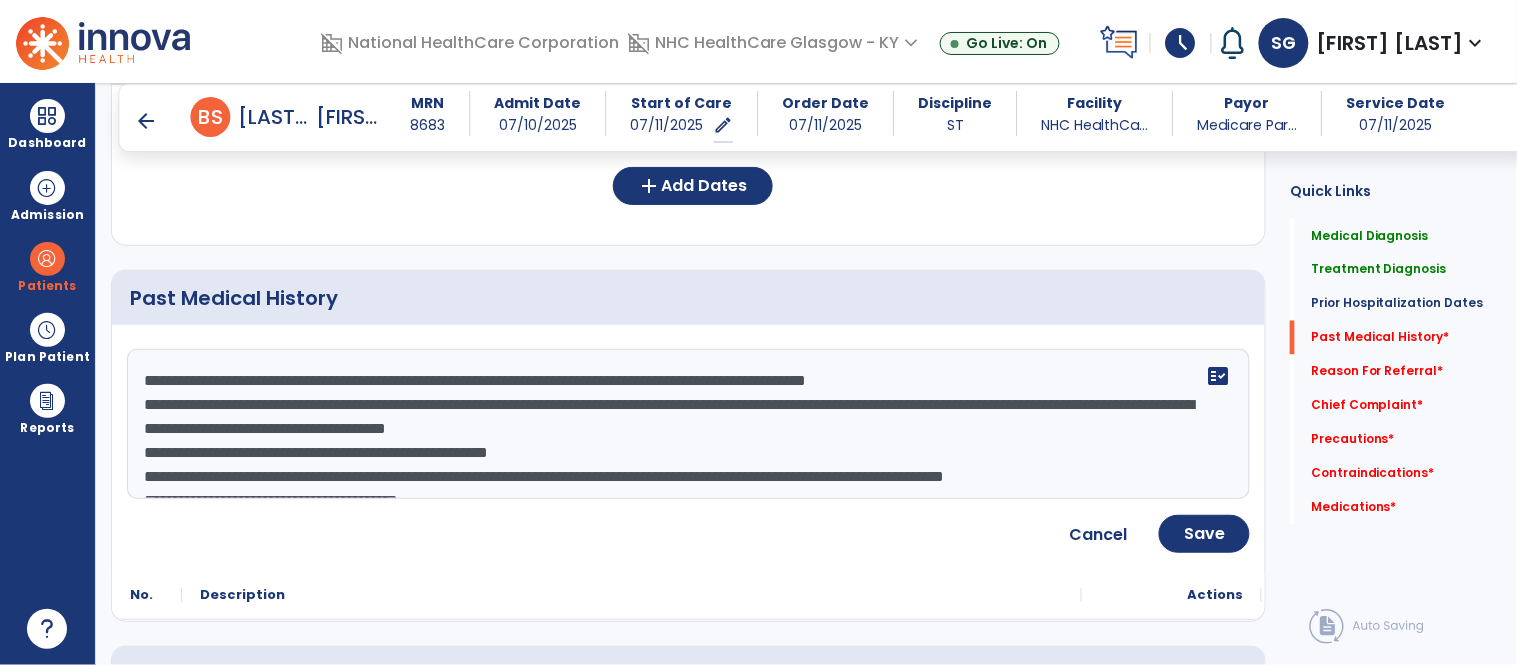 drag, startPoint x: 211, startPoint y: 447, endPoint x: 630, endPoint y: 457, distance: 419.11932 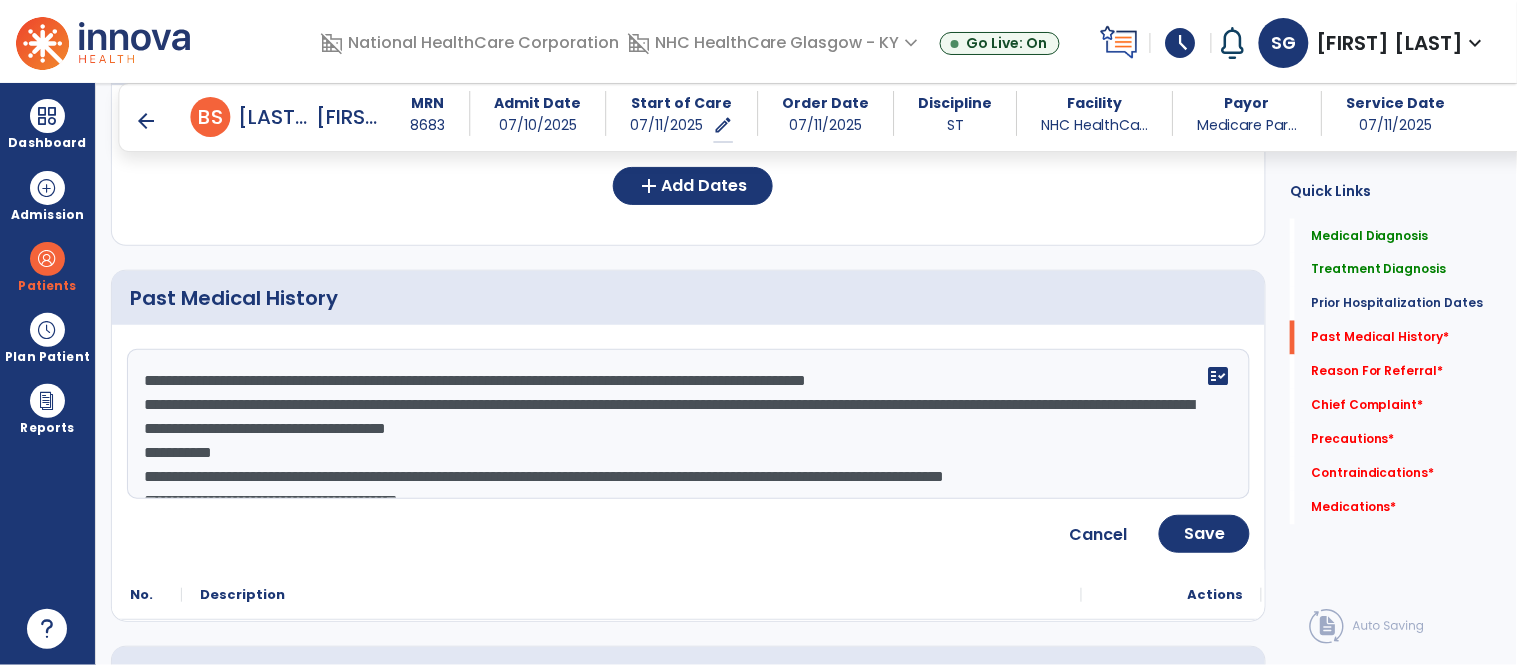 click on "**********" 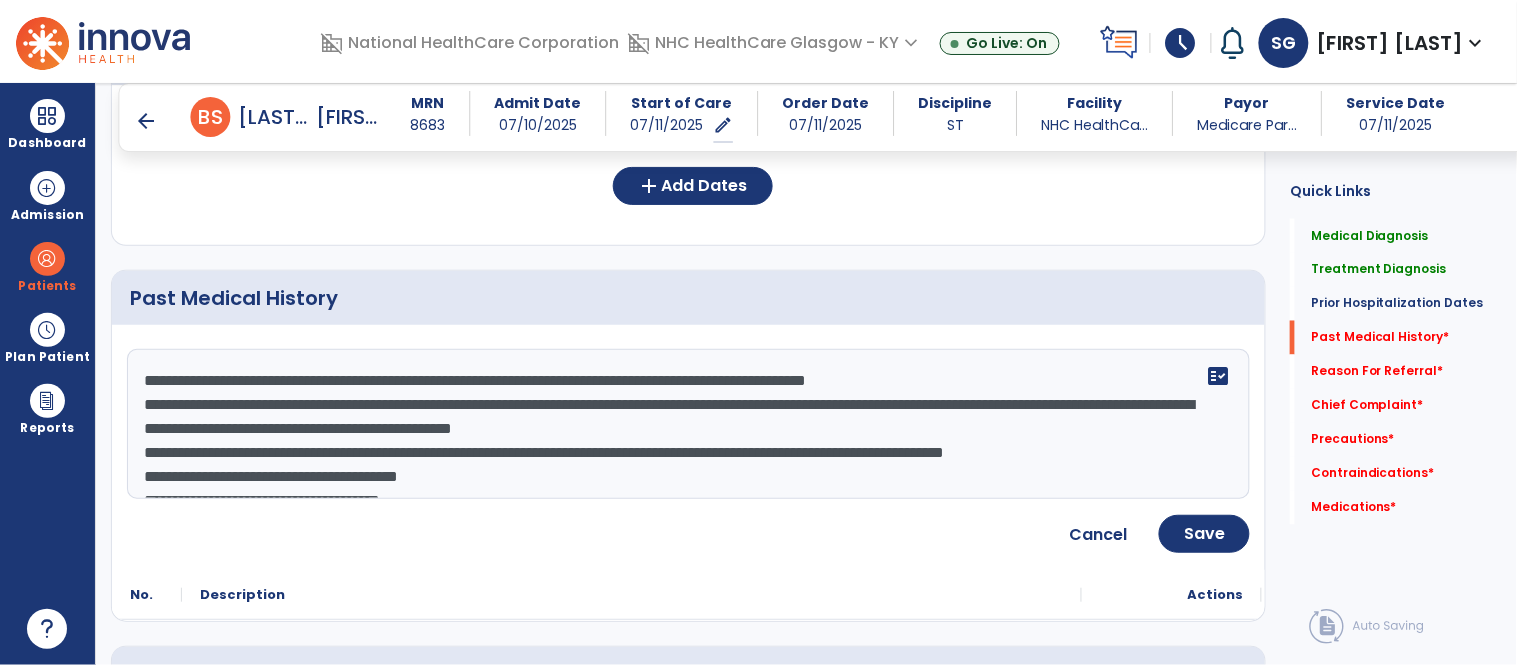 click on "**********" 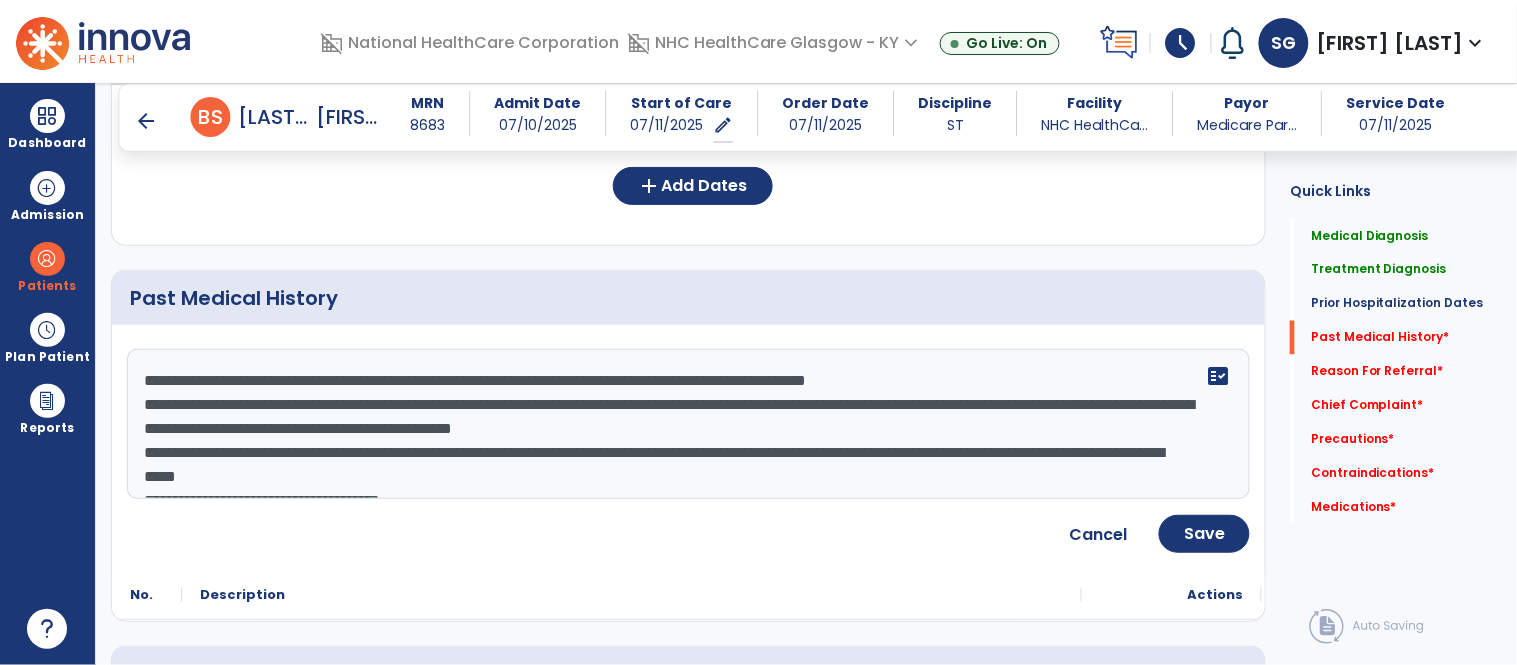 scroll, scrollTop: 54, scrollLeft: 0, axis: vertical 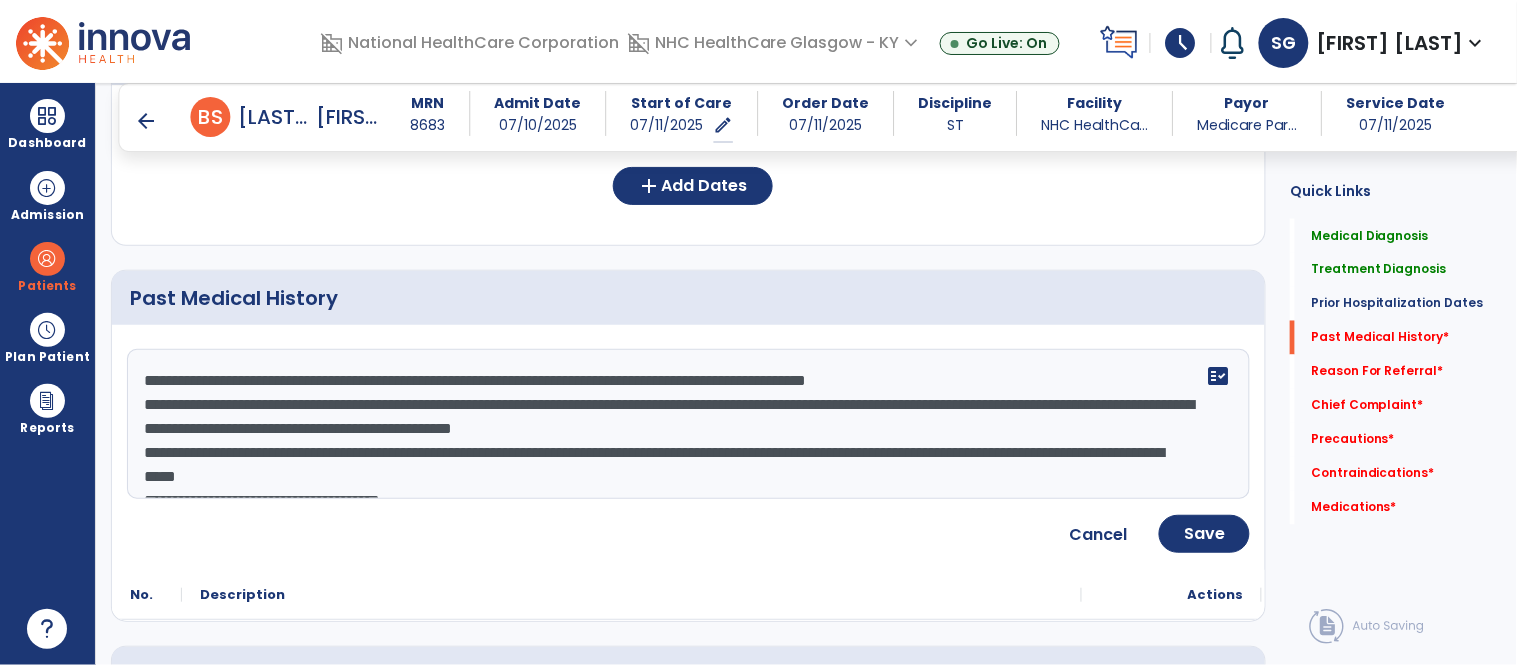 drag, startPoint x: 471, startPoint y: 475, endPoint x: 574, endPoint y: 473, distance: 103.01942 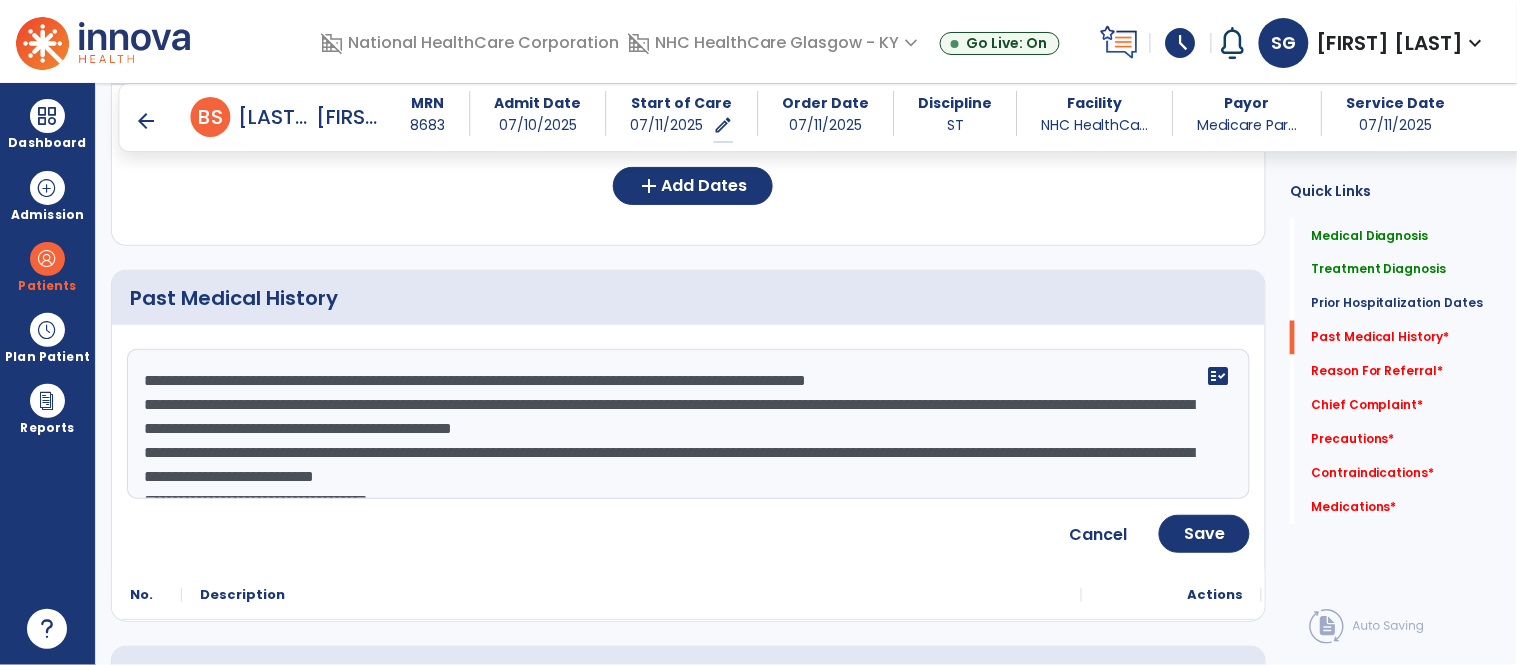 click on "**********" 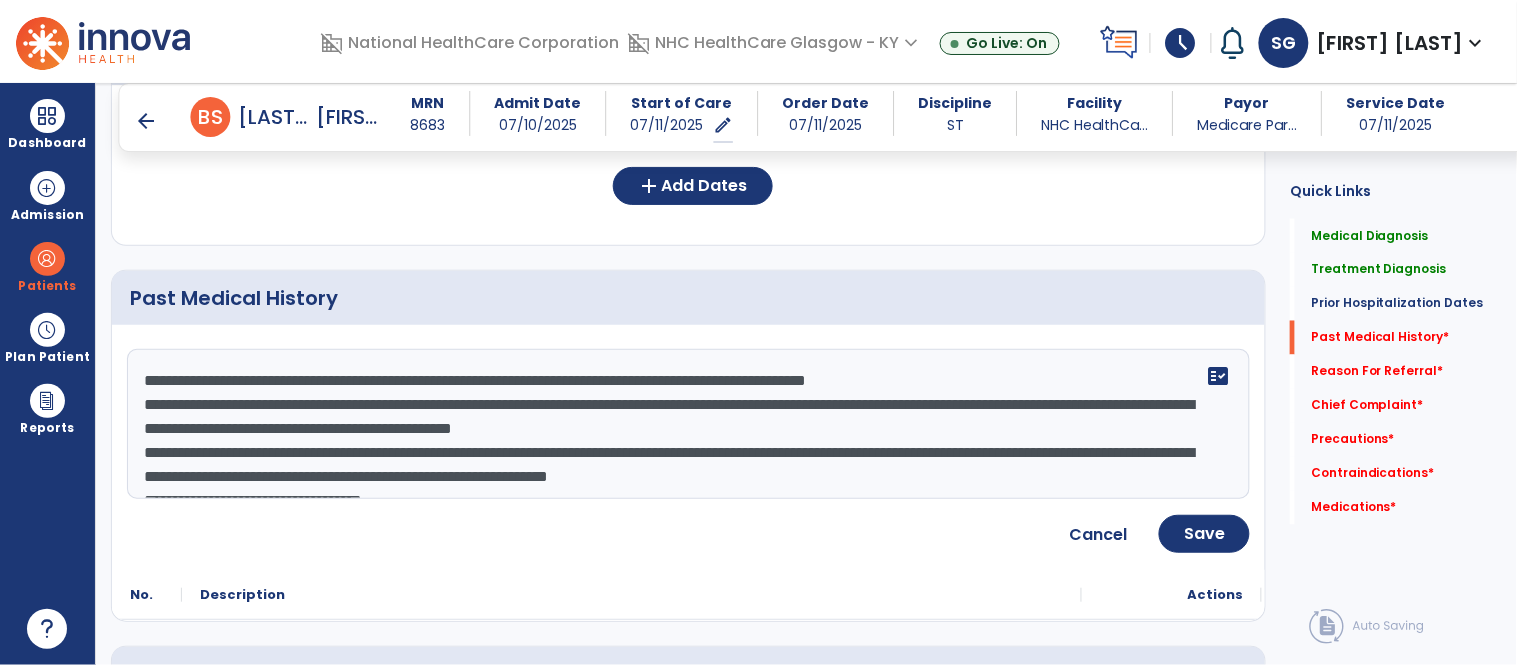 scroll, scrollTop: 28, scrollLeft: 0, axis: vertical 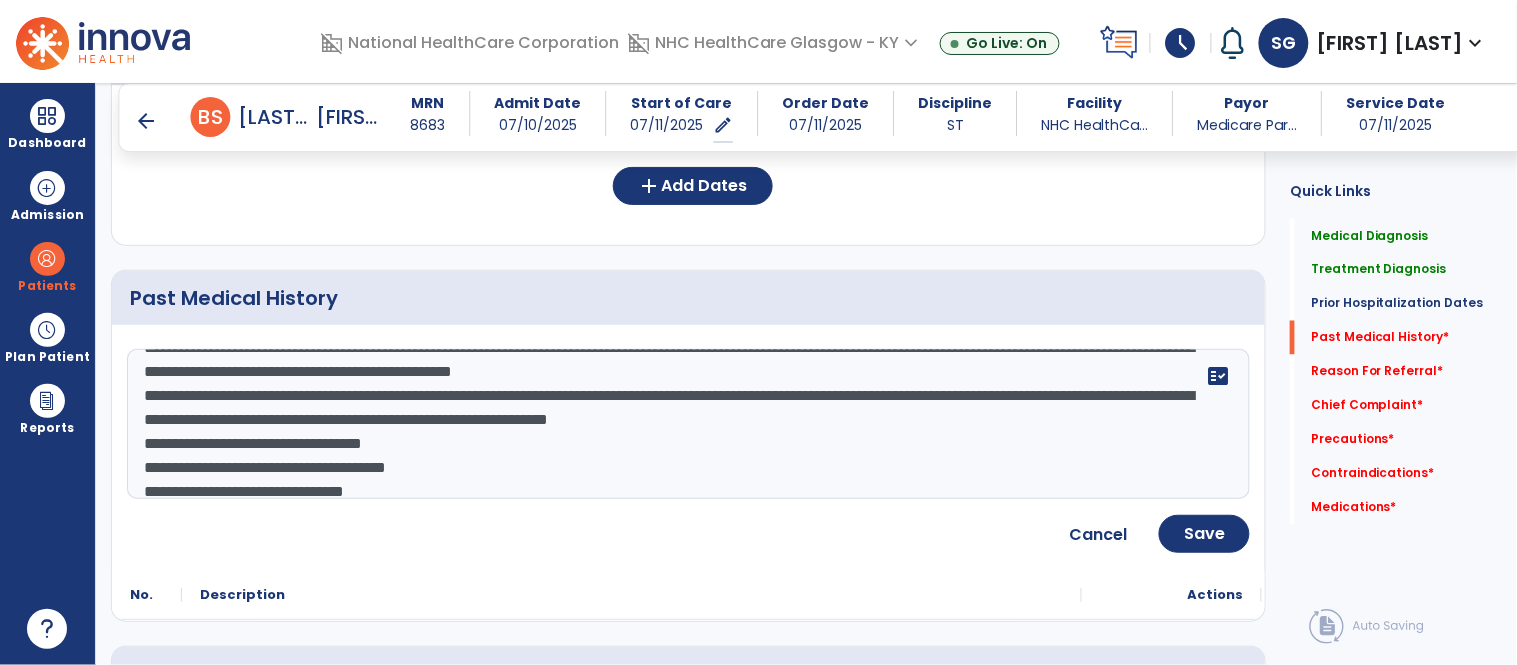 drag, startPoint x: 1016, startPoint y: 481, endPoint x: 1112, endPoint y: 424, distance: 111.64677 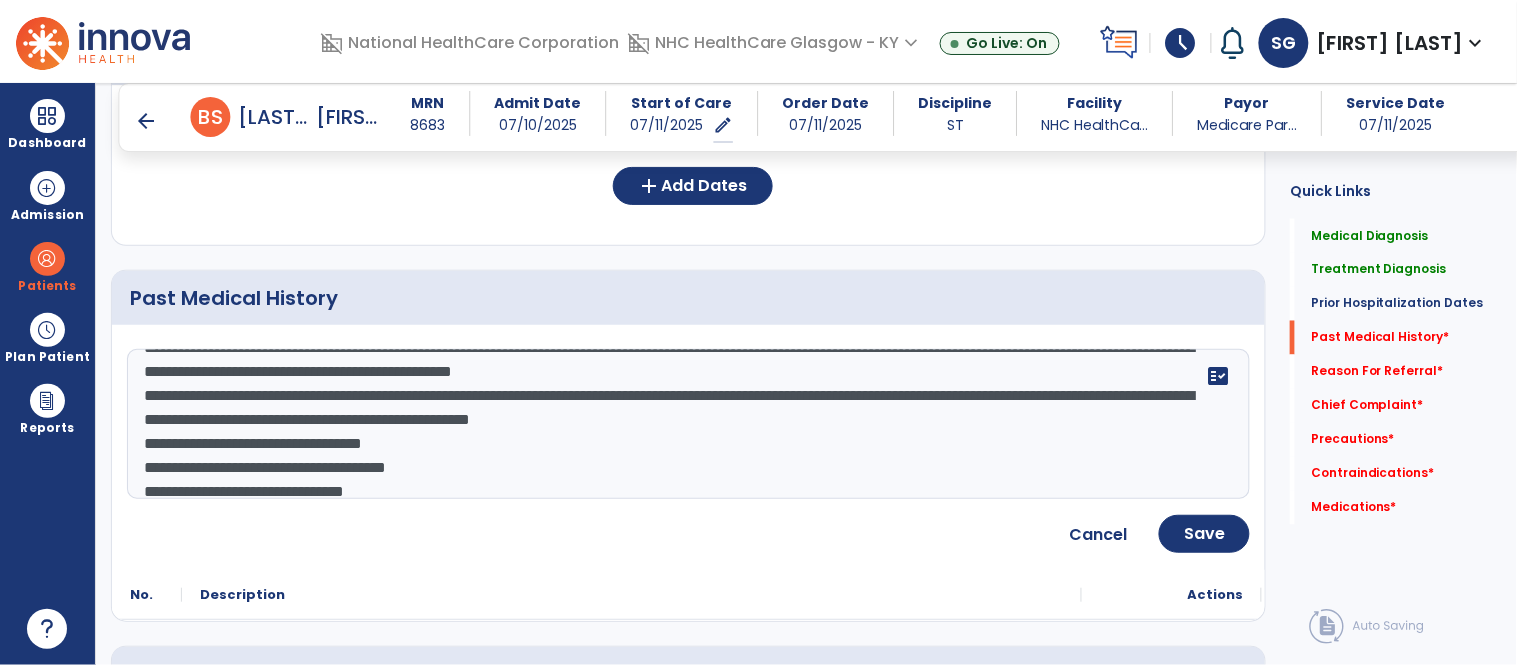 drag, startPoint x: 350, startPoint y: 445, endPoint x: 448, endPoint y: 447, distance: 98.02041 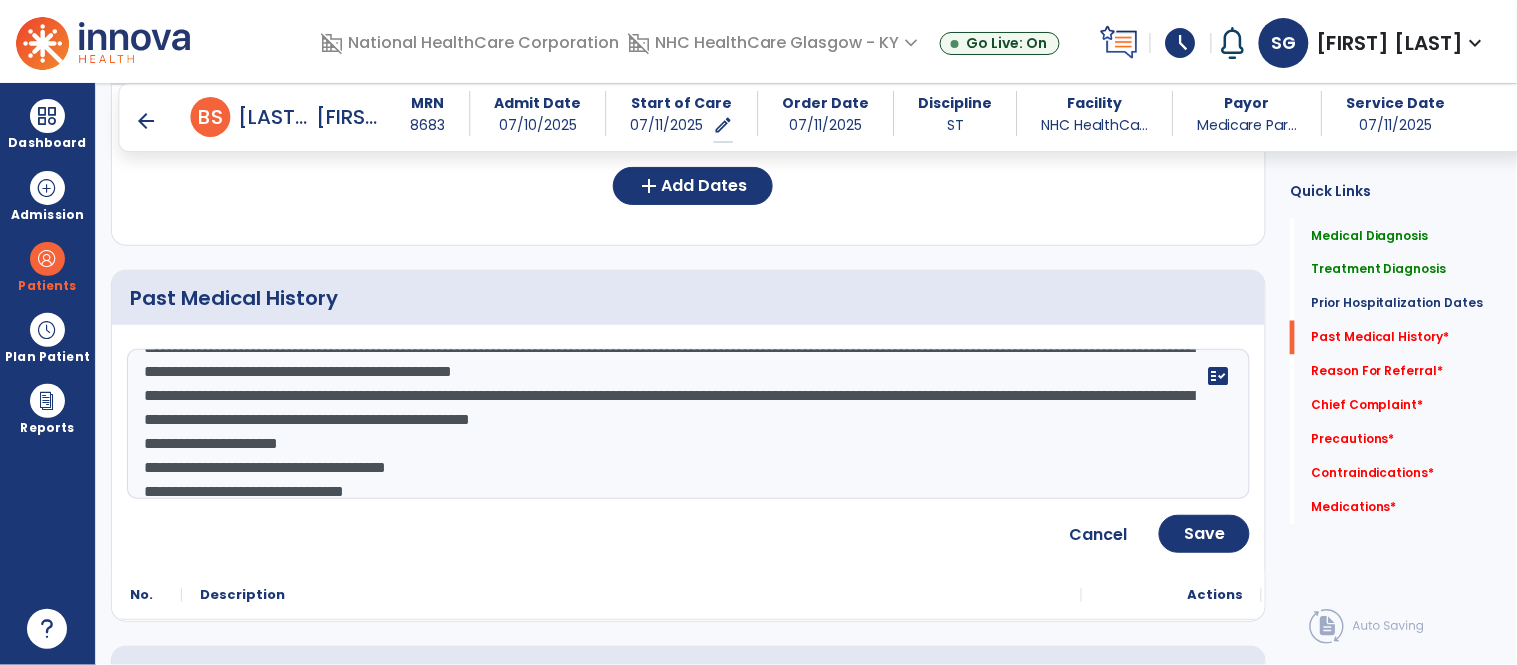 drag, startPoint x: 384, startPoint y: 470, endPoint x: 478, endPoint y: 473, distance: 94.04786 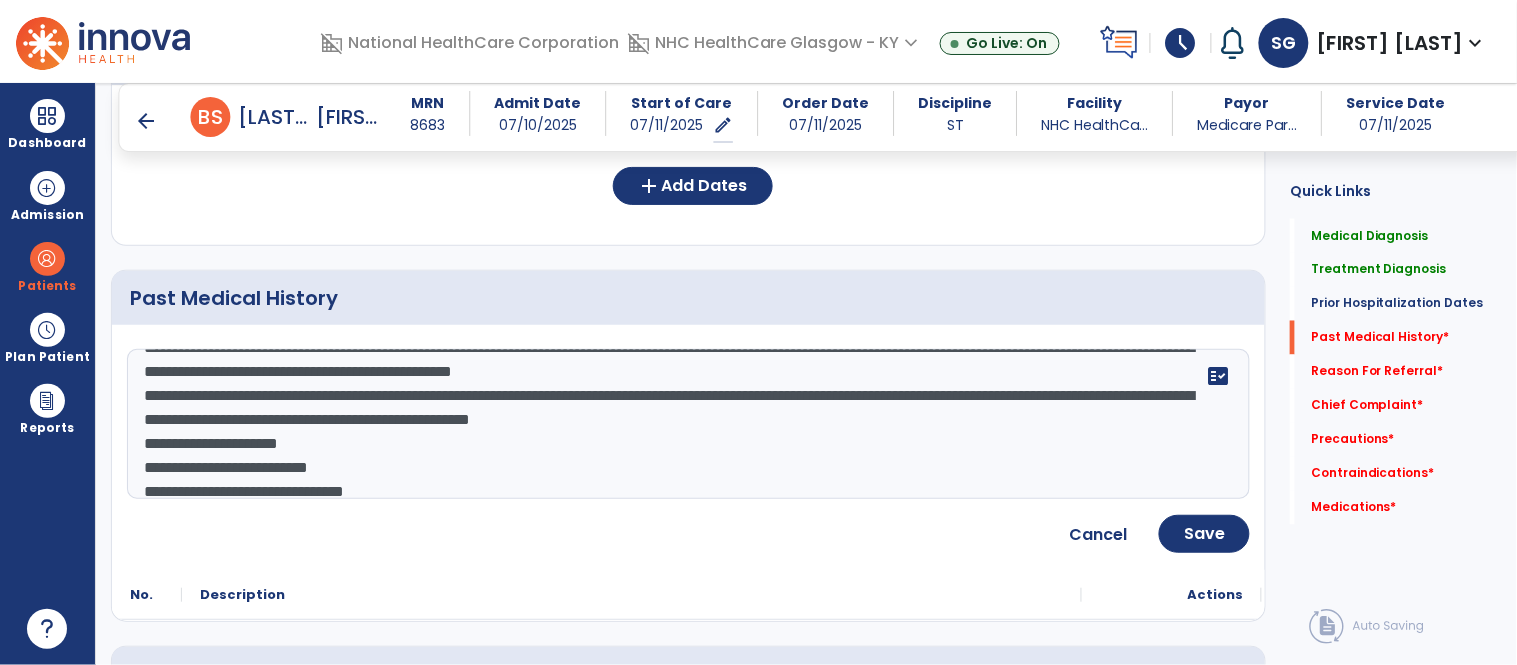 scroll, scrollTop: 147, scrollLeft: 0, axis: vertical 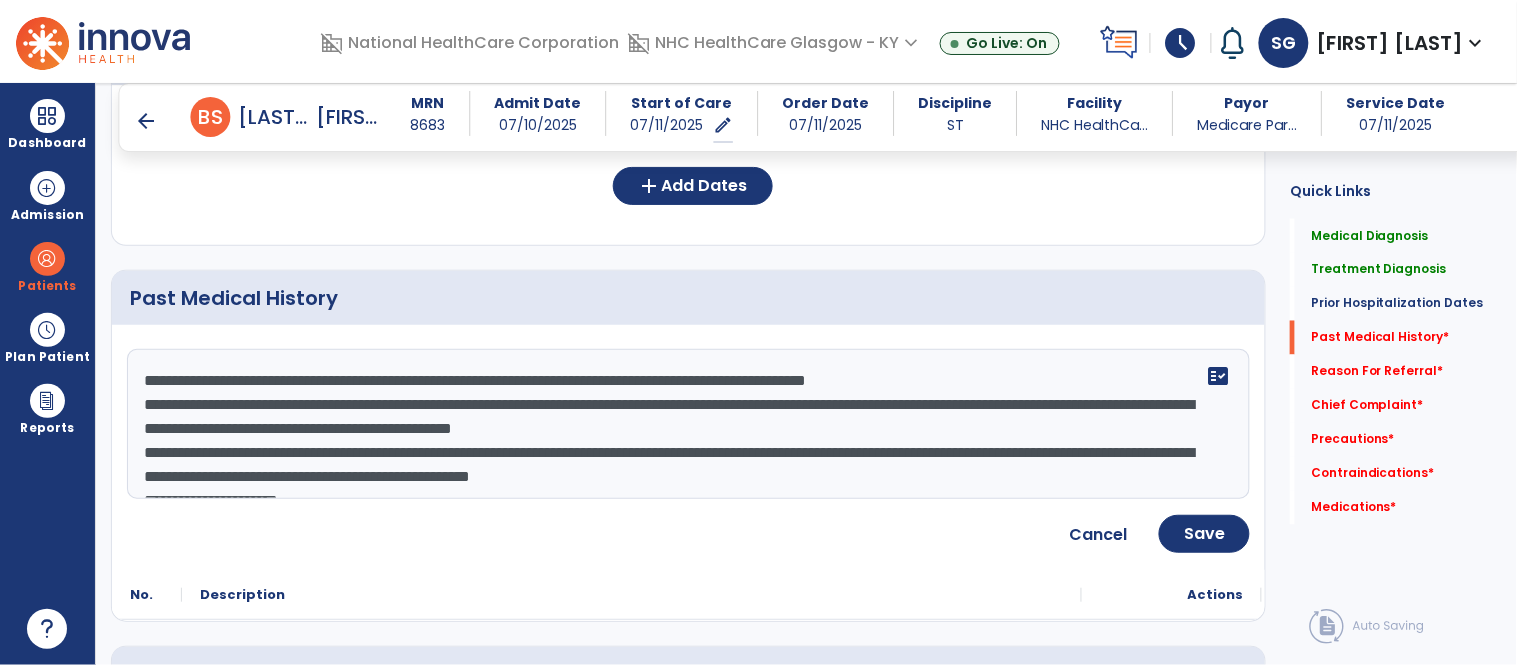 drag, startPoint x: 470, startPoint y: 495, endPoint x: 318, endPoint y: 441, distance: 161.30716 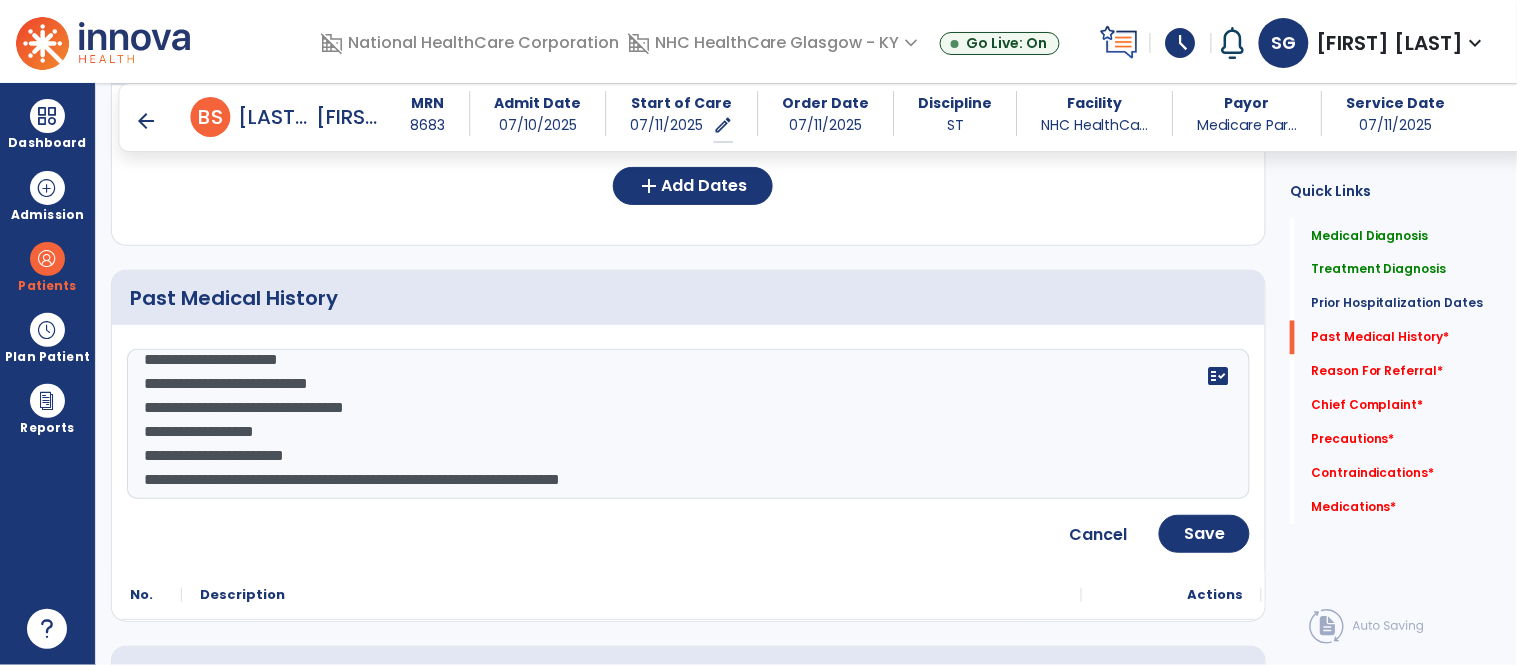 click on "S32.599D	Other specified fracture of unspecified pubis, subsequent encounter for fracture with routine healing
Note:  fx of multiple pubic rami	S32.401D	Unspecified fracture of right acetabulum, subsequent encounter for fracture with routine healing	Z79.82	Long term (current) use of aspirin	I73.9	Peripheral vascular disease	J44.9	COPD
I12.9	Hypertensive chronic kidney disease with stage 1 through stage 4 chronic kidney disease, or unspecified chronic kidney disease	N18.9	Chronic kidney disease   E87.1	Hypo-osmolality and hyponatremia   J30.9	Allergic rhinitis
F41.9	Anxiety disorder
E53.9	Vitamin B deficiency
M79.606	Pain in leg, unspecified
Z72.0	Tobacco use
G25.0	Essential tremor
E11.22	Type 2 diabetes mellitus with diabetic chronic kidney disease
E55.9	Vitamin D deficiency, unspecified
Z91.81	History of falling
R60.0	Localized edema
Note:  L" 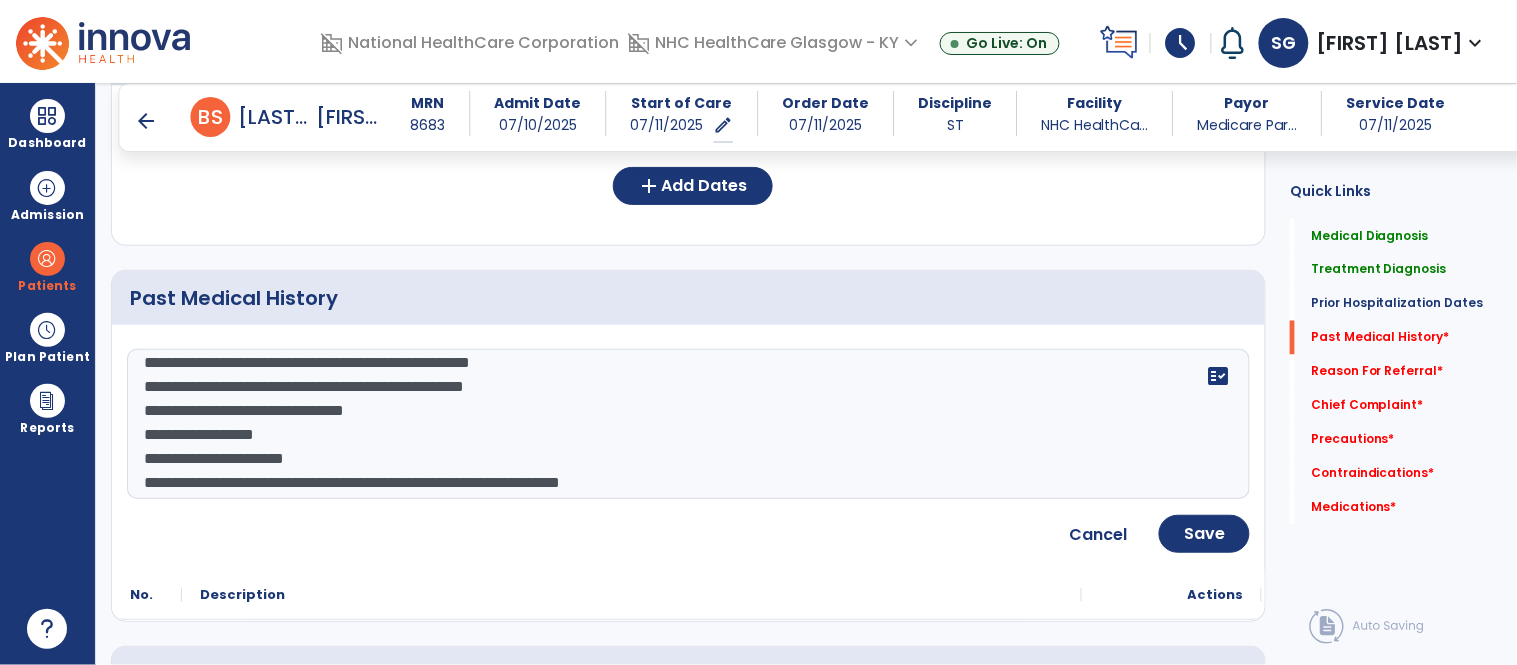 click on "**********" 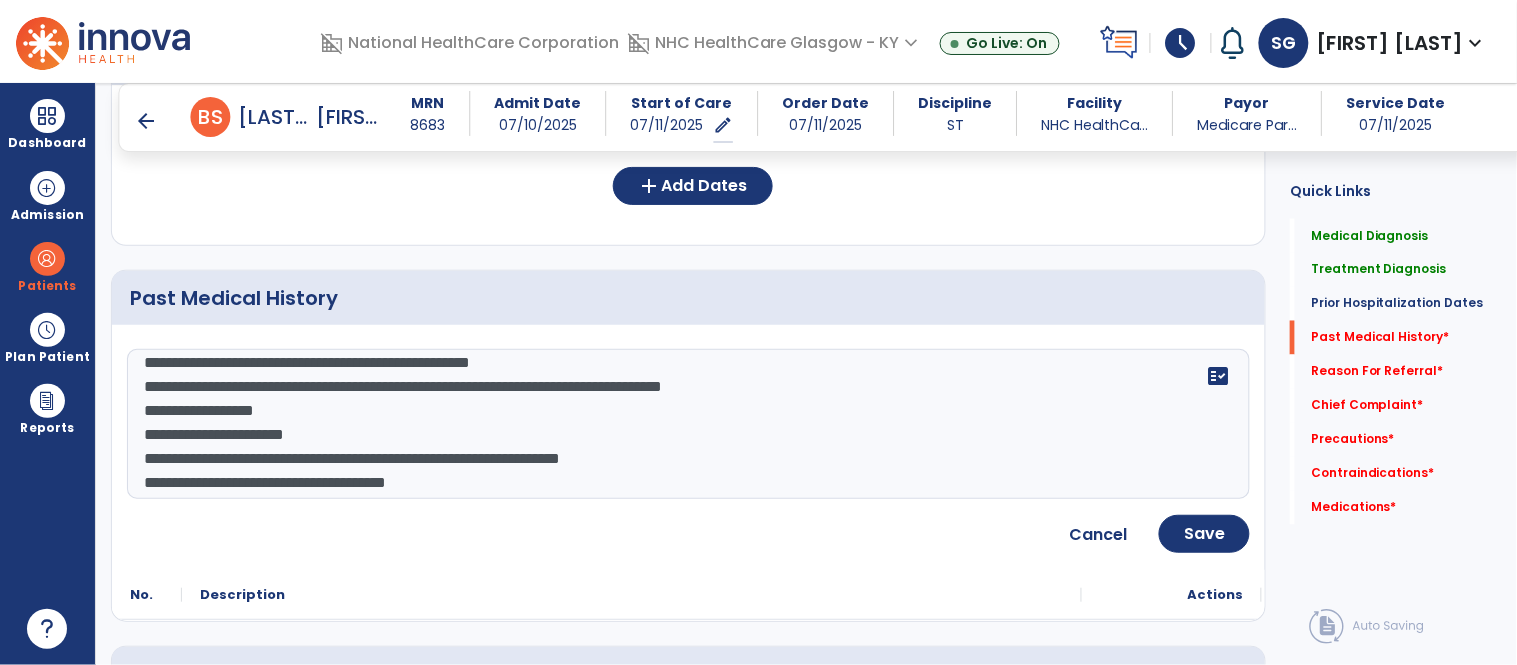 drag, startPoint x: 780, startPoint y: 390, endPoint x: 868, endPoint y: 393, distance: 88.051125 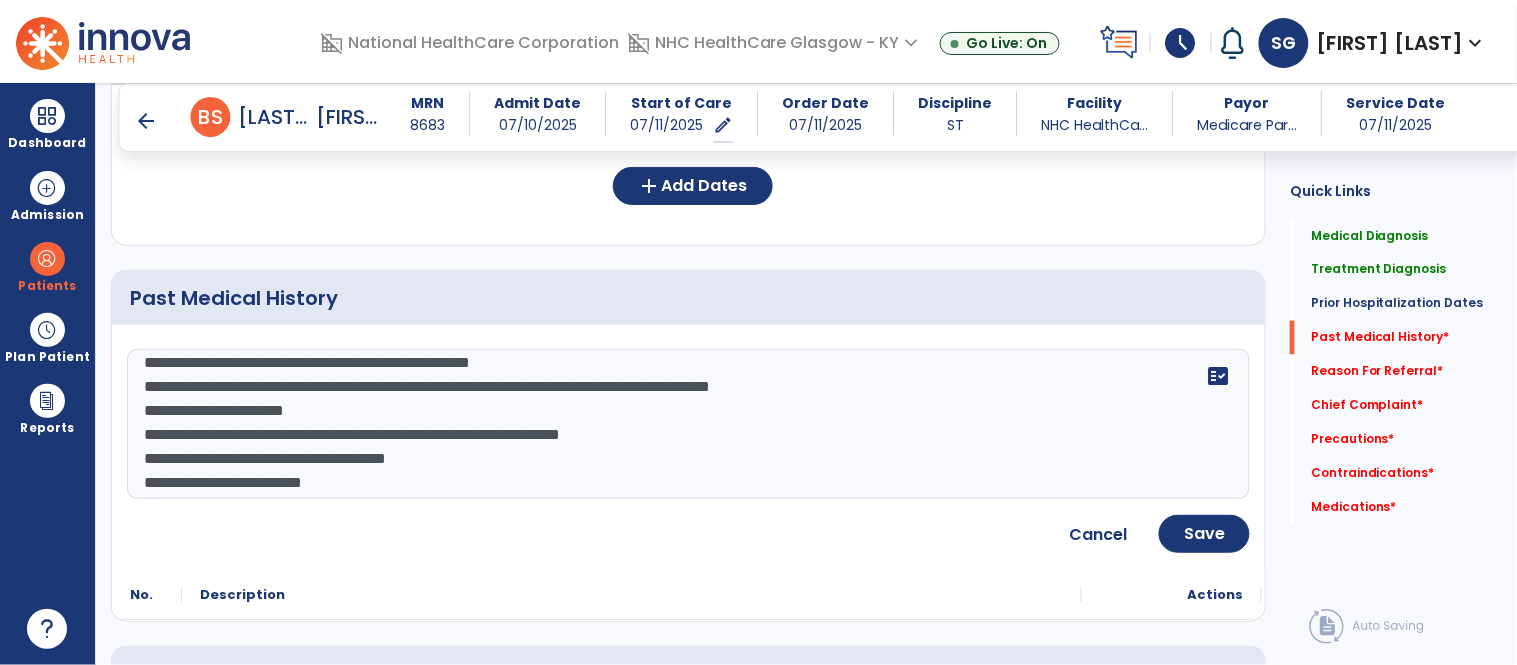 click on "**********" 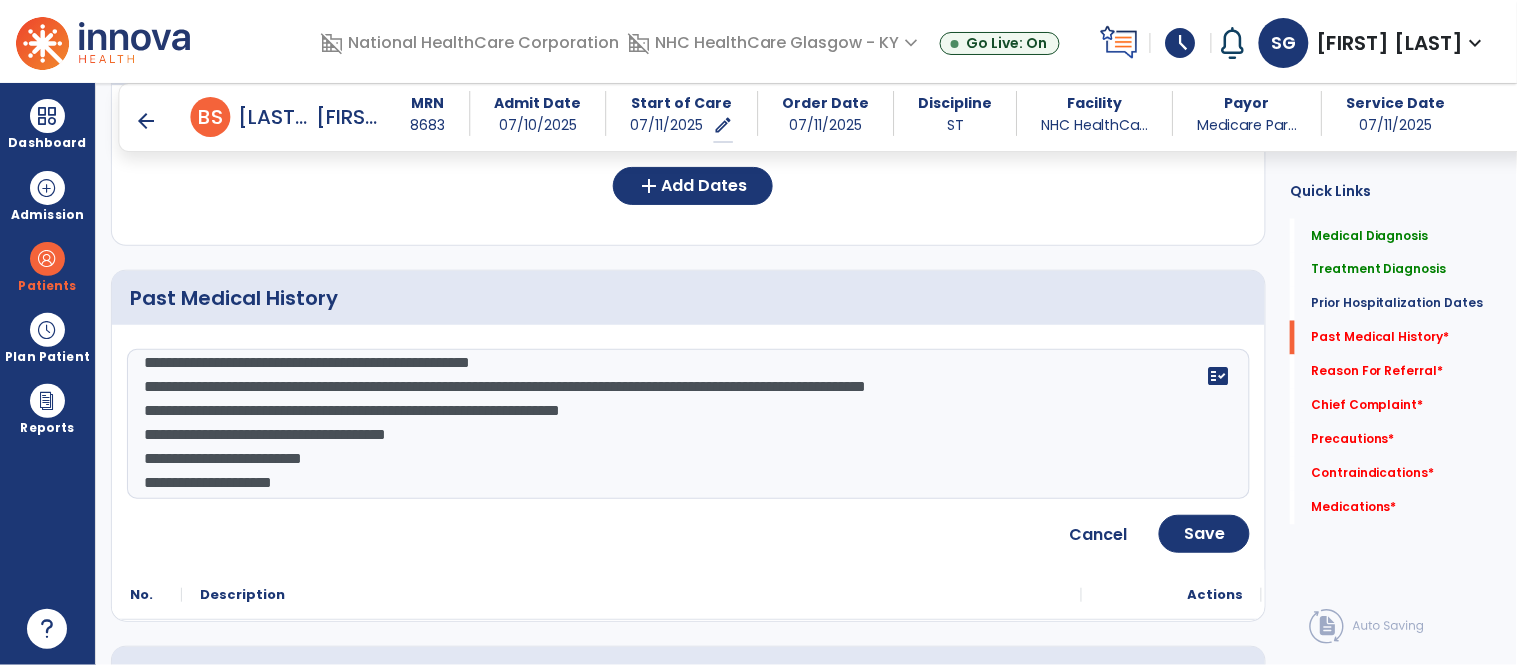 click on "**********" 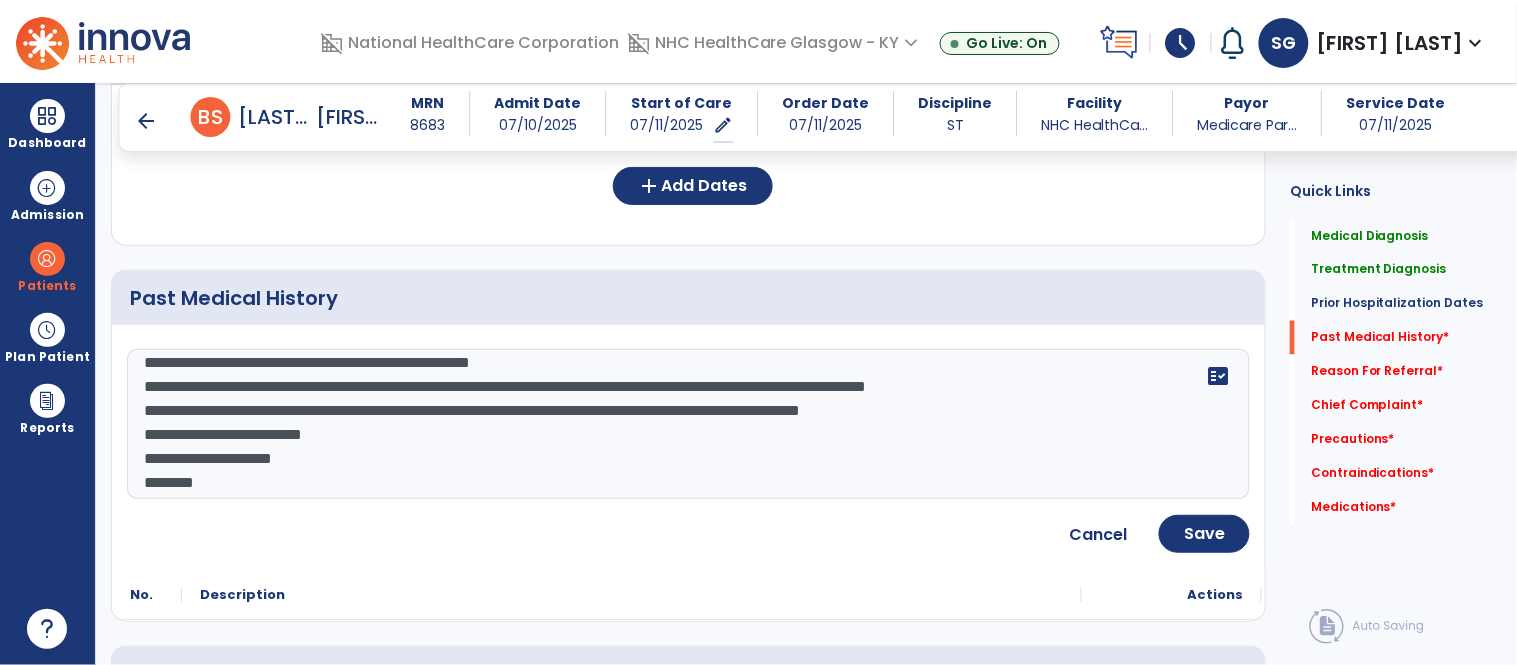 drag, startPoint x: 960, startPoint y: 410, endPoint x: 1057, endPoint y: 422, distance: 97.73945 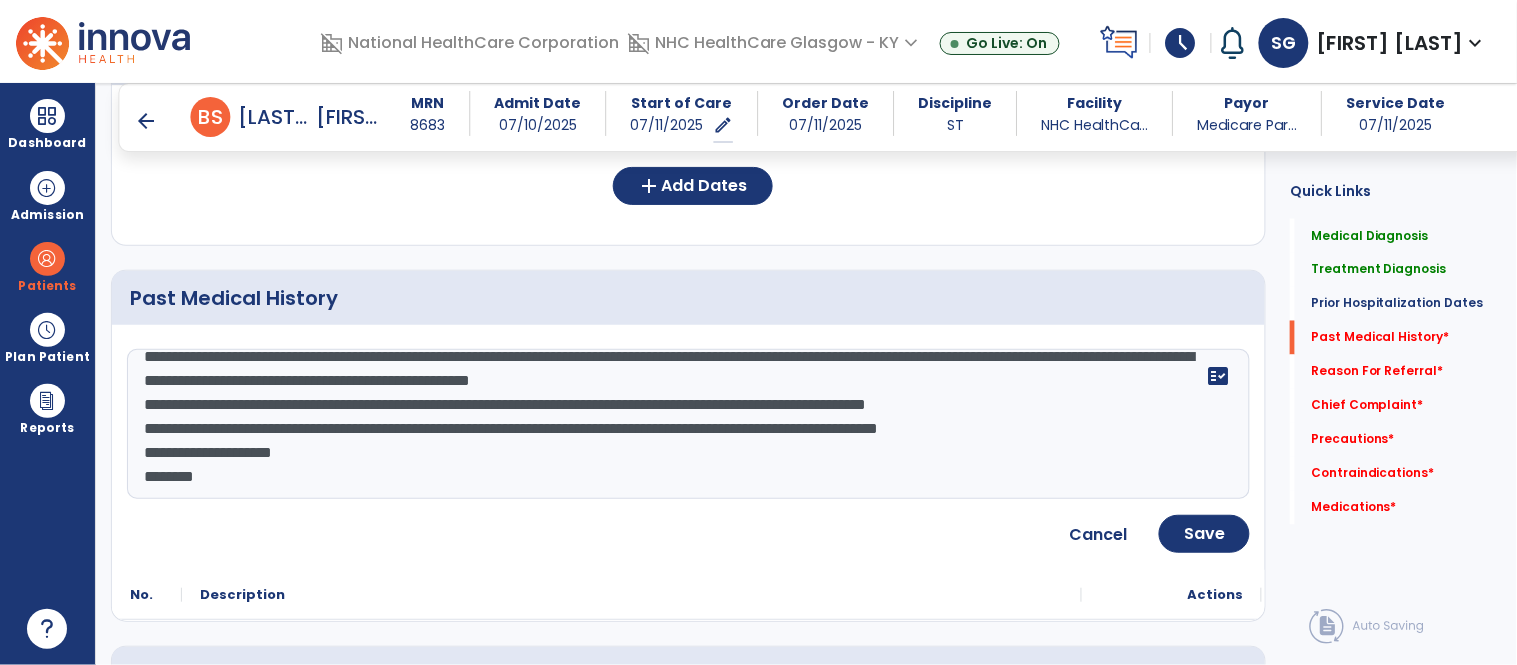 drag, startPoint x: 141, startPoint y: 477, endPoint x: 214, endPoint y: 486, distance: 73.552704 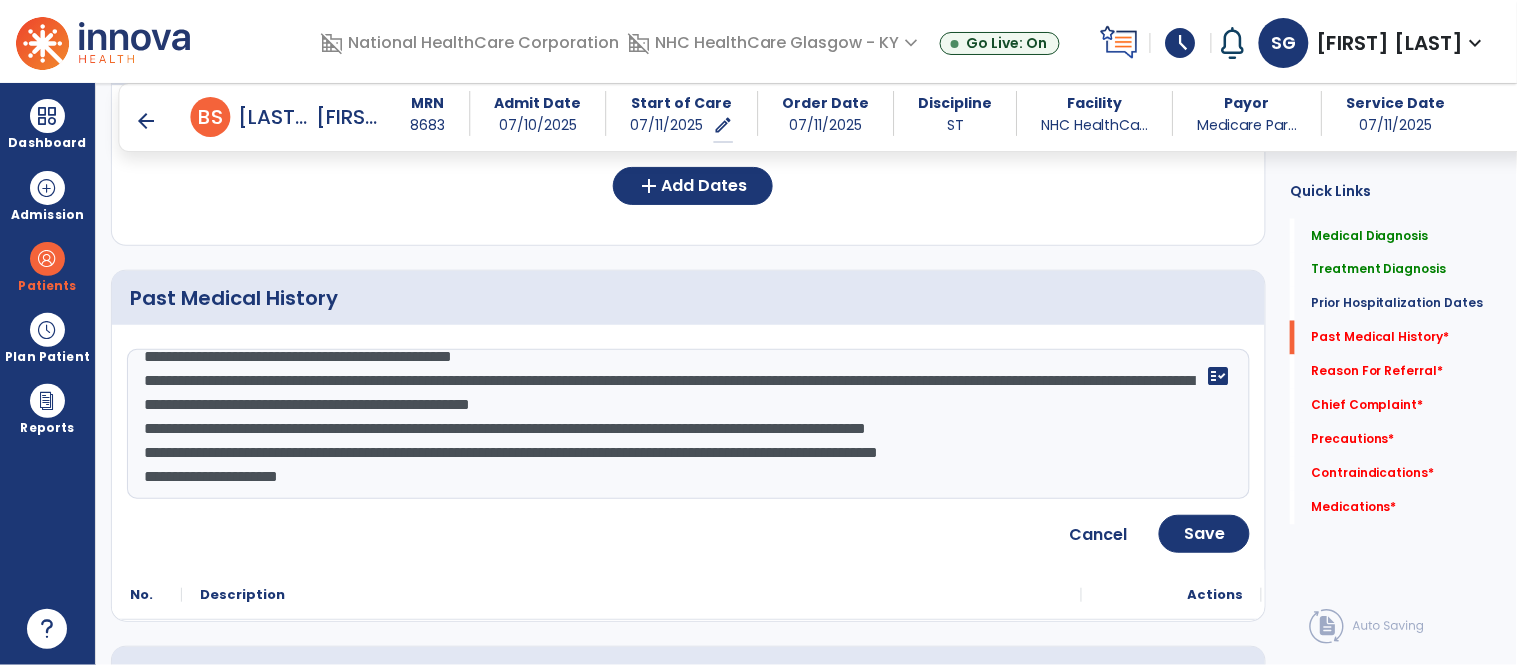 click on "**********" 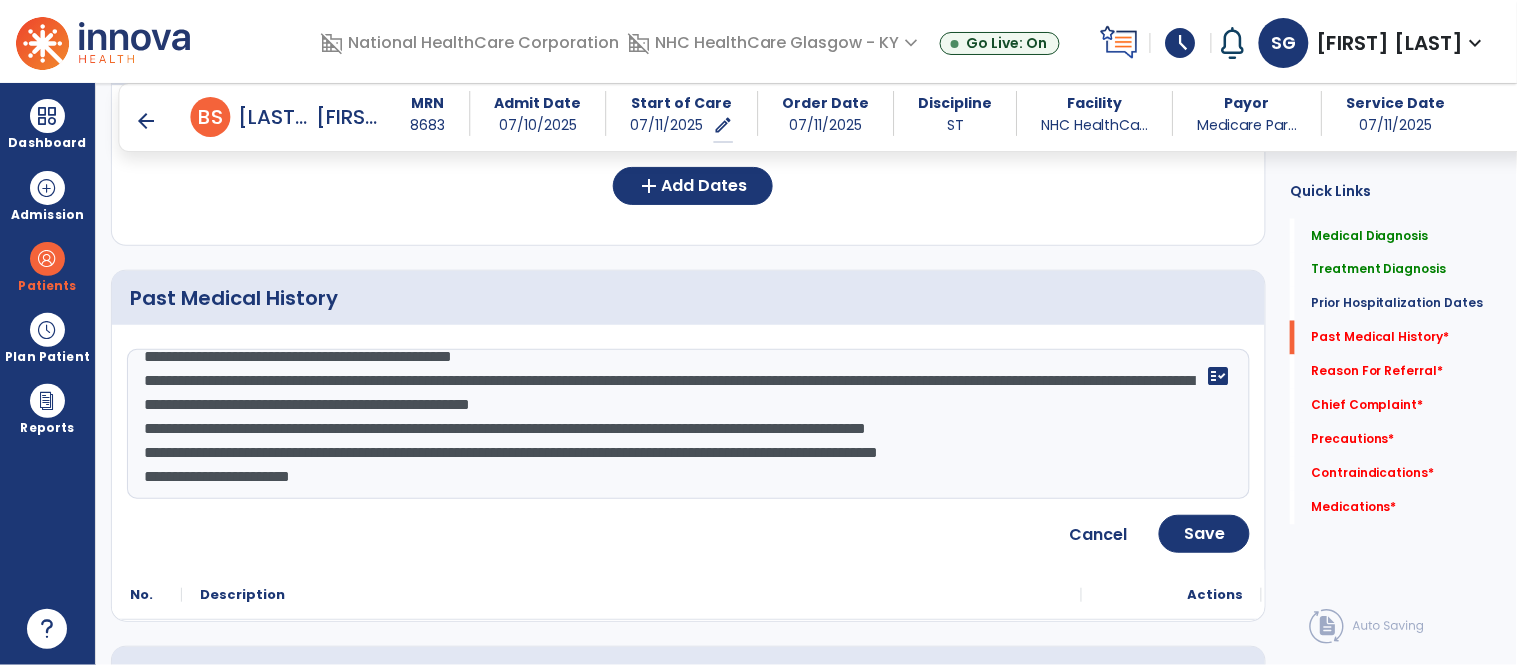 paste on "**********" 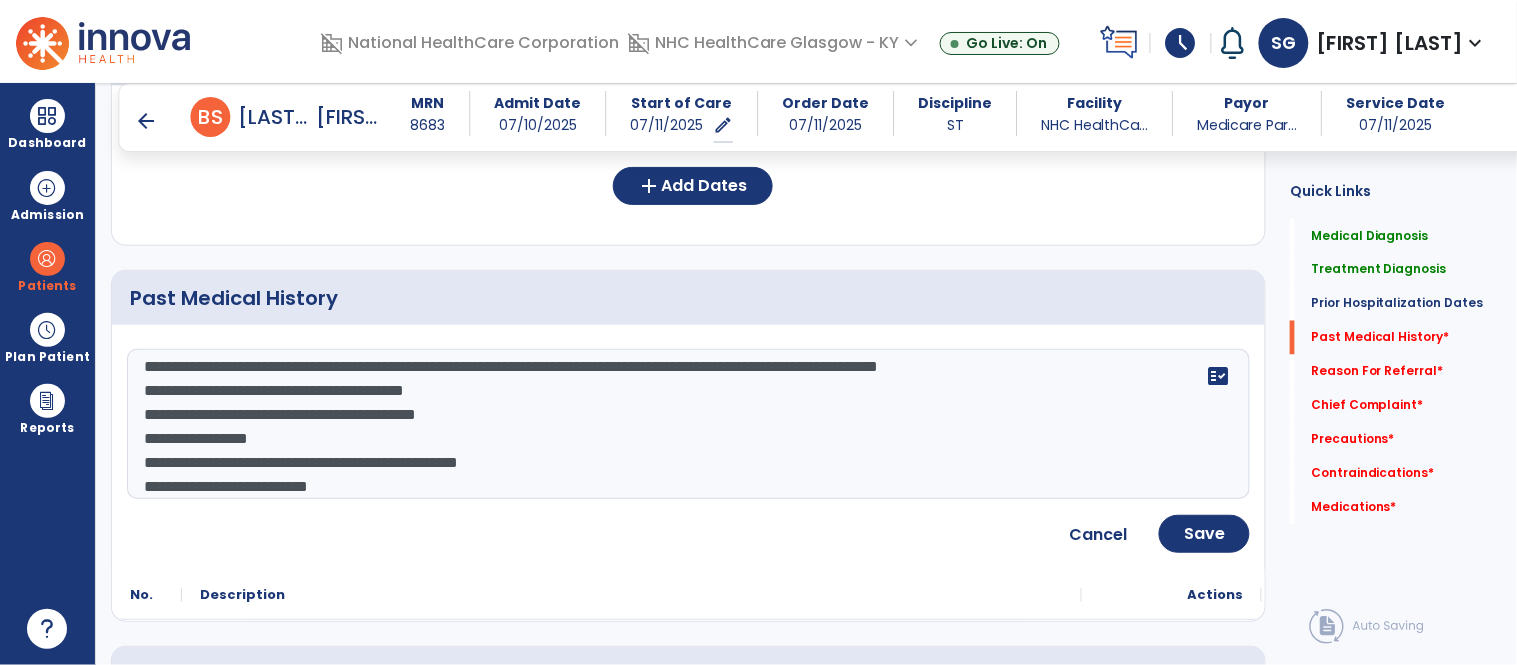 click on "**********" 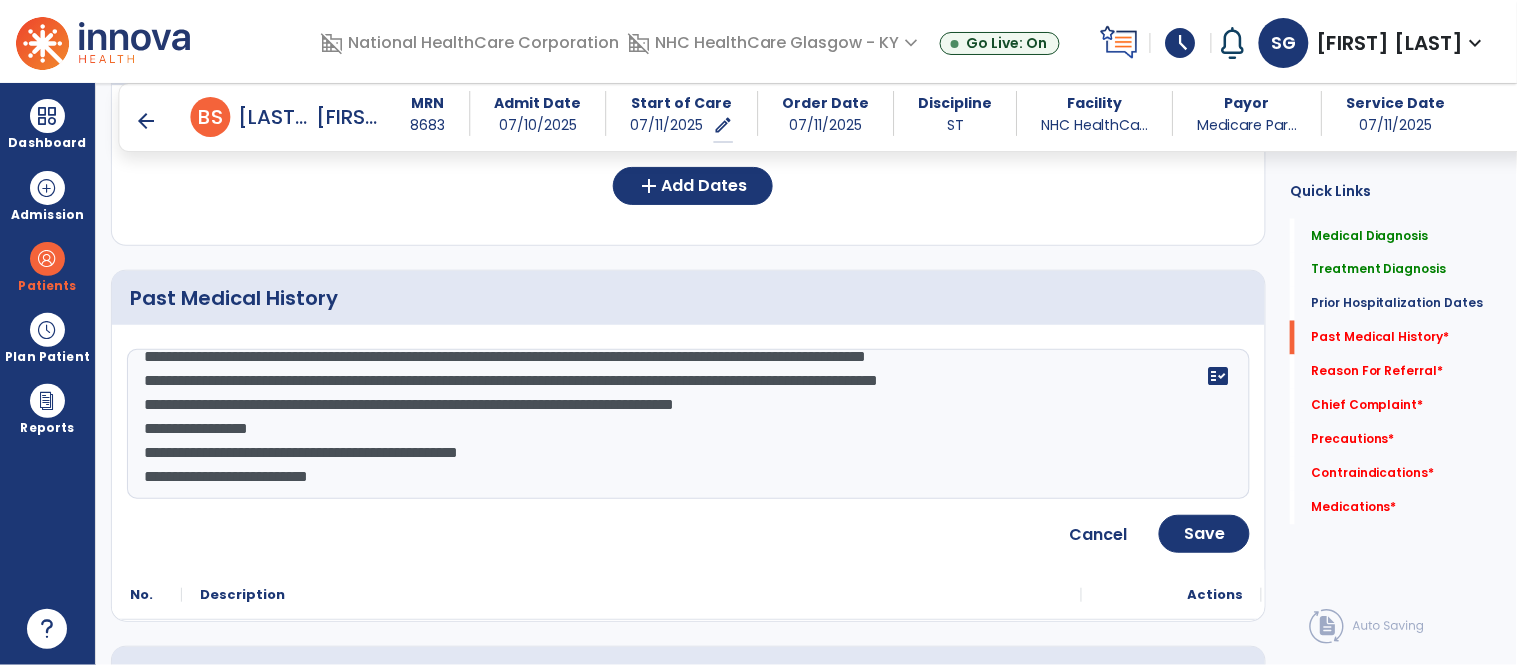 click on "**********" 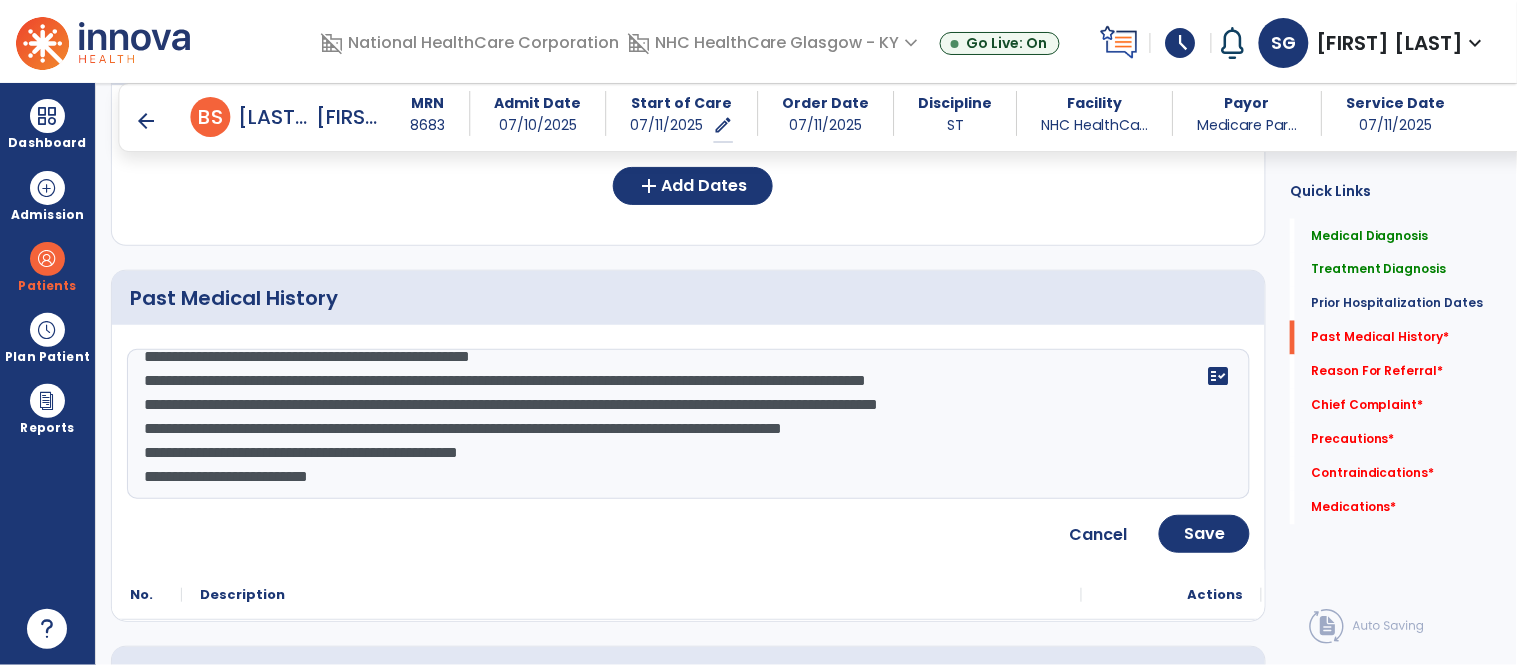 click on "**********" 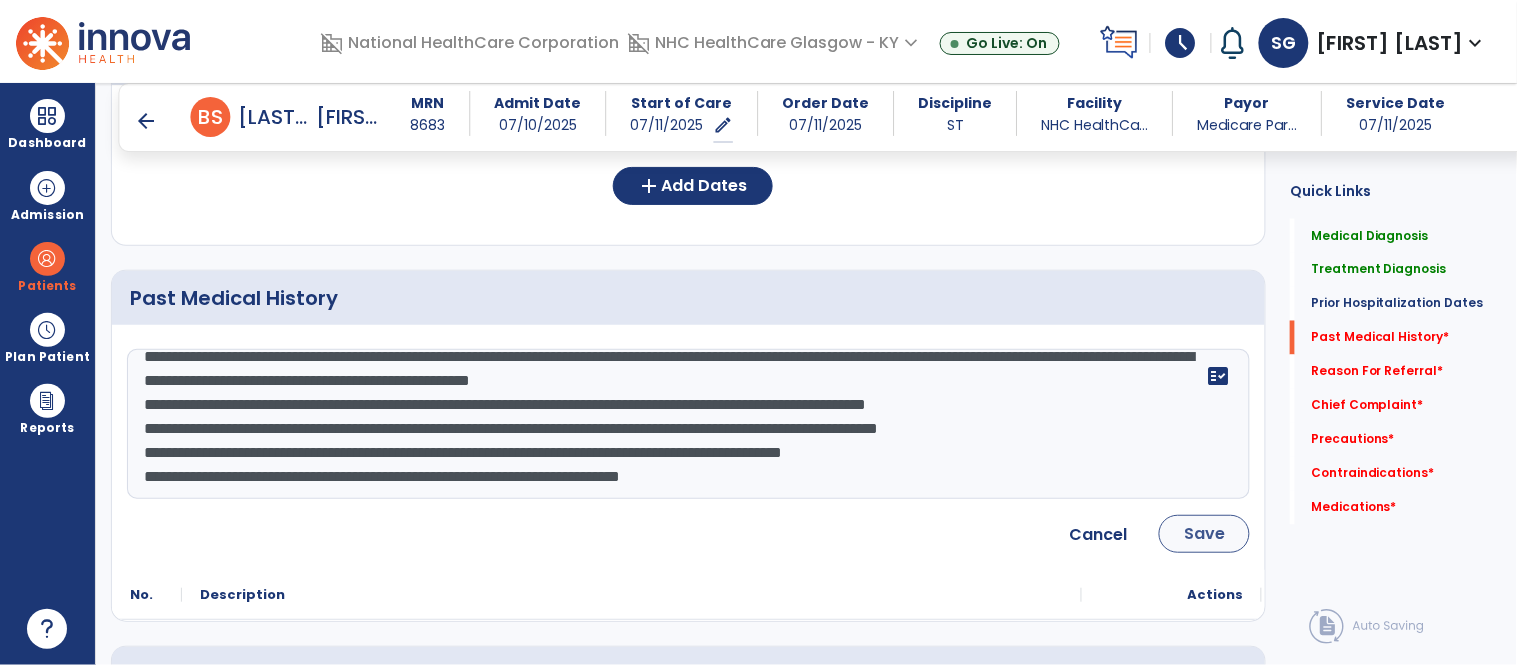 type on "**********" 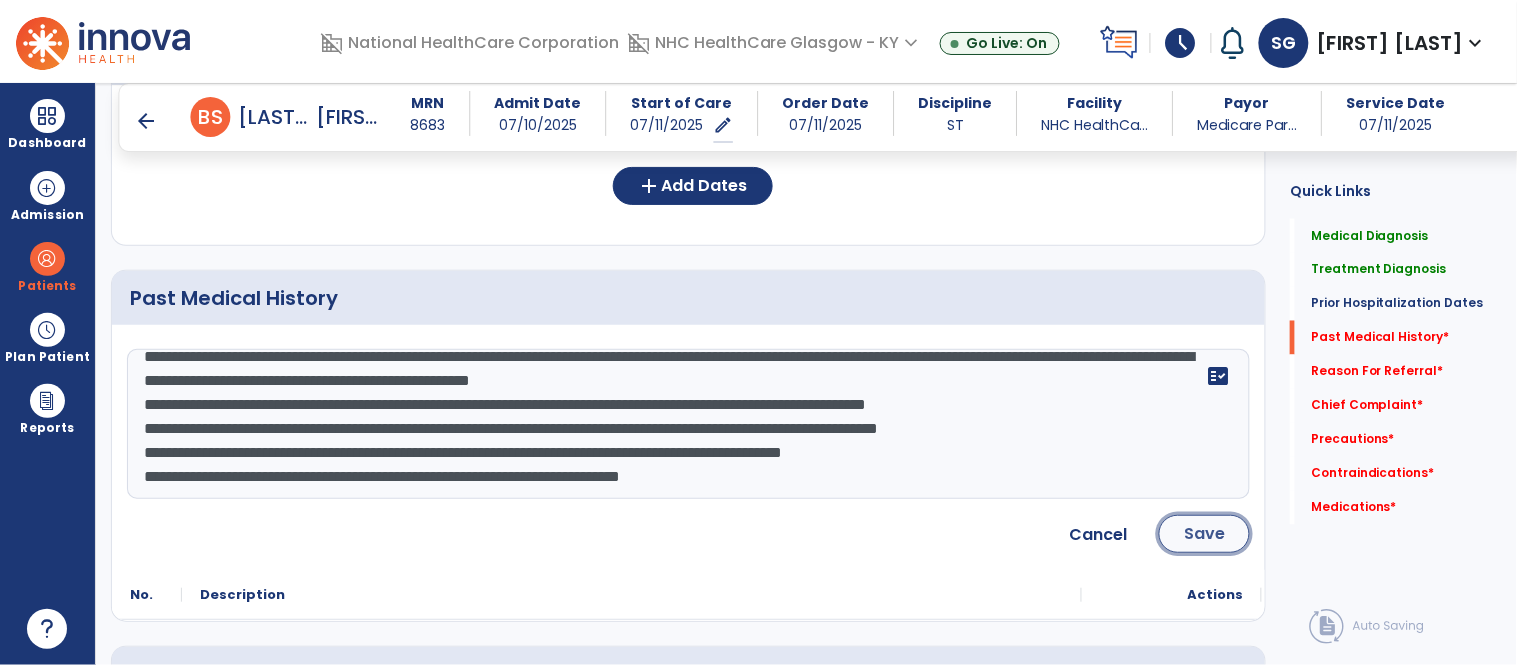 click on "Save" 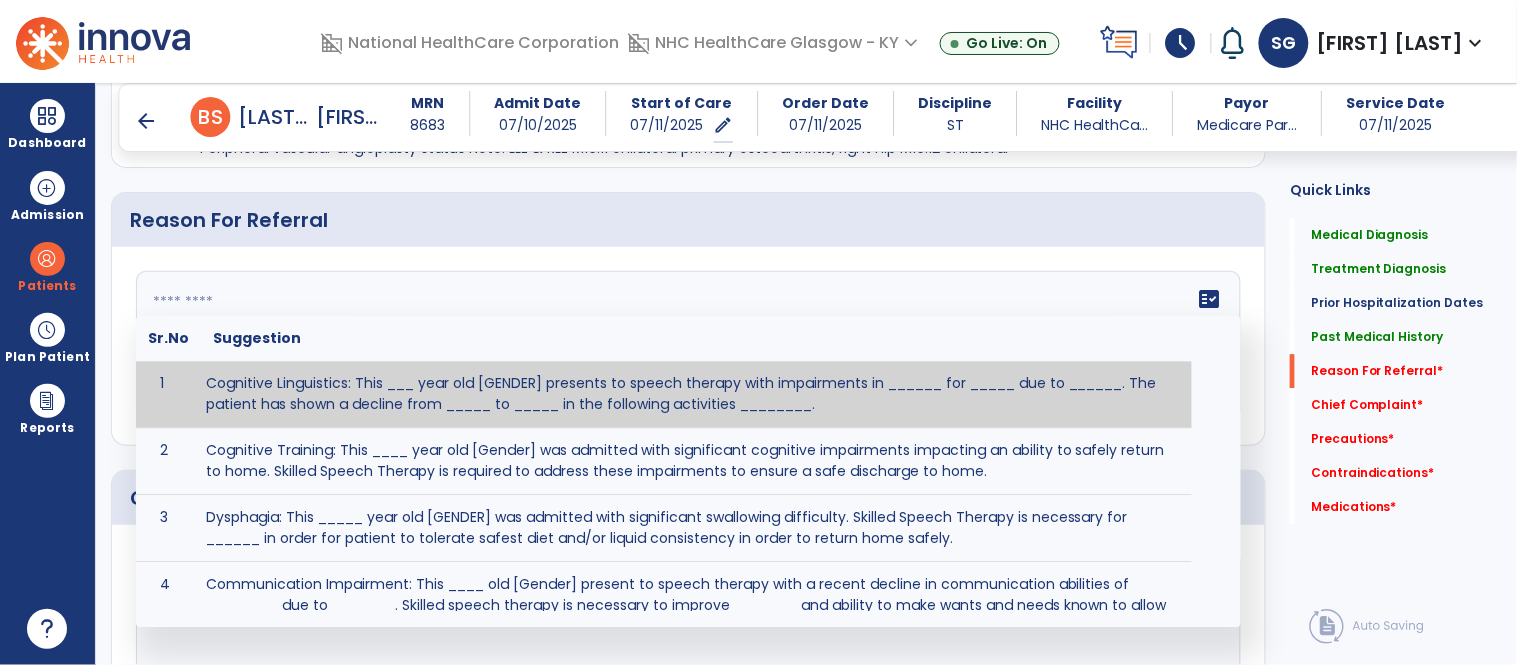 click on "fact_check  Sr.No Suggestion 1 Cognitive Linguistics: This ___ year old [GENDER] presents to speech therapy with impairments in ______ for _____ due to ______.  The patient has shown a decline from _____ to _____ in the following activities ________. 2 Cognitive Training: This ____ year old [Gender] was admitted with significant cognitive impairments impacting an ability to safely return to home.  Skilled Speech Therapy is required to address these impairments to ensure a safe discharge to home. 3 Dysphagia: This _____ year old [GENDER] was admitted with significant swallowing difficulty. Skilled Speech Therapy is necessary for ______ in order for patient to tolerate safest diet and/or liquid consistency in order to return home safely. 4 5 6 Post Surgical: This ____ year old ____ [GENDER] underwent [SURGERY] on [DATE].The patient reports complaints of ________ and impaired ability to perform ___________." 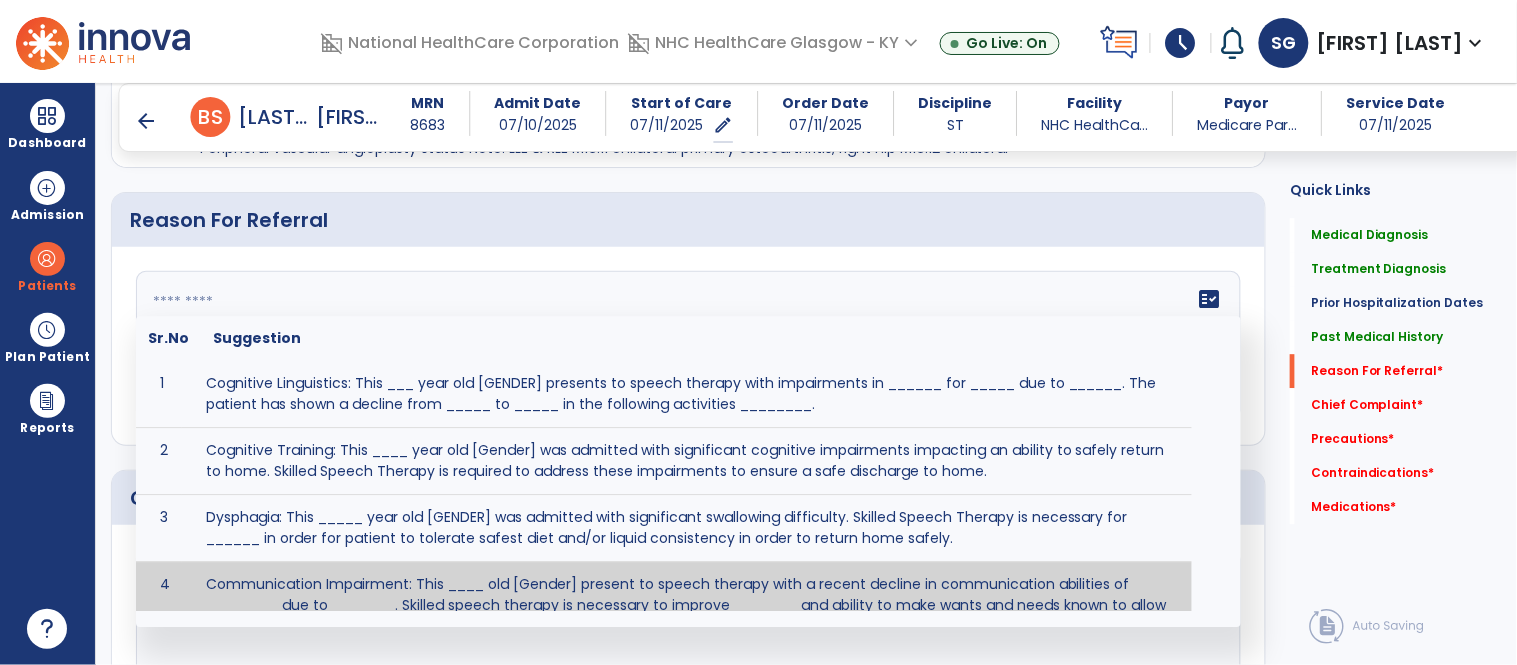 click on "fact_check  Sr.No Suggestion 1 Cognitive Linguistics: This ___ year old [GENDER] presents to speech therapy with impairments in ______ for _____ due to ______.  The patient has shown a decline from _____ to _____ in the following activities ________. 2 Cognitive Training: This ____ year old [Gender] was admitted with significant cognitive impairments impacting an ability to safely return to home.  Skilled Speech Therapy is required to address these impairments to ensure a safe discharge to home. 3 Dysphagia: This _____ year old [GENDER] was admitted with significant swallowing difficulty. Skilled Speech Therapy is necessary for ______ in order for patient to tolerate safest diet and/or liquid consistency in order to return home safely. 4 5 6 Post Surgical: This ____ year old ____ [GENDER] underwent [SURGERY] on [DATE].The patient reports complaints of ________ and impaired ability to perform ___________." 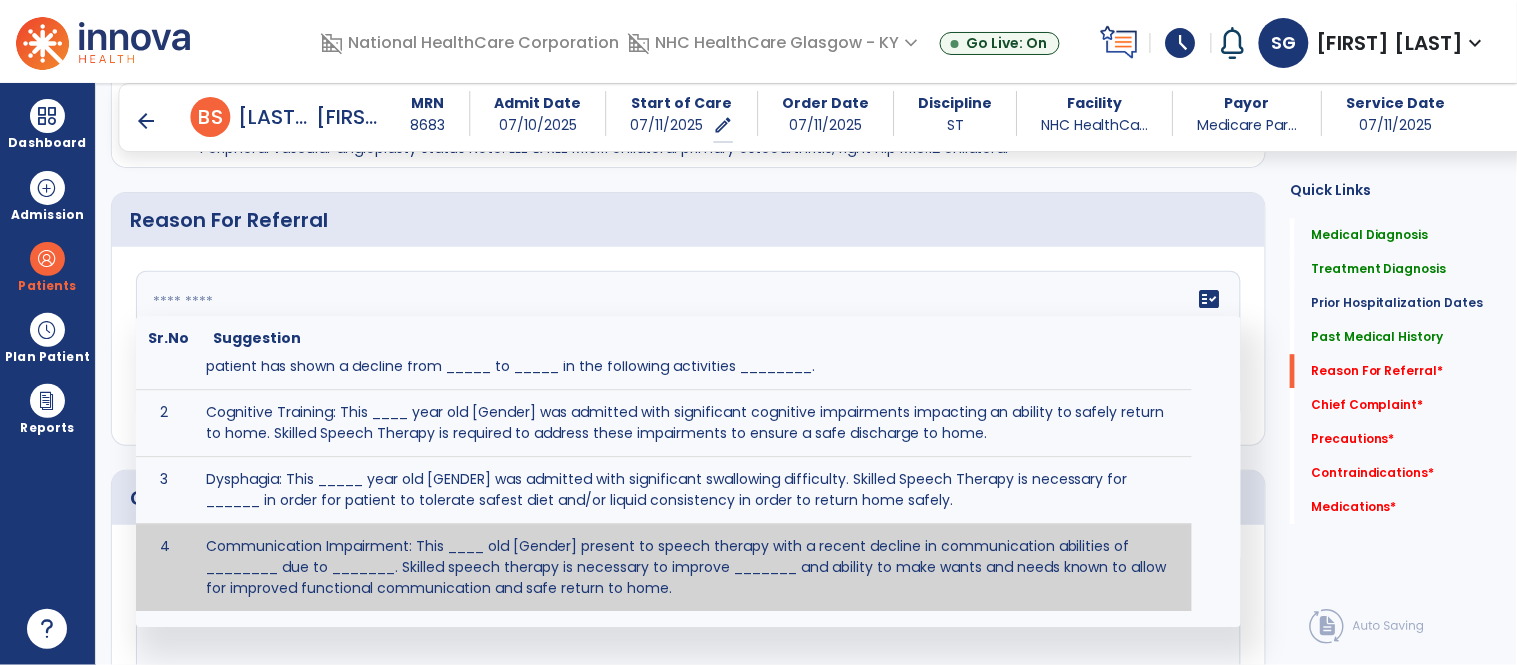 paste on "**********" 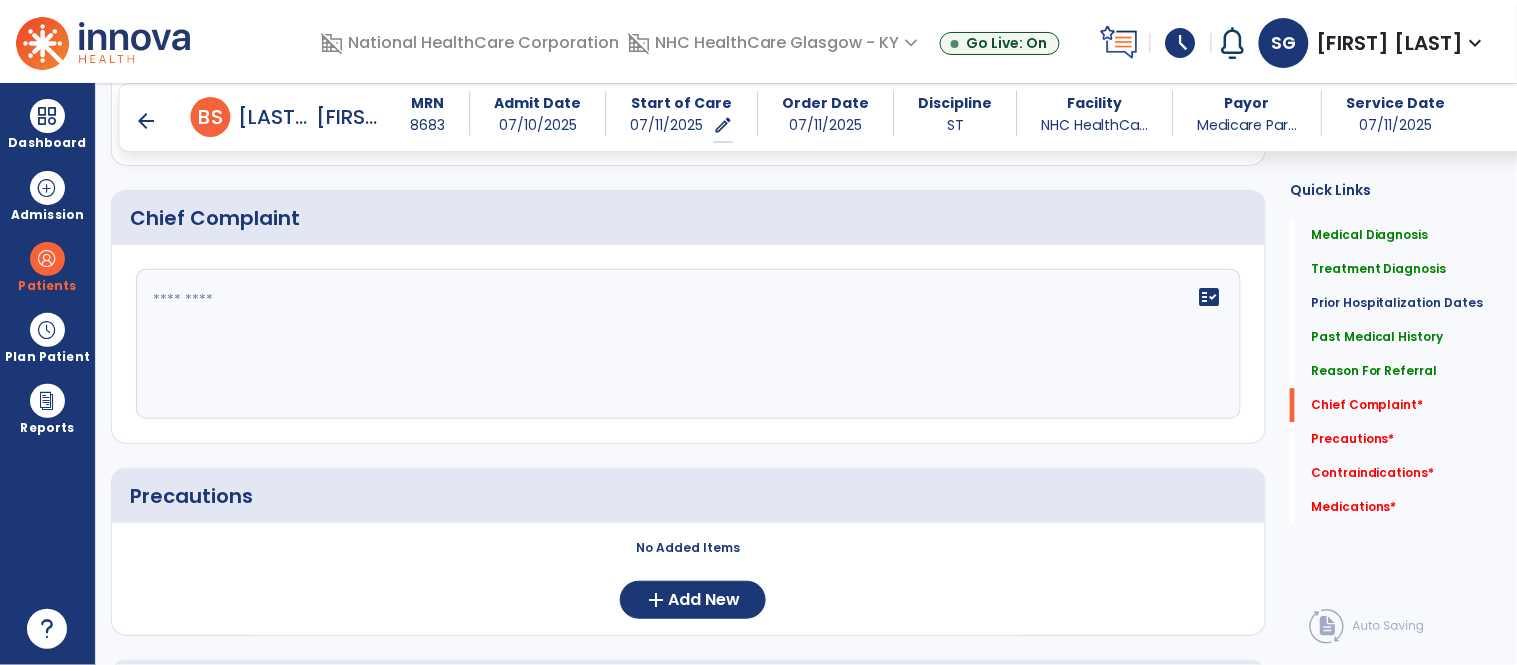 scroll, scrollTop: 1620, scrollLeft: 0, axis: vertical 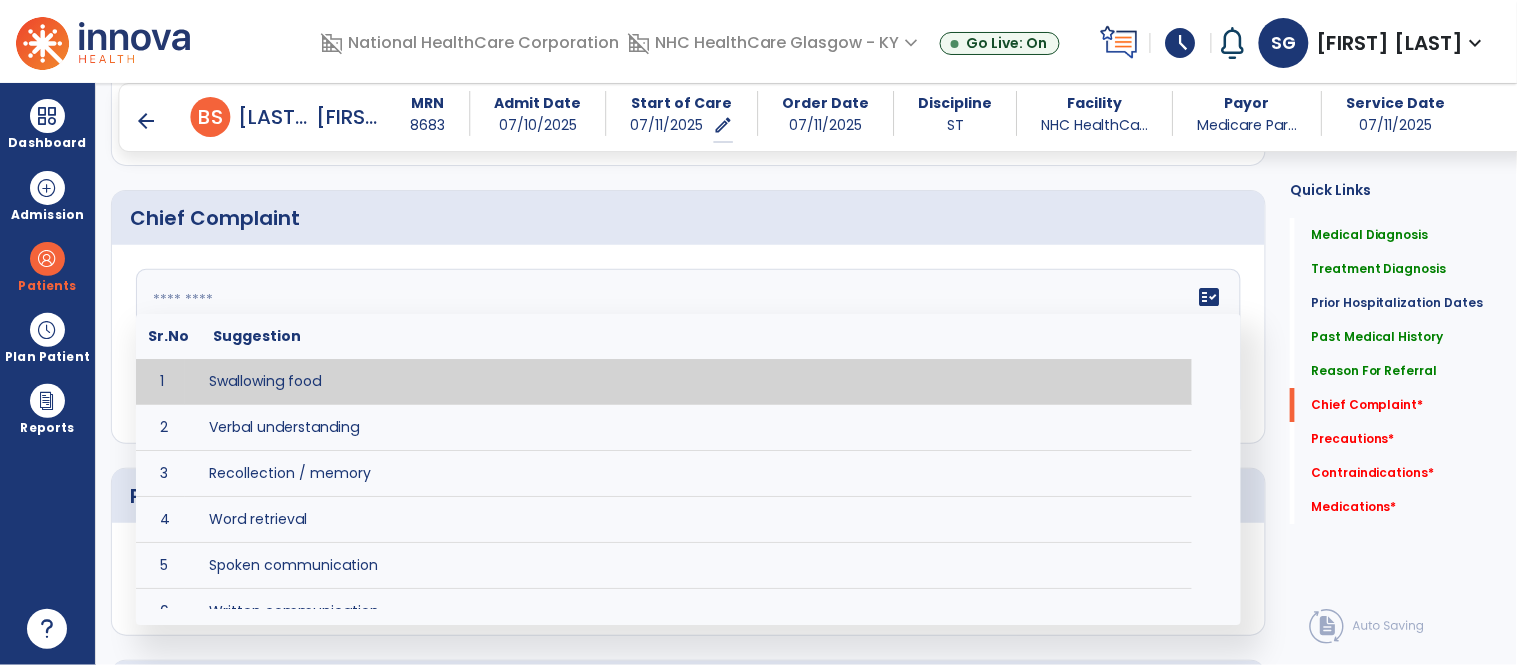 click 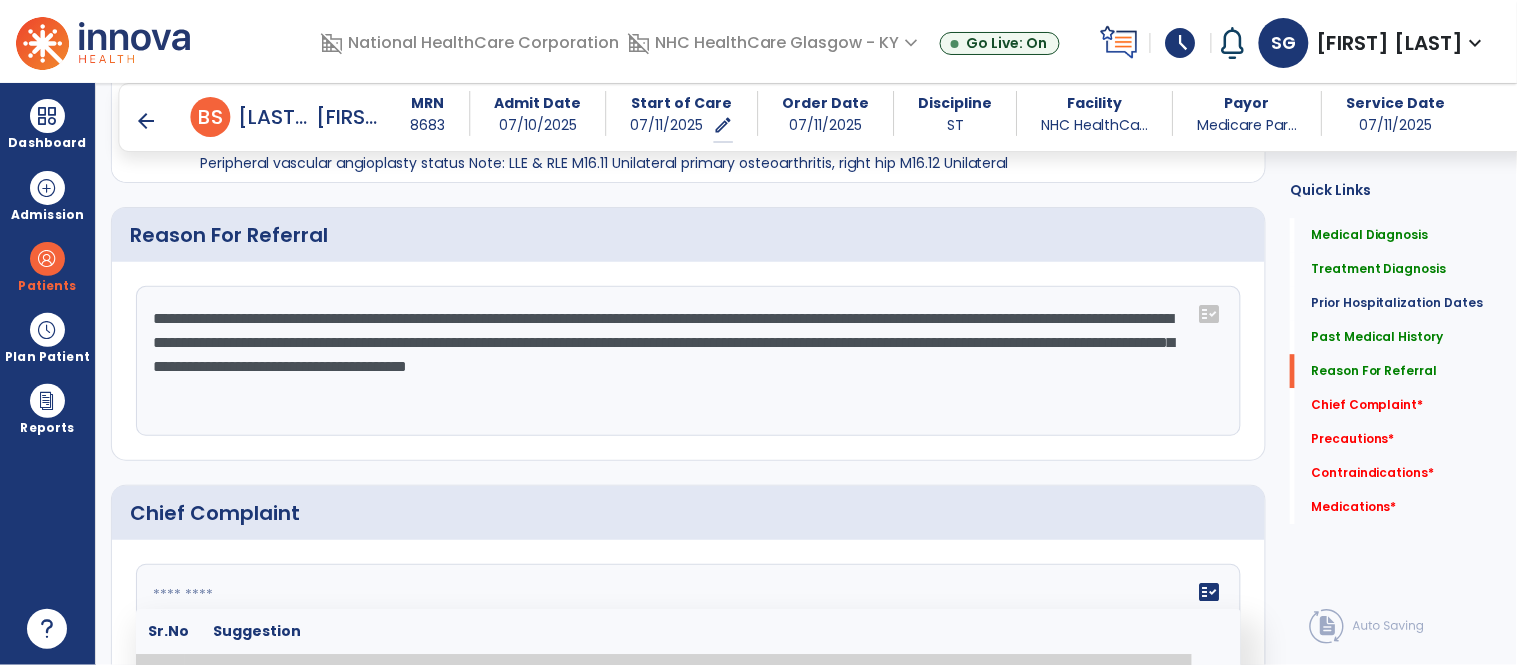 scroll, scrollTop: 1305, scrollLeft: 0, axis: vertical 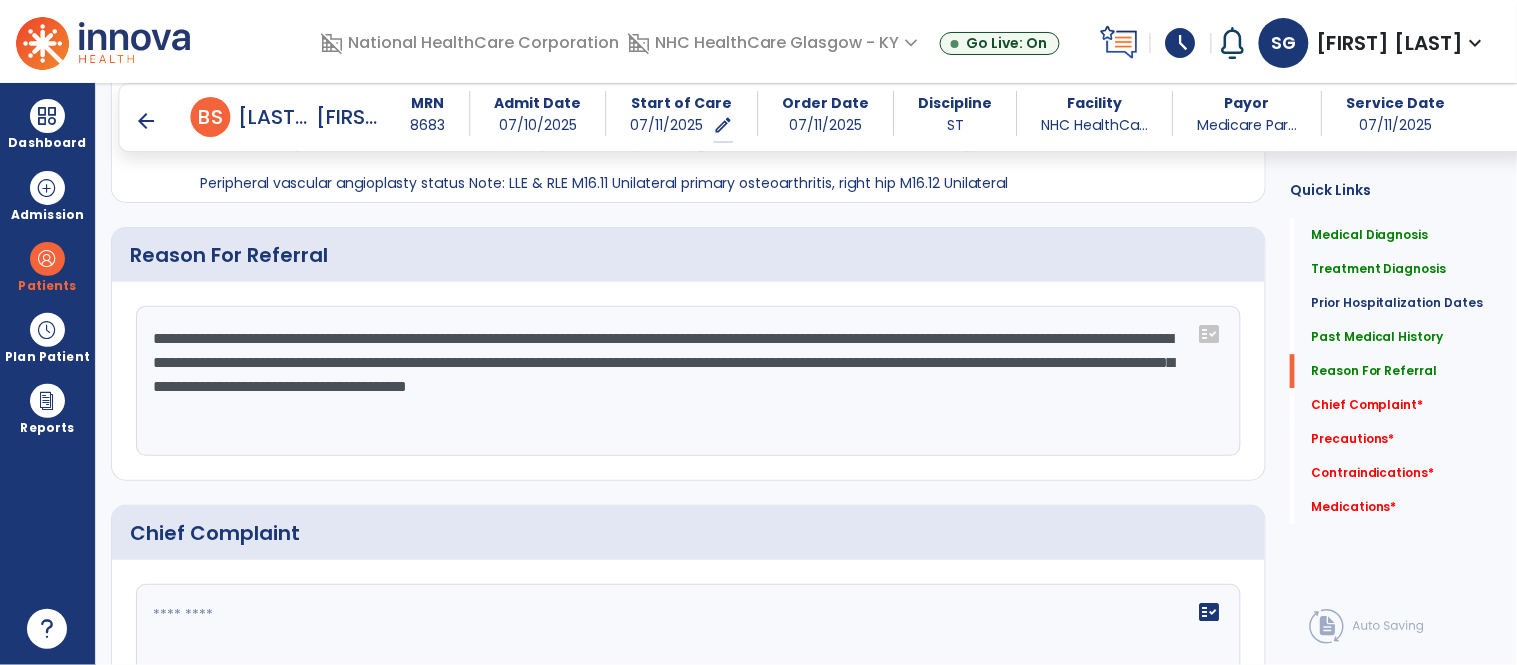 click on "**********" 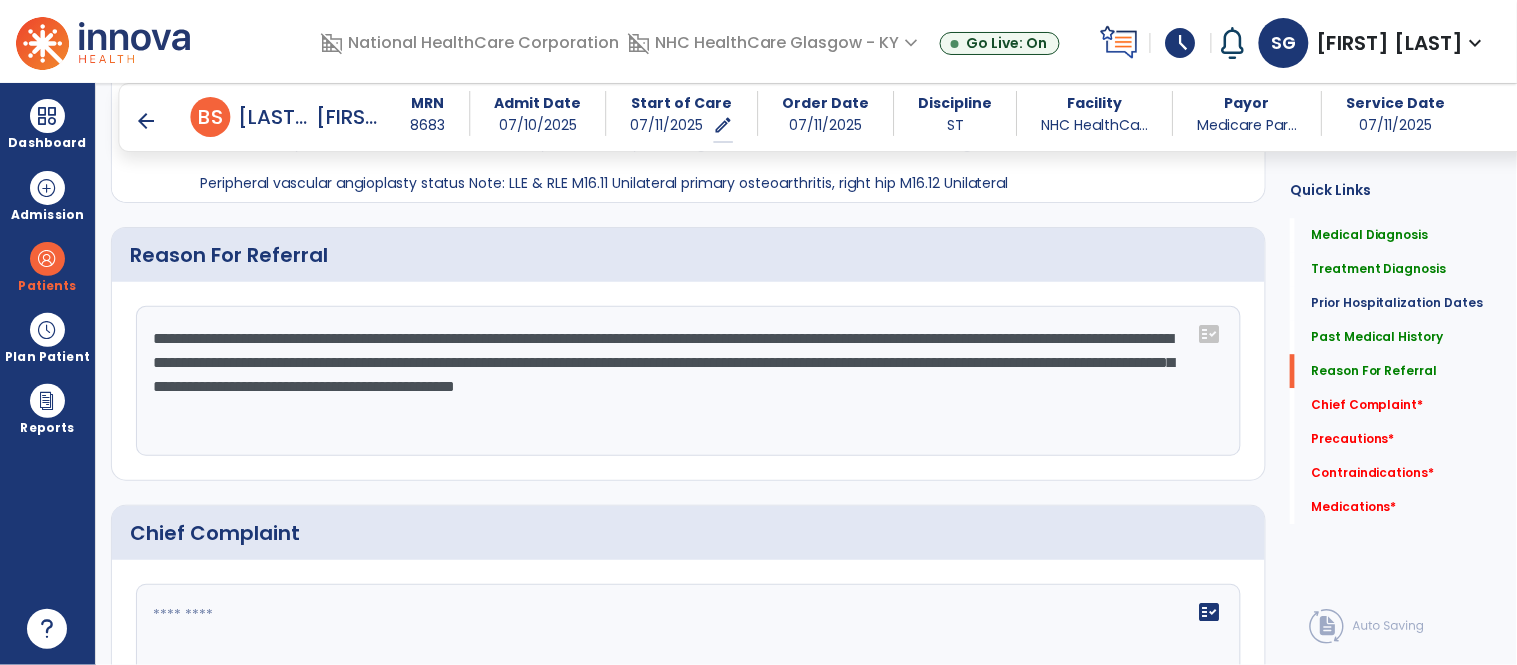 click on "**********" 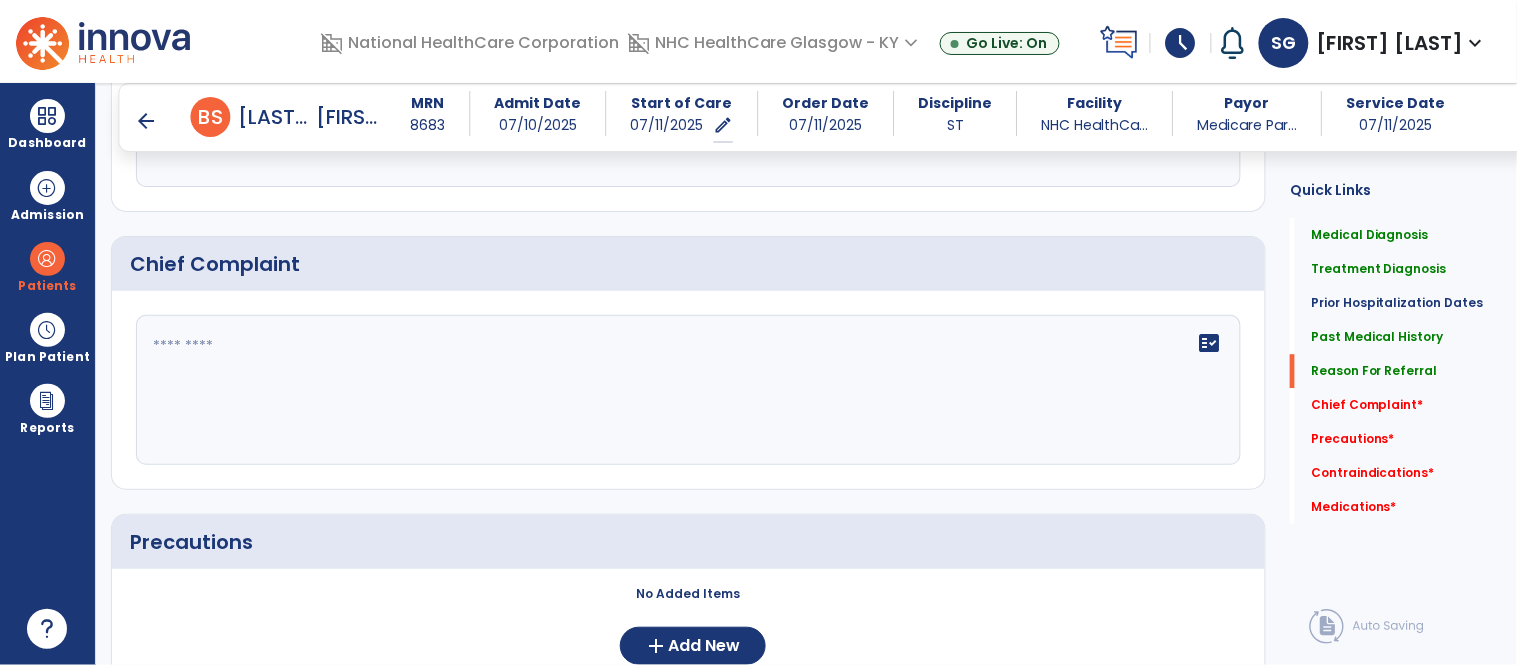 scroll, scrollTop: 1574, scrollLeft: 0, axis: vertical 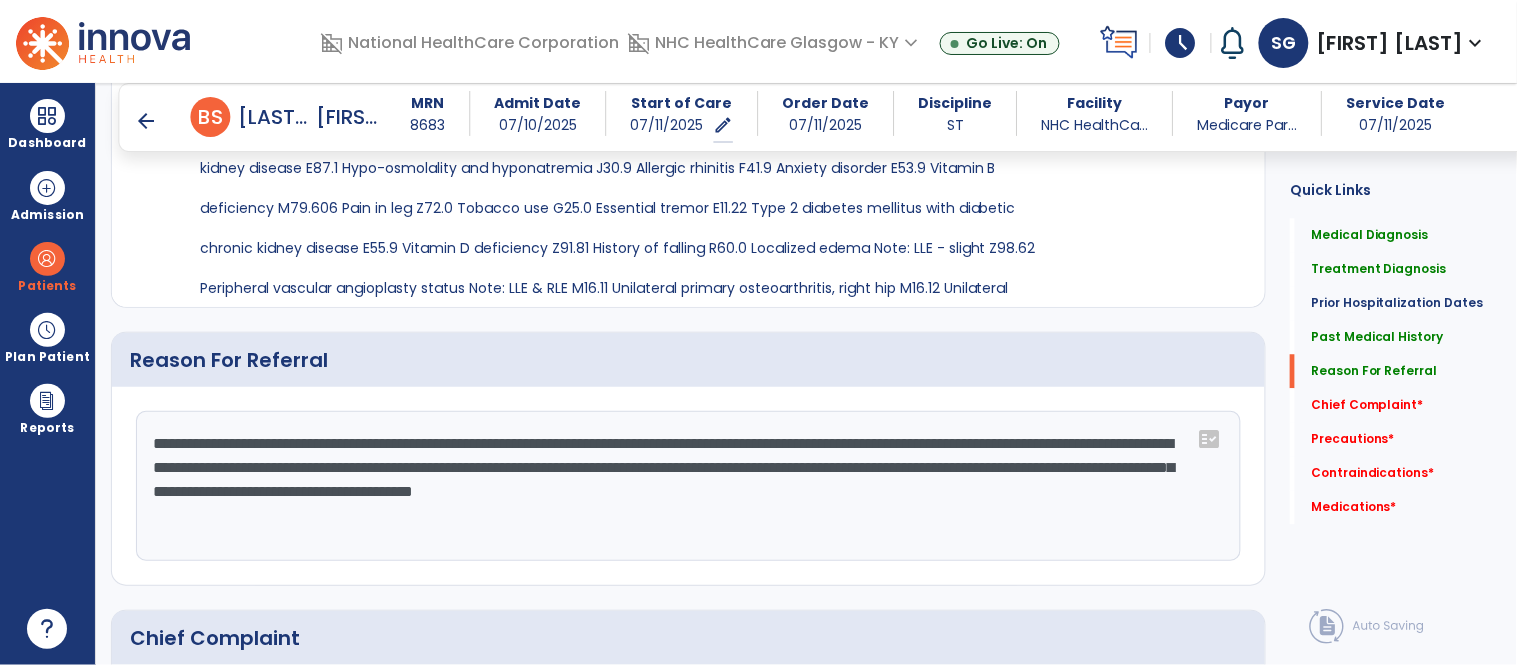 click on "**********" 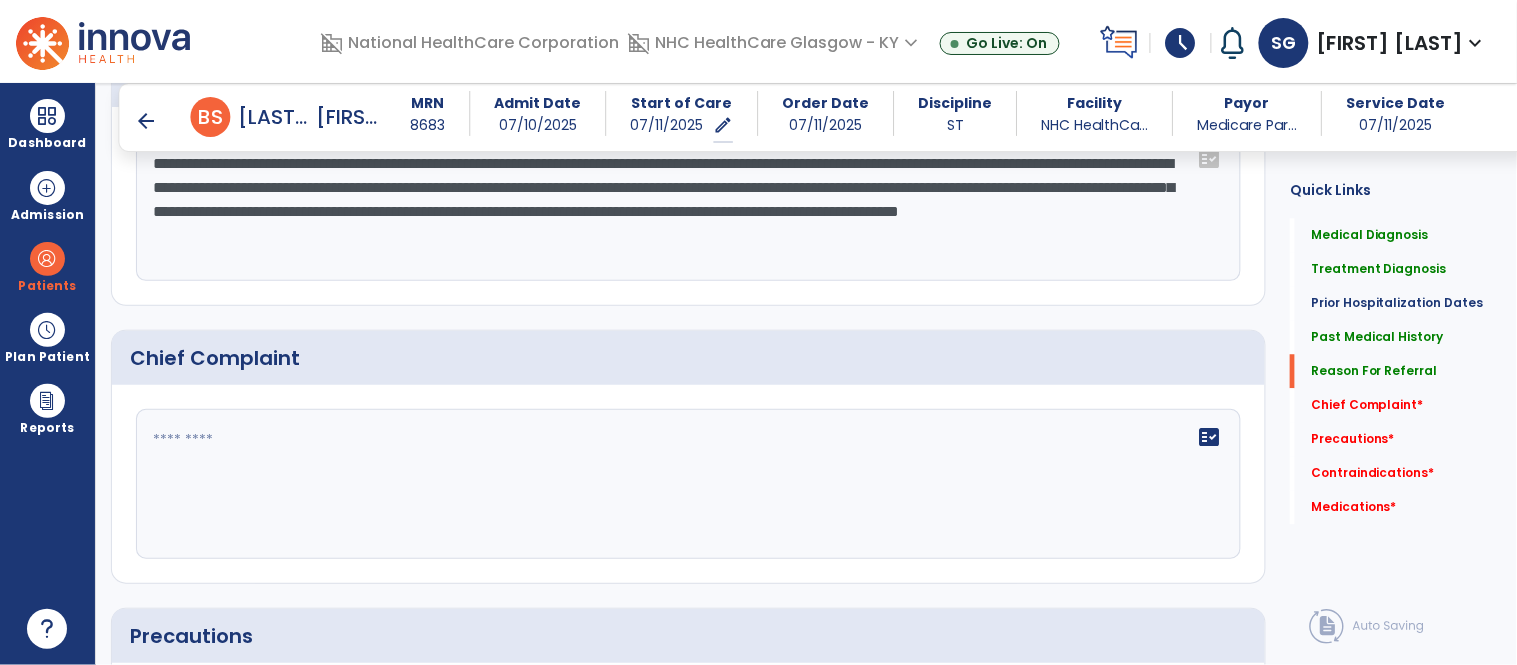 scroll, scrollTop: 1480, scrollLeft: 0, axis: vertical 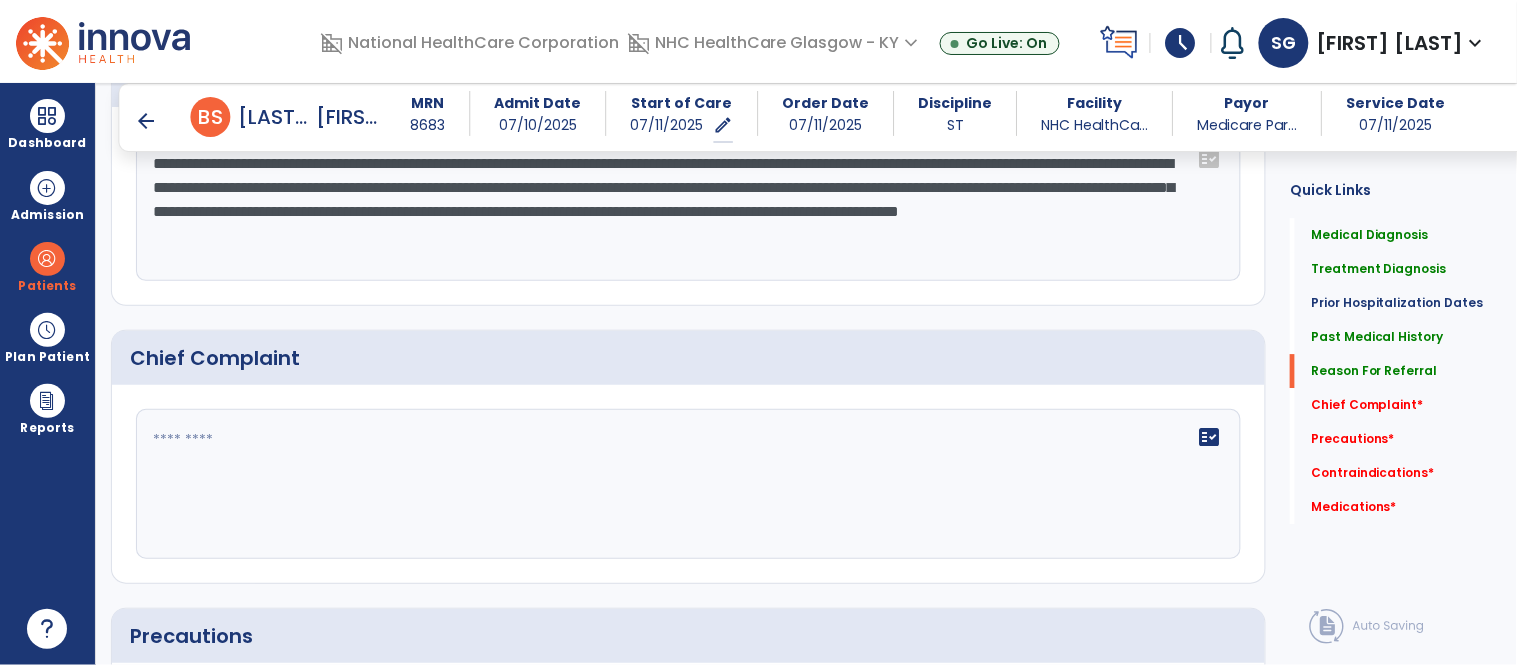 drag, startPoint x: 994, startPoint y: 191, endPoint x: 1151, endPoint y: 193, distance: 157.01274 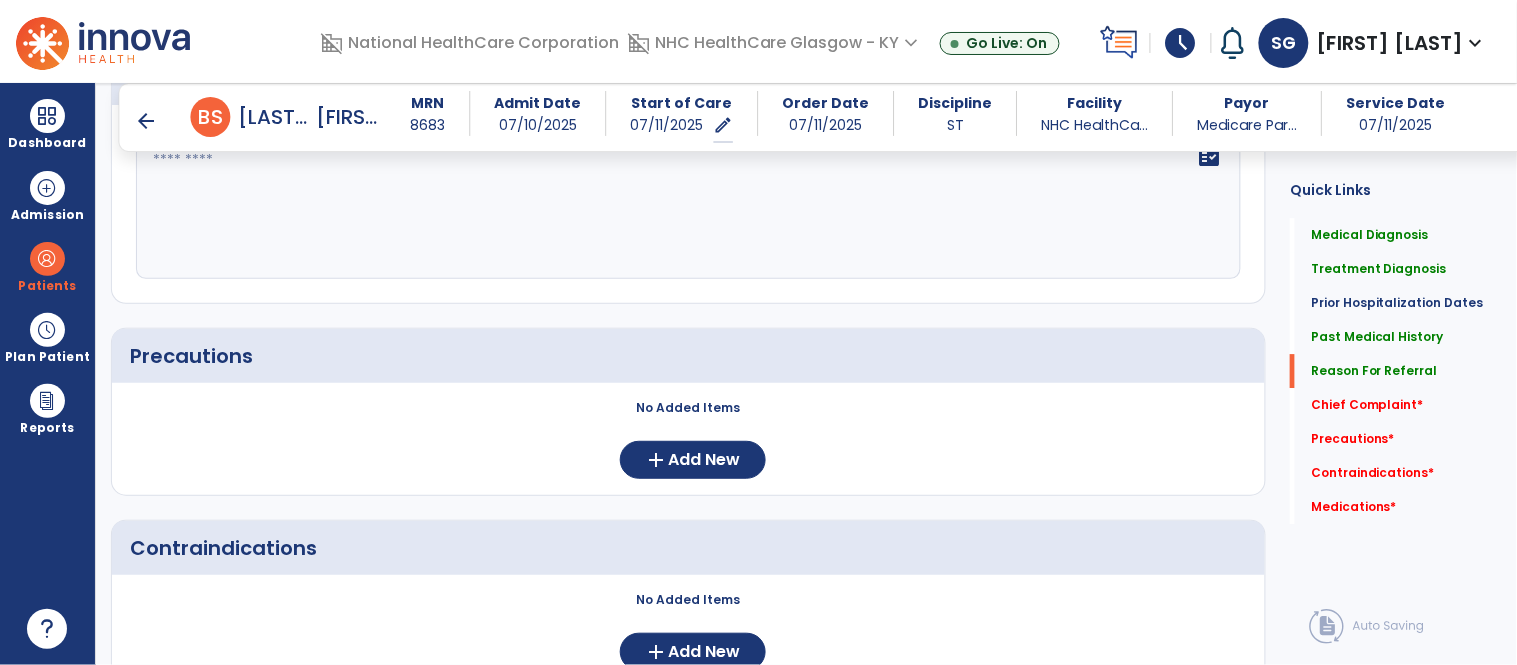 scroll, scrollTop: 1480, scrollLeft: 0, axis: vertical 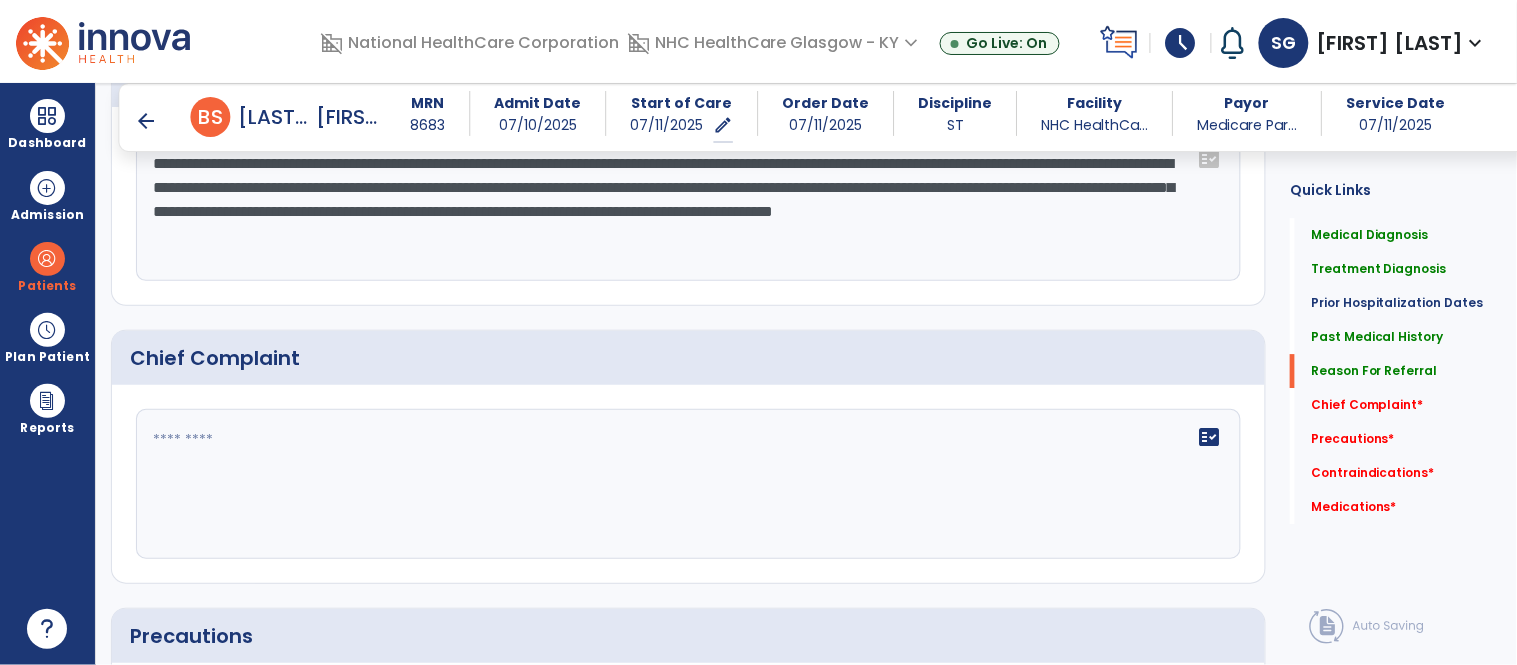 click on "**********" 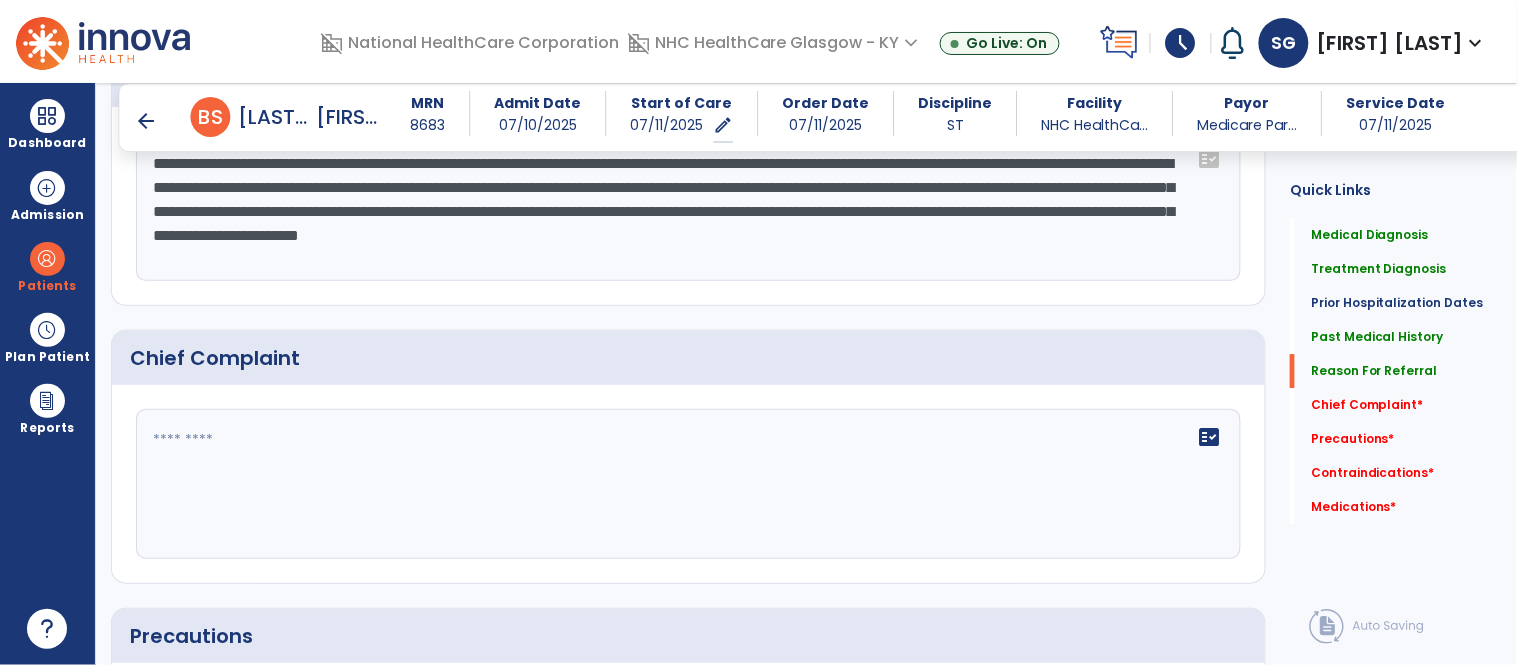 scroll, scrollTop: 1480, scrollLeft: 0, axis: vertical 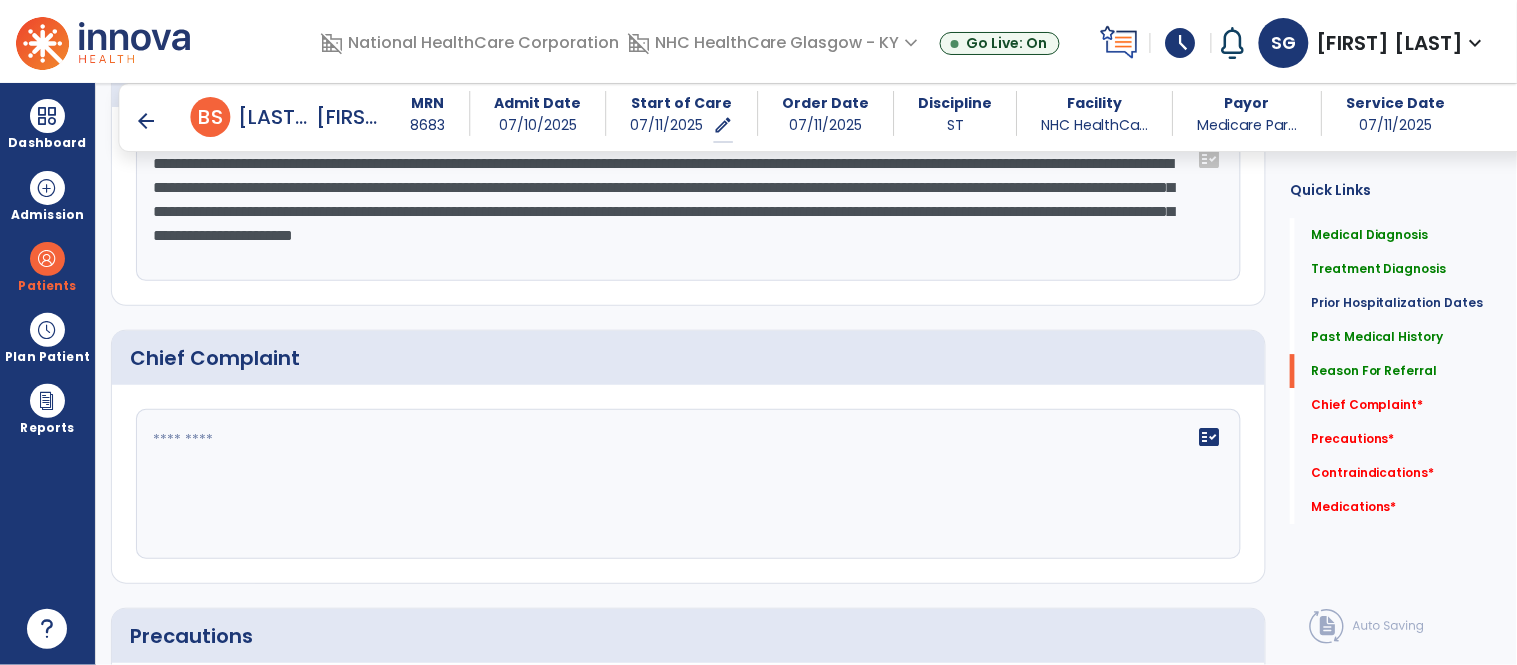 click on "**********" 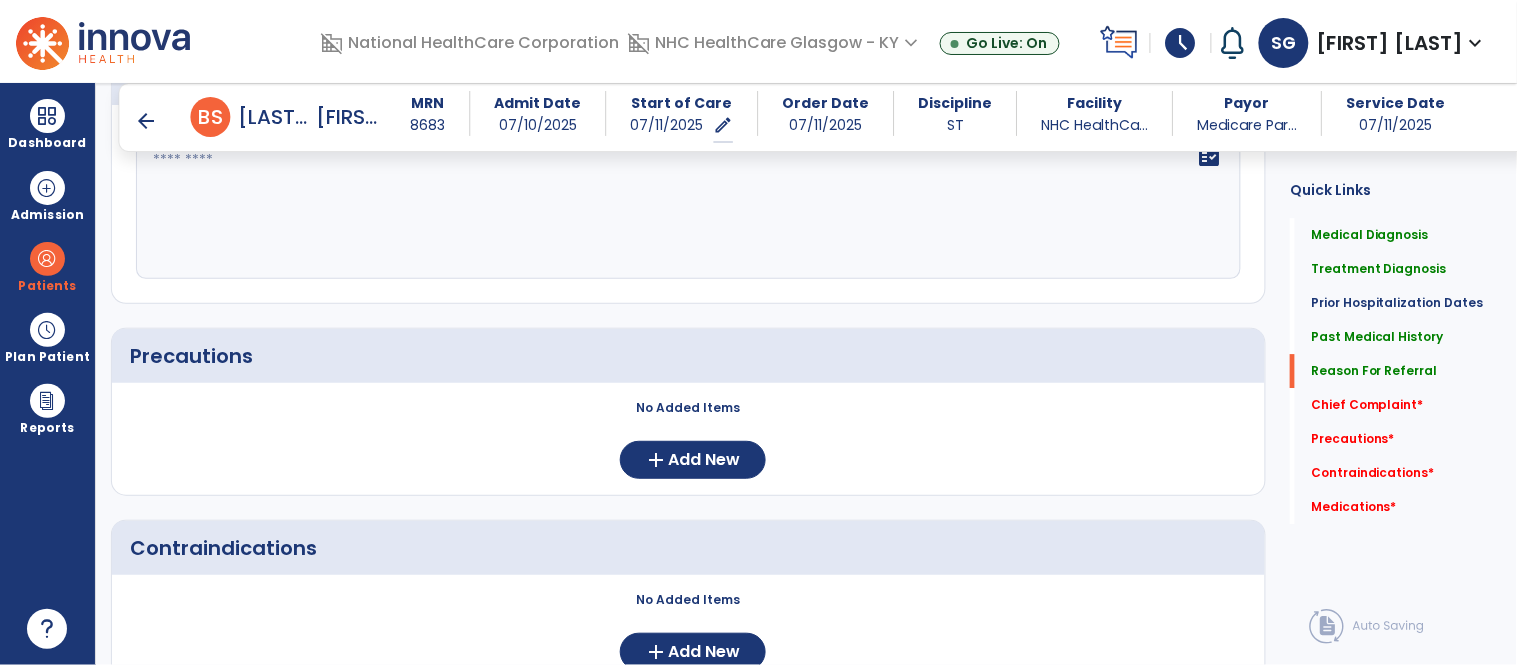 scroll, scrollTop: 1480, scrollLeft: 0, axis: vertical 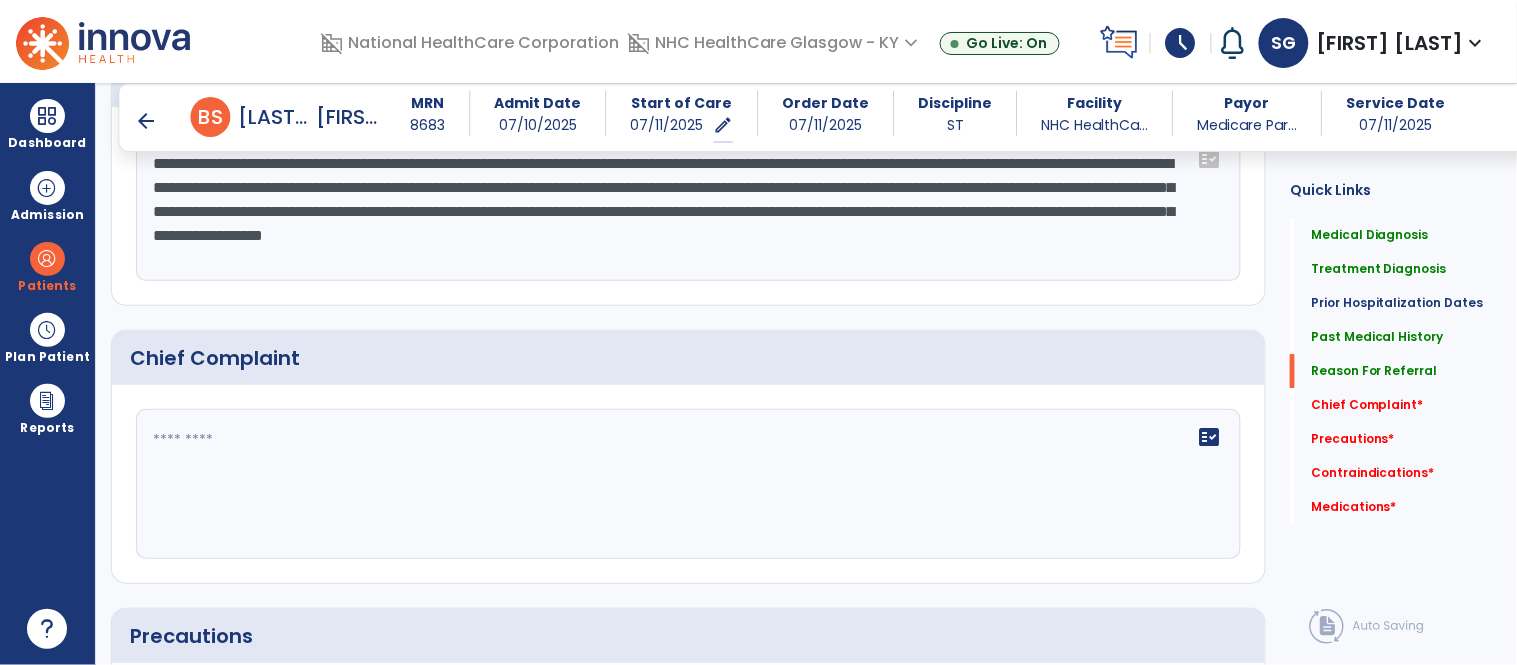 click on "**********" 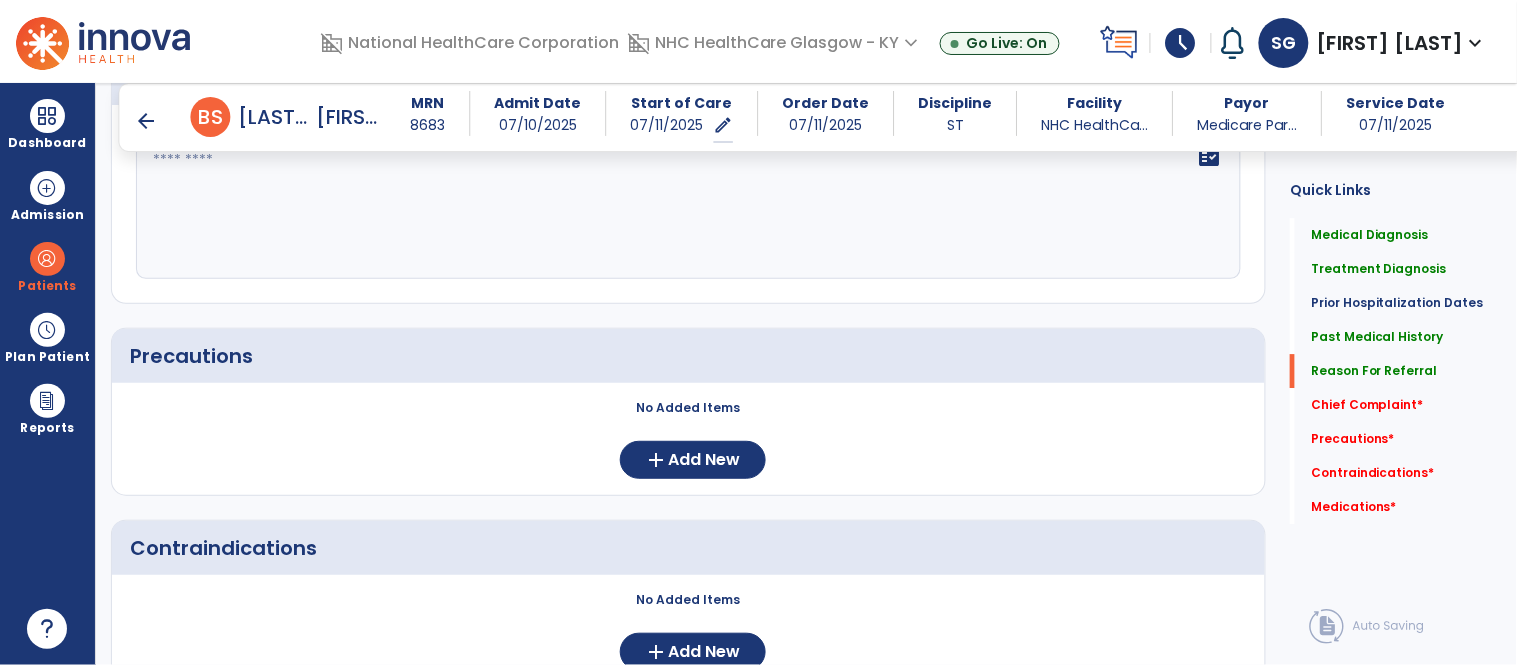 scroll, scrollTop: 1480, scrollLeft: 0, axis: vertical 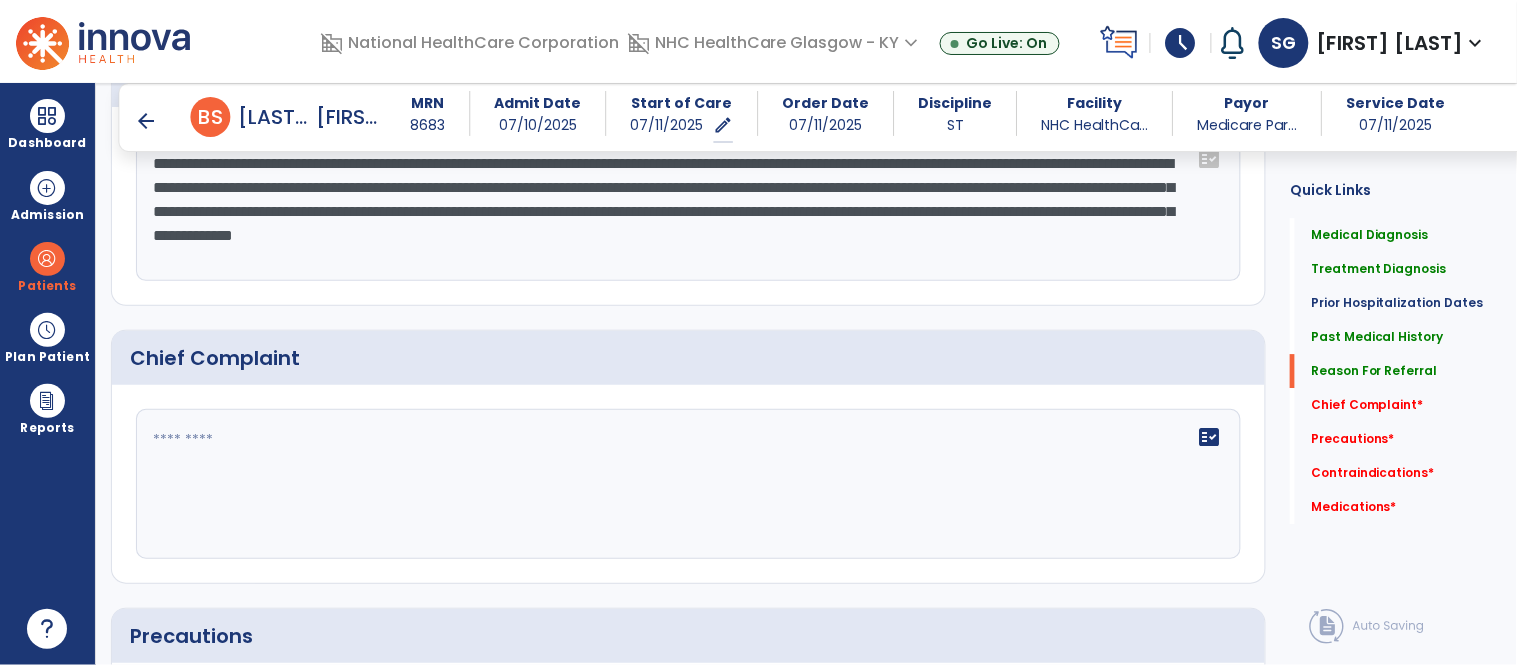 click on "**********" 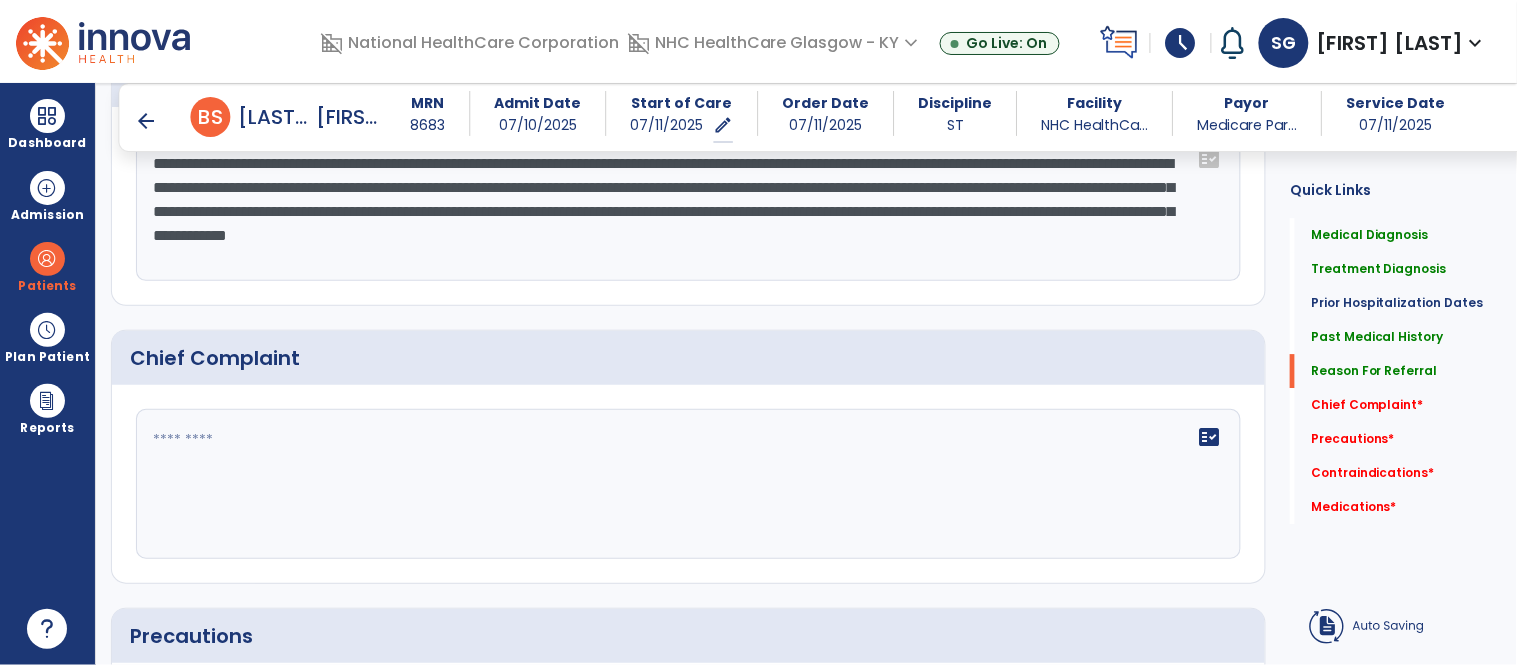 scroll, scrollTop: 1480, scrollLeft: 0, axis: vertical 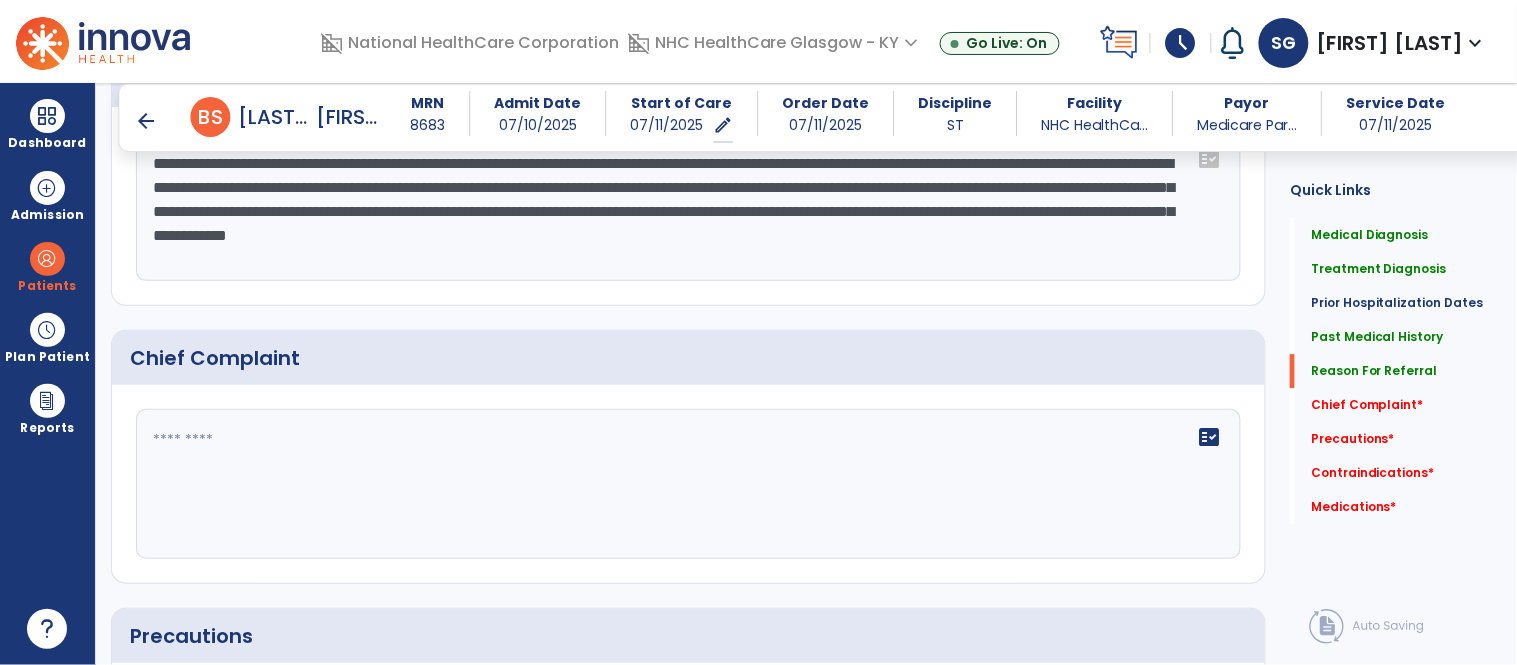 click on "**********" 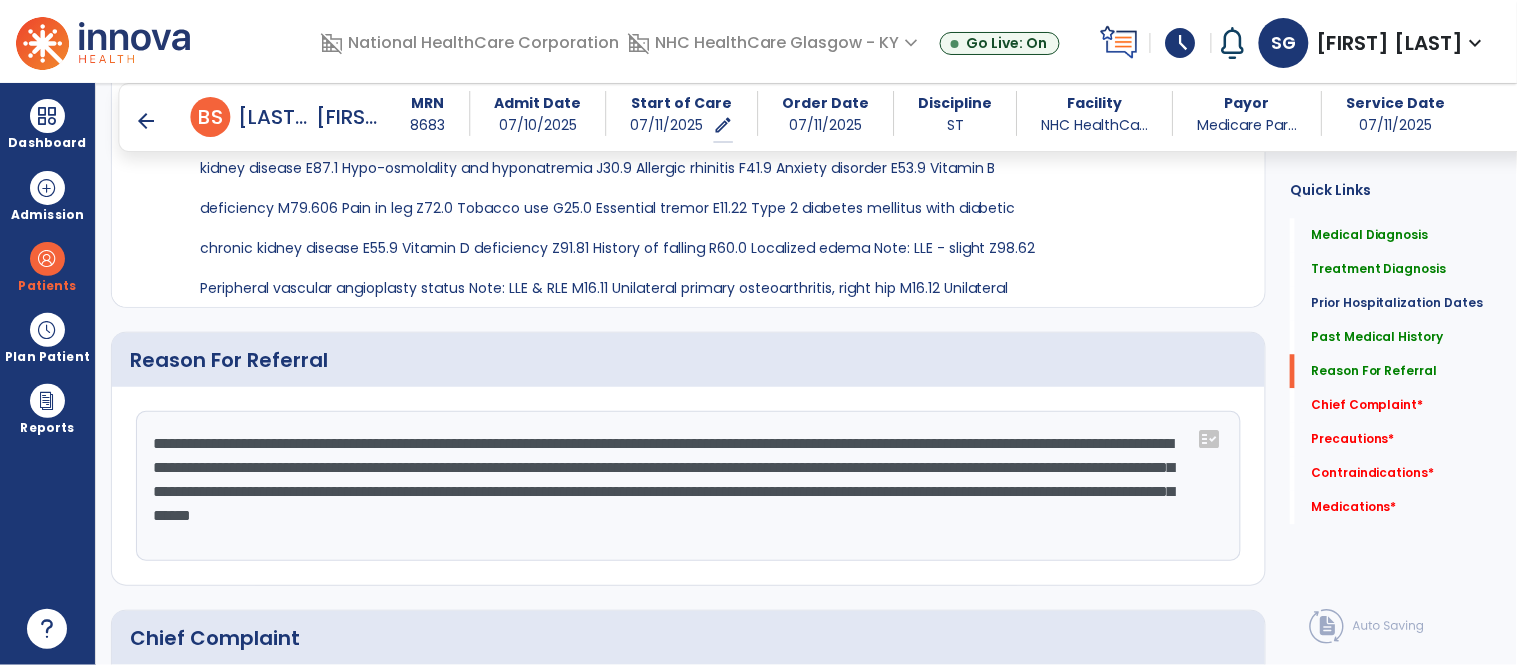 scroll, scrollTop: 1480, scrollLeft: 0, axis: vertical 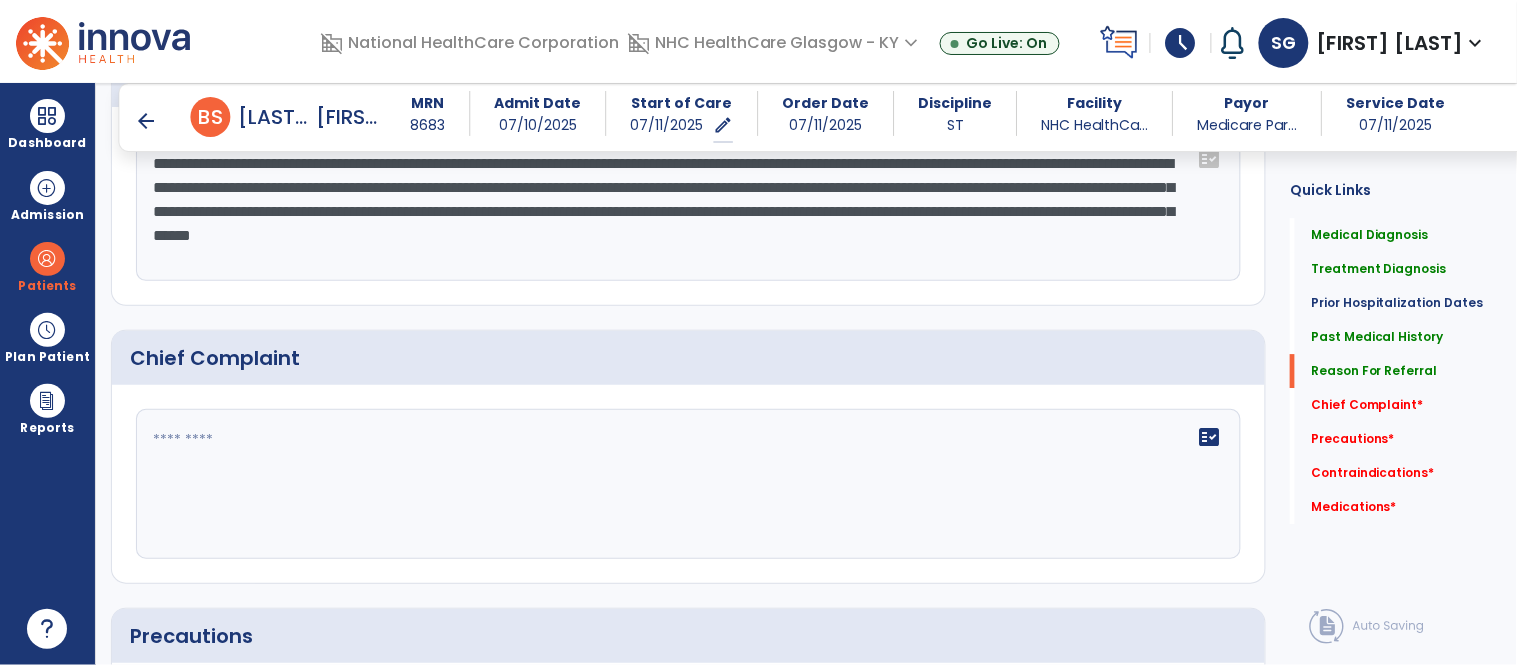 type on "**********" 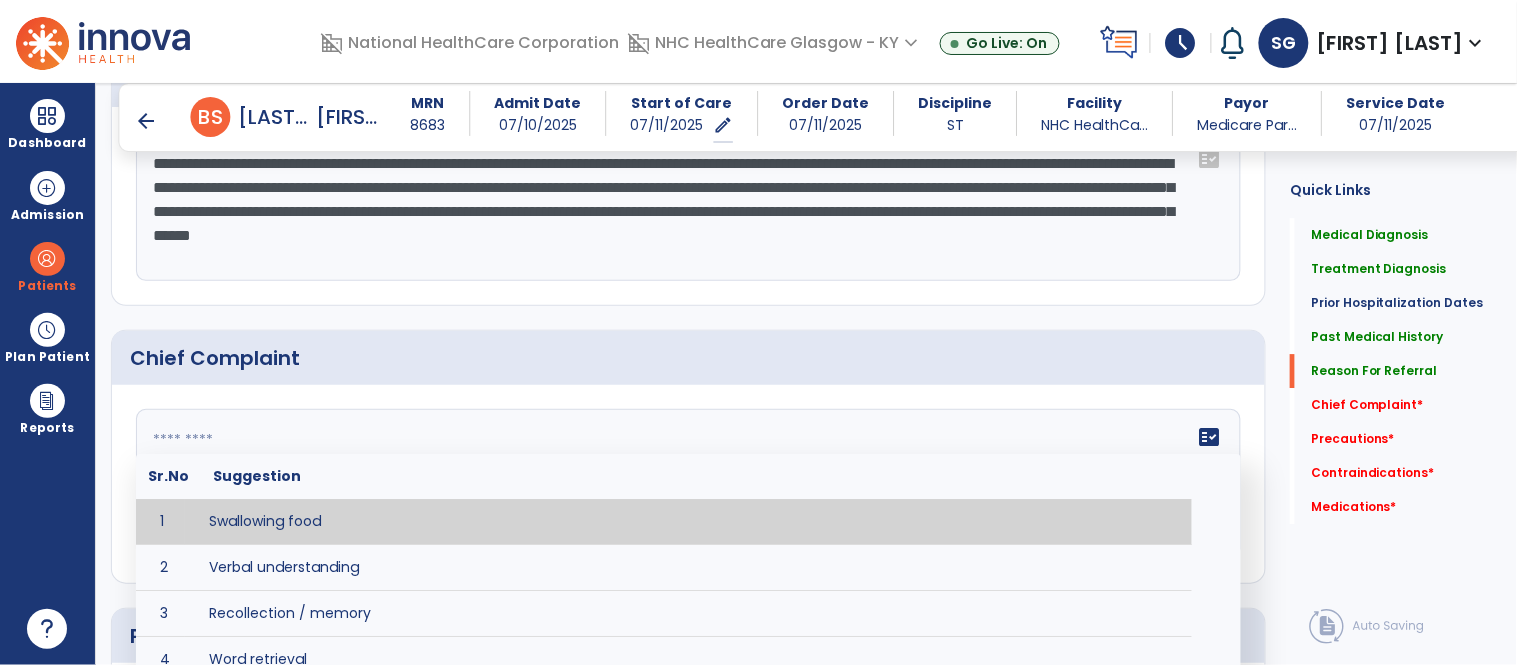 click on "fact_check  Sr.No Suggestion 1 Swallowing food 2 Verbal understanding 3 Recollection / memory 4 Word retrieval 5 Spoken communication 6 Written communication 7 Understanding 8 Pocketing food 9 Holding food in mouth 10 Coughing at meals 11 Expectorating food or medications 12 Weight loss related to dysphagia 13 Recurrent aspiration PNA" 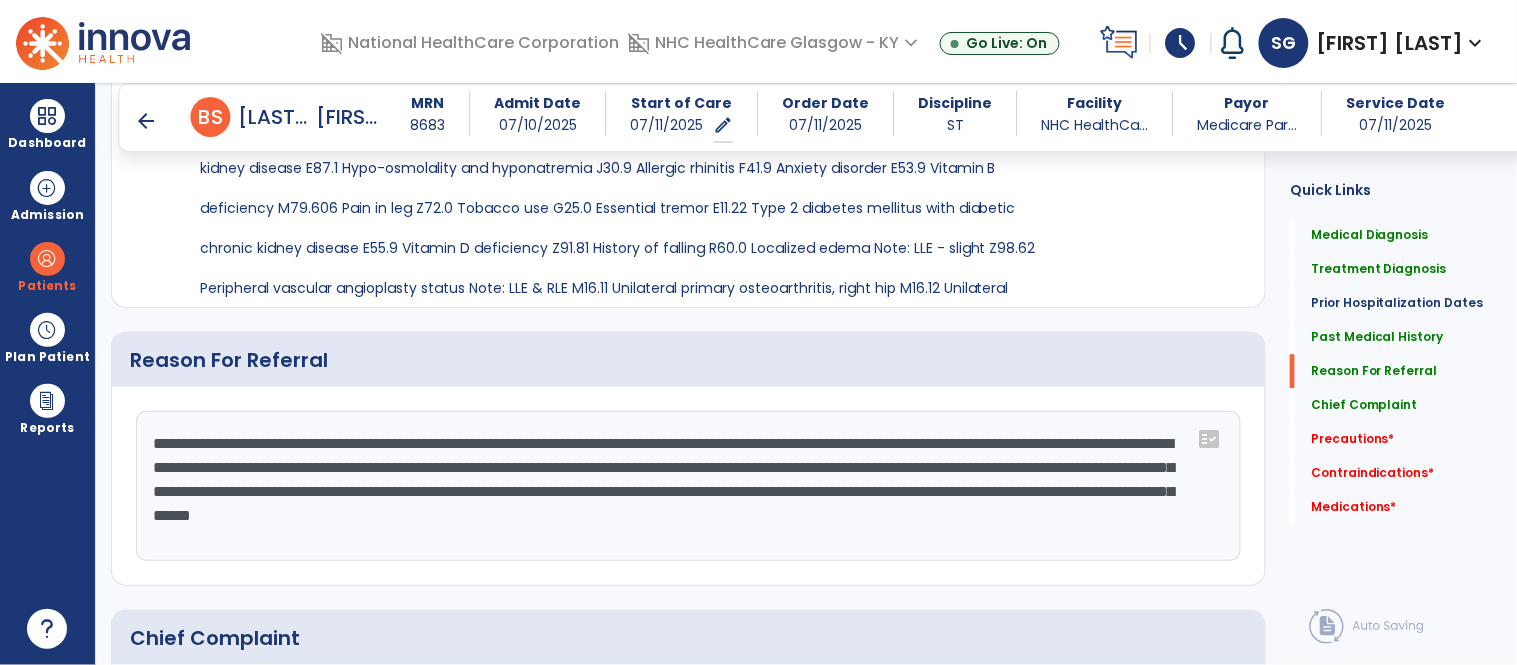 scroll, scrollTop: 1480, scrollLeft: 0, axis: vertical 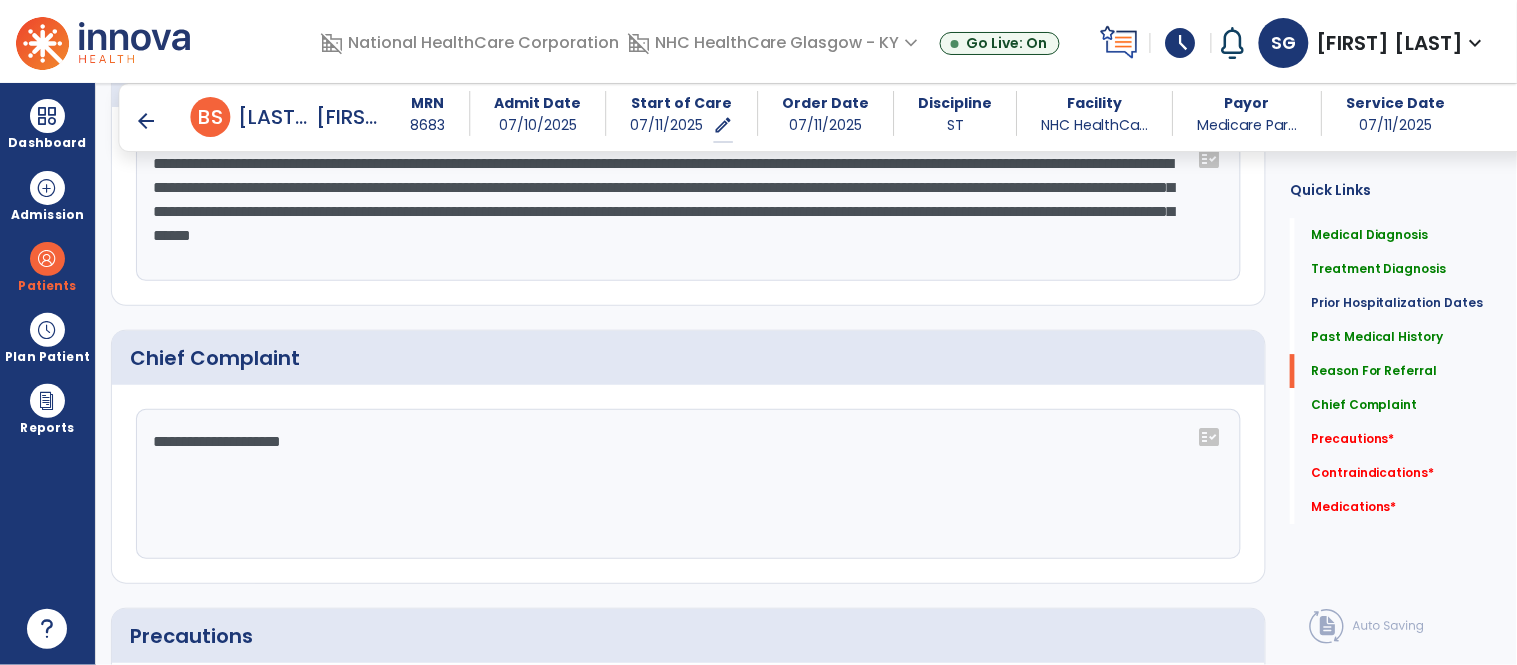 click on "**********" 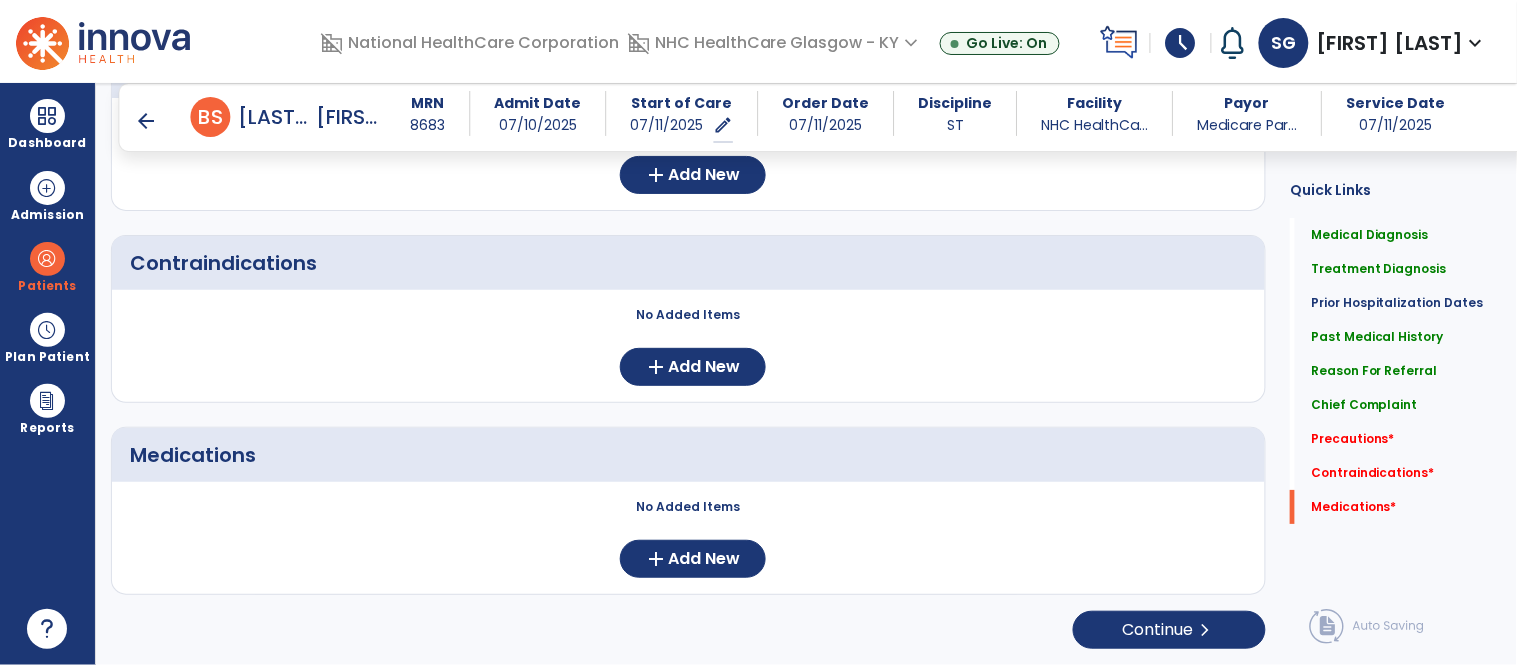 scroll, scrollTop: 2047, scrollLeft: 0, axis: vertical 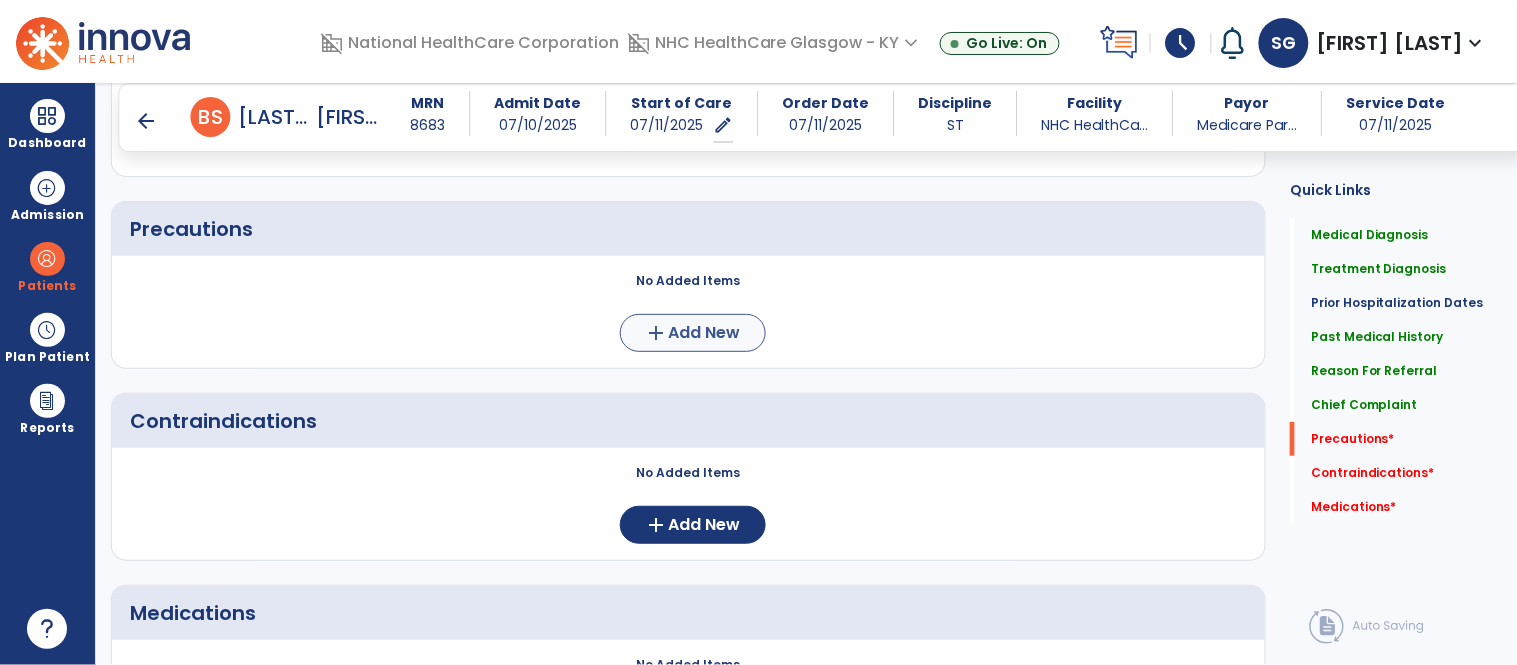 type on "**********" 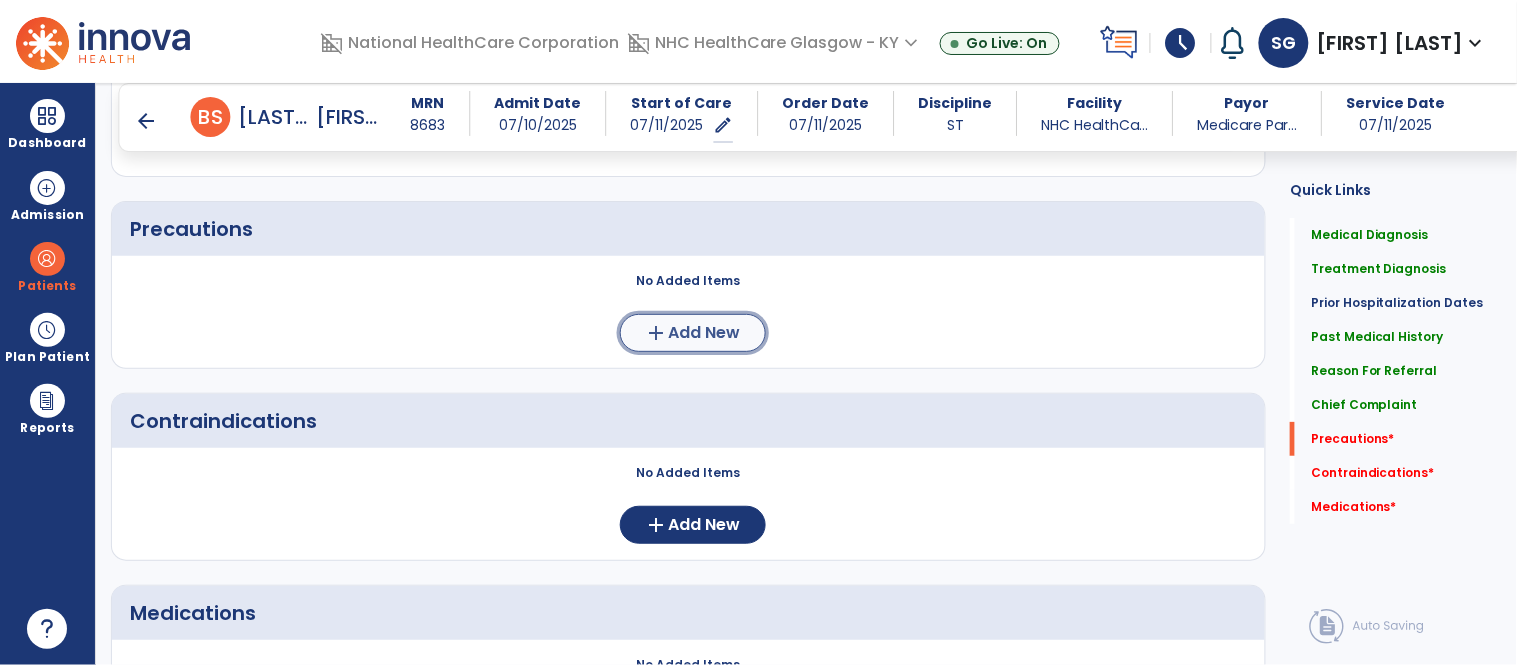 click on "add  Add New" 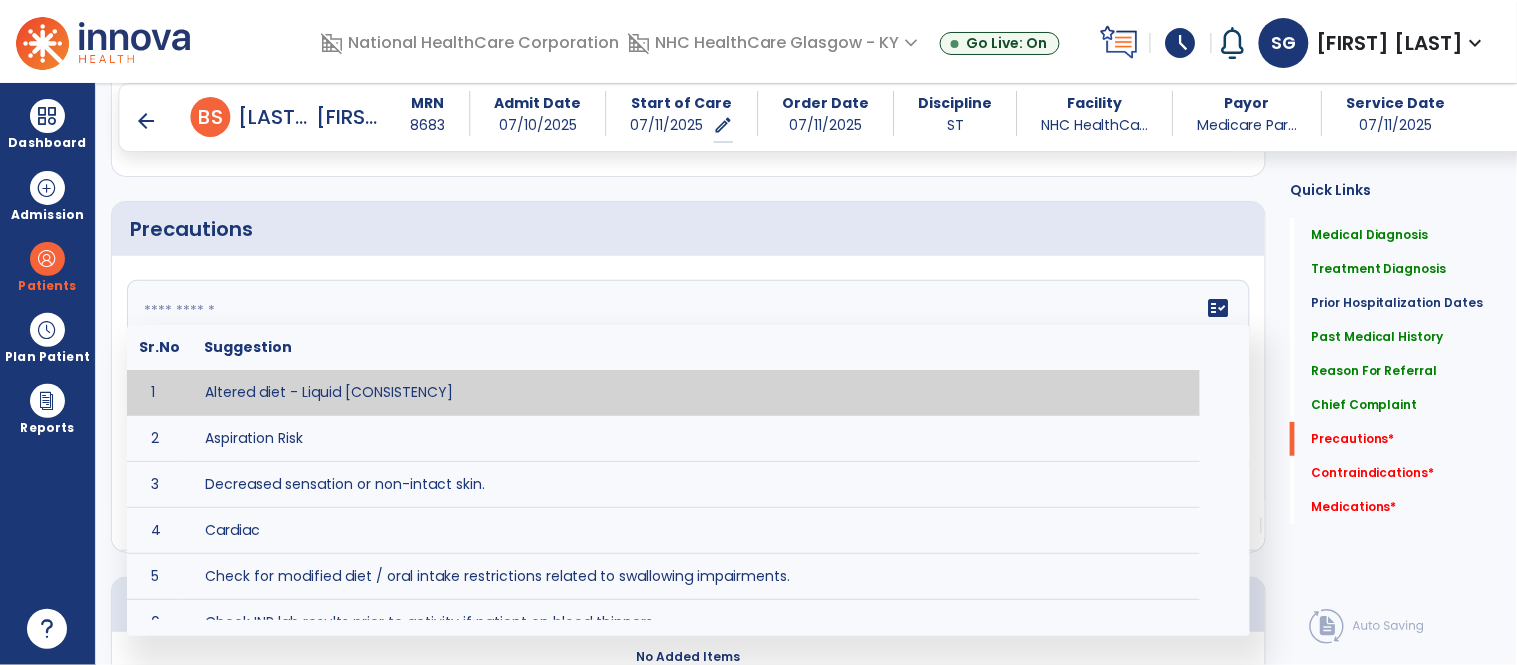 click on "fact_check  Sr.No Suggestion 1 Altered diet - Liquid [CONSISTENCY] 2 Aspiration Risk 3 Decreased sensation or non-intact skin. 4 Cardiac 5 Check for modified diet / oral intake restrictions related to swallowing impairments. 6 Check INR lab results prior to activity if patient on blood thinners. 7 Closely monitor anxiety or stress due to increased SOB/dyspnea and cease activity/exercise until patient is able to control this response 8 Code Status:  9 Confirm surgical approach and discoloration or other precautions. 10 Continuous pulse oximetry (SpO2) during all periods of sleep (day and night) and when out of line of sight of a competent caregiver. 11 Precautions for exercise include:  12 Depression 13 Diabetic diet 14 Fall risk 15 Fluid restriction 16 High fall risk related to cognitive, motor, perceptual, and sensory deficits 17 Hip precaution 18 Impulsive tendencies, restrict patient performance in unsupervised tasks 19 Isolation 20 Lymphedema 21 22 23 24 25 Monitor for respiratory dysfunction 26 27 NPO" 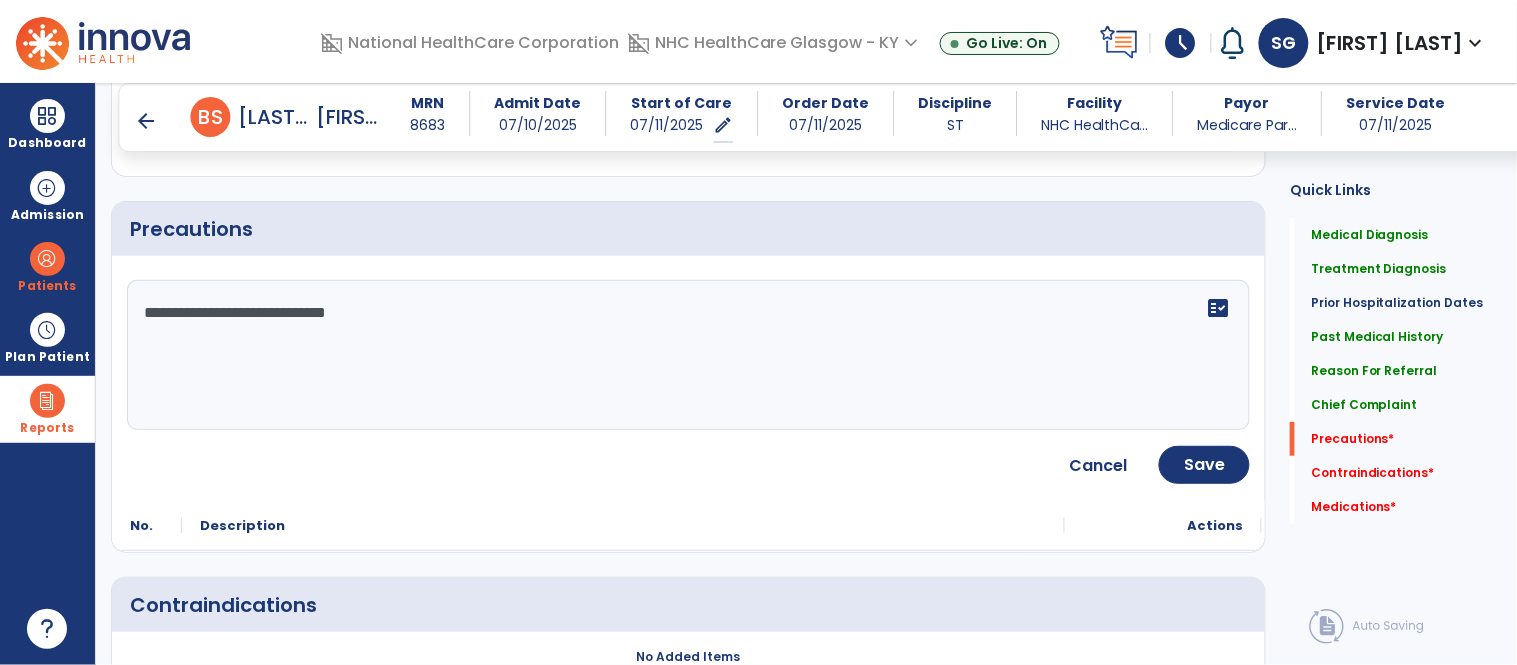 click on "Reports  export_notes  Billing Exports  note_alt  EOM Report  event_note  Minutes By Payor  inbox_customize  Service Log  playlist_add_check  Triple Check Report" at bounding box center [47, 409] 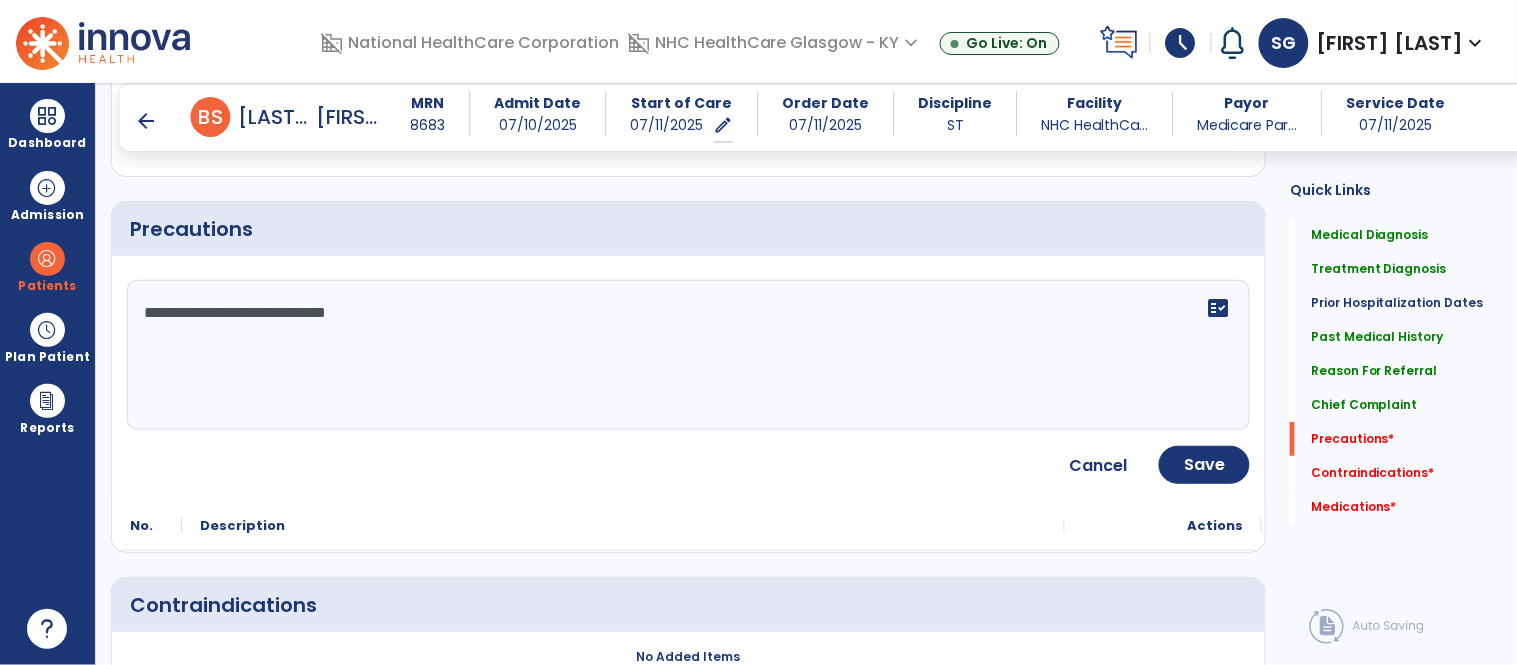 click on "**********" 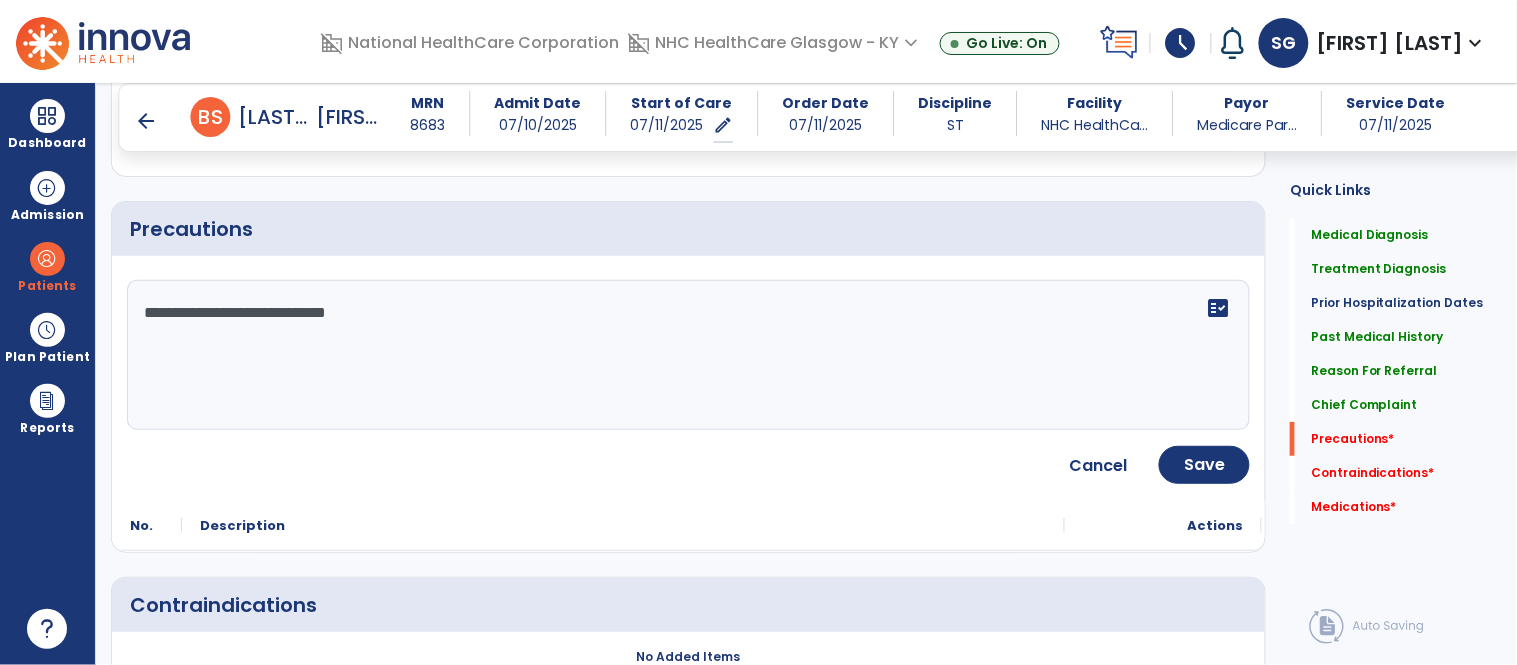click on "**********" 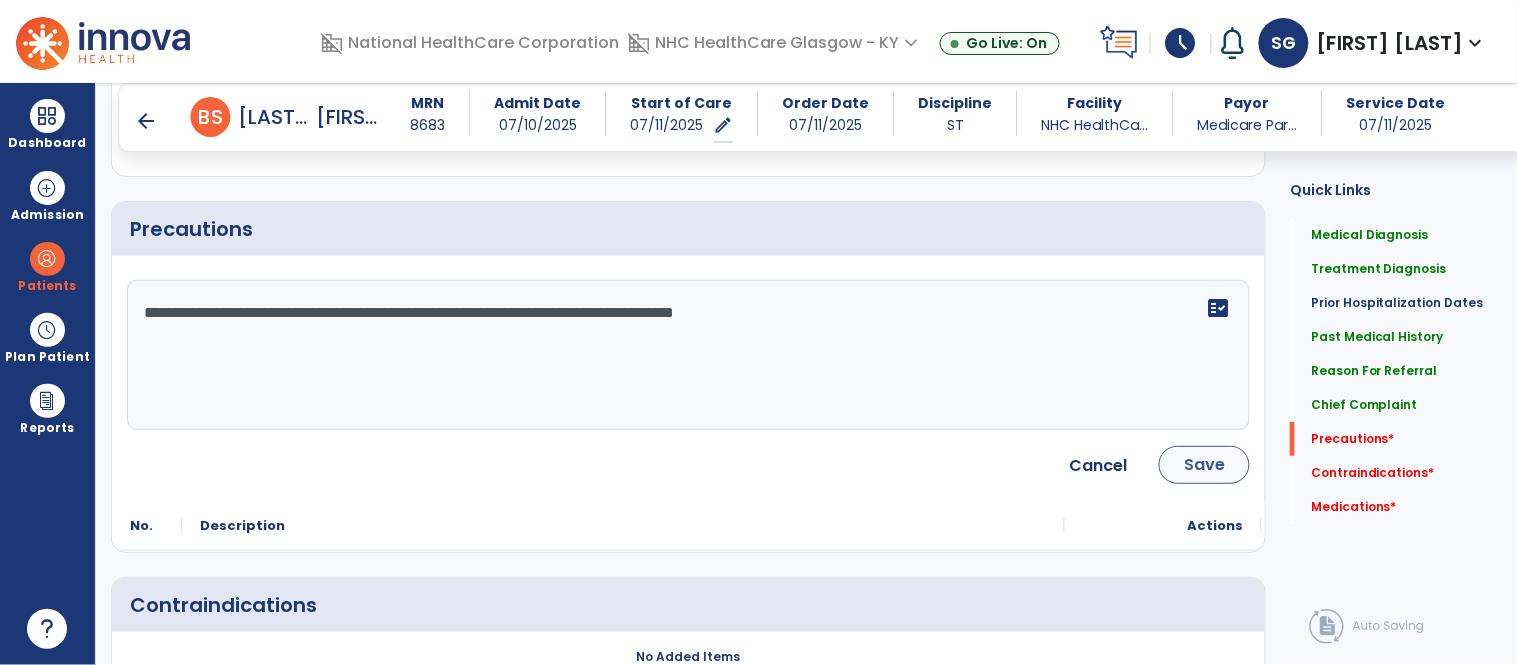 type on "**********" 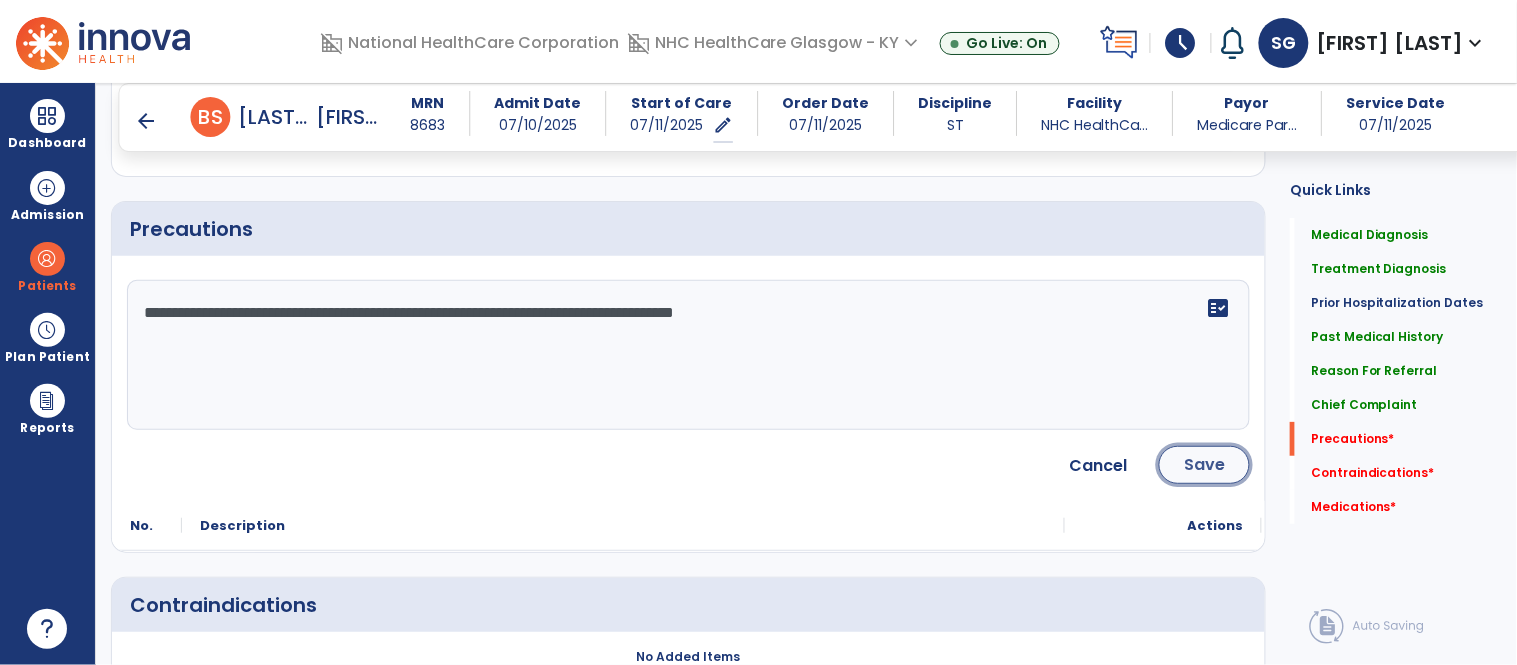 click on "Save" 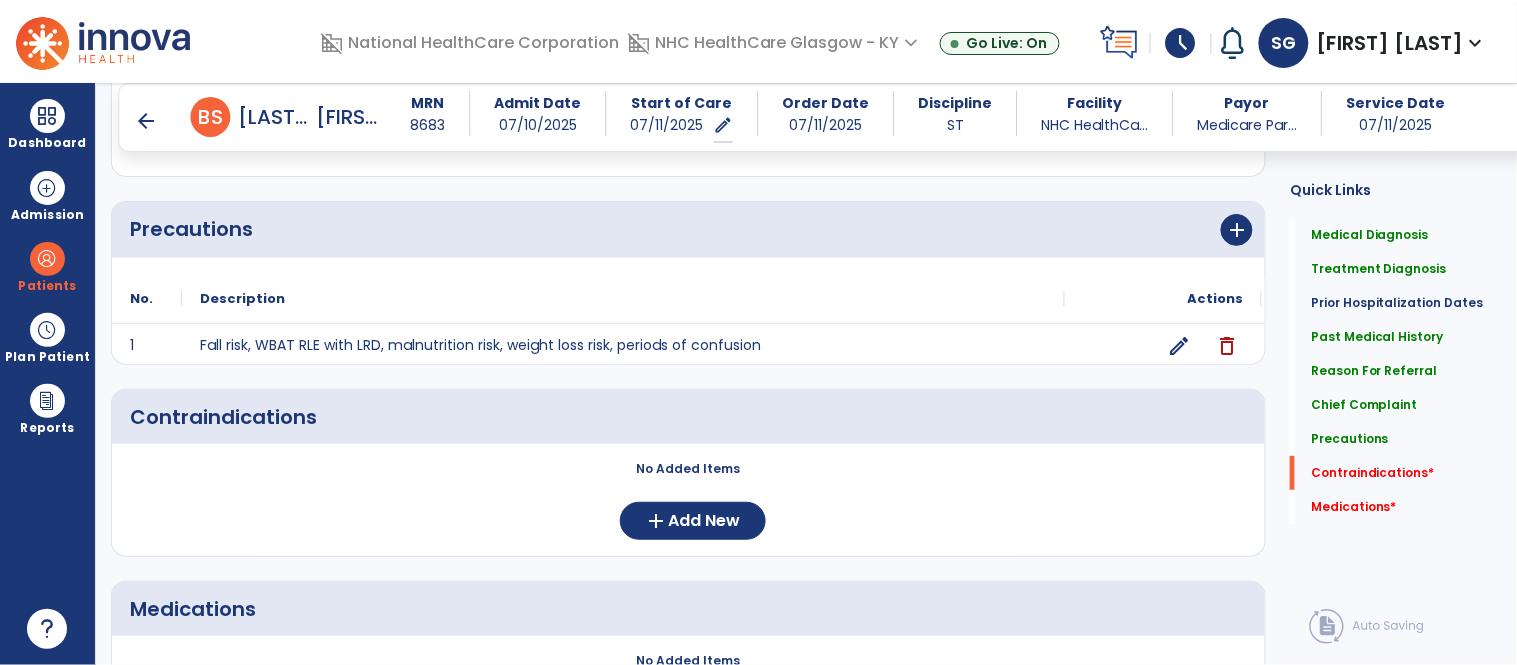 scroll, scrollTop: 2030, scrollLeft: 0, axis: vertical 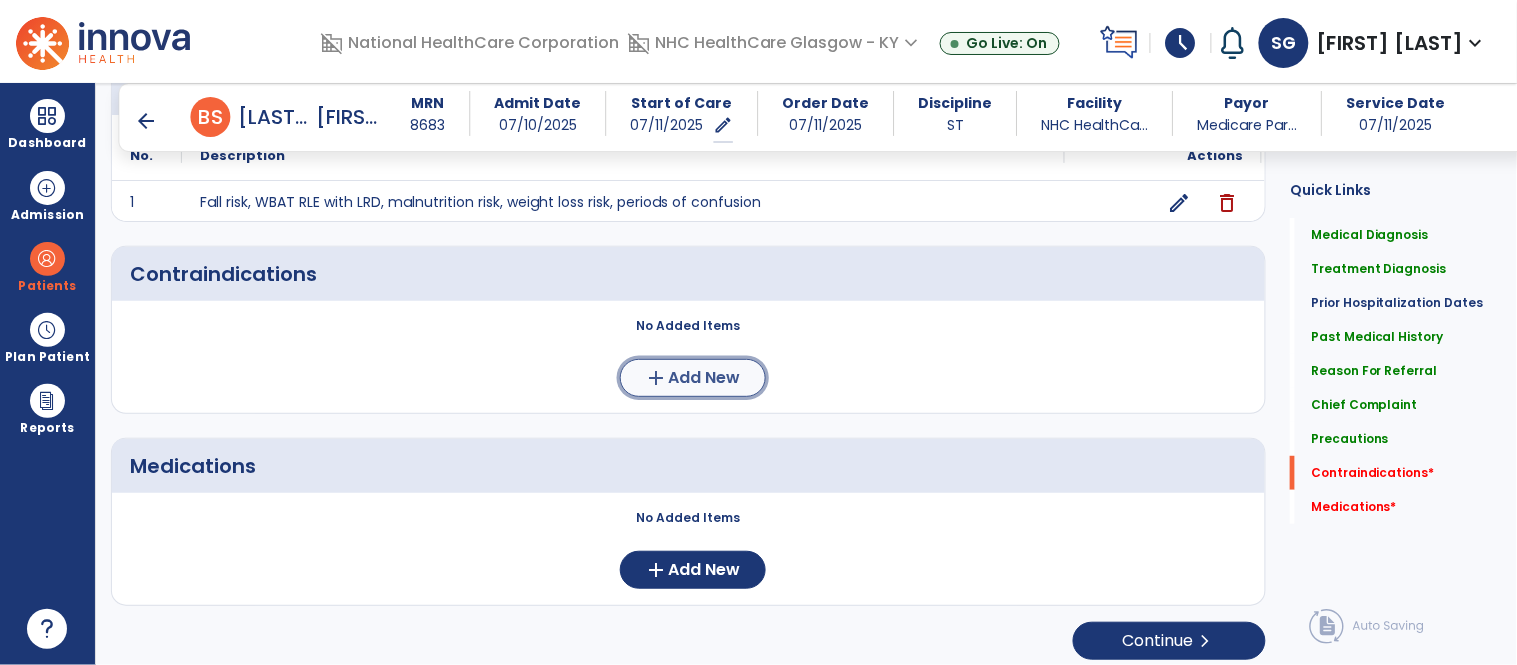 click on "add  Add New" 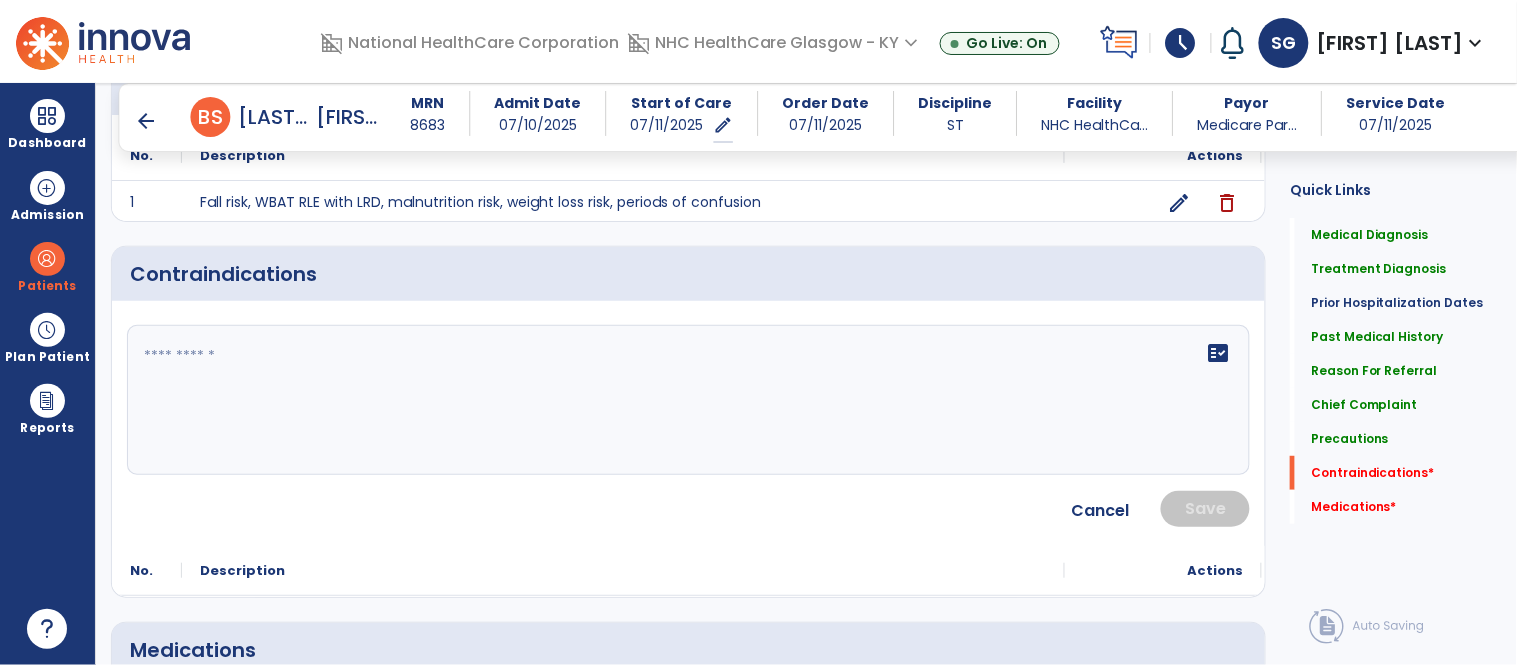 click on "fact_check" 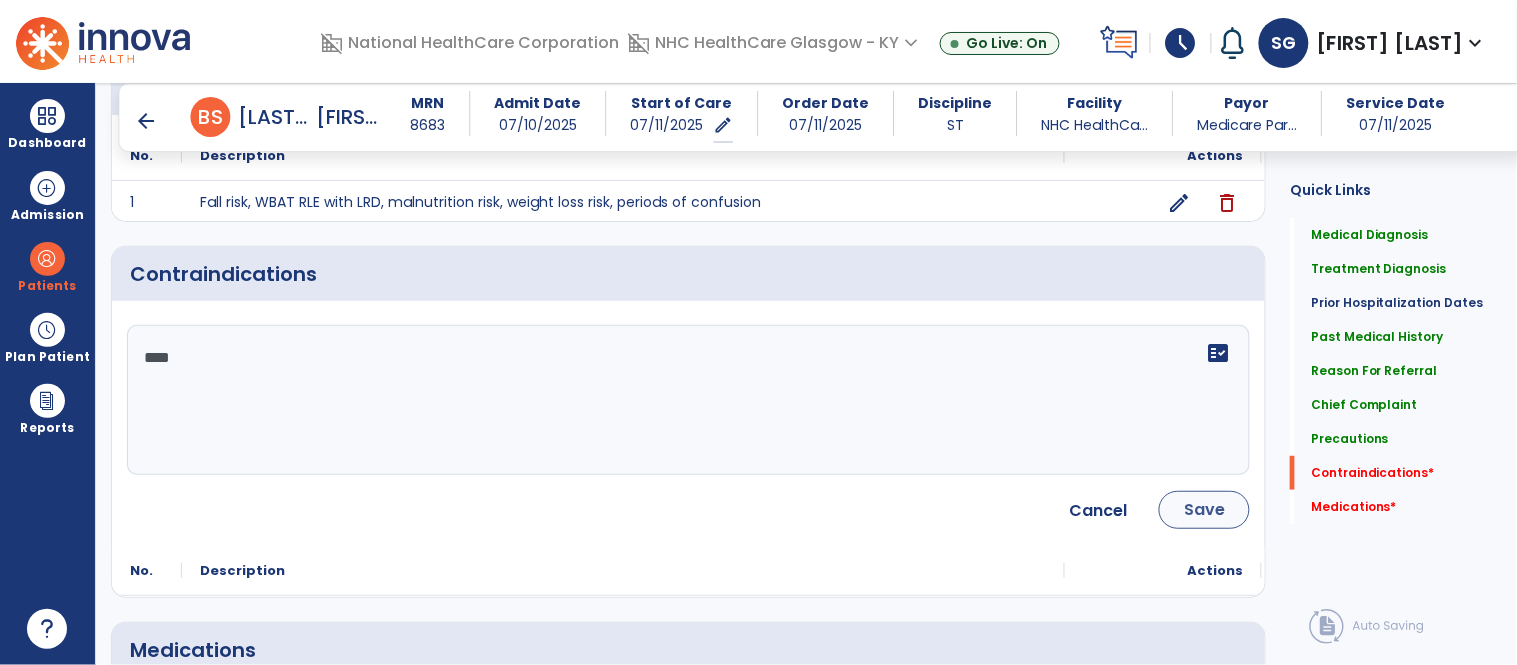 type on "***" 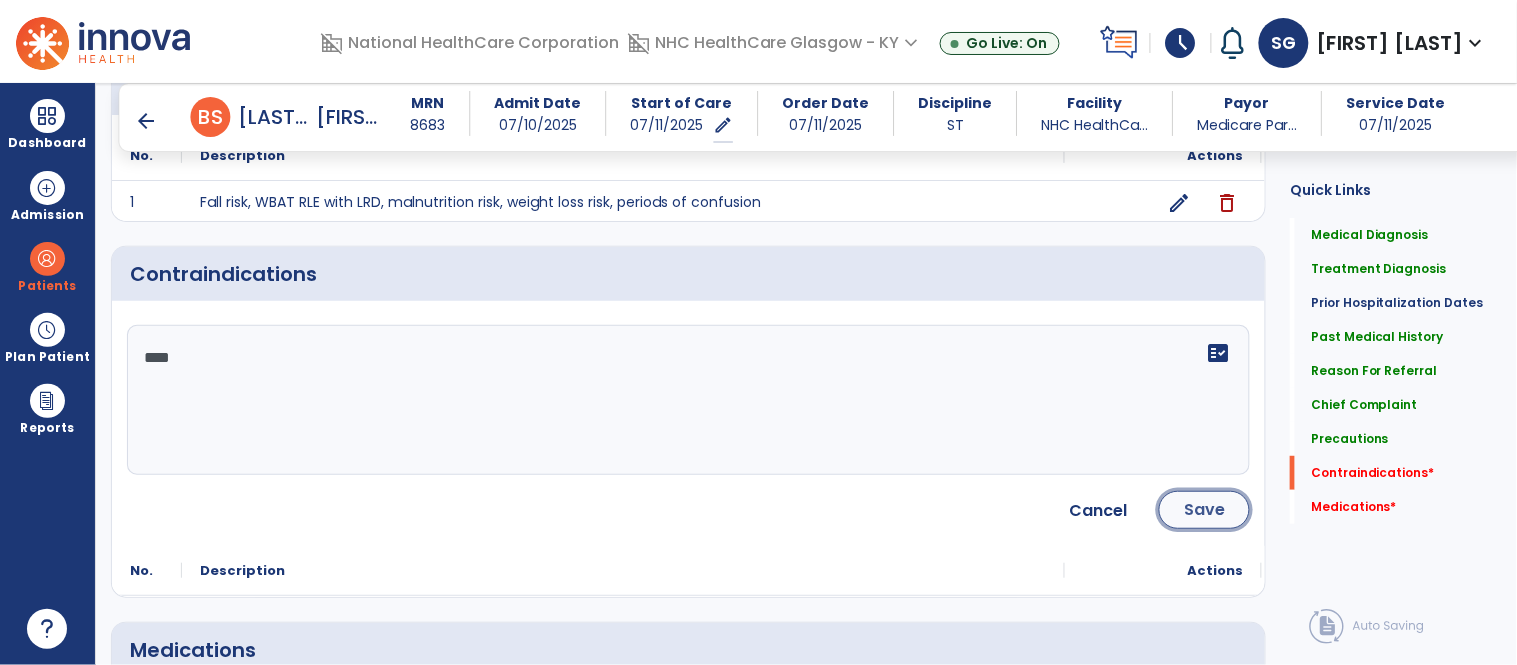 click on "Save" 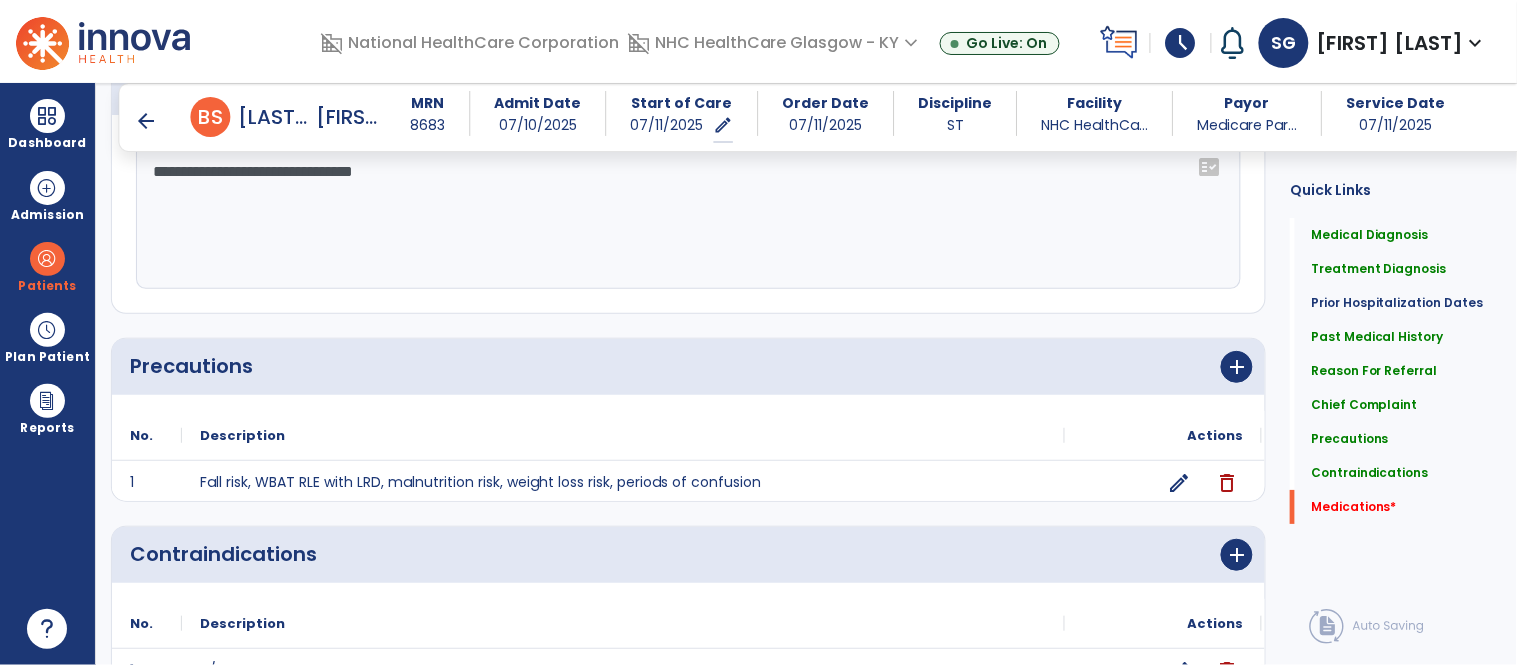 scroll, scrollTop: 2030, scrollLeft: 0, axis: vertical 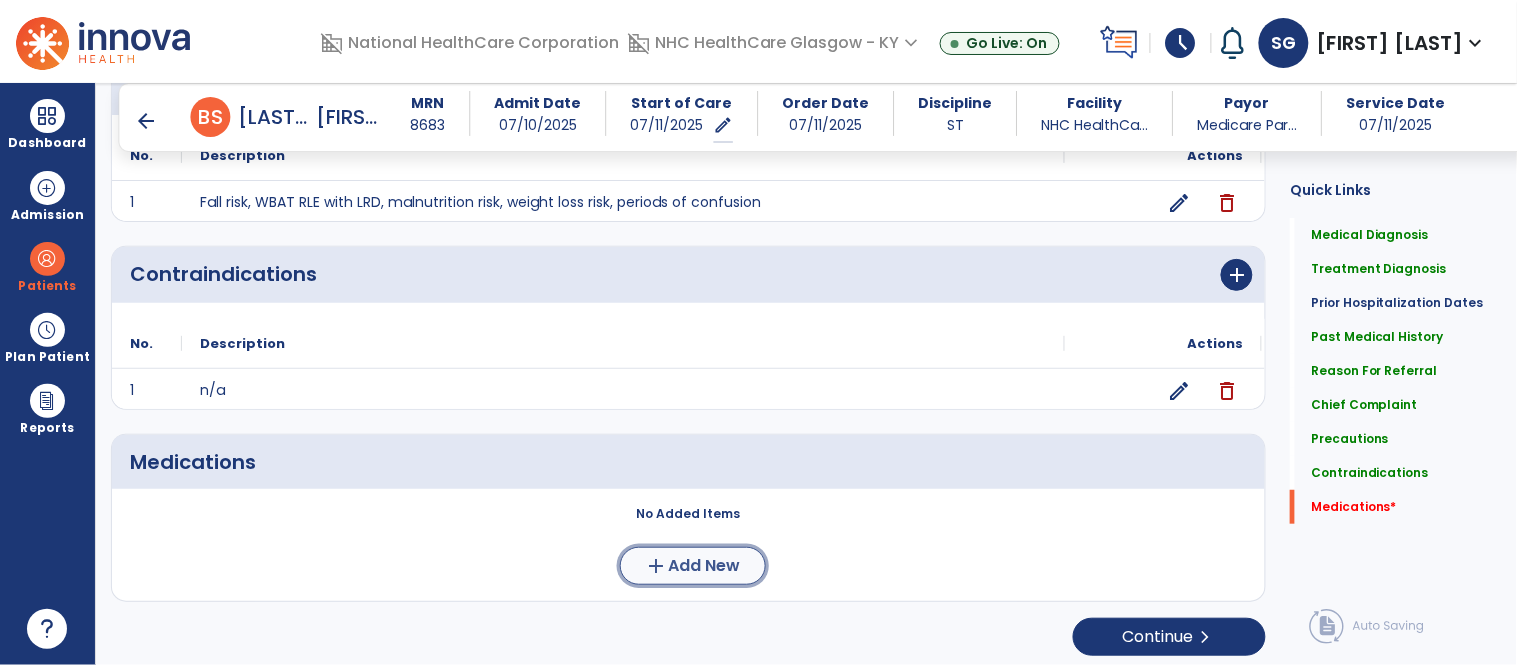 click on "Add New" 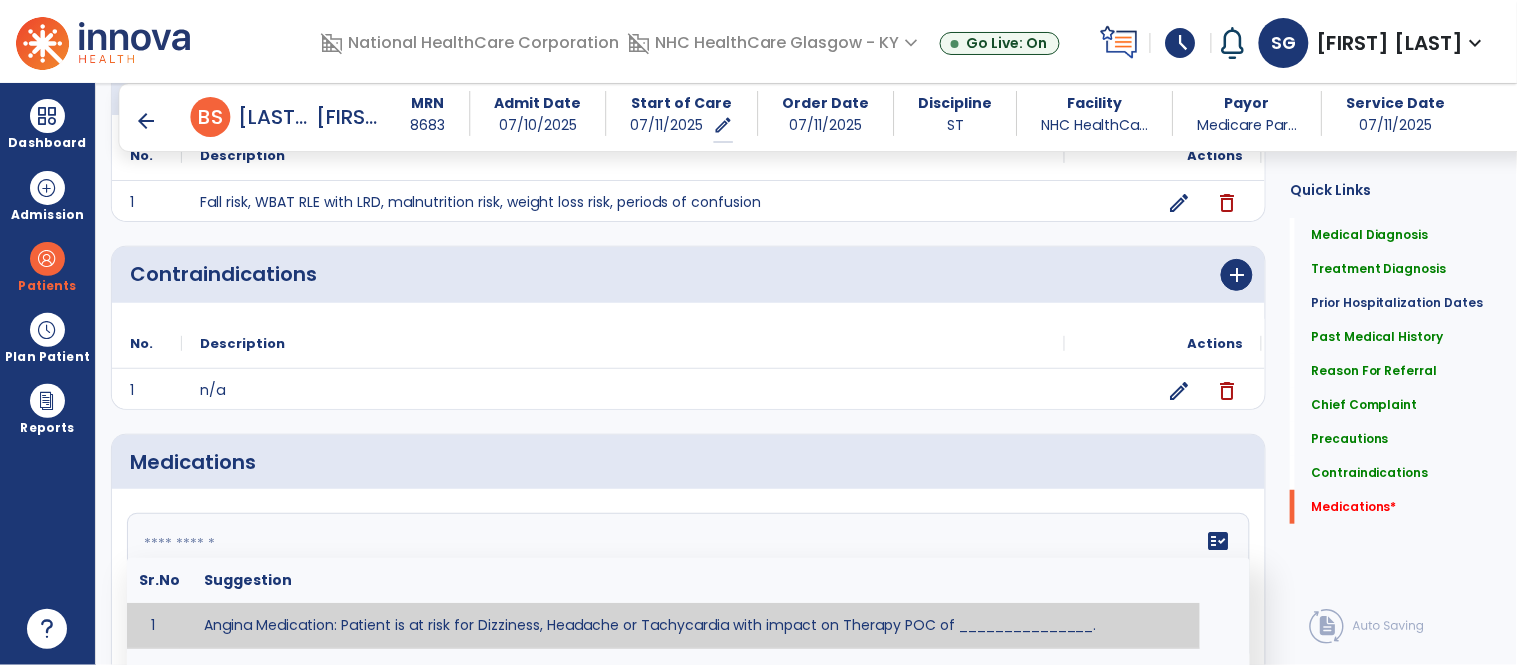 click on "fact_check  Sr.No Suggestion 1 Angina Medication: Patient is at risk for Dizziness, Headache or Tachycardia with impact on Therapy POC of _______________. 2 Anti-Arrhythmic Agents: at risk for Arrhythmias, Confusion, EKG changes, Hallucinations, Hepatotoxicity, Increased blood pressure, Increased heart rate, Lethargy or Toxicity with impact on Therapy POC of 3 Anti-Coagulant medications: with potential risk for hemorrhage (including rectal bleeding and coughing up blood), and heparin-induced thrombocytopenia (HIT syndrome). Potential impact on therapy progress includes _________. 4 Anti-Depressant medications: with potential risk for abnormal thinking, anxiety, dizziness, drowsiness, dry mouth, GI disturbance, increased appetite, loss of appetite, sedation, seizures, or weight gain. Possible impact on therapy progress includes ___________. 5 6 7 Aspirin for ______________. 8 9 10 11 12 13 GERD Medications at risk for Headache, Nausea, Stomach pain or Vomiting with impact on Therapy POC of _____________. 14" 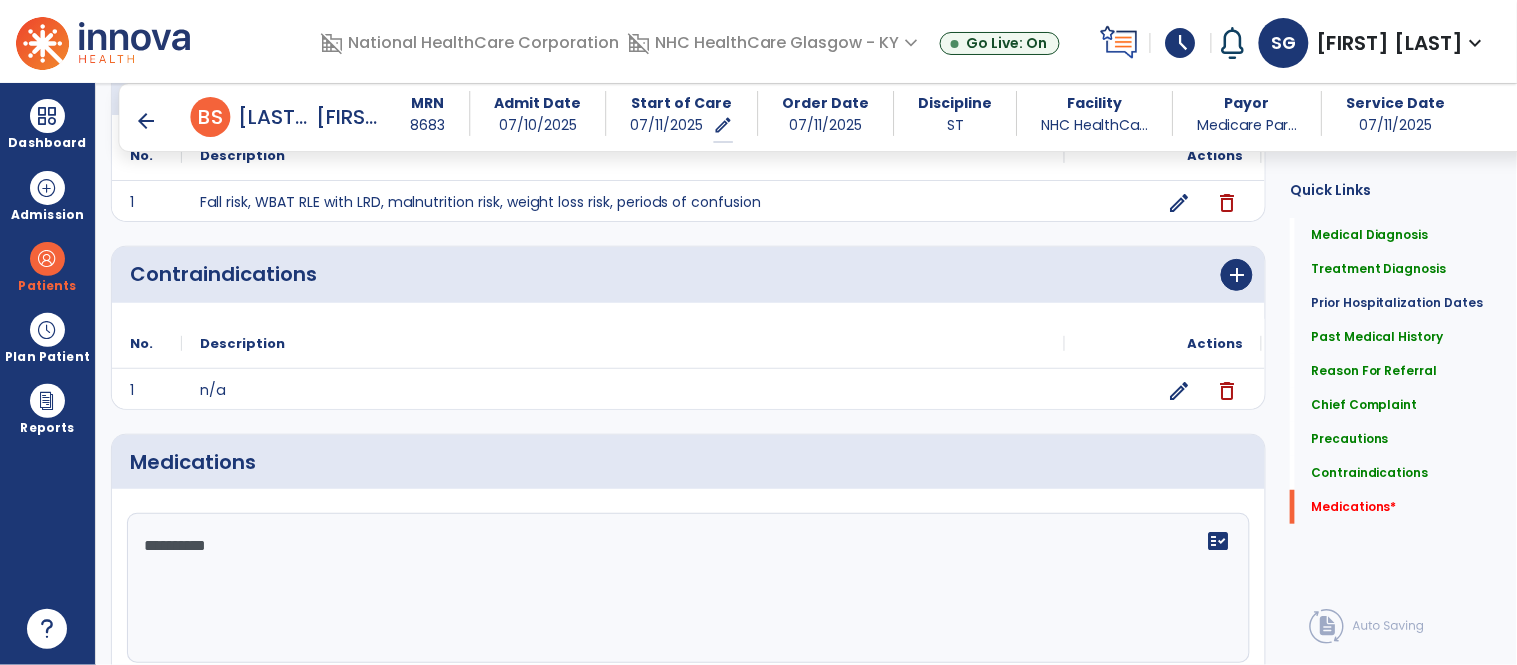 scroll, scrollTop: 2223, scrollLeft: 0, axis: vertical 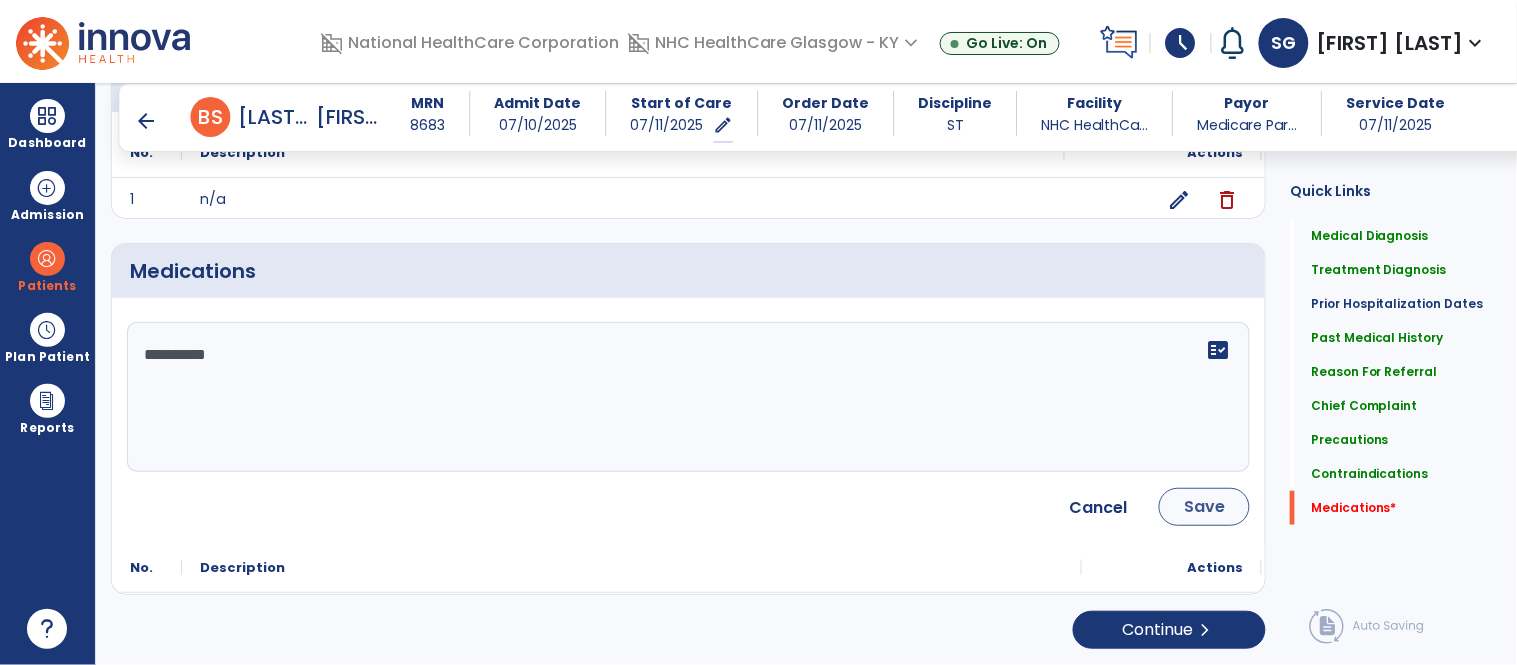 type on "**********" 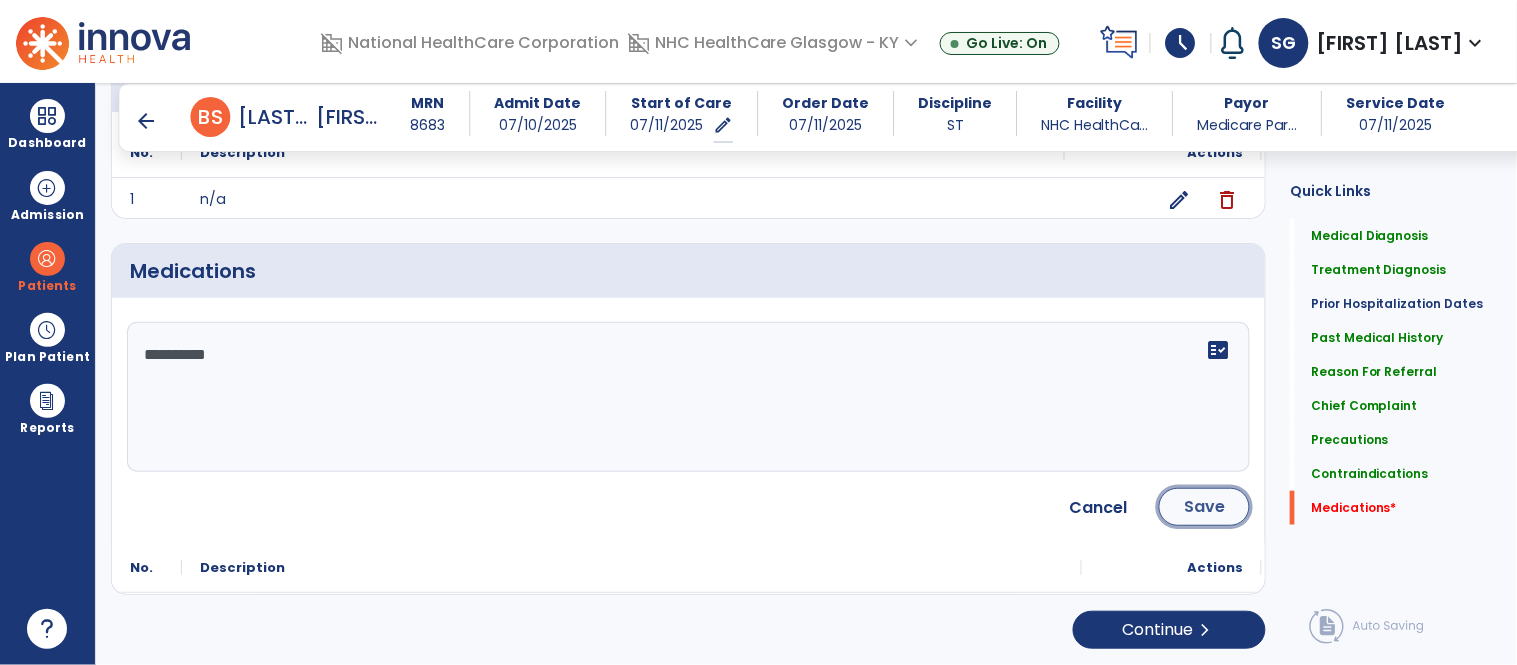 click on "Save" 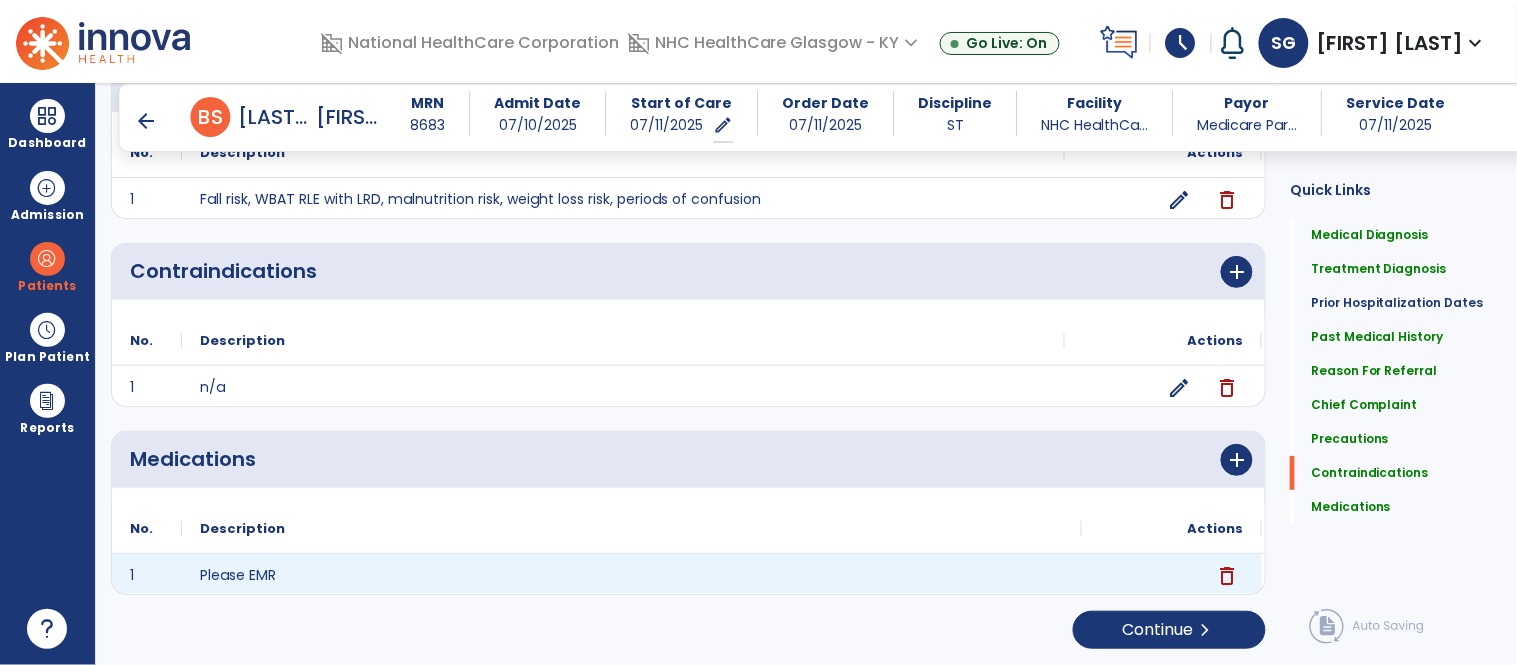 scroll, scrollTop: 2035, scrollLeft: 0, axis: vertical 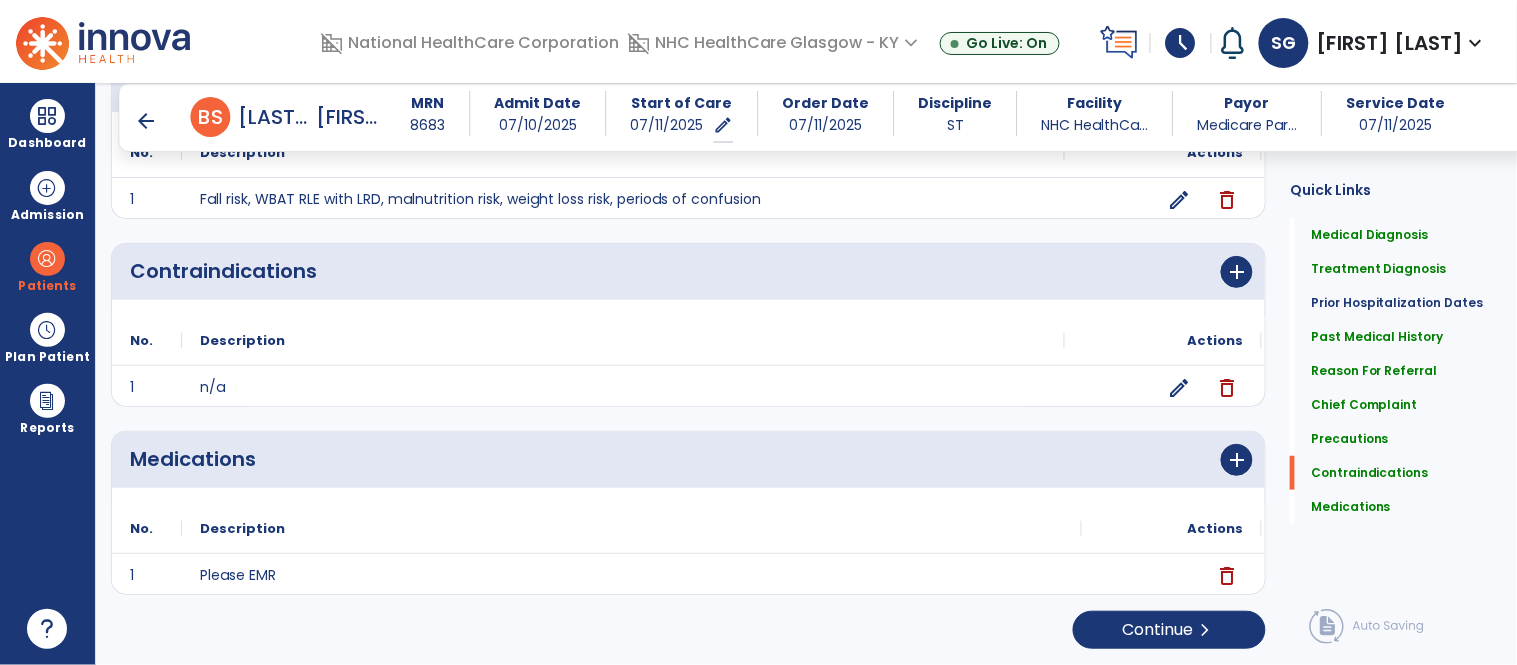 click on "Medical Diagnosis      menu   Add Medical Diagnosis   Delete Medical Diagnosis
Code
Description
Pdpm Clinical Category" 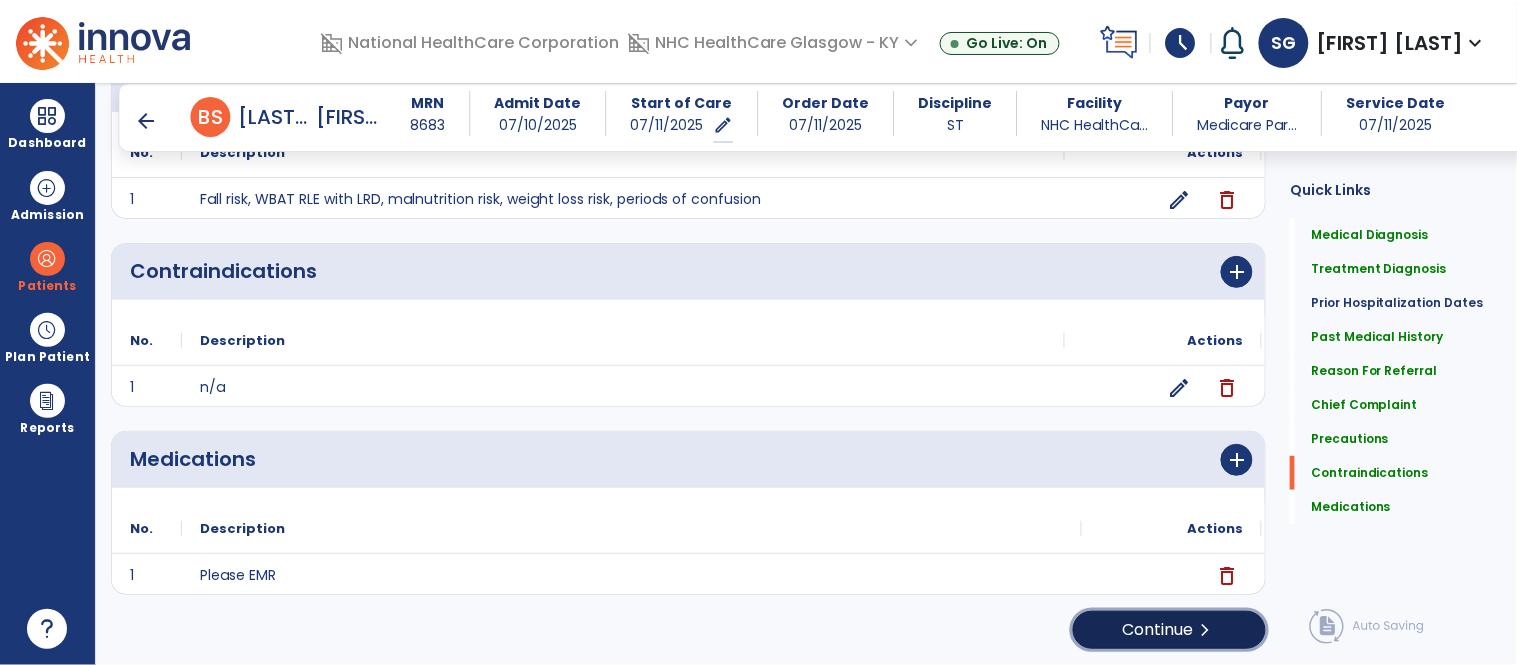 click on "Continue  chevron_right" 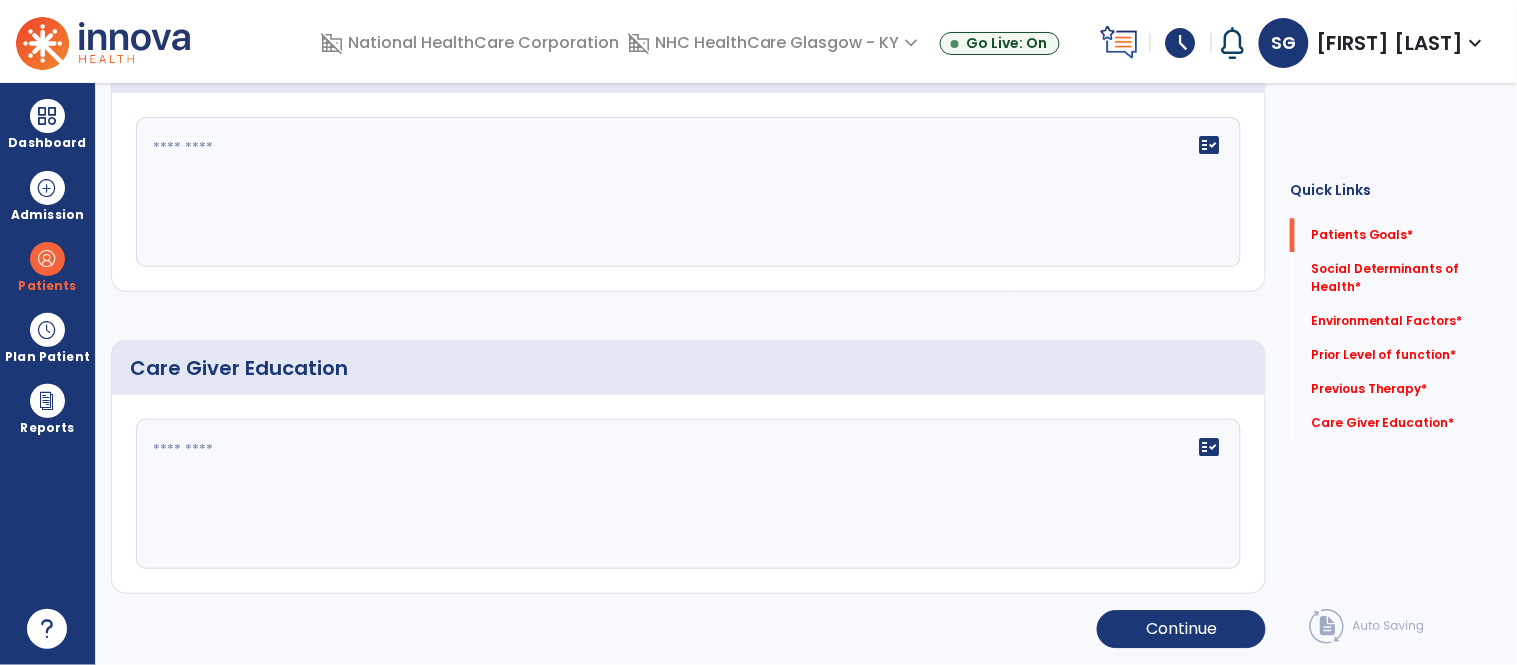scroll, scrollTop: 0, scrollLeft: 0, axis: both 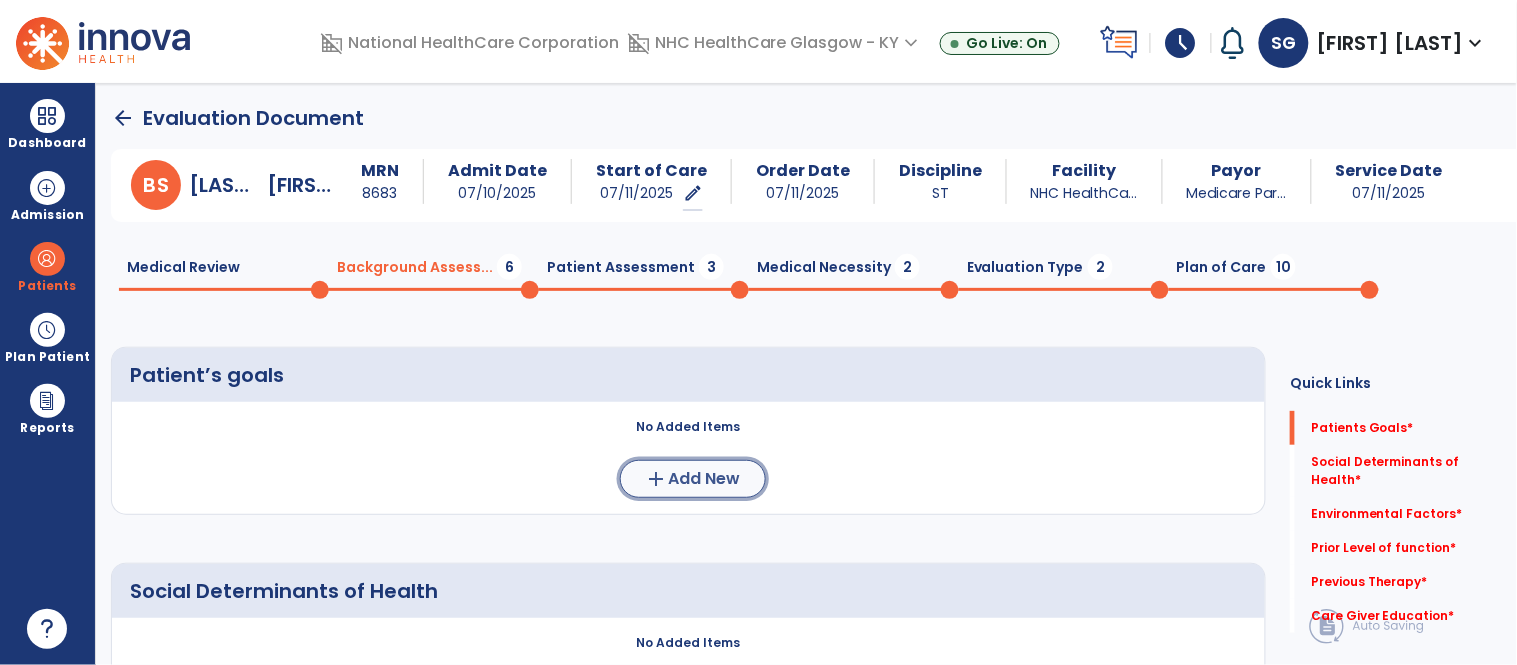 click on "Add New" 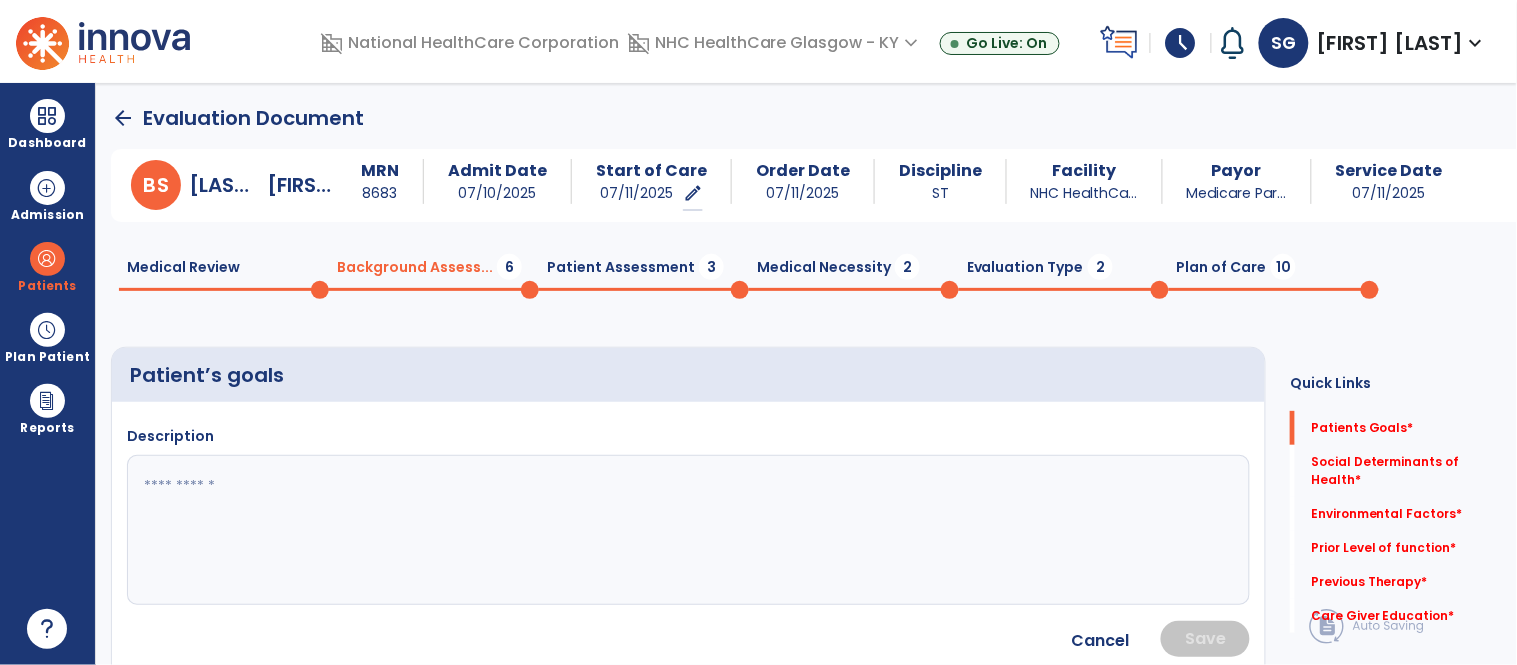 click 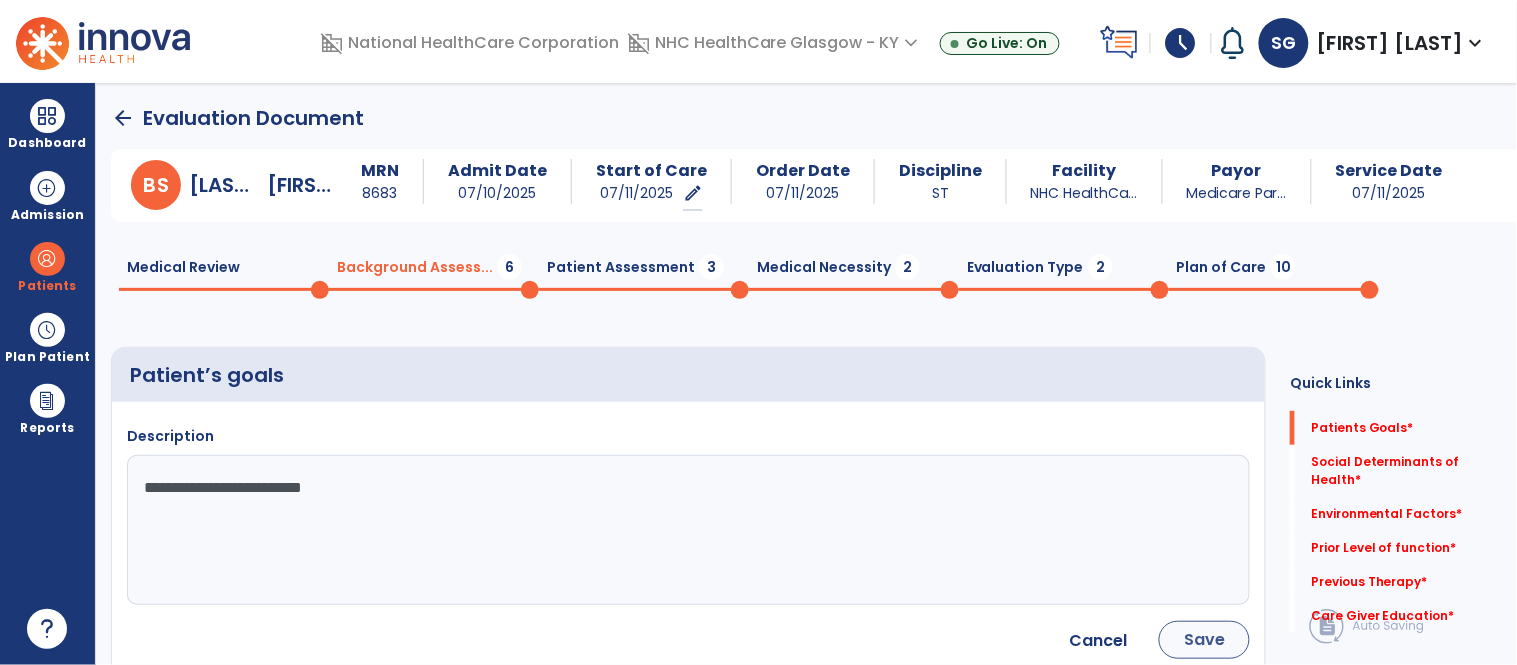 type on "**********" 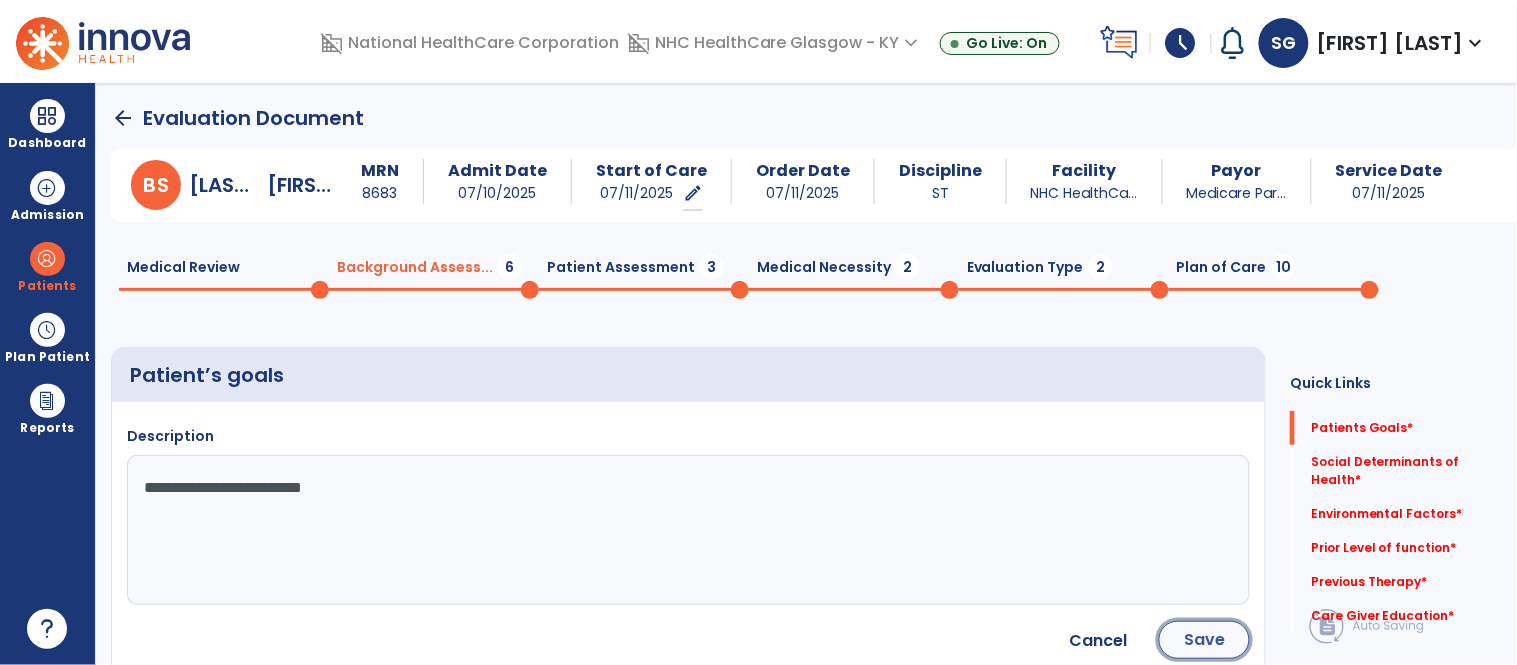 click on "Save" 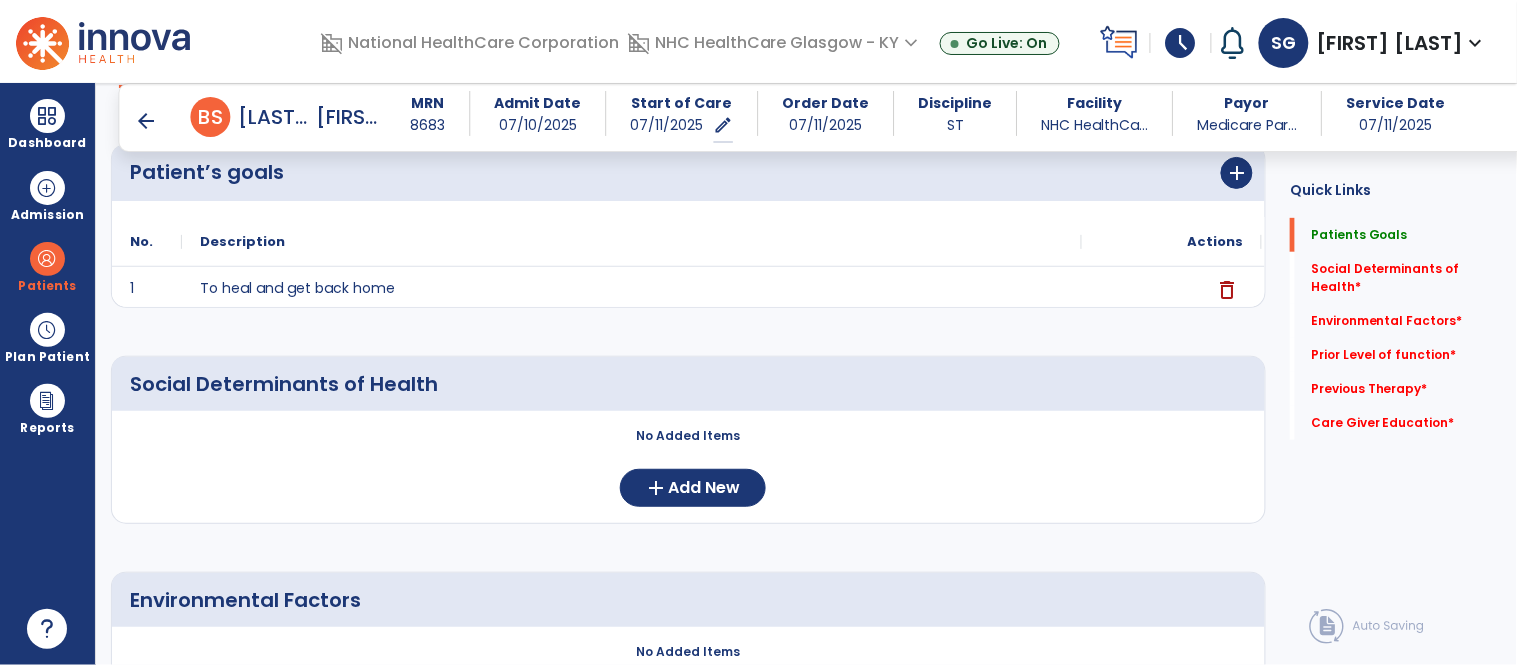 scroll, scrollTop: 226, scrollLeft: 0, axis: vertical 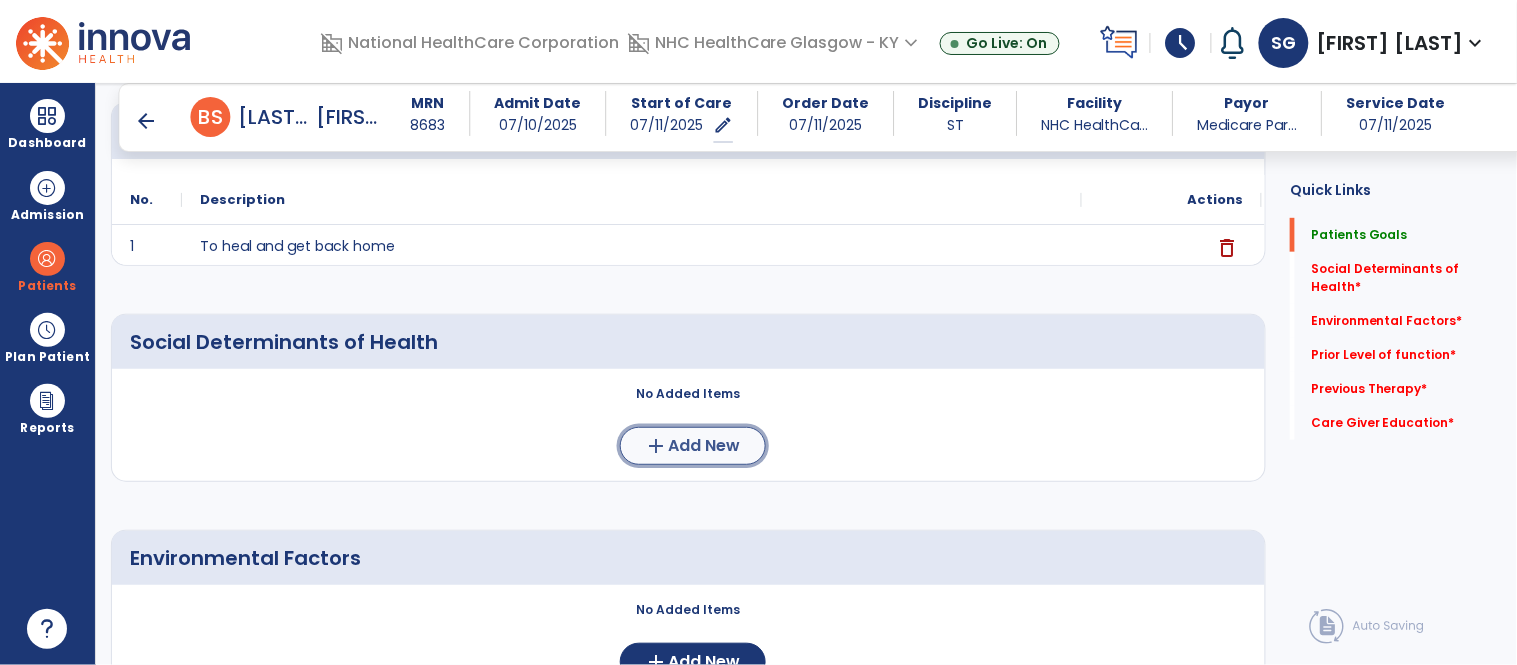 click on "Add New" 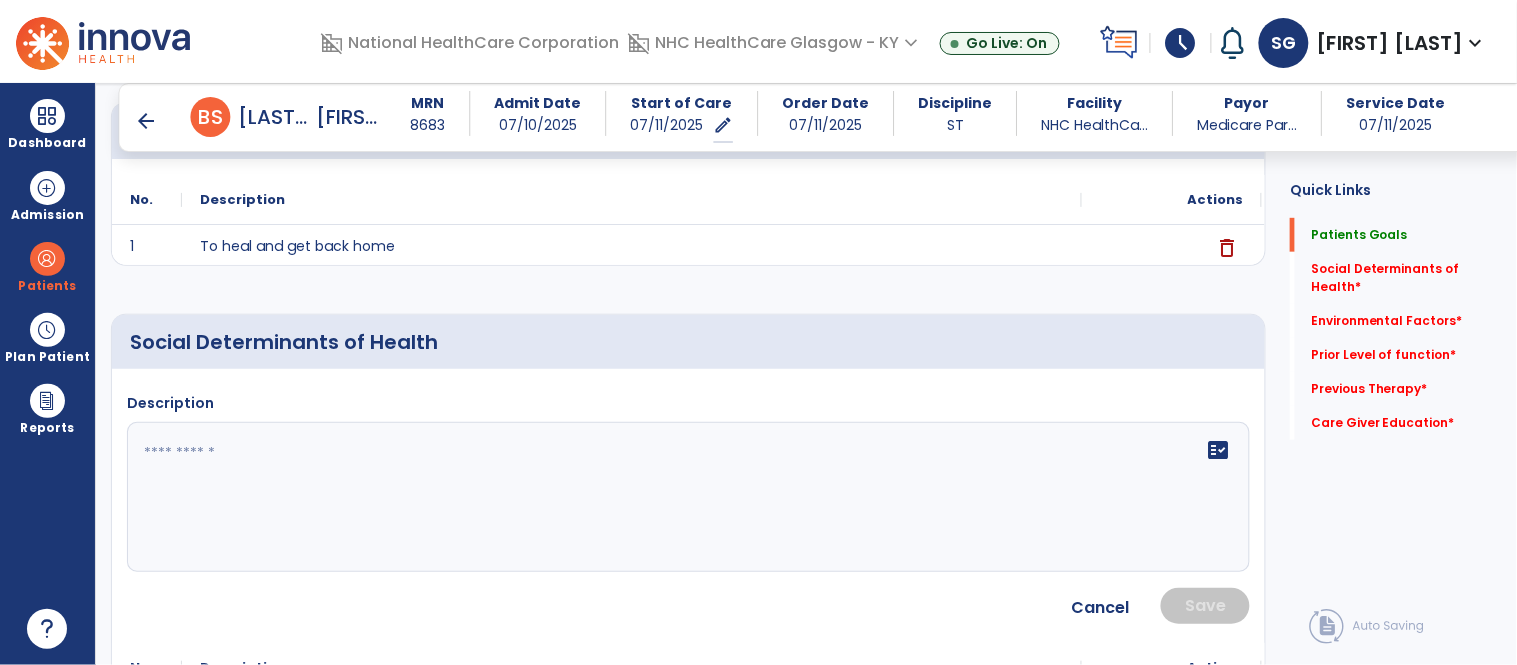 click 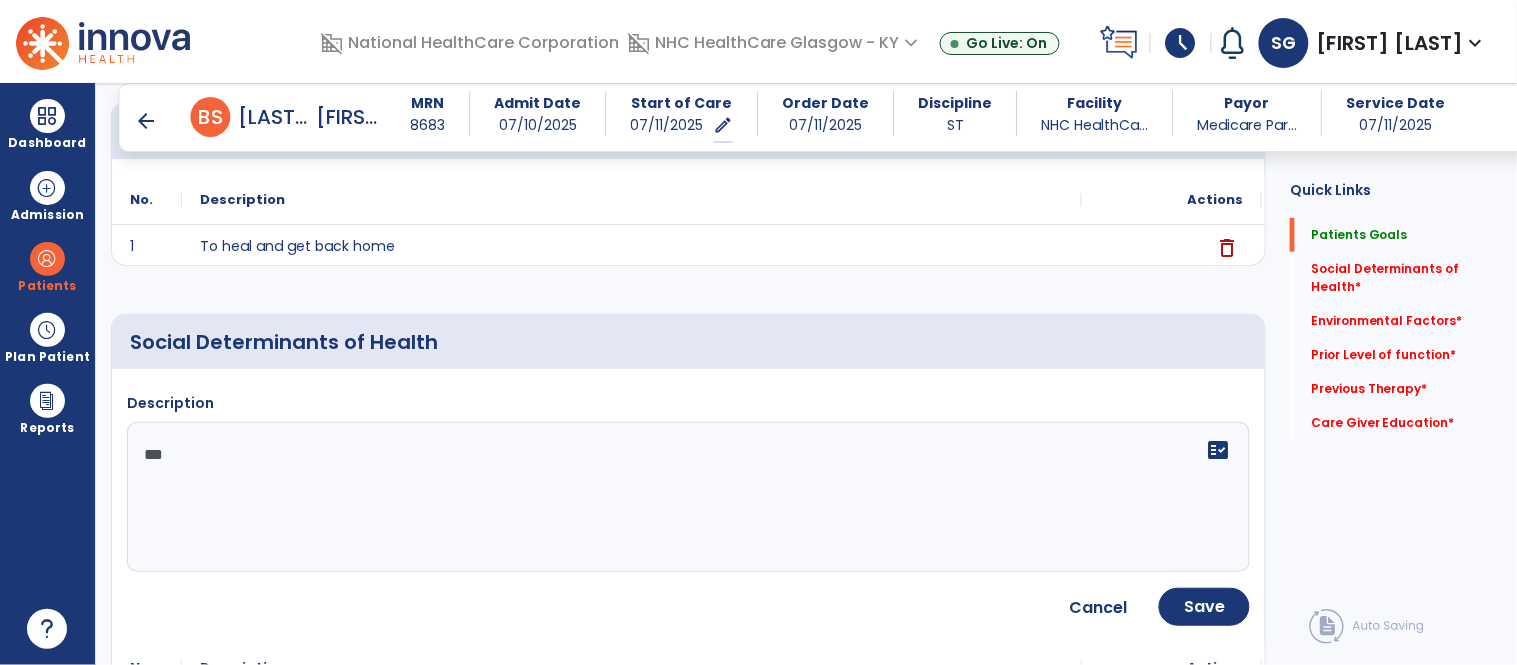 type on "***" 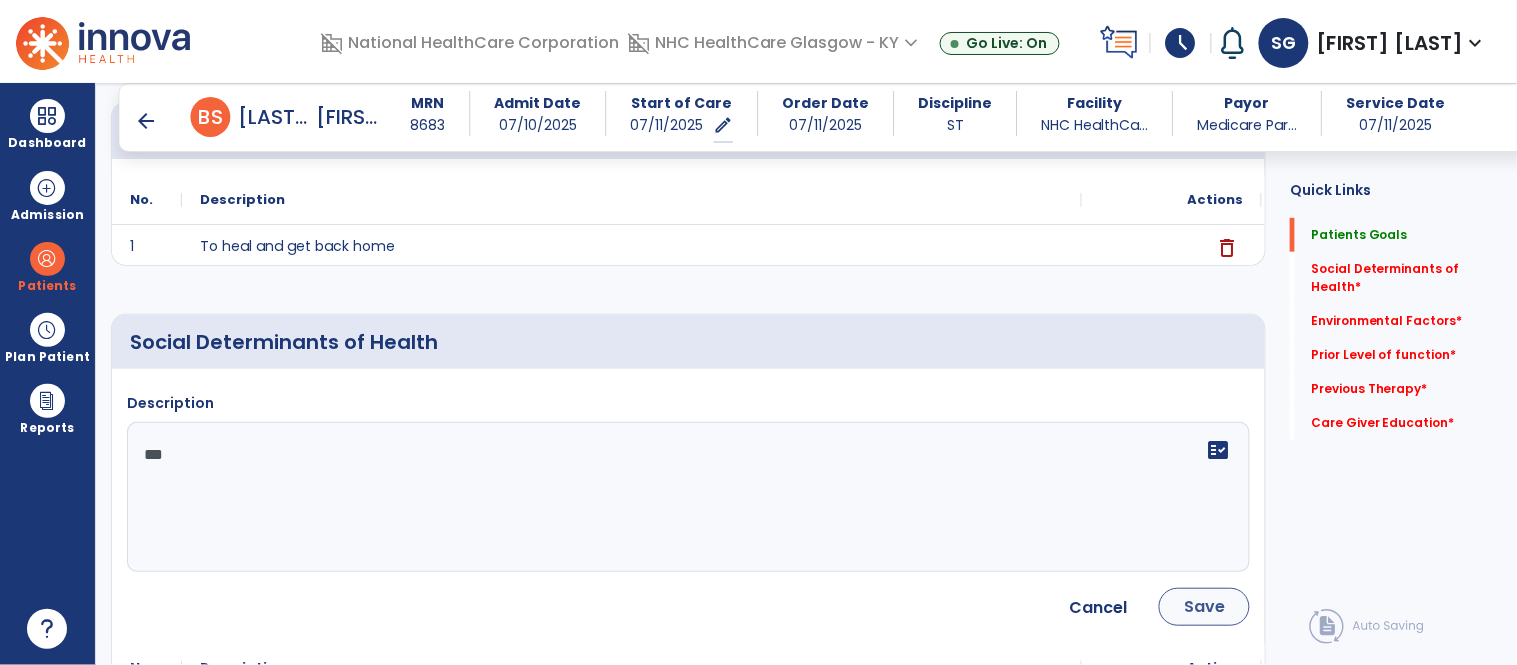 drag, startPoint x: 1214, startPoint y: 586, endPoint x: 1226, endPoint y: 587, distance: 12.0415945 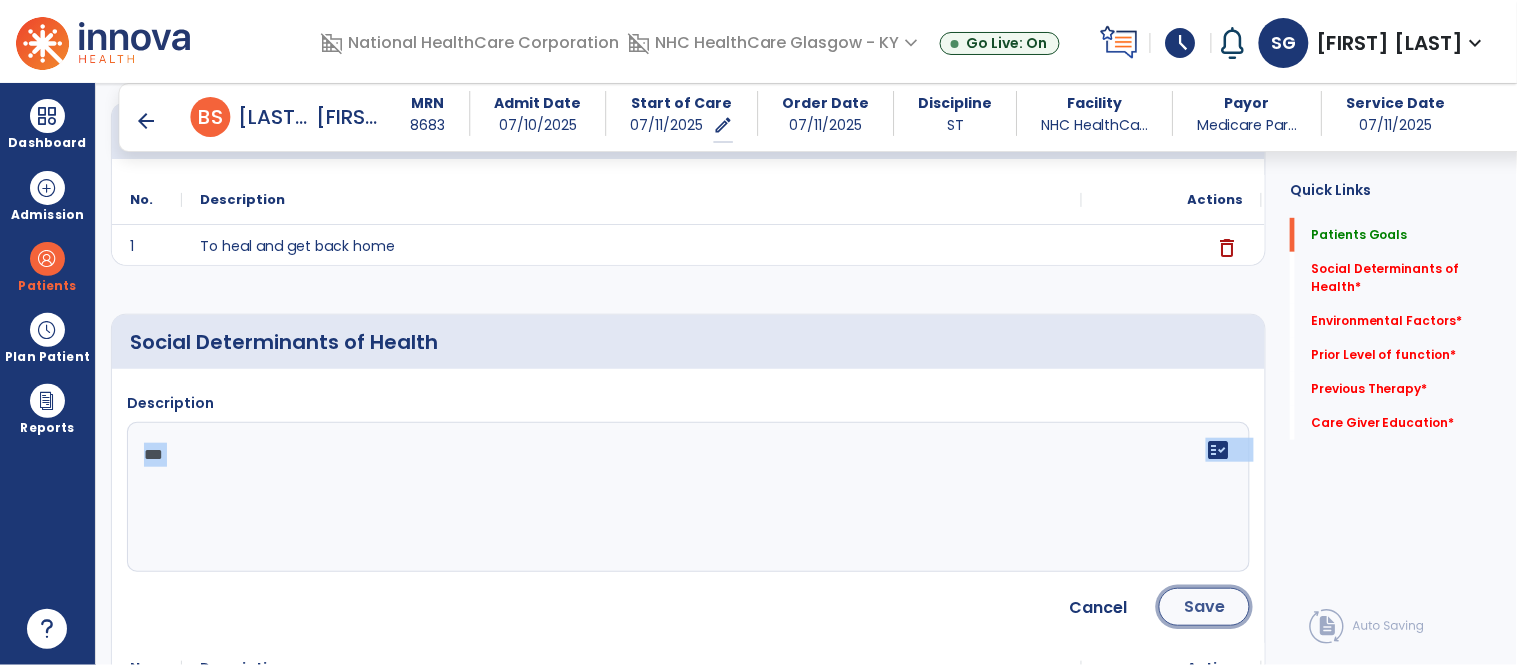 click on "Save" 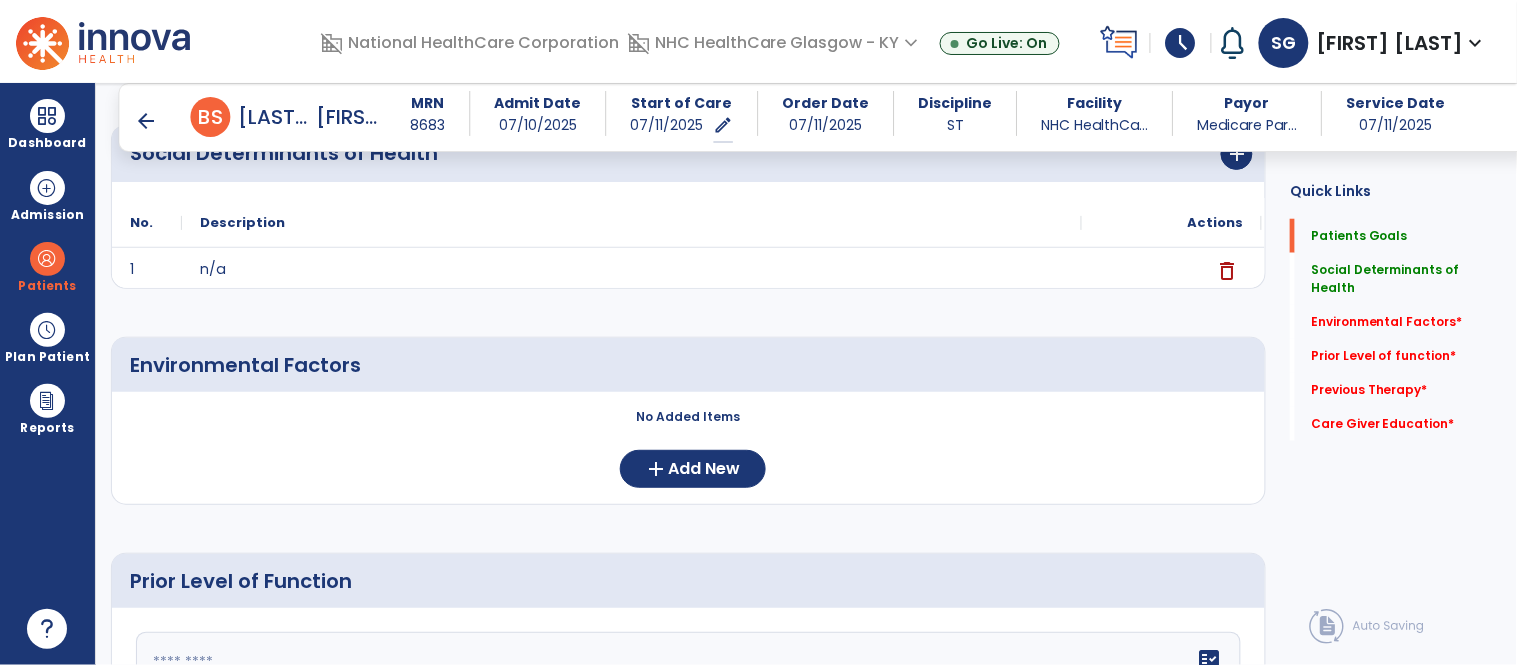 scroll, scrollTop: 425, scrollLeft: 0, axis: vertical 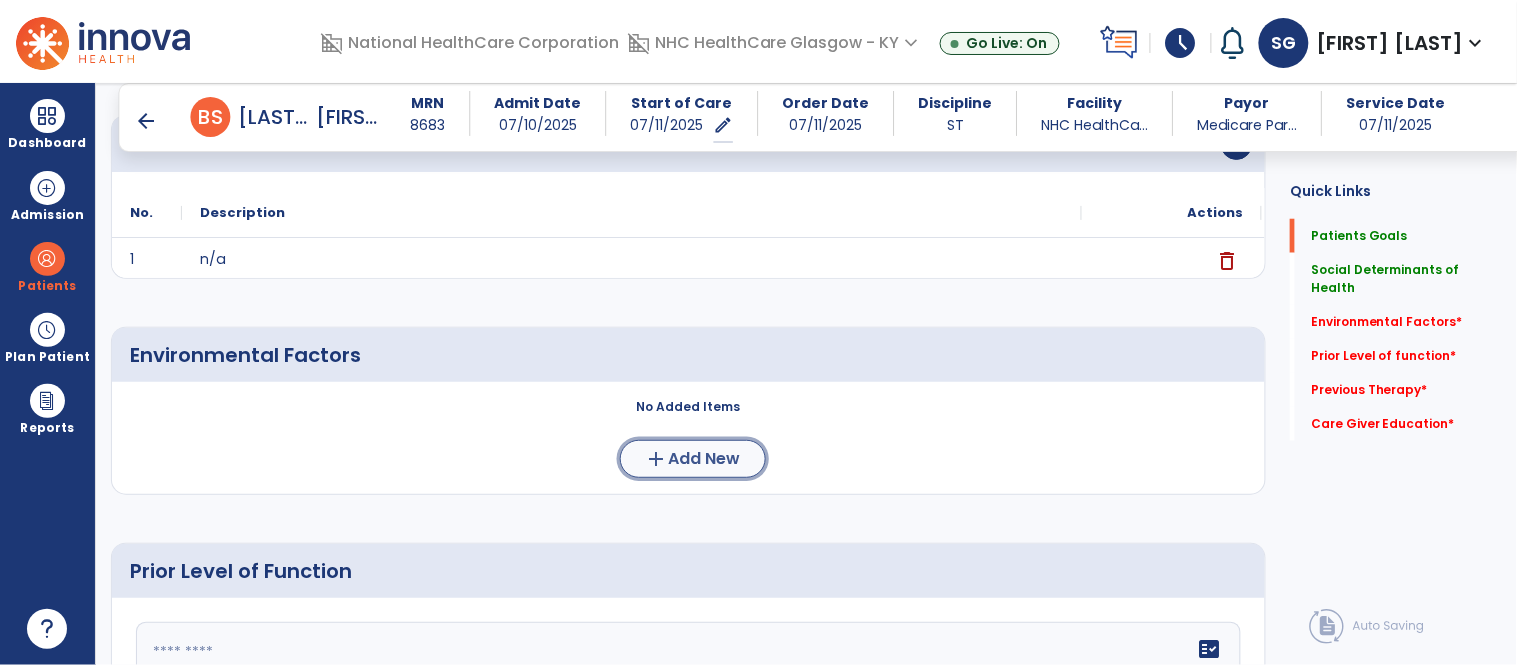 click on "Add New" 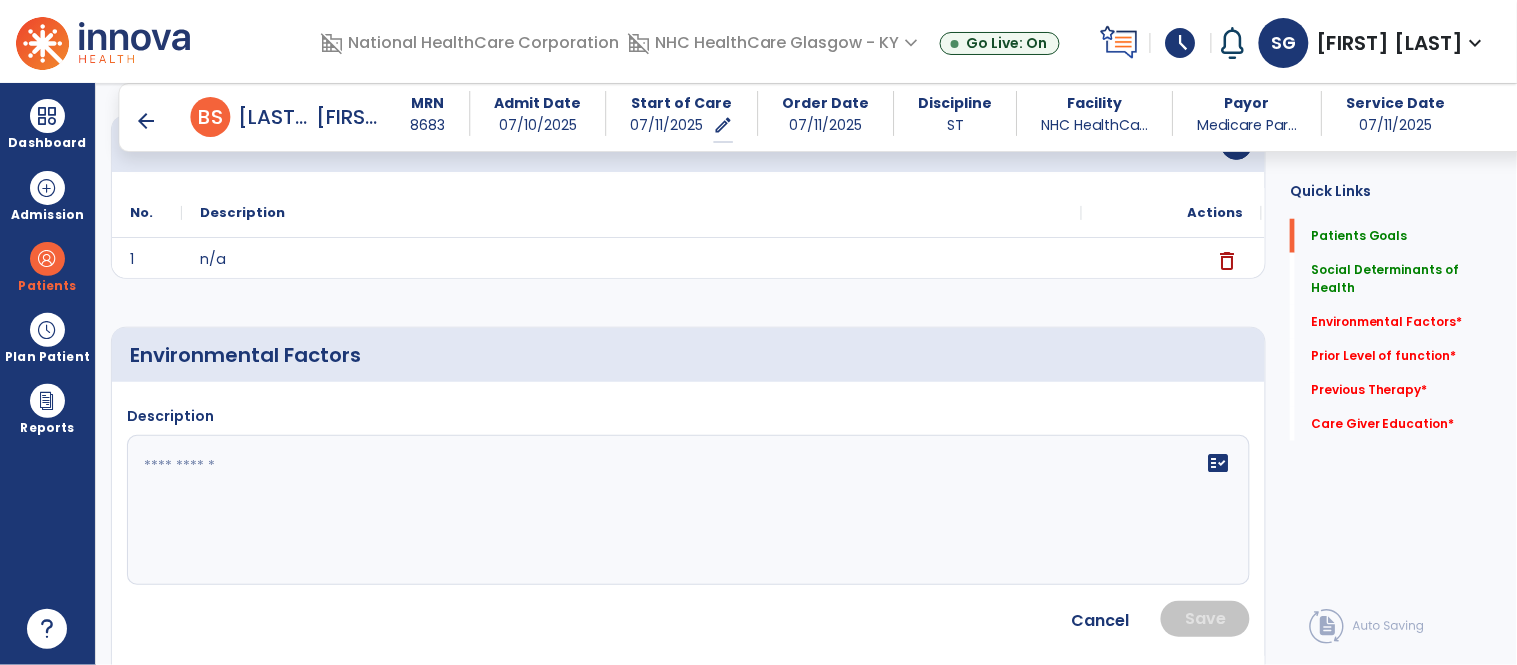 click 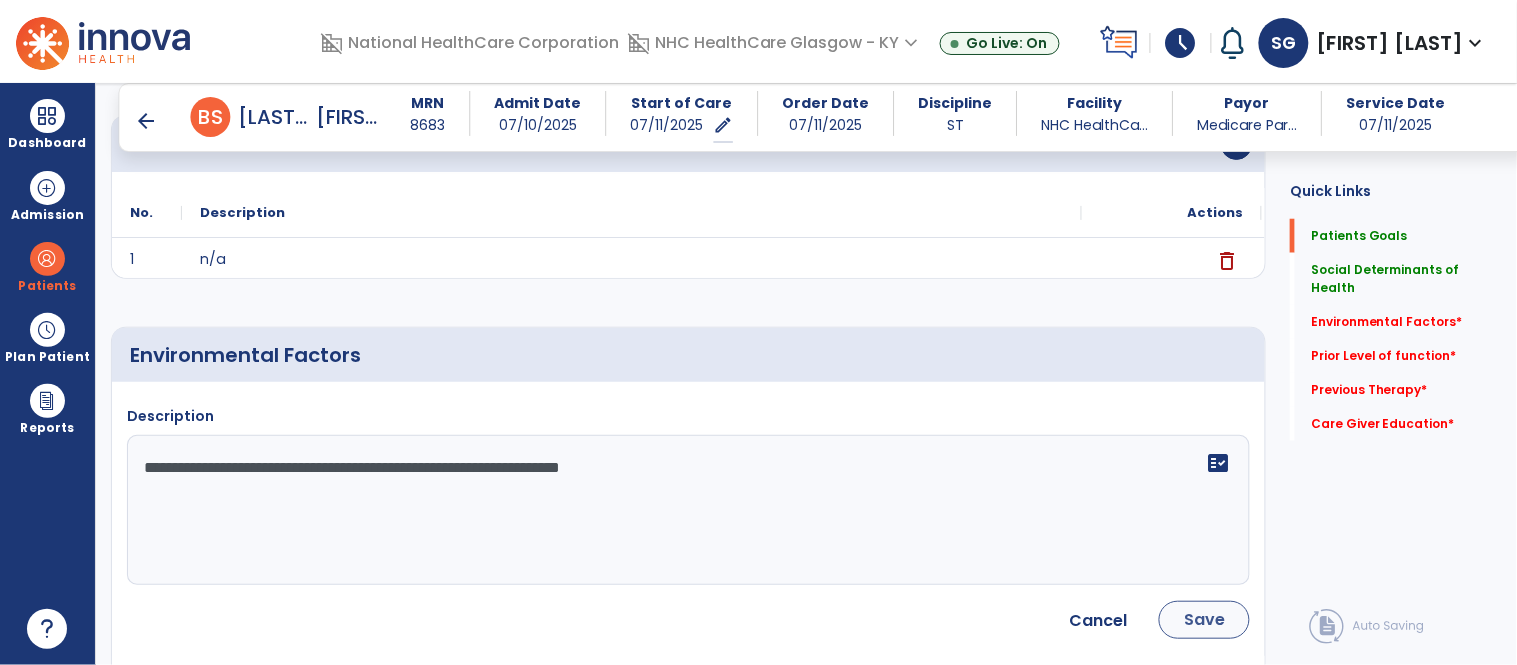type on "**********" 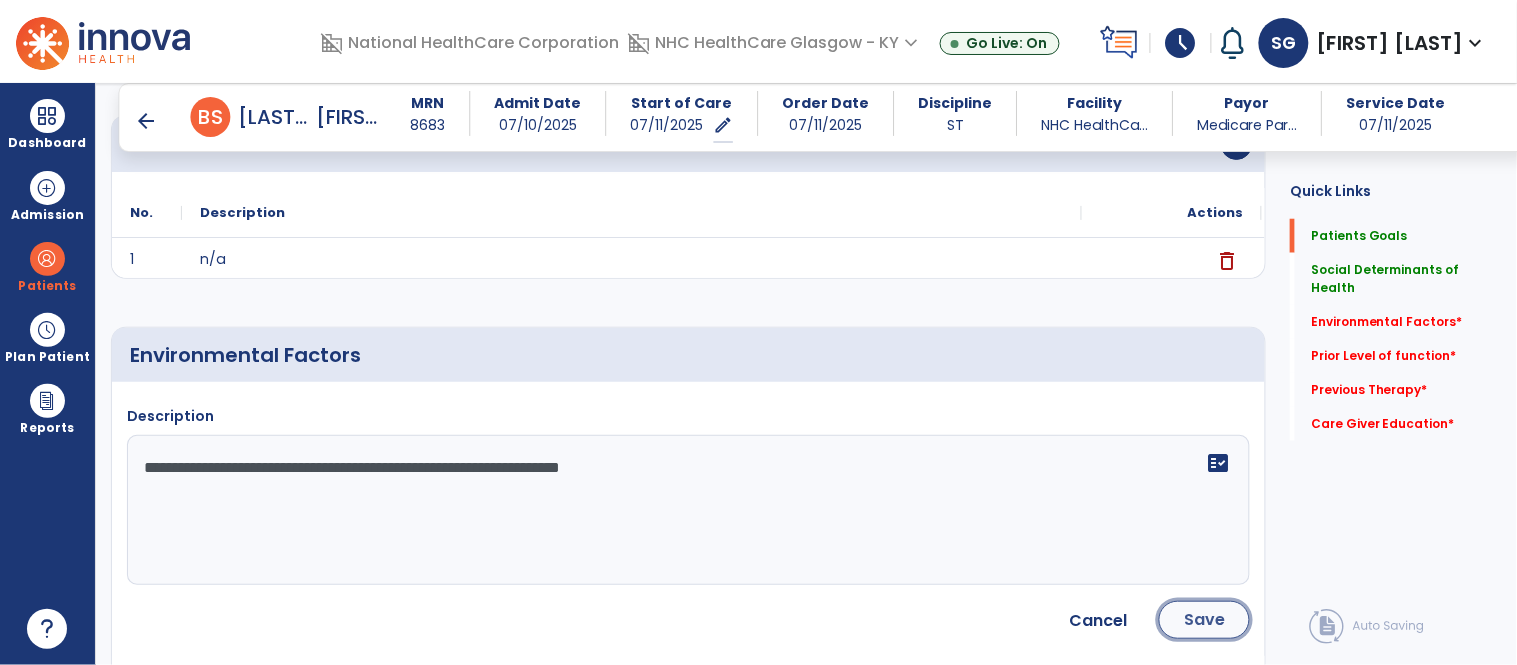 click on "Save" 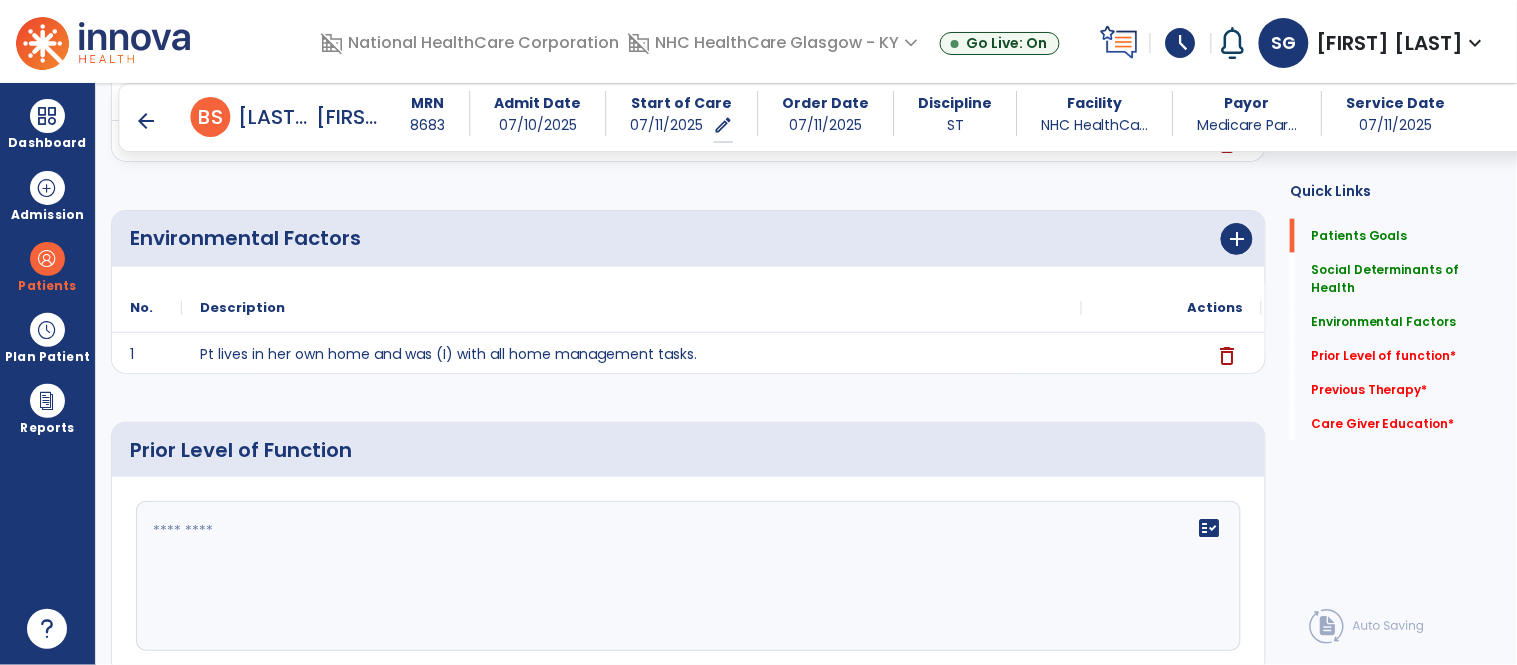 scroll, scrollTop: 544, scrollLeft: 0, axis: vertical 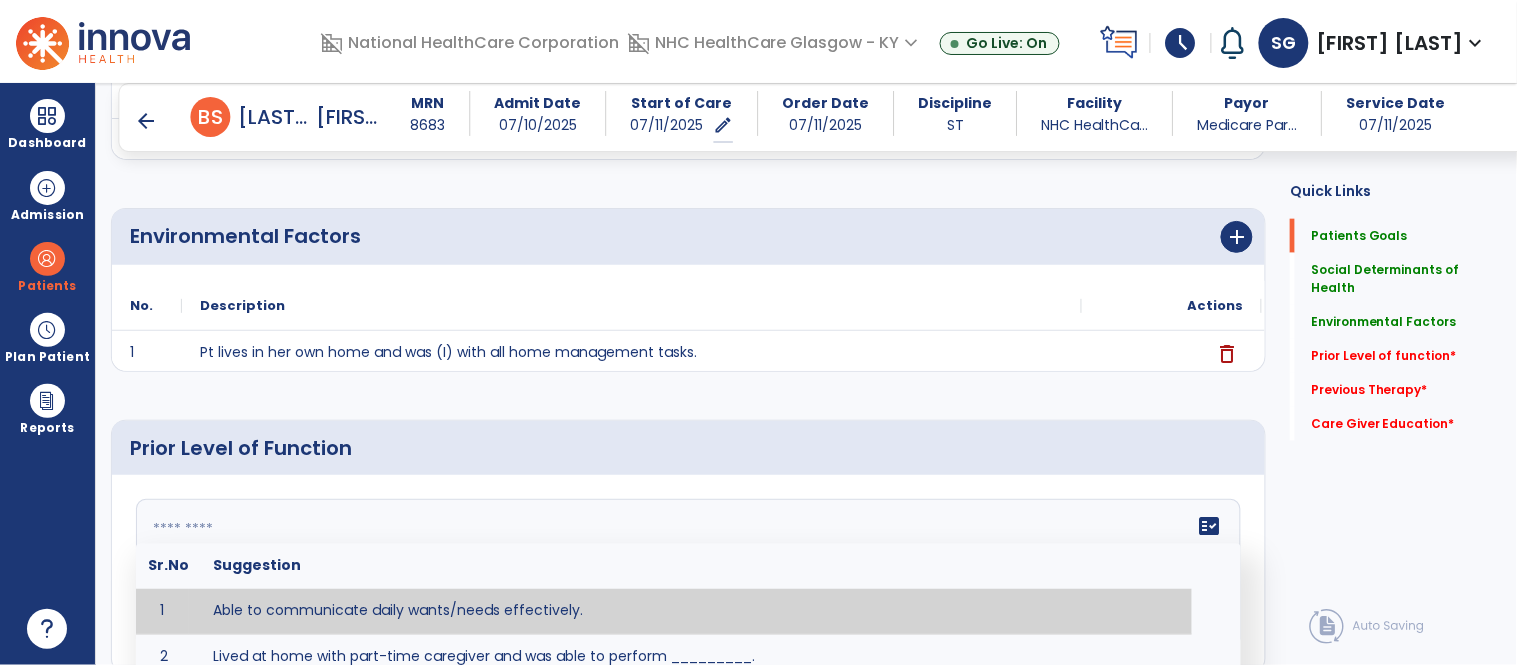 click on "fact_check  Sr.No Suggestion 1 Able to communicate daily wants/needs effectively. 2 Lived at home with part-time caregiver and was able to perform _________. 3 Lived at home with full-time caregiver and was able to perform _________. 4 Lived at home with home health assistant for ________. 5 Lived at SNF and able to _______. 6 Lived at SNF and required ______ assist for ________. 7 Lived in assisted living facility and able to _______. 8 Lived in SNF and began to develop increase in risk for ______. 9 Lived in SNF and required modified diet of _______ for safety. 10 Lived in SNF with no difficulties expressing wants/medical needs to familiar listeners. 11 Lived in SNF with no difficulties expressing wants/medical needs to unfamiliar listeners. 12 Lived in SNF without any diet restrictions/diet modifications. 13 Mental awareness and functional communication WFLs. 14 Mild dementia not affecting daily routine or safety. 15 No history of receptive or expressive deficits. 16 No history of swallowing problems. 17" 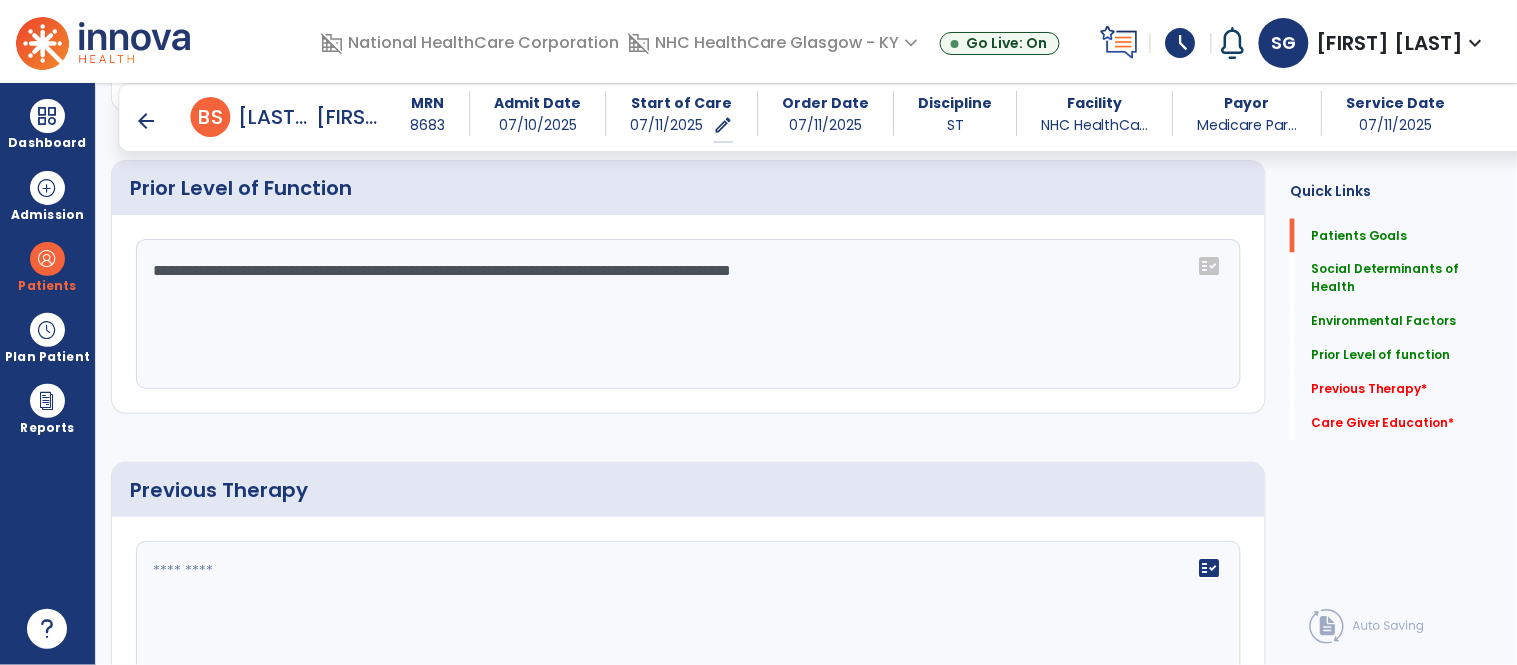 scroll, scrollTop: 838, scrollLeft: 0, axis: vertical 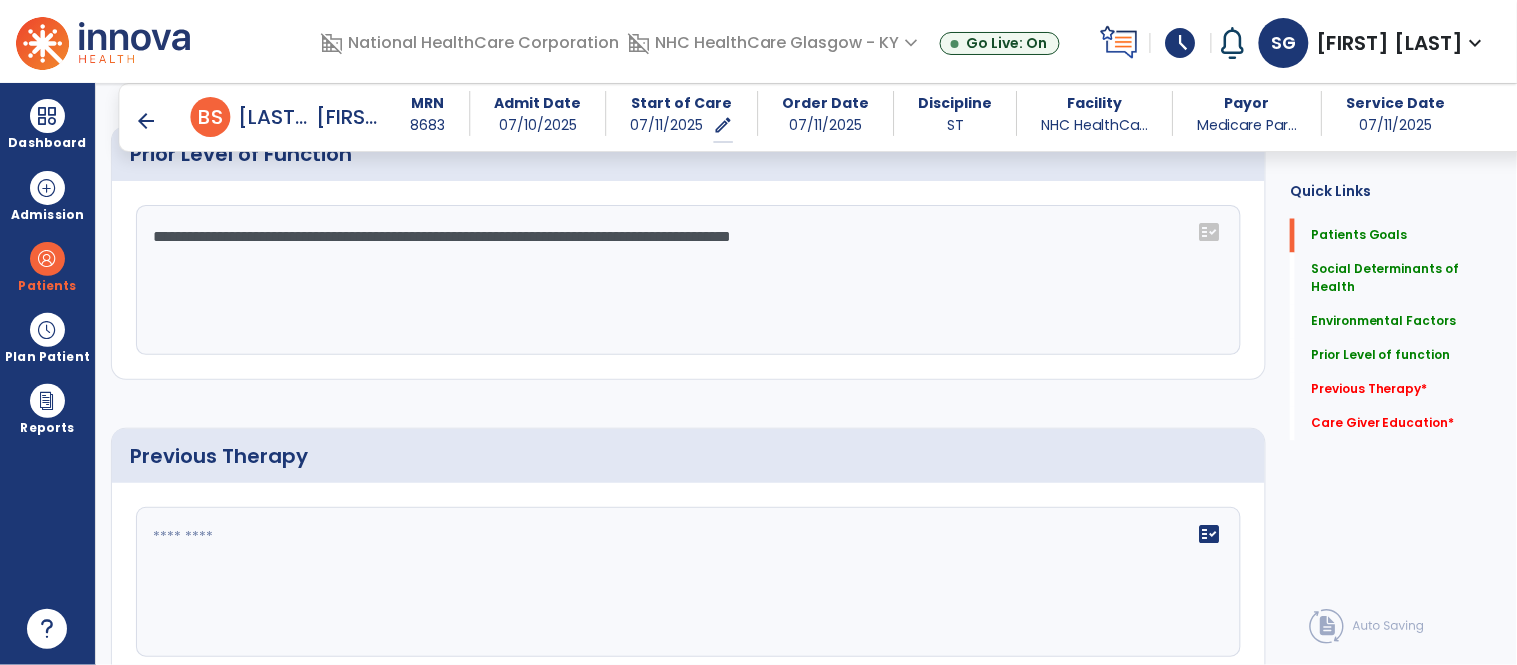 type on "**********" 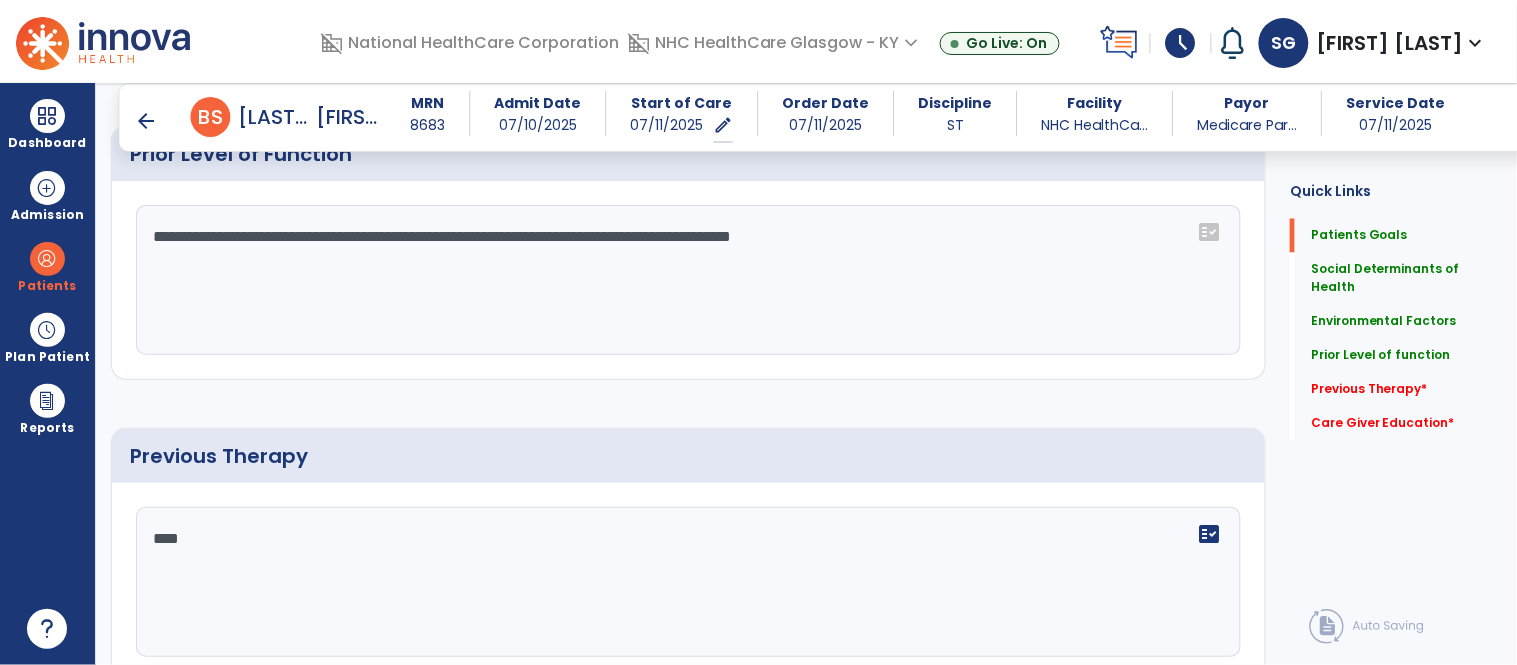 scroll, scrollTop: 1118, scrollLeft: 0, axis: vertical 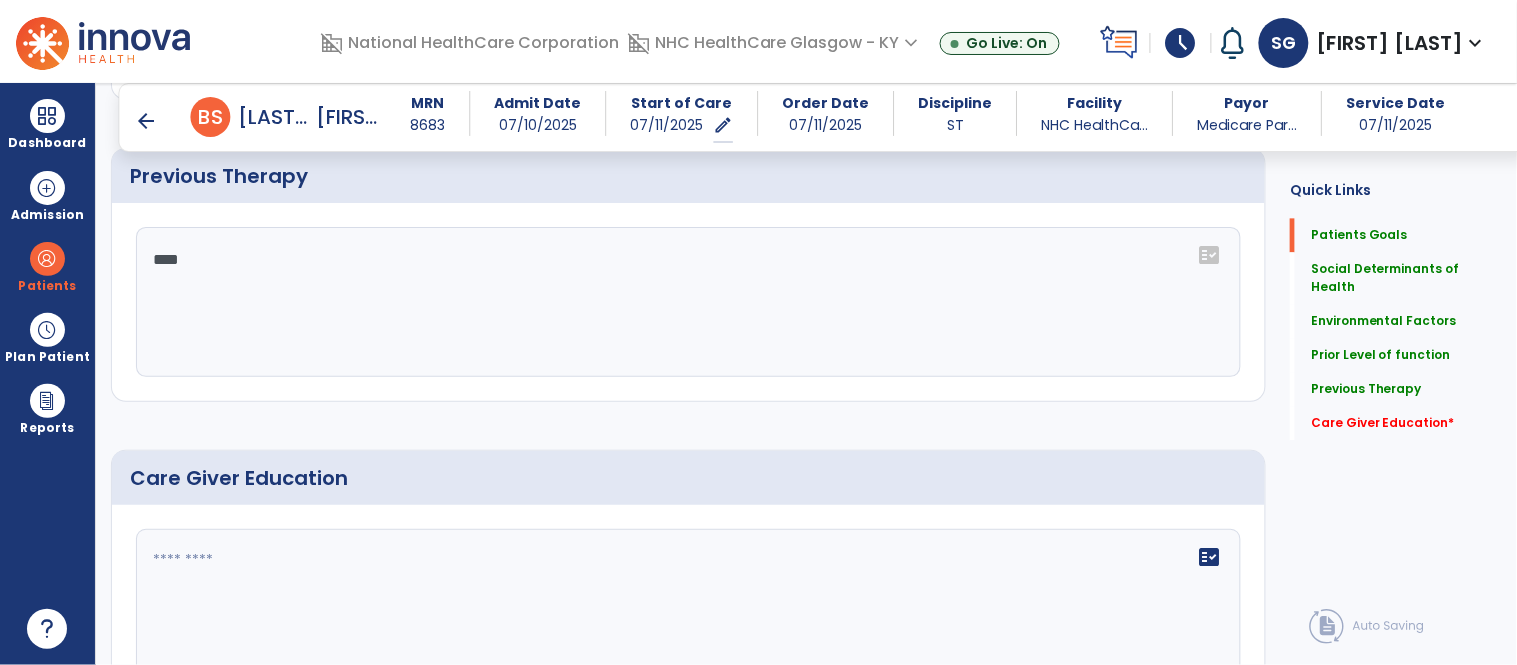 type on "***" 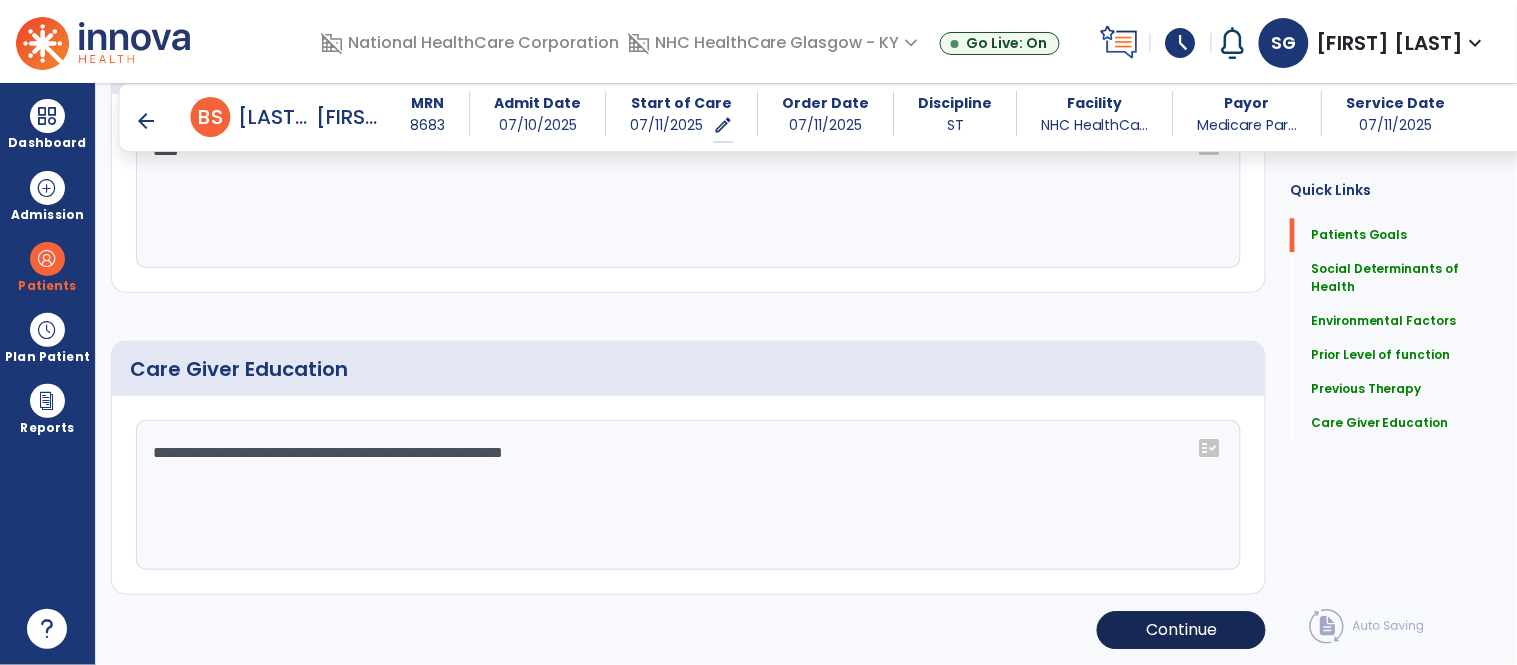 type on "**********" 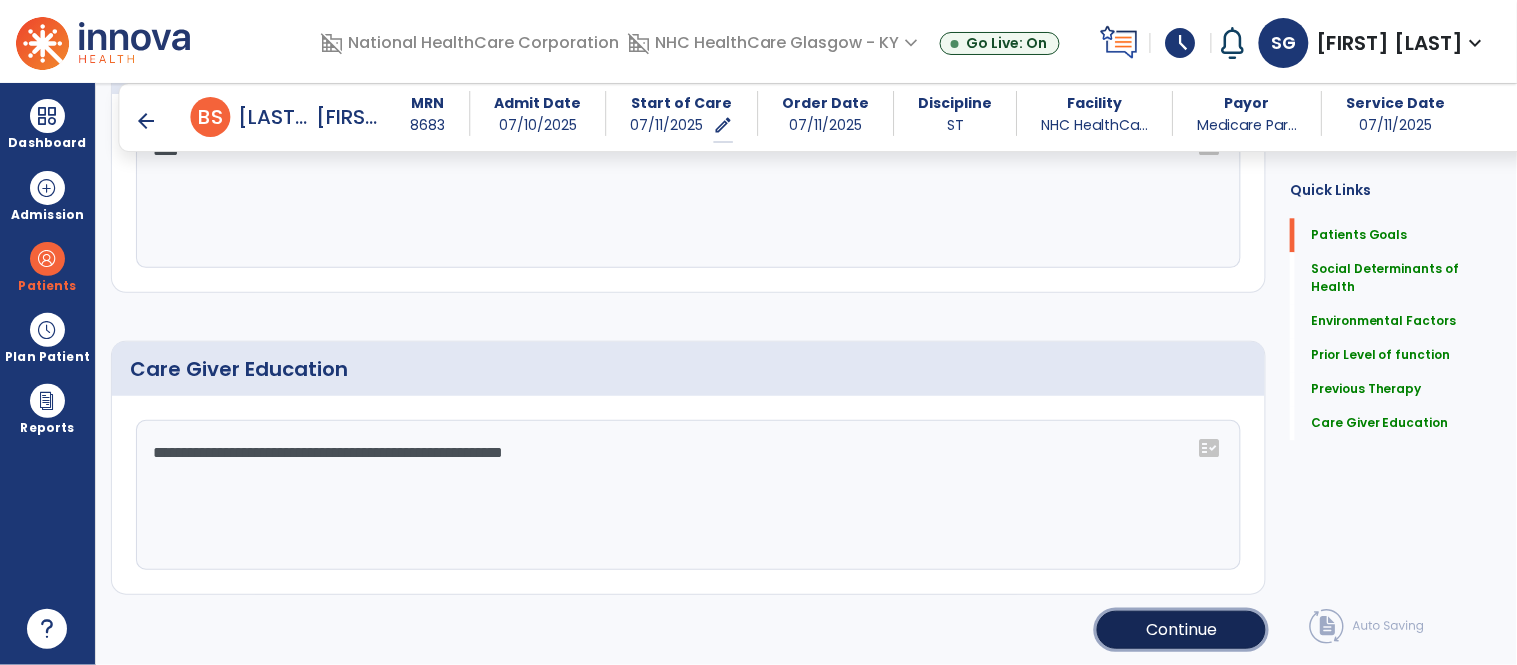 click on "Continue" 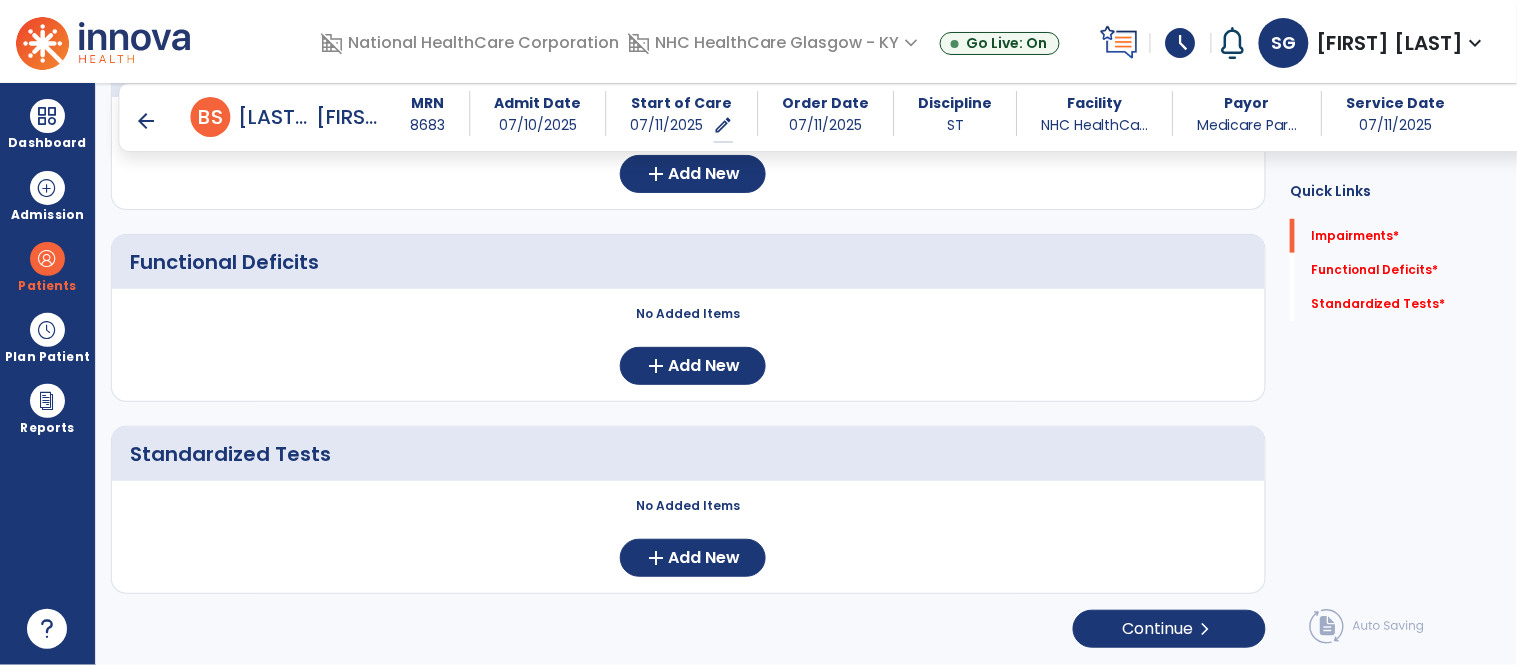 scroll, scrollTop: 286, scrollLeft: 0, axis: vertical 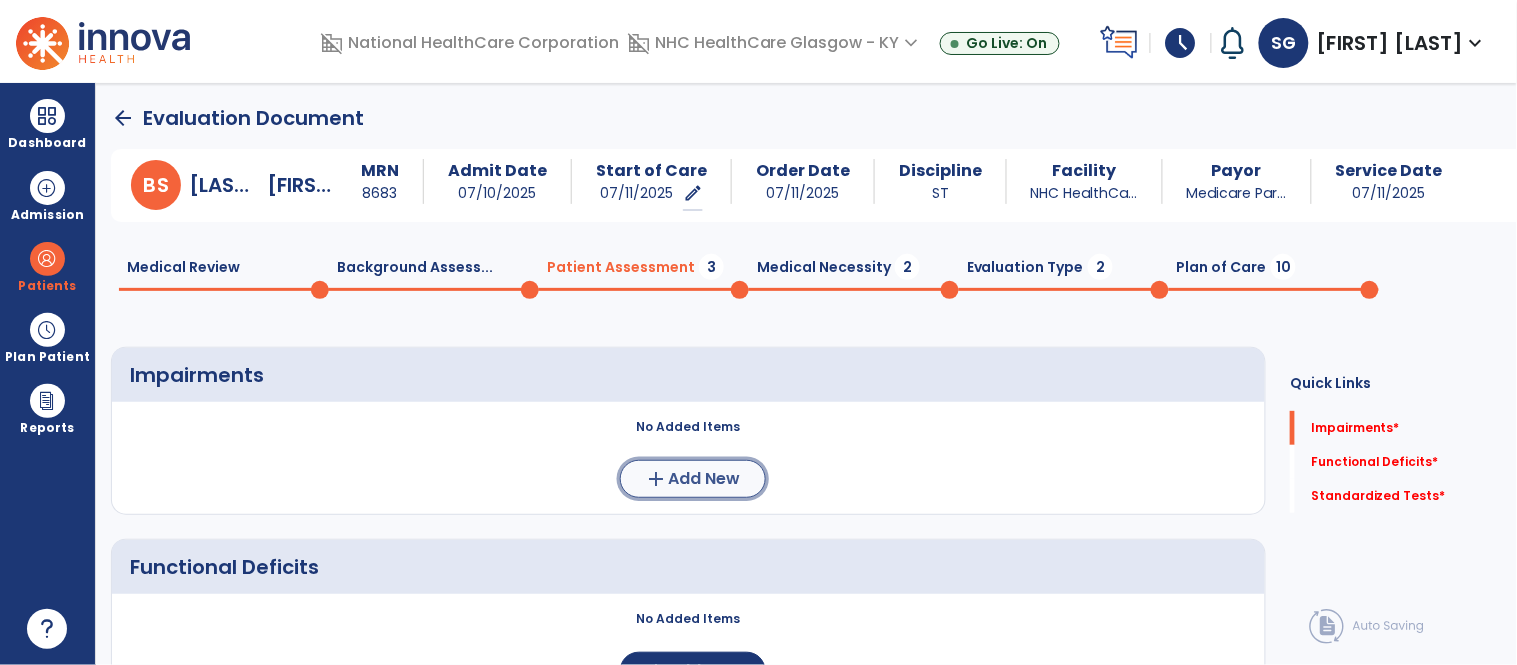 click on "add  Add New" 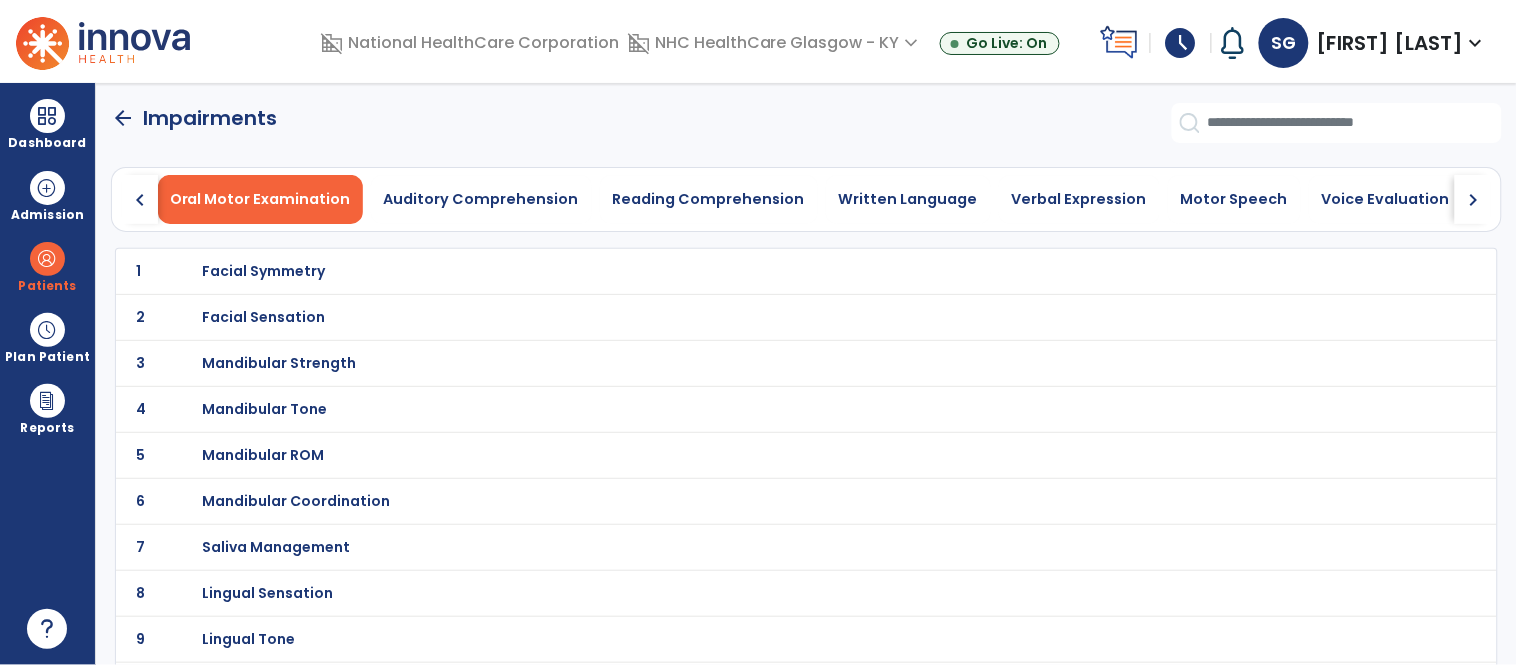 click on "chevron_right" 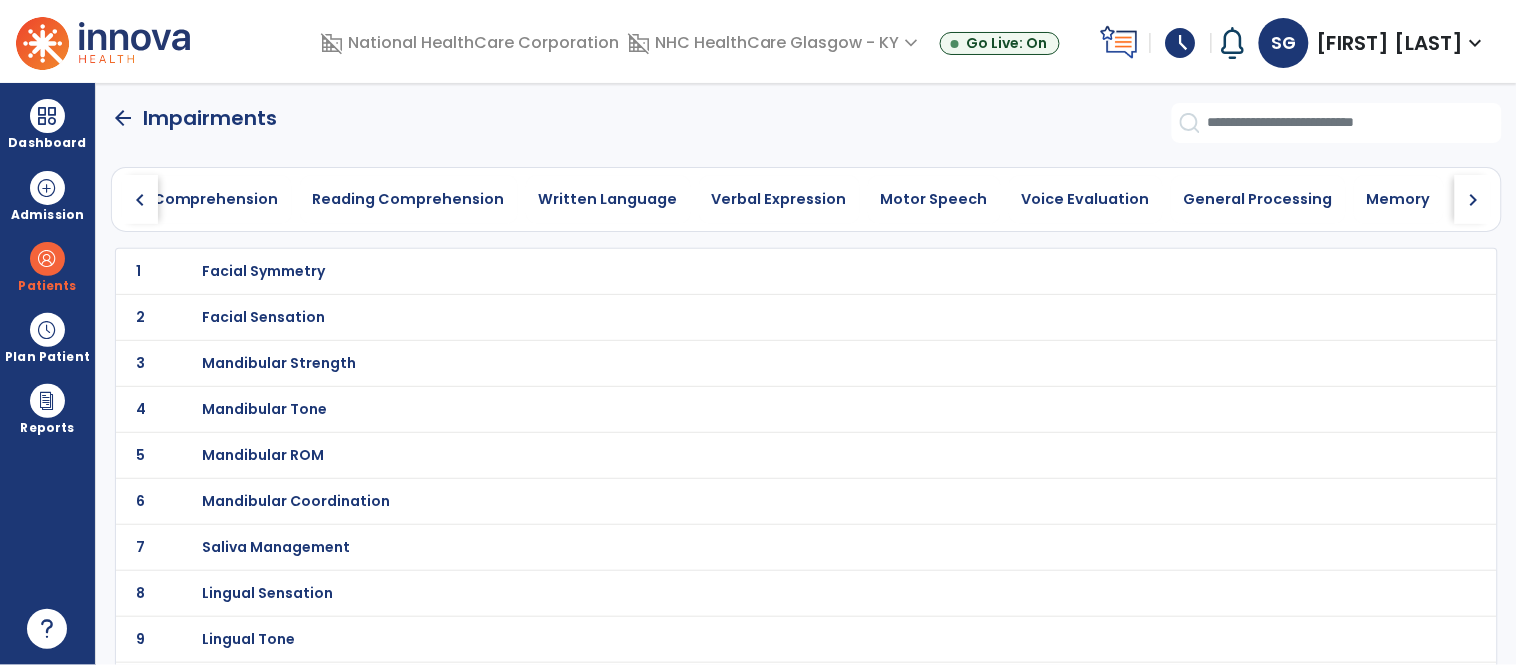 click on "chevron_right" 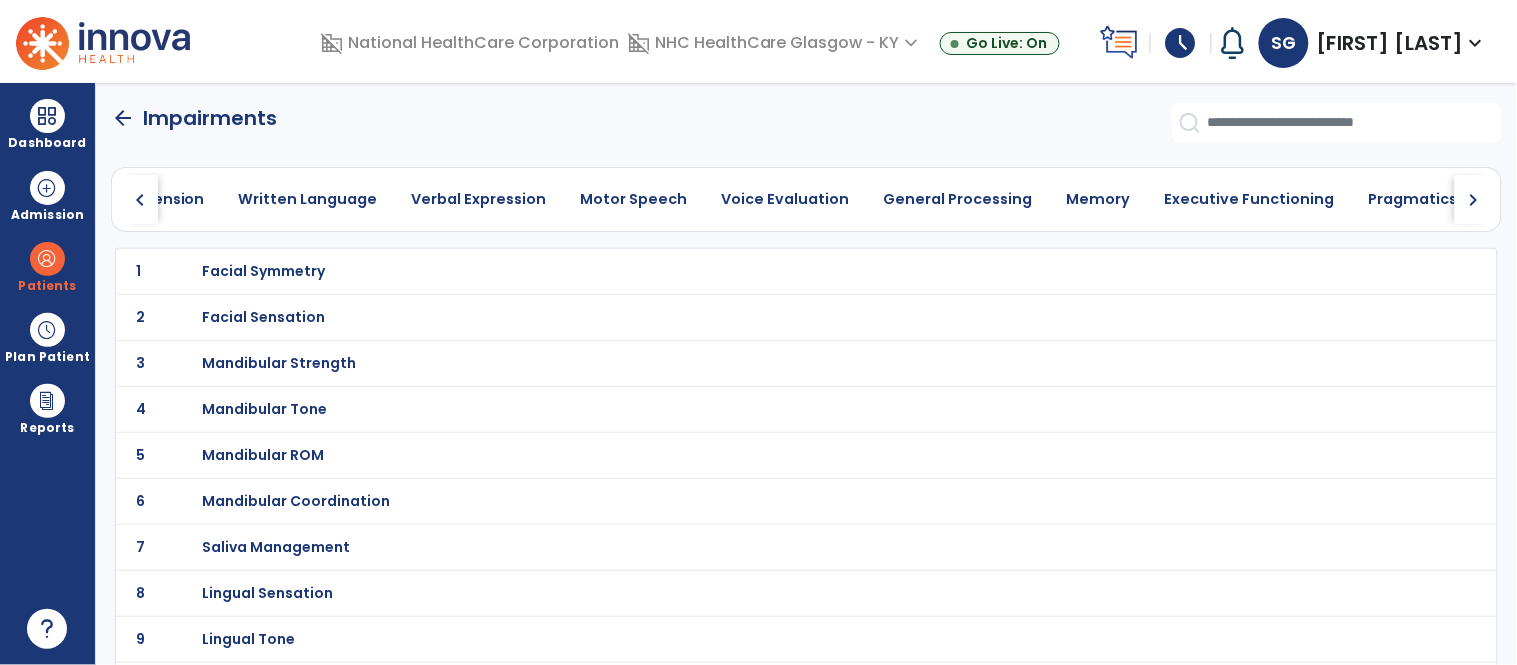 click on "chevron_right" 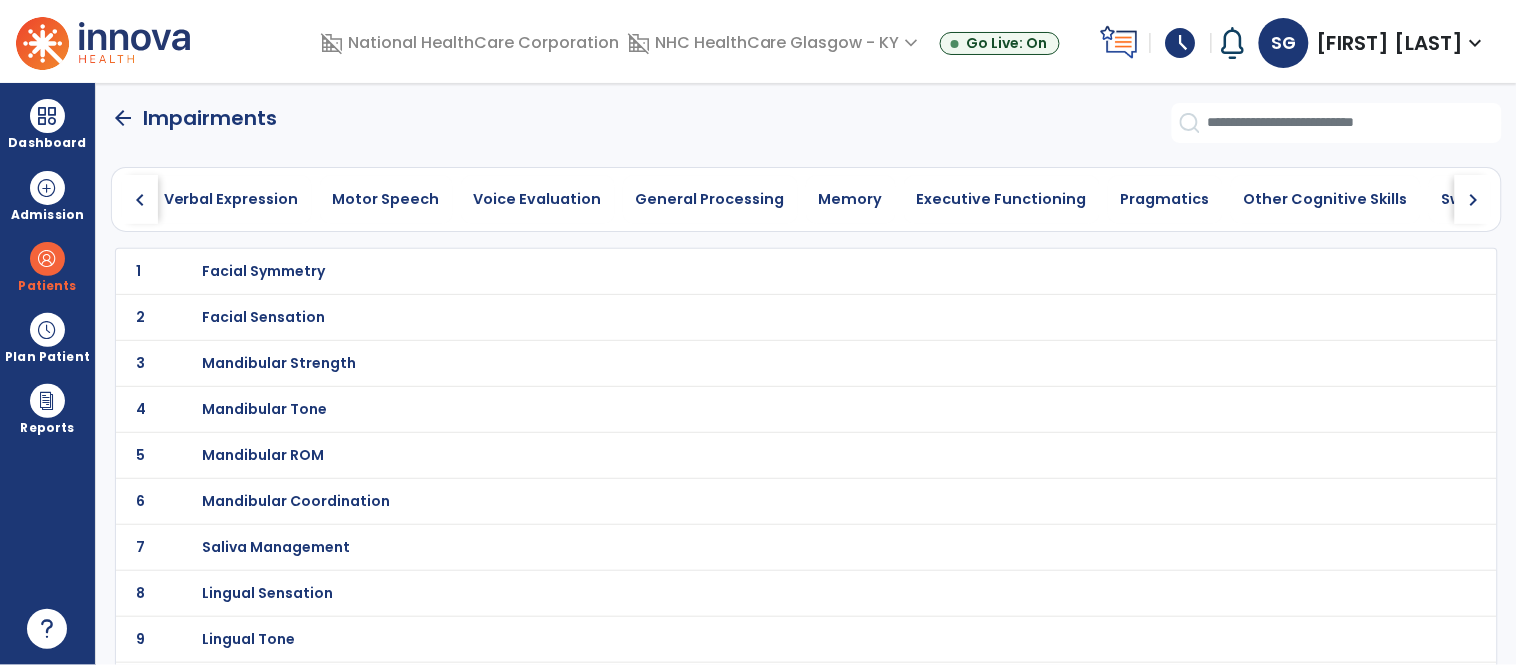 click on "chevron_right" 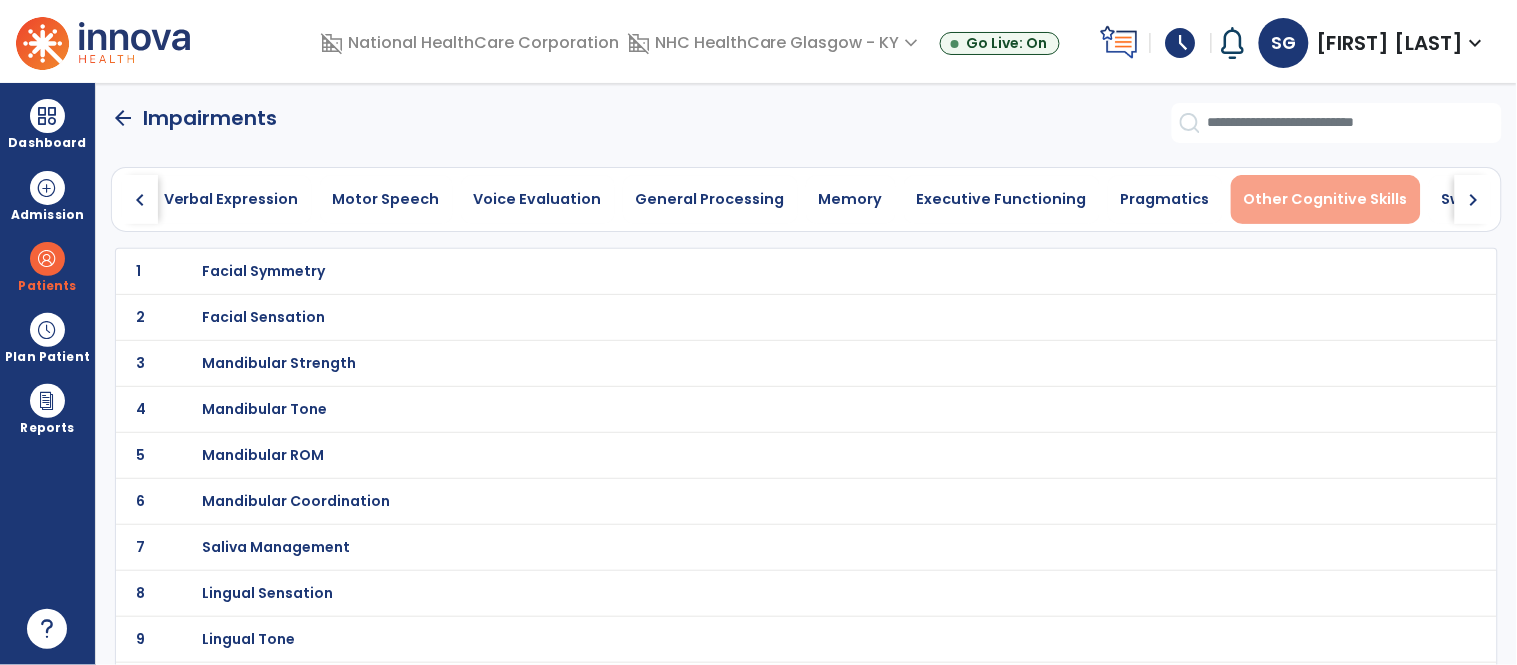 click on "Other Cognitive Skills" at bounding box center [1326, 199] 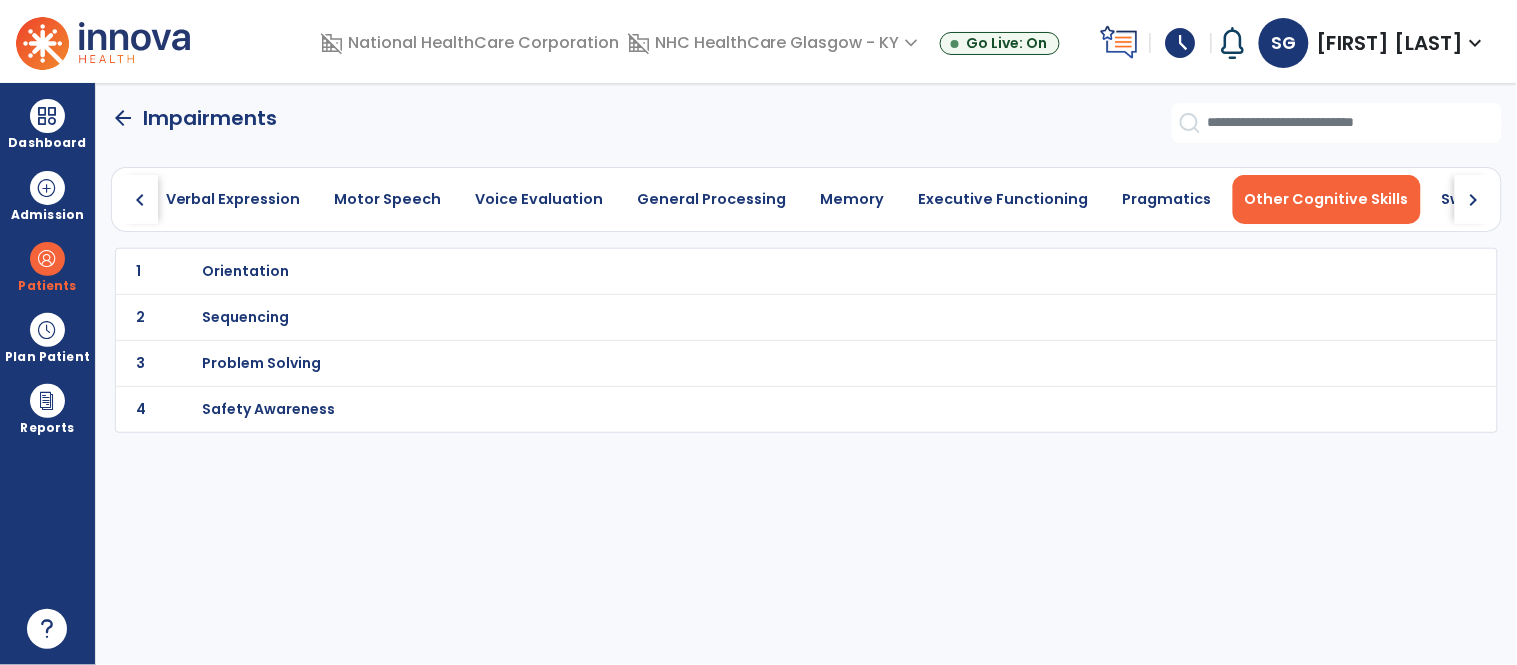 scroll, scrollTop: 0, scrollLeft: 842, axis: horizontal 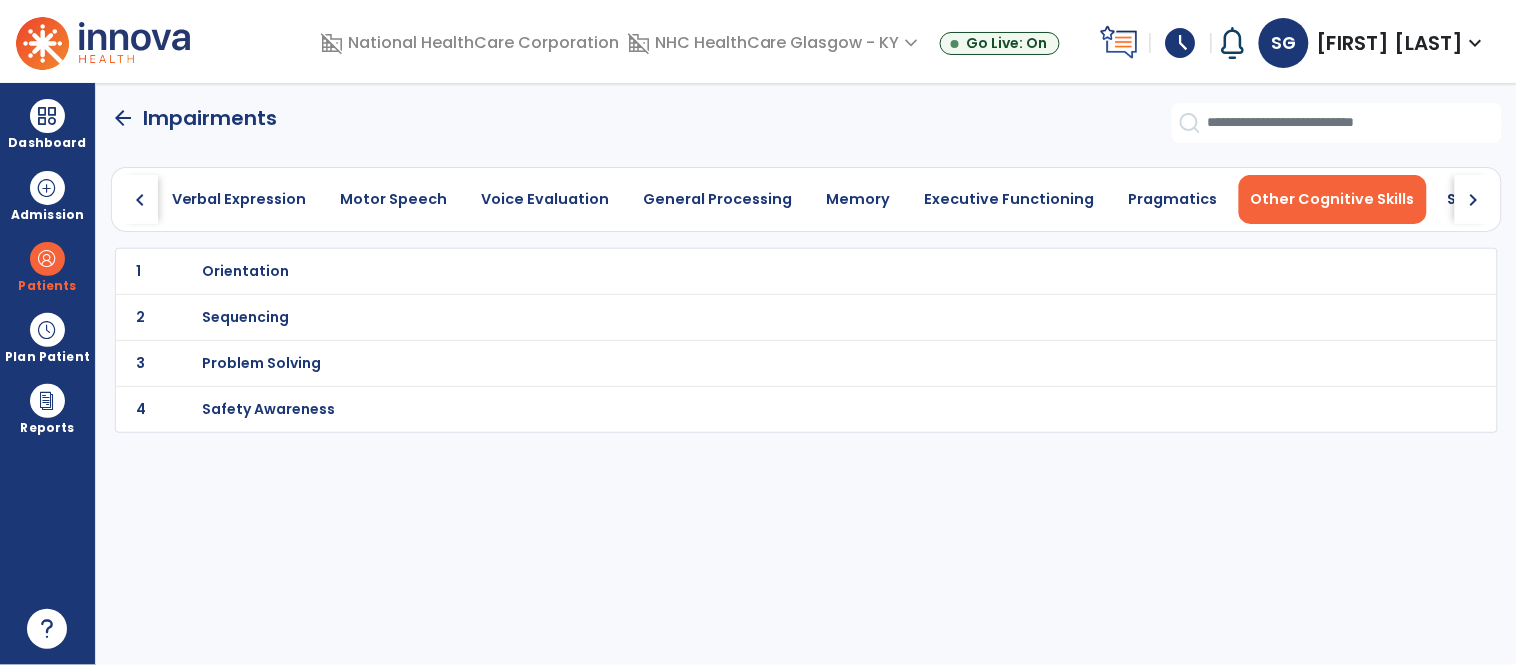 click on "Orientation" at bounding box center (245, 271) 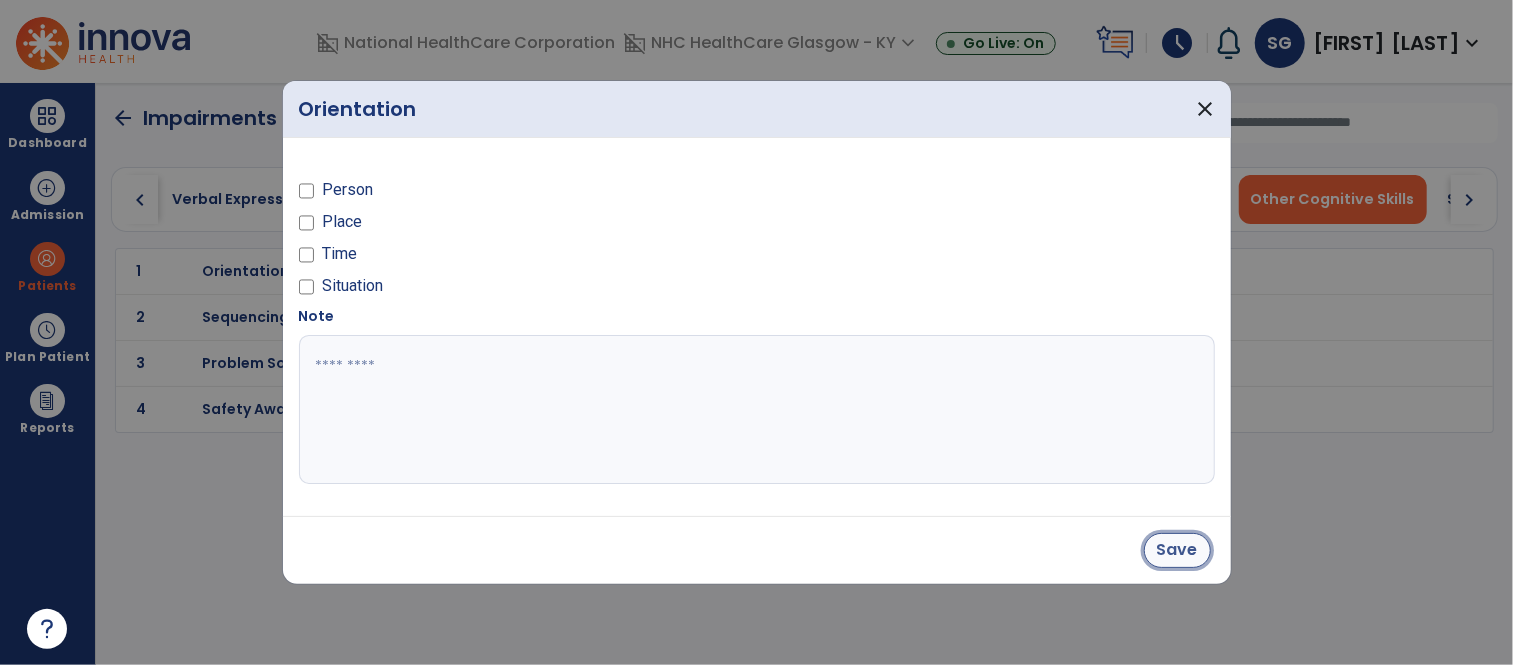 click on "Save" at bounding box center (1177, 550) 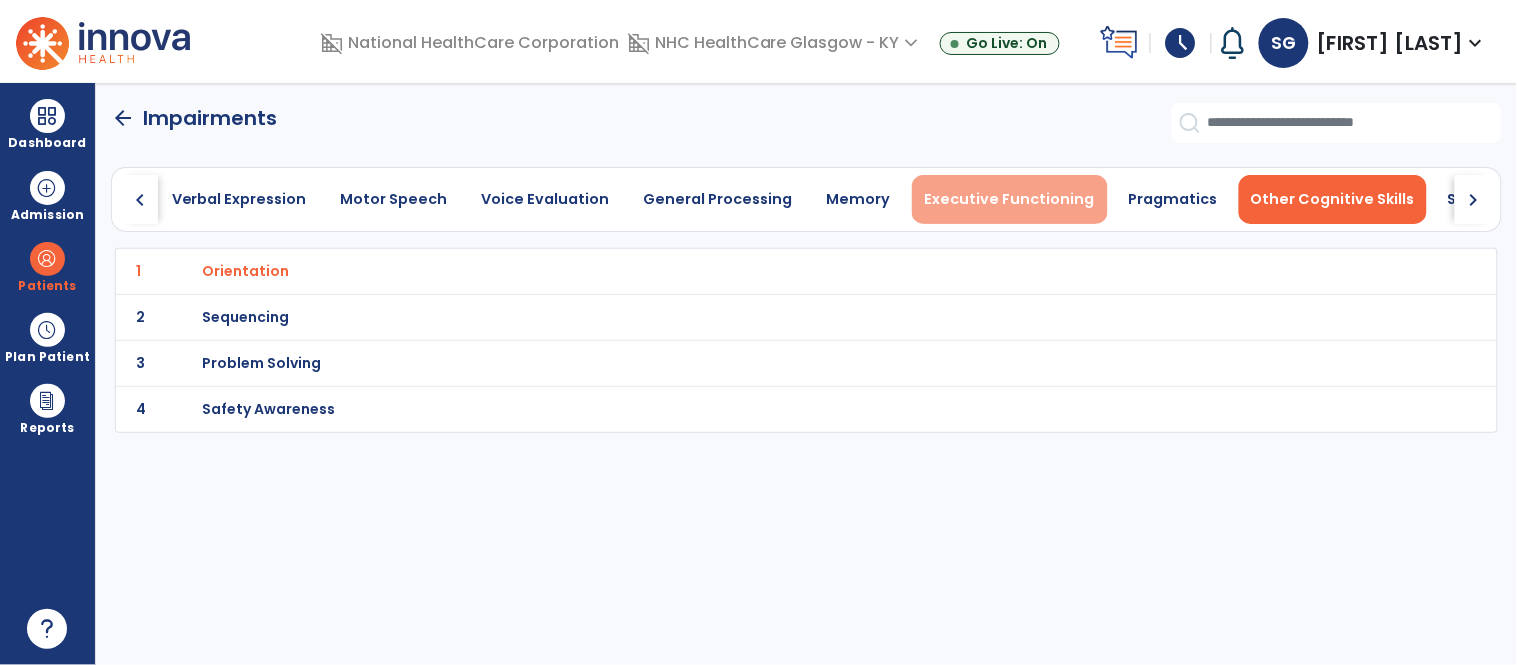 click on "Executive Functioning" at bounding box center (1010, 199) 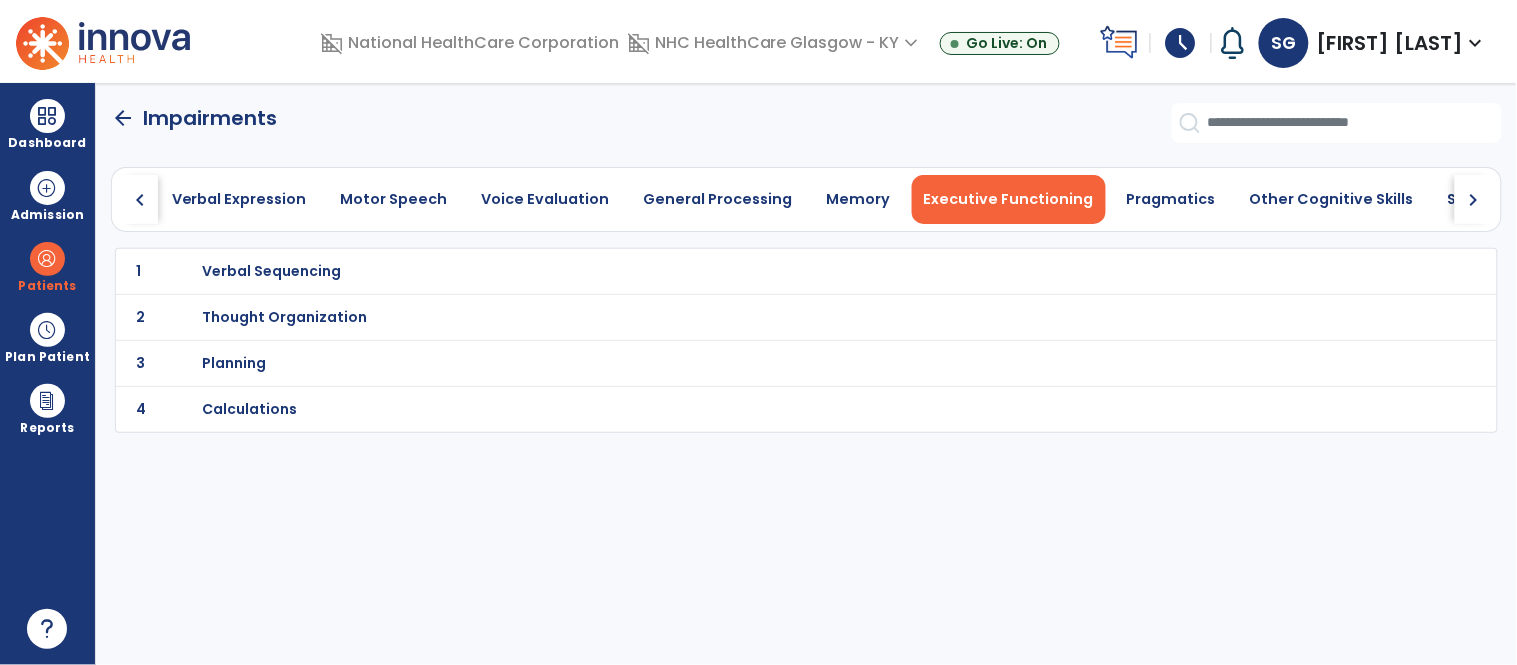 click on "Thought Organization" at bounding box center [762, 271] 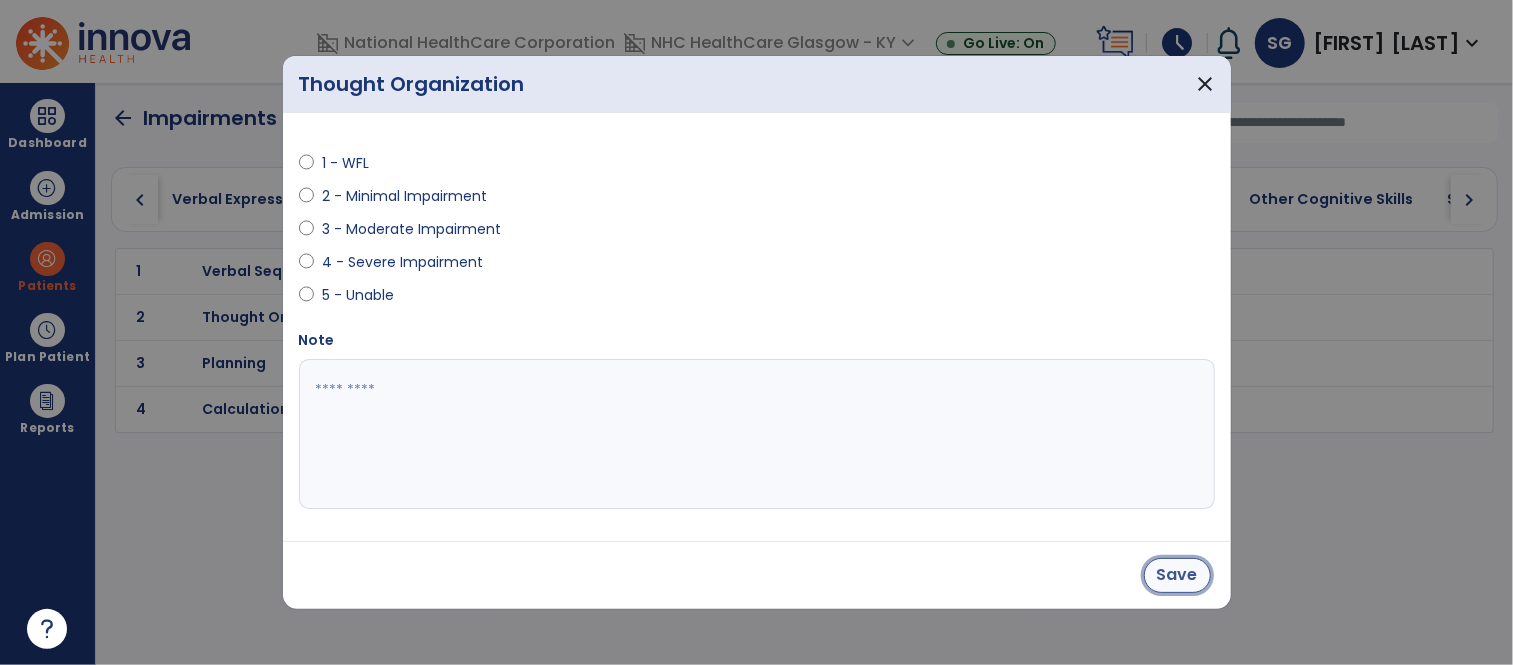 click on "Save" at bounding box center (1177, 575) 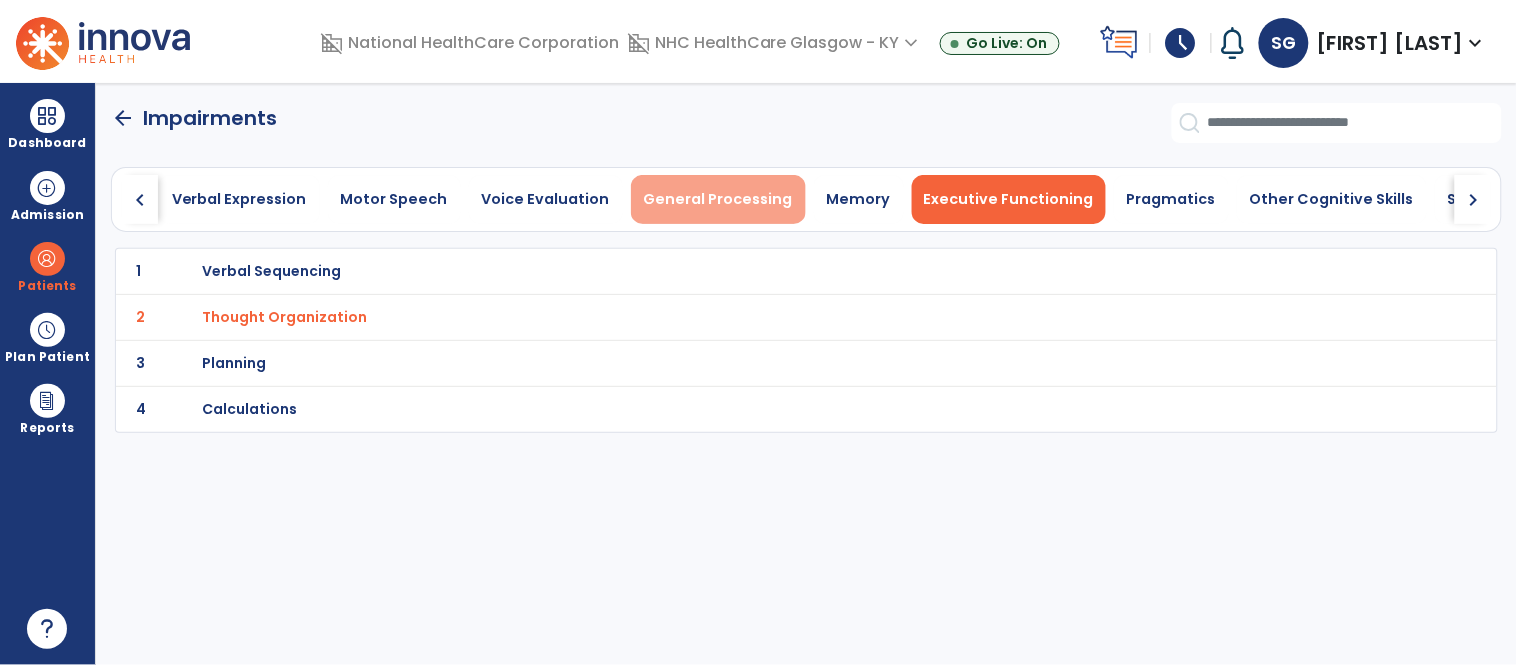 click on "General Processing" at bounding box center (718, 199) 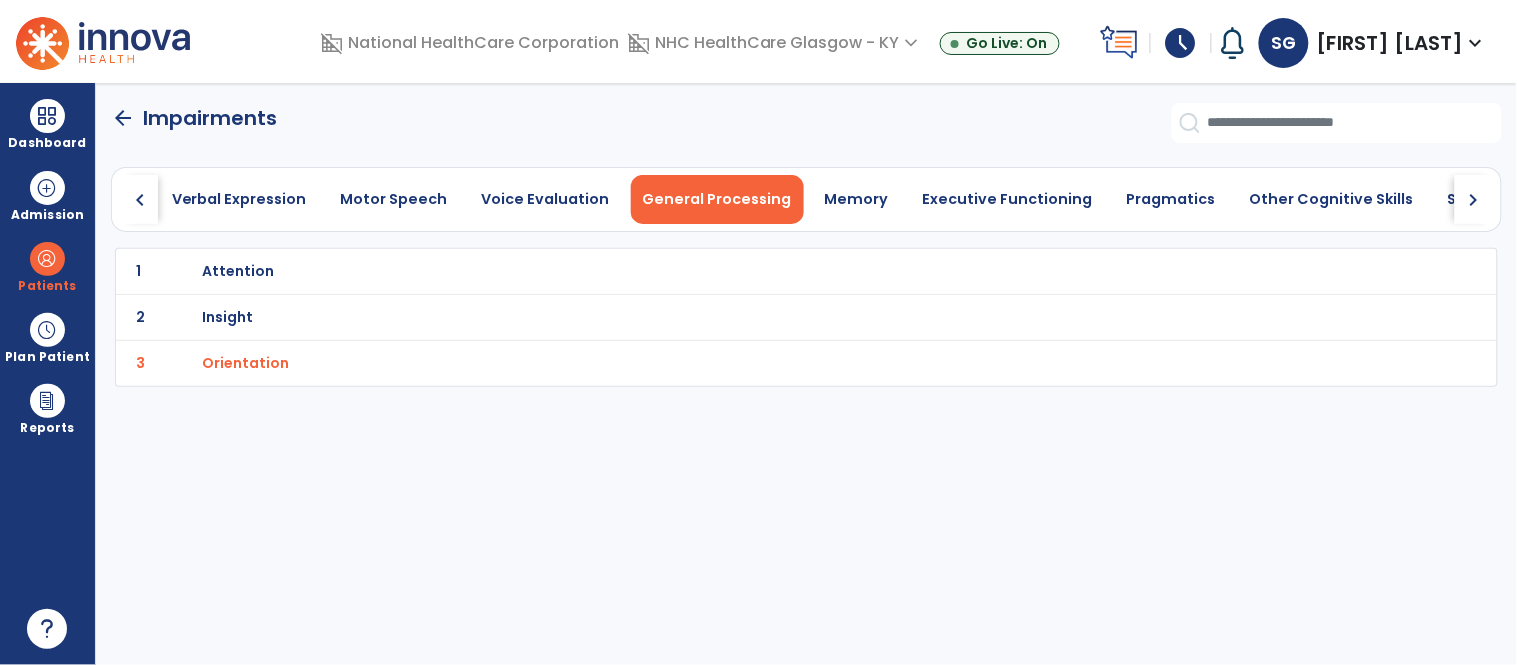 click on "Attention" at bounding box center [762, 271] 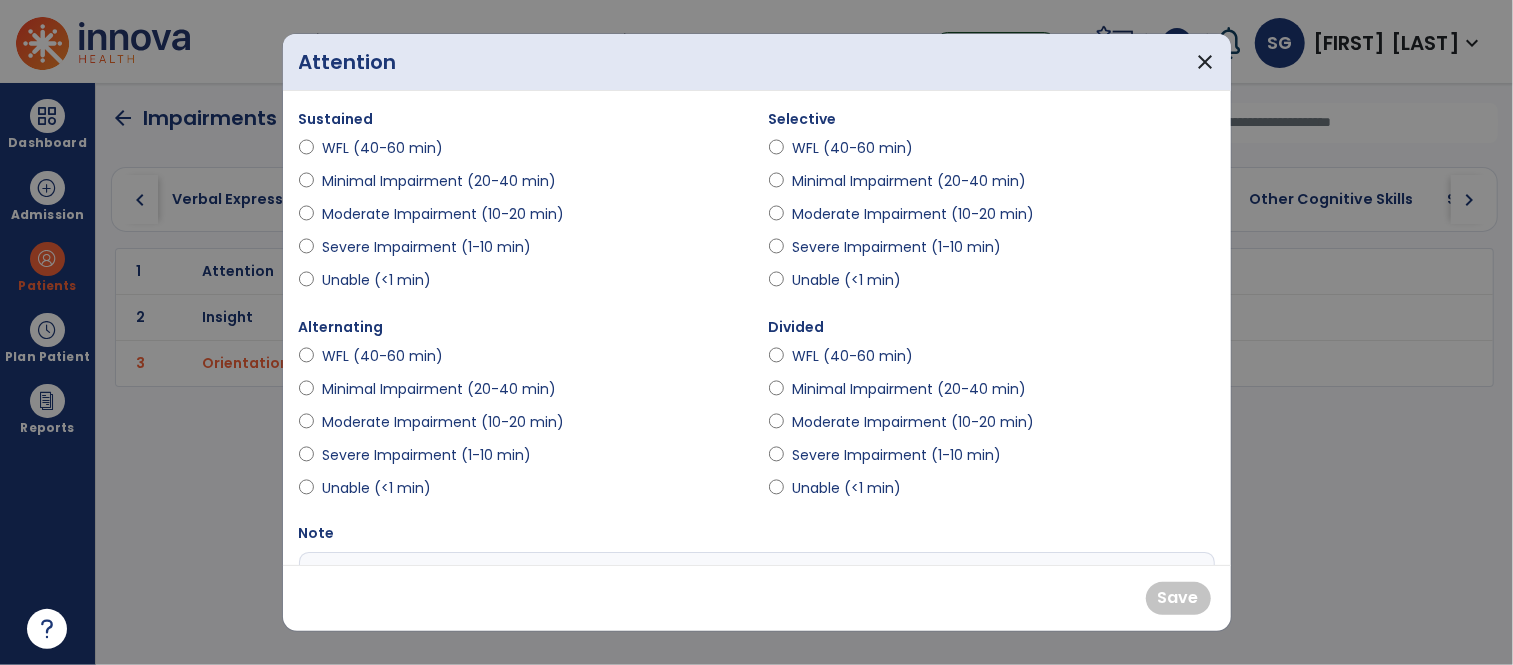 click on "Severe Impairment (1-10 min)" at bounding box center (522, 251) 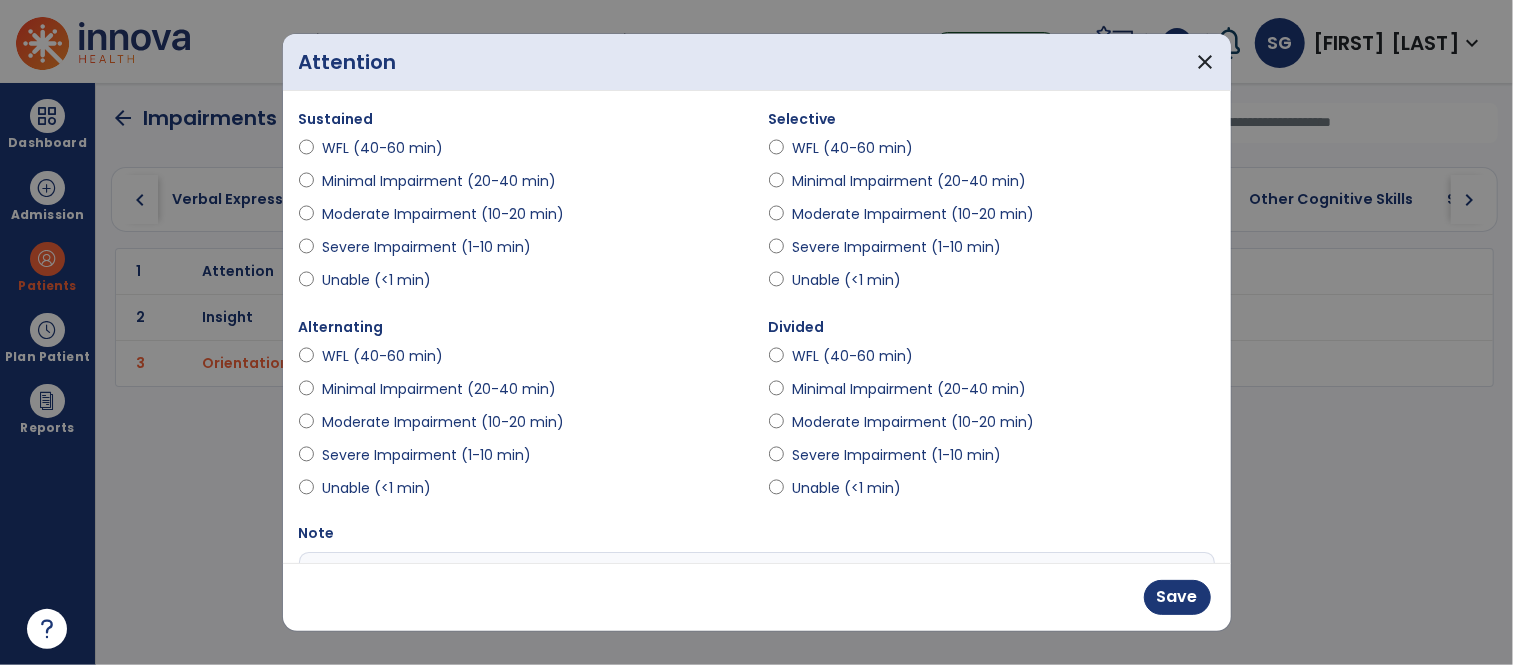 click on "Severe Impairment (1-10 min)" at bounding box center [896, 247] 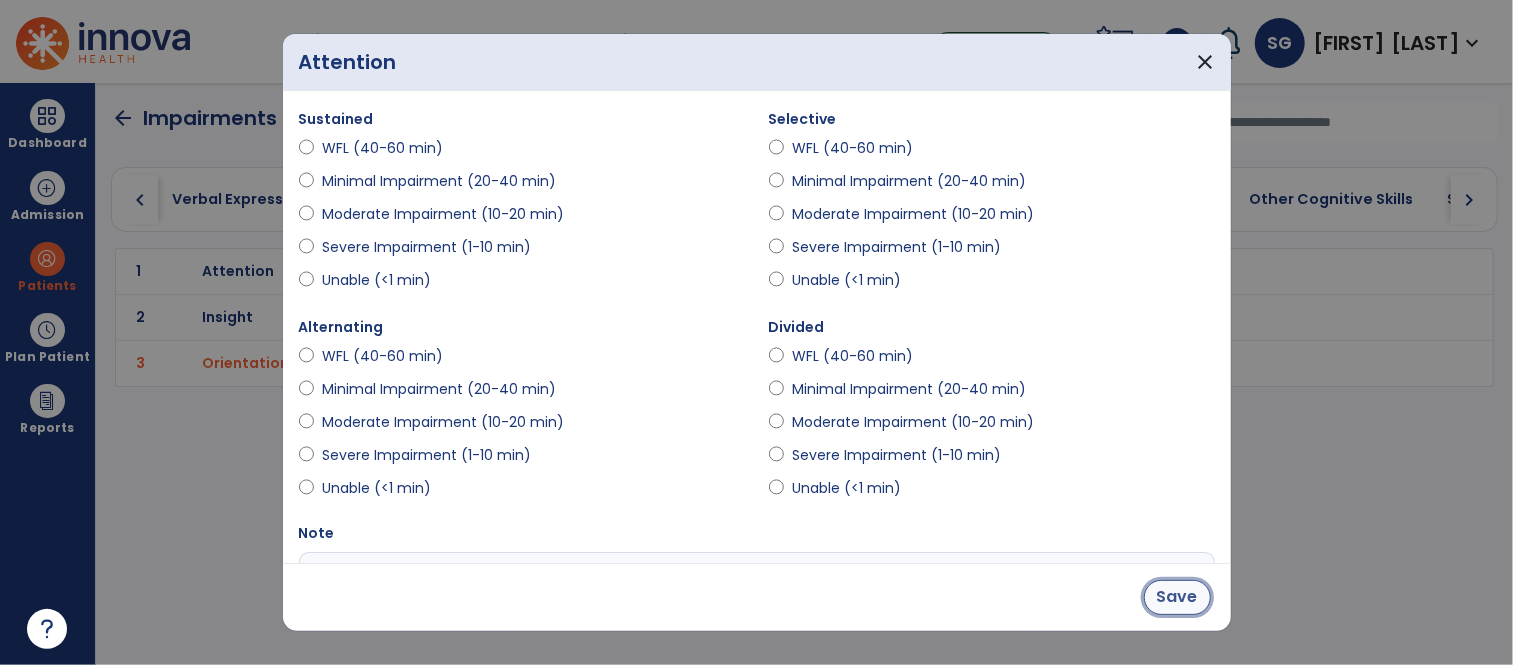 click on "Save" at bounding box center [1177, 597] 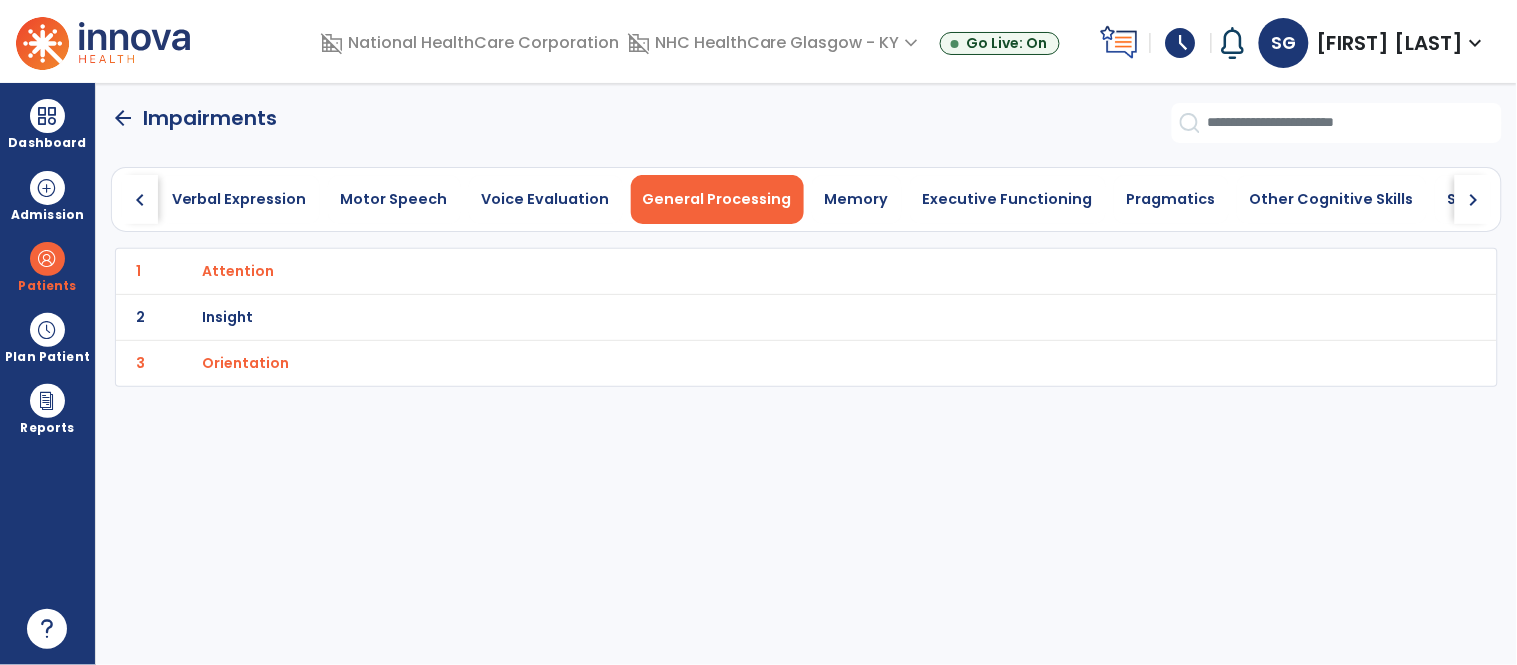 click on "Insight" at bounding box center [762, 271] 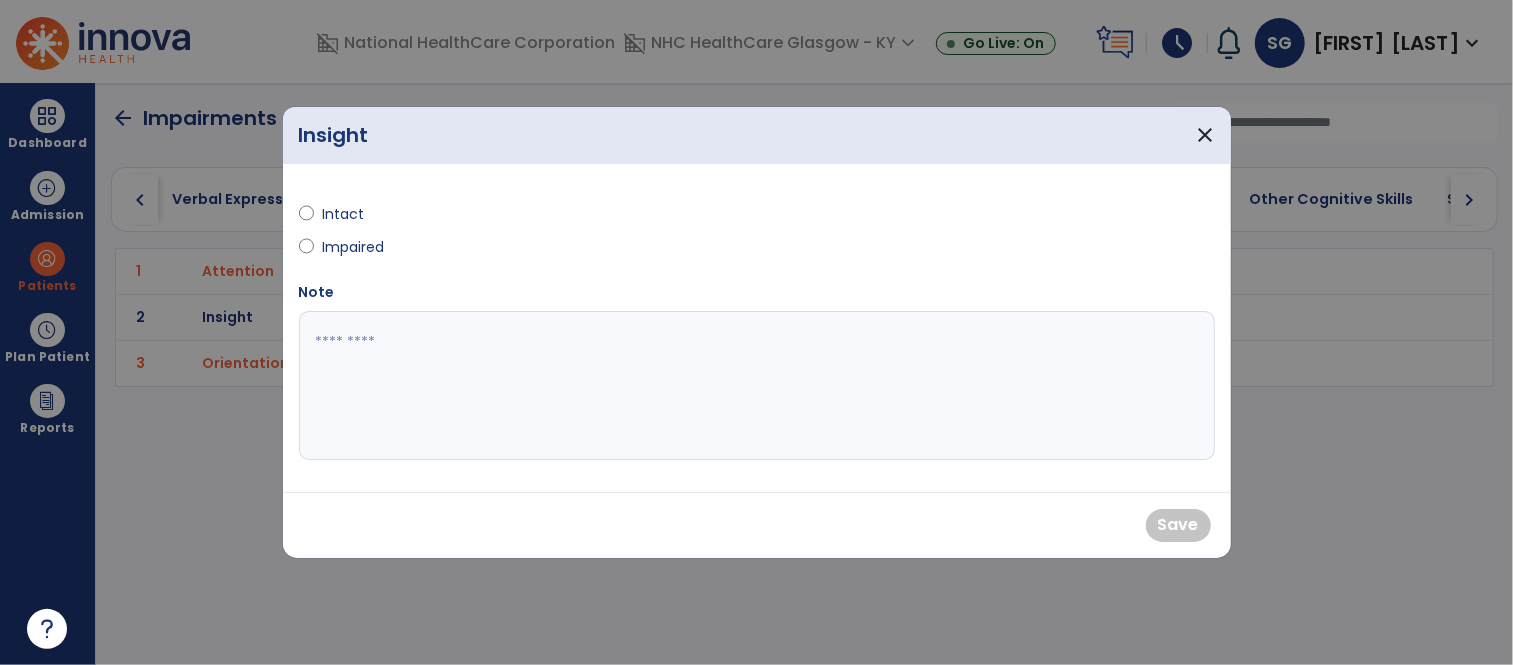 click at bounding box center (307, 251) 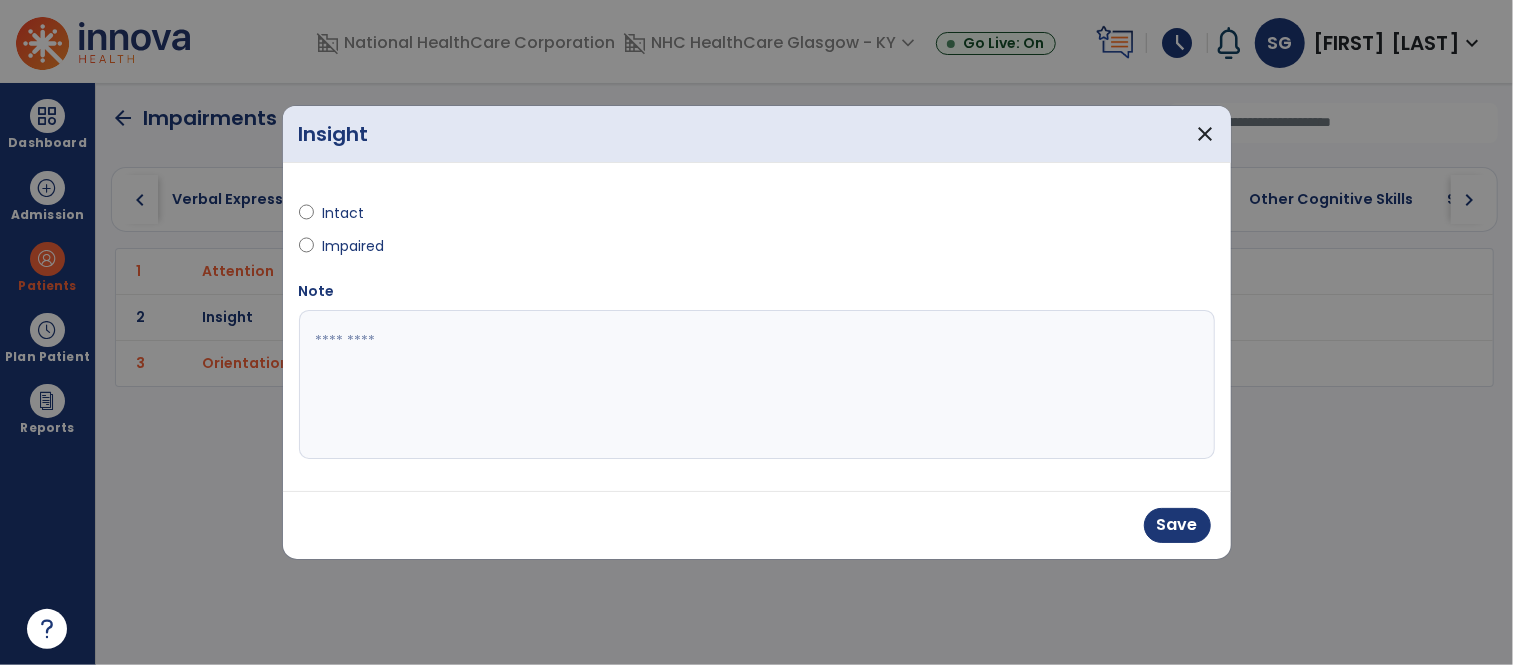 click on "Save" at bounding box center (757, 525) 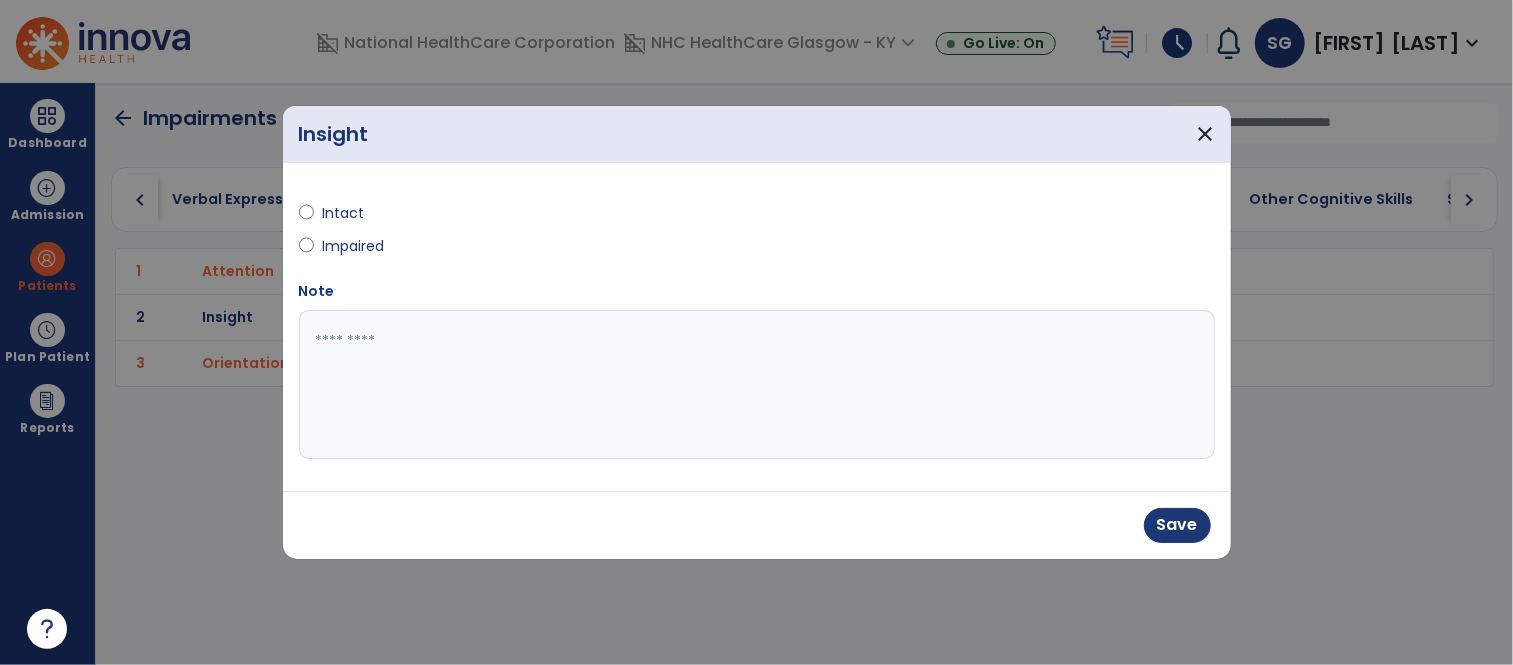 click on "Save" at bounding box center [757, 525] 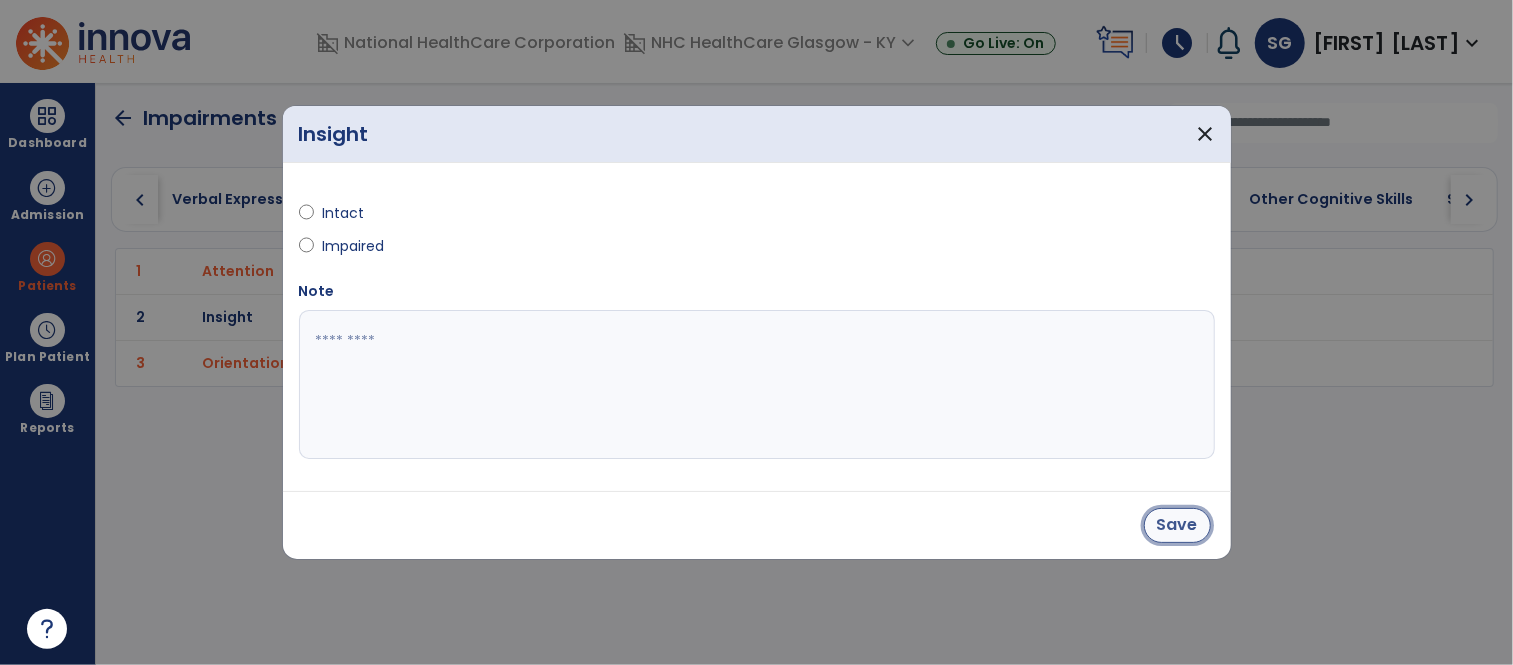 click on "Save" at bounding box center (1177, 525) 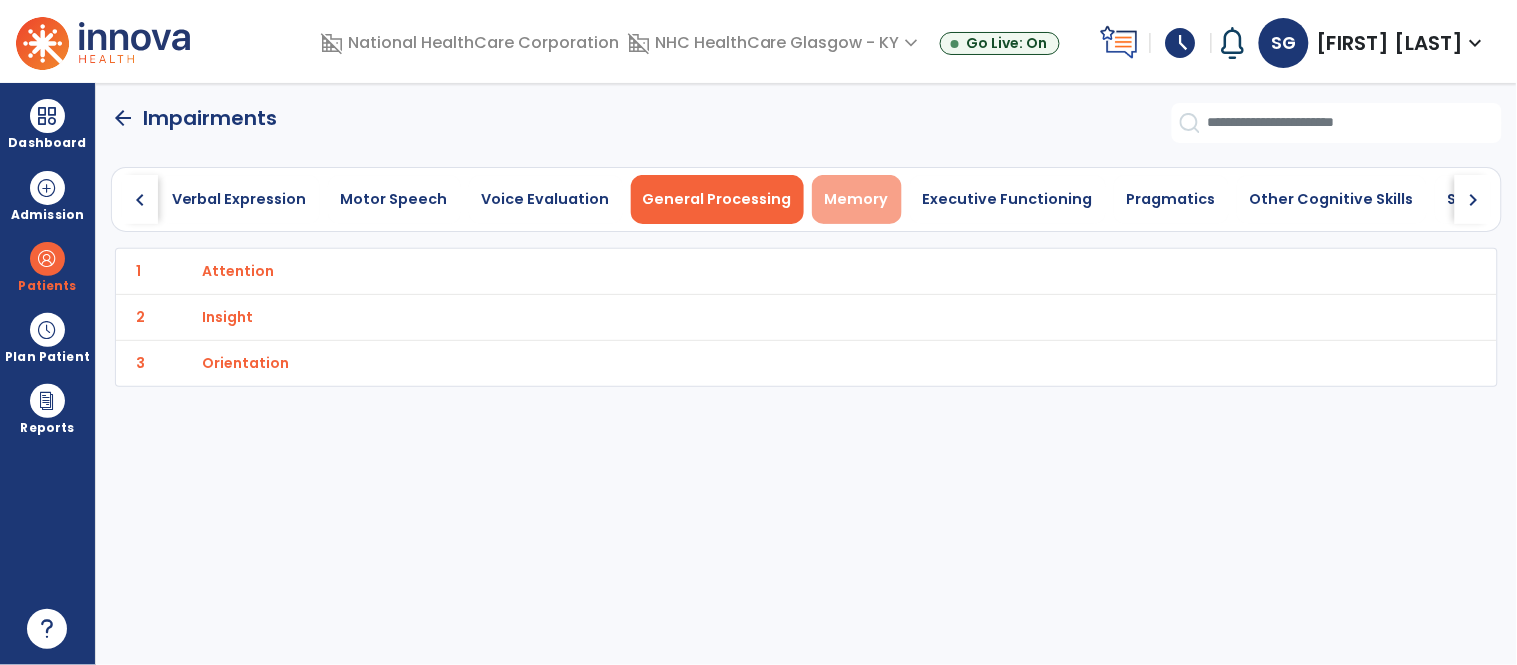 click on "Memory" at bounding box center (857, 199) 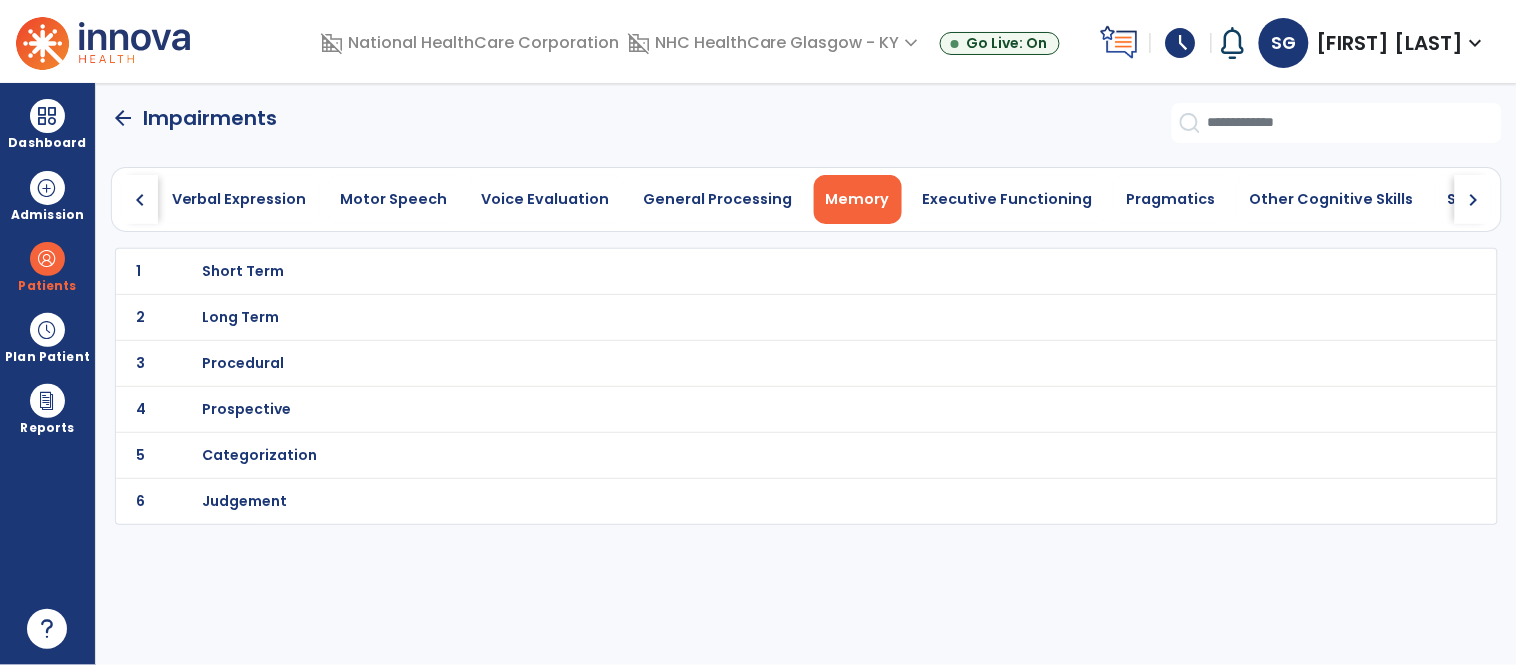 click on "Short Term" at bounding box center (762, 271) 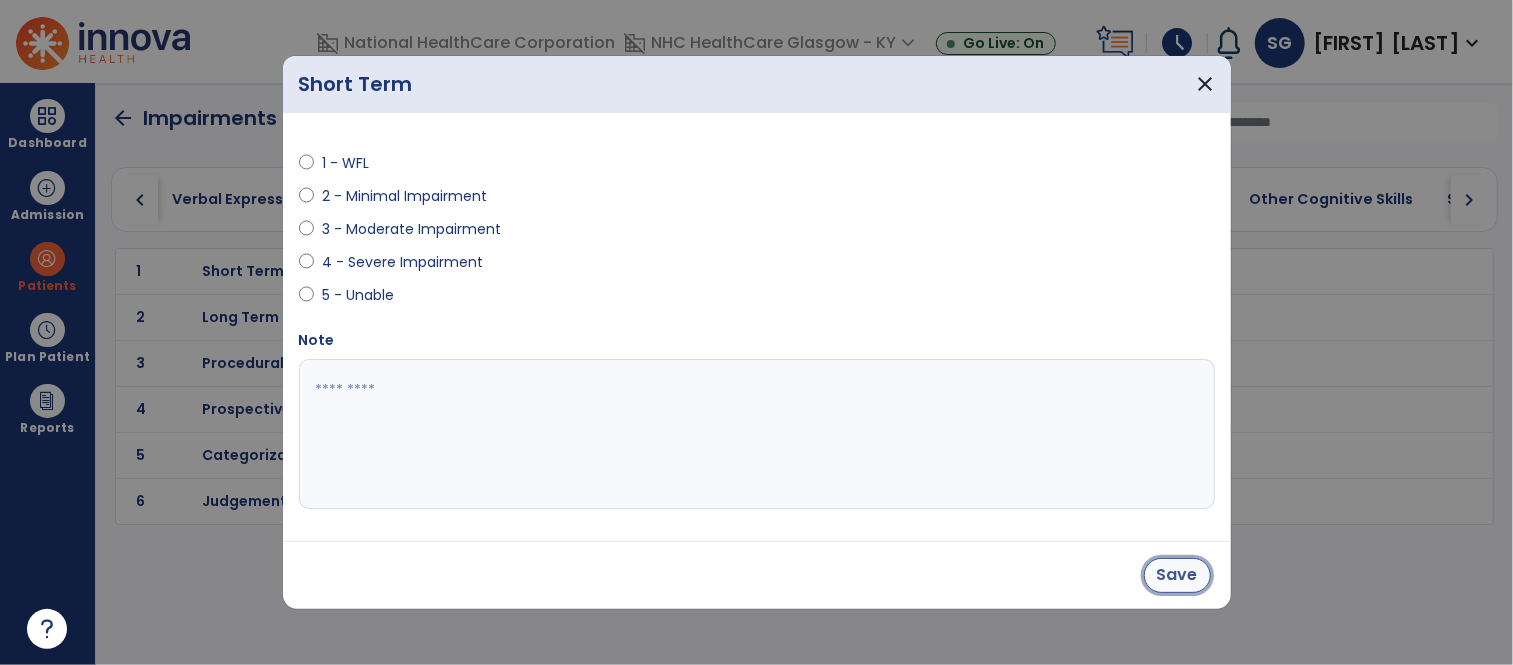 click on "Save" at bounding box center (1177, 575) 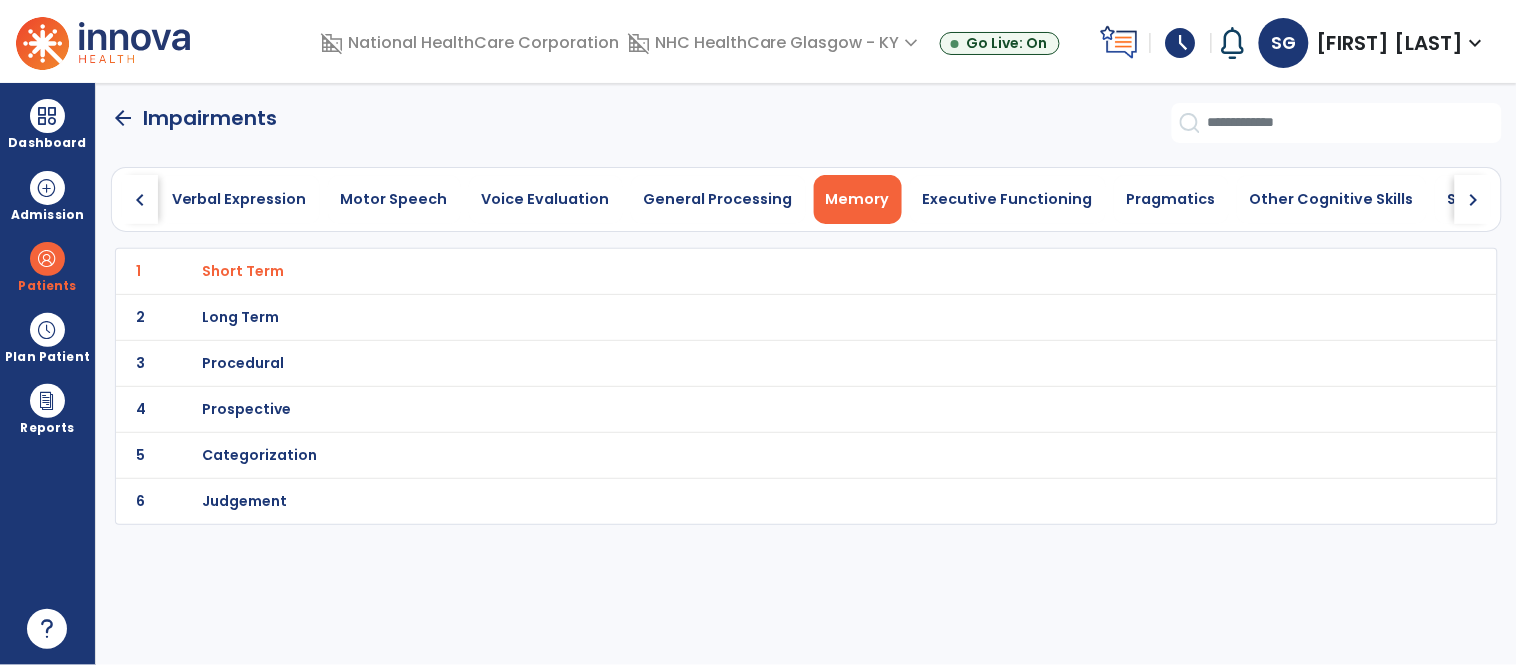 click on "2 Long Term" 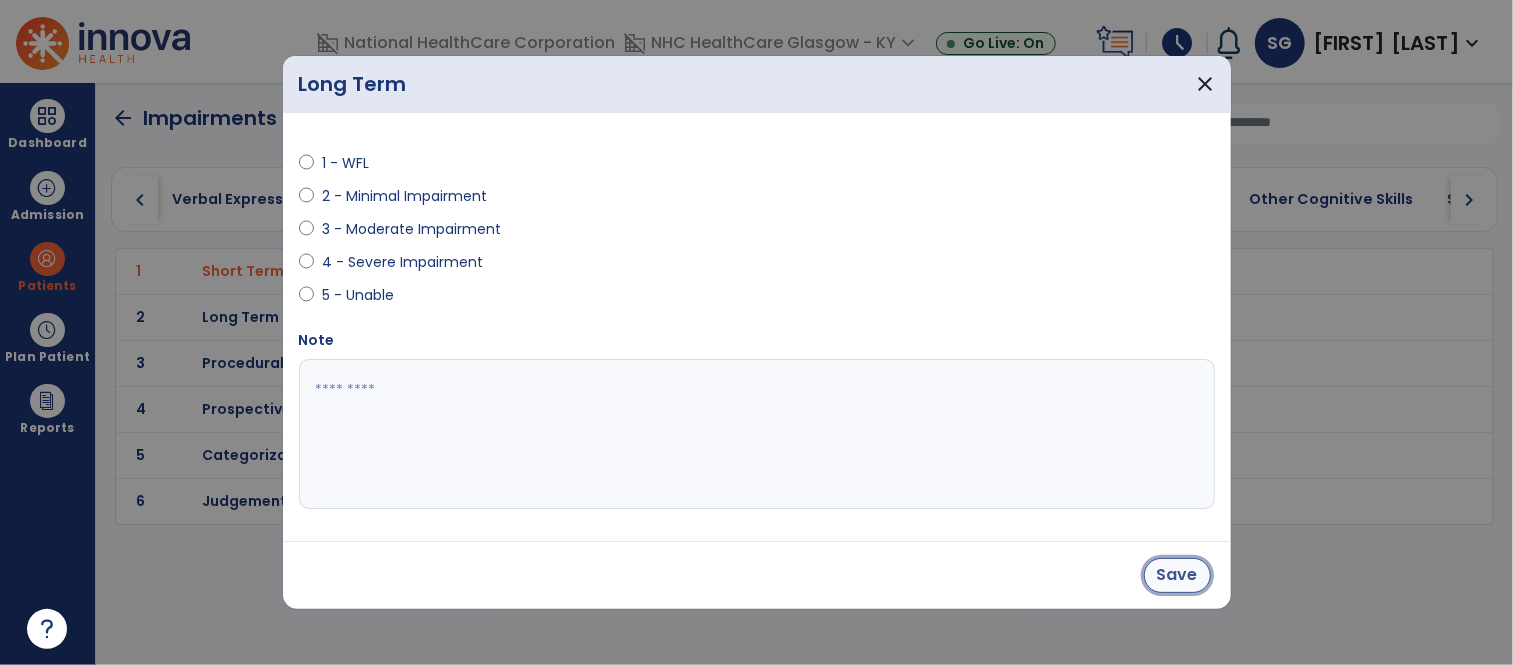 click on "Save" at bounding box center (1177, 575) 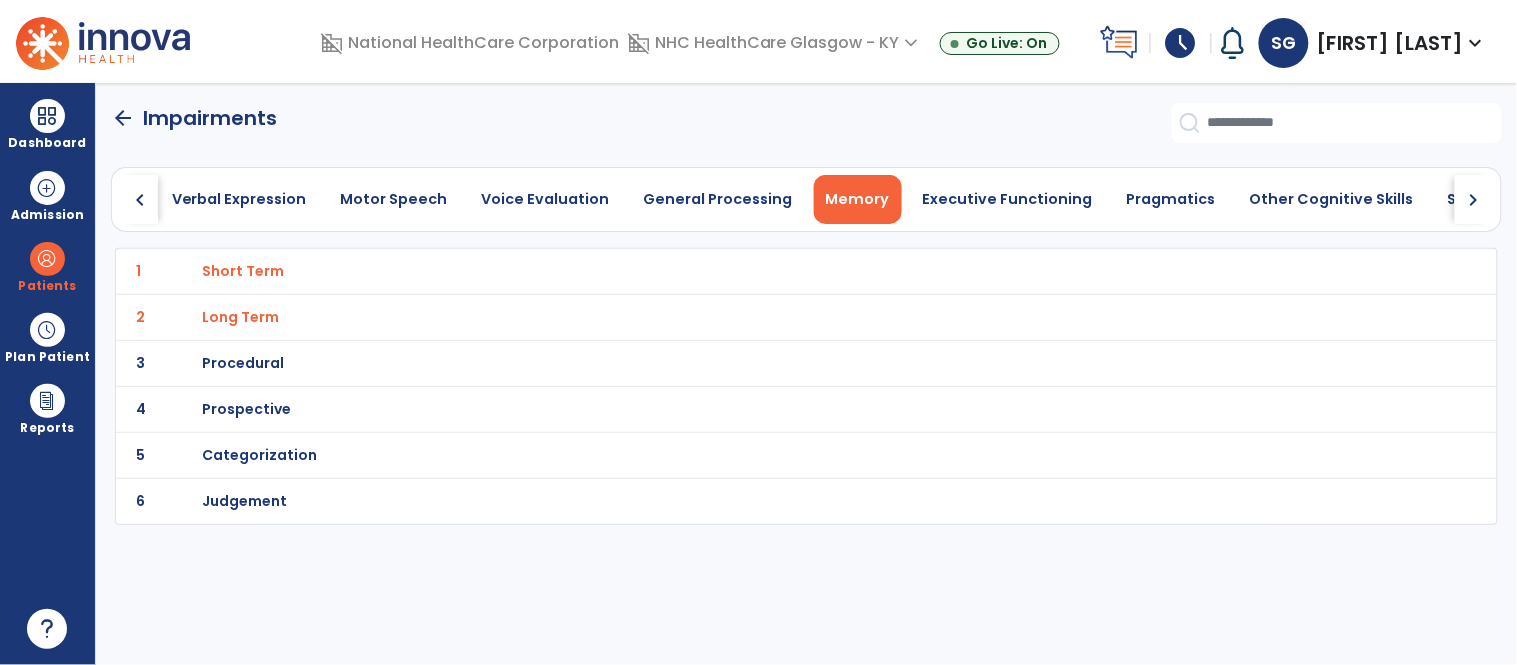 click on "arrow_back" 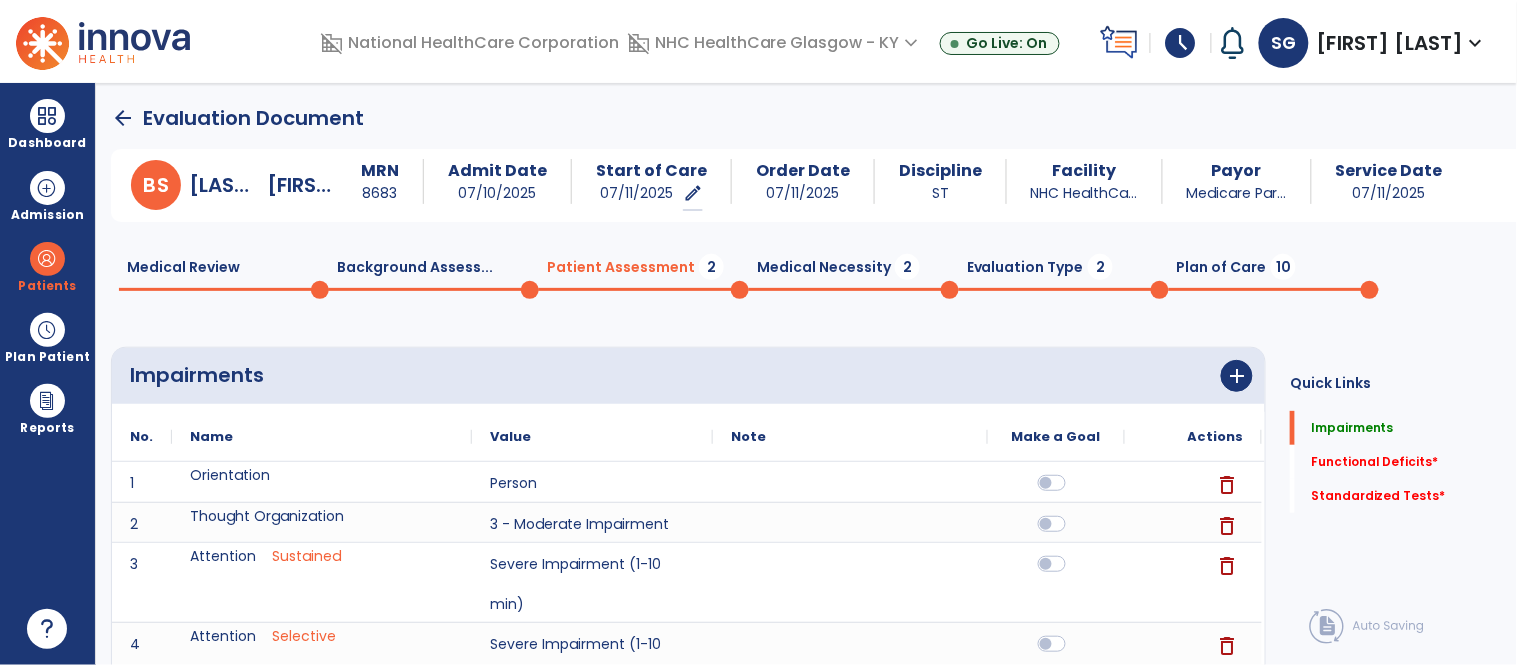 click on "Medical Review  0  Background Assess...  0  Patient Assessment  2  Medical Necessity  2  Evaluation Type  2  Plan of Care  10" 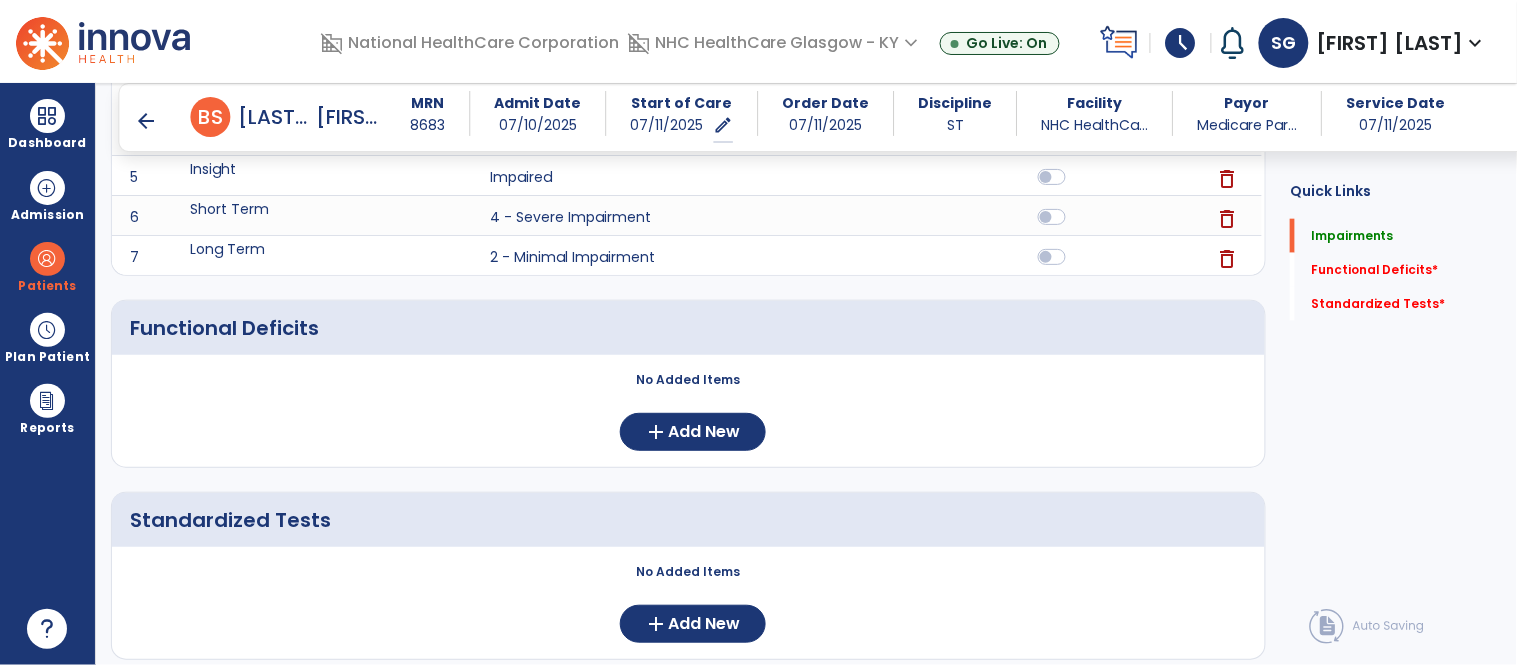scroll, scrollTop: 593, scrollLeft: 0, axis: vertical 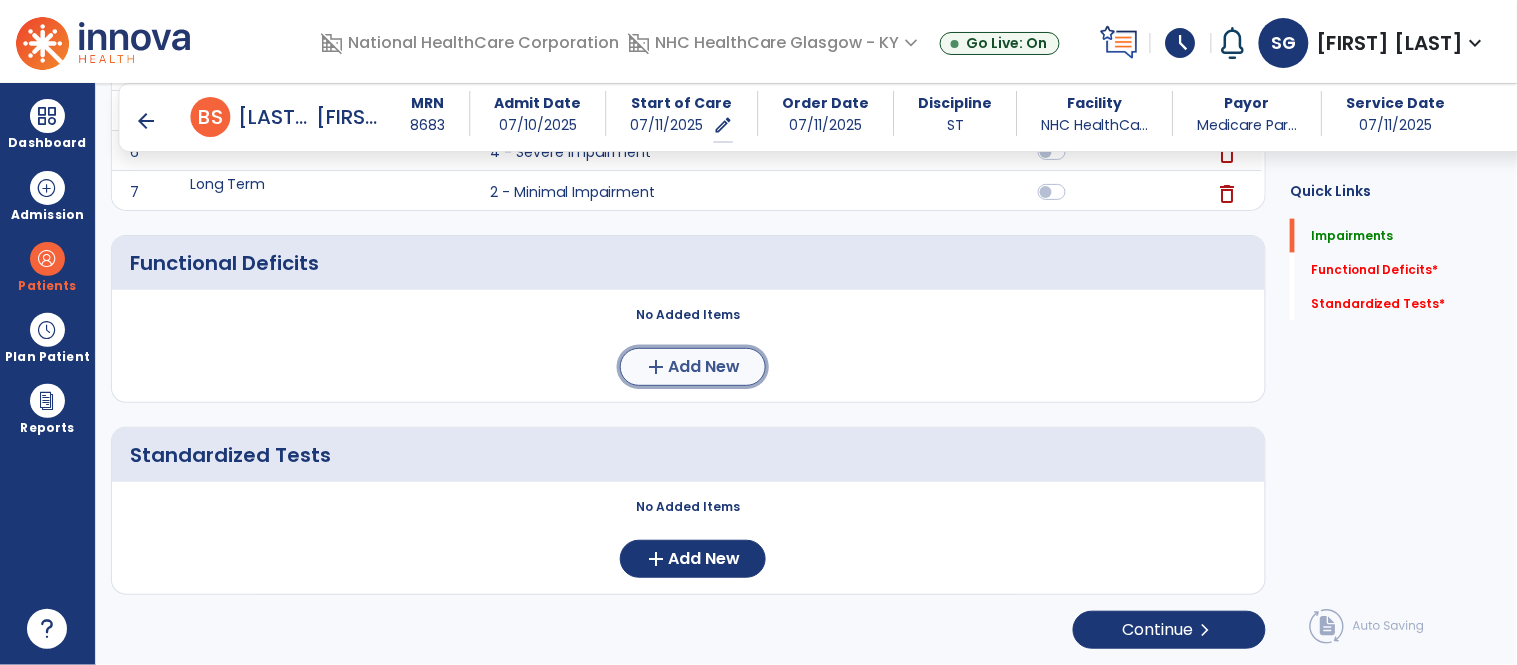 click on "add  Add New" 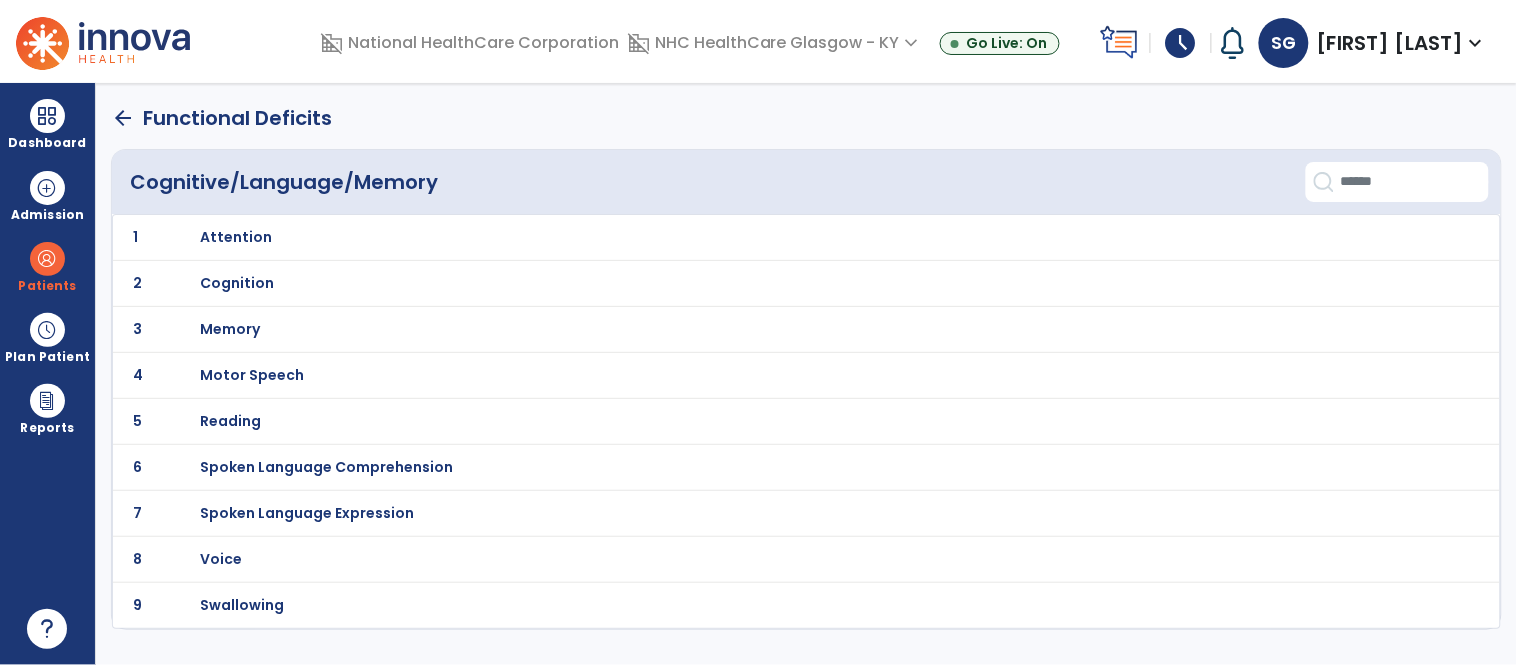 scroll, scrollTop: 0, scrollLeft: 0, axis: both 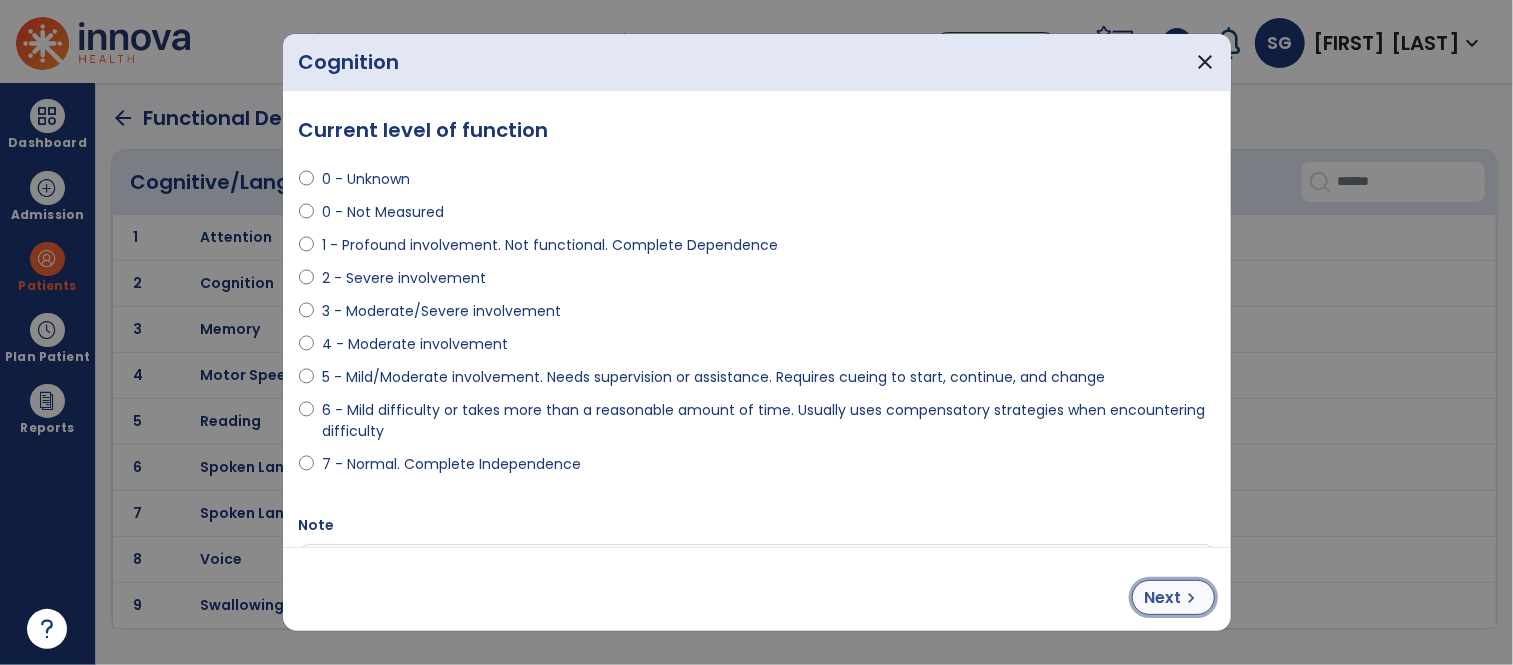 click on "chevron_right" at bounding box center [1192, 598] 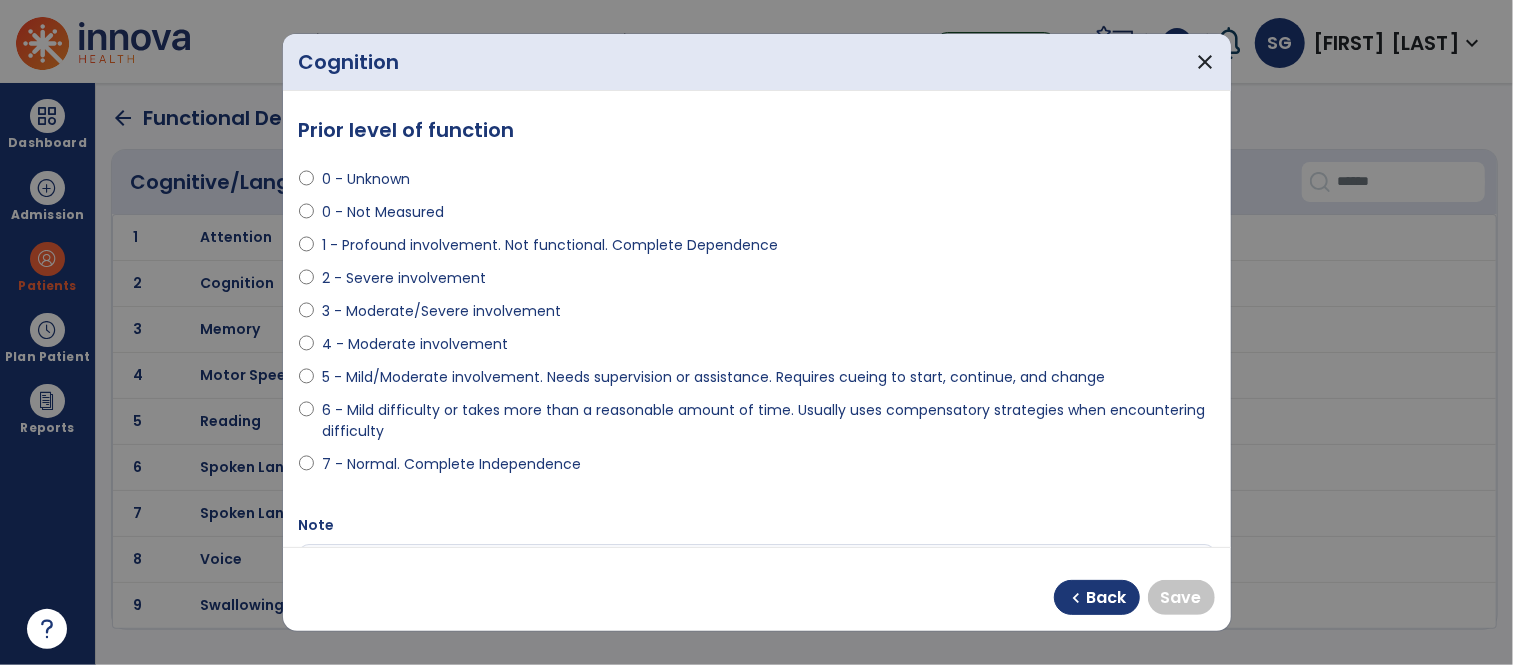 click at bounding box center [307, 468] 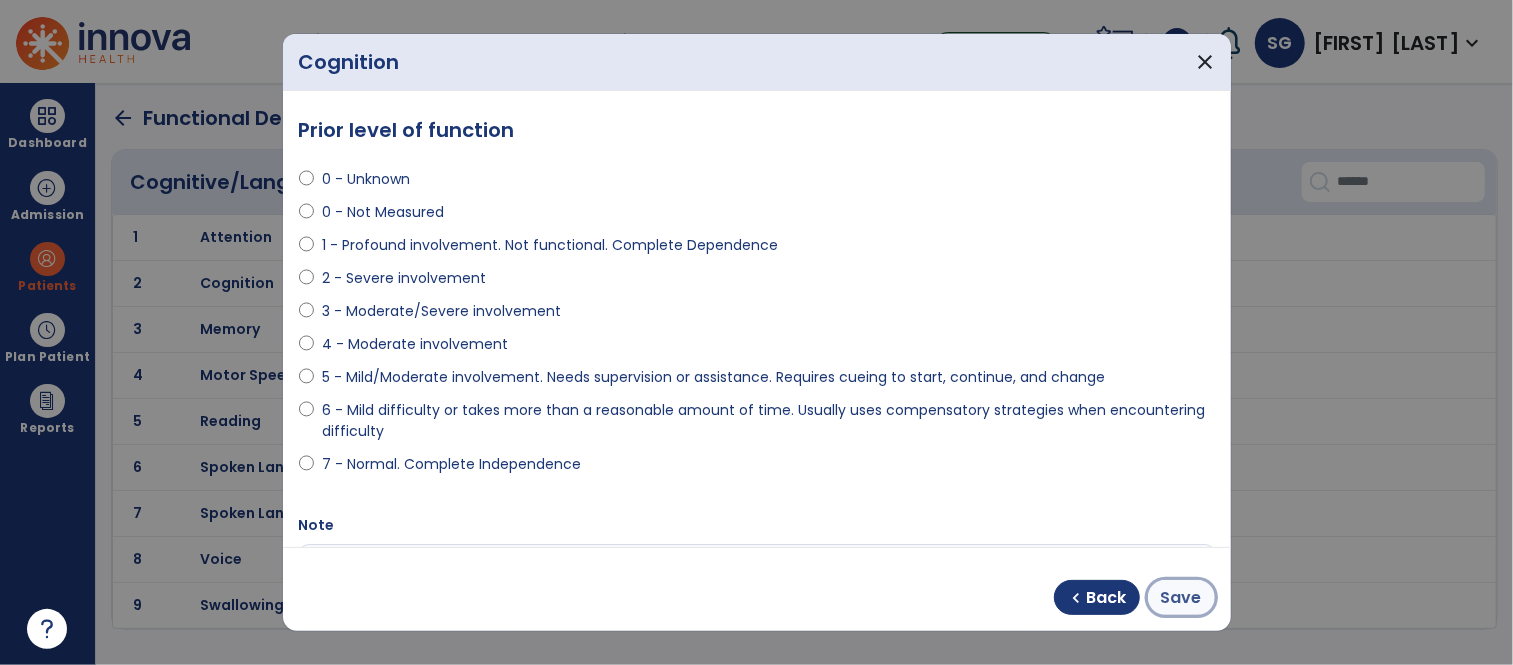 click on "Save" at bounding box center [1181, 598] 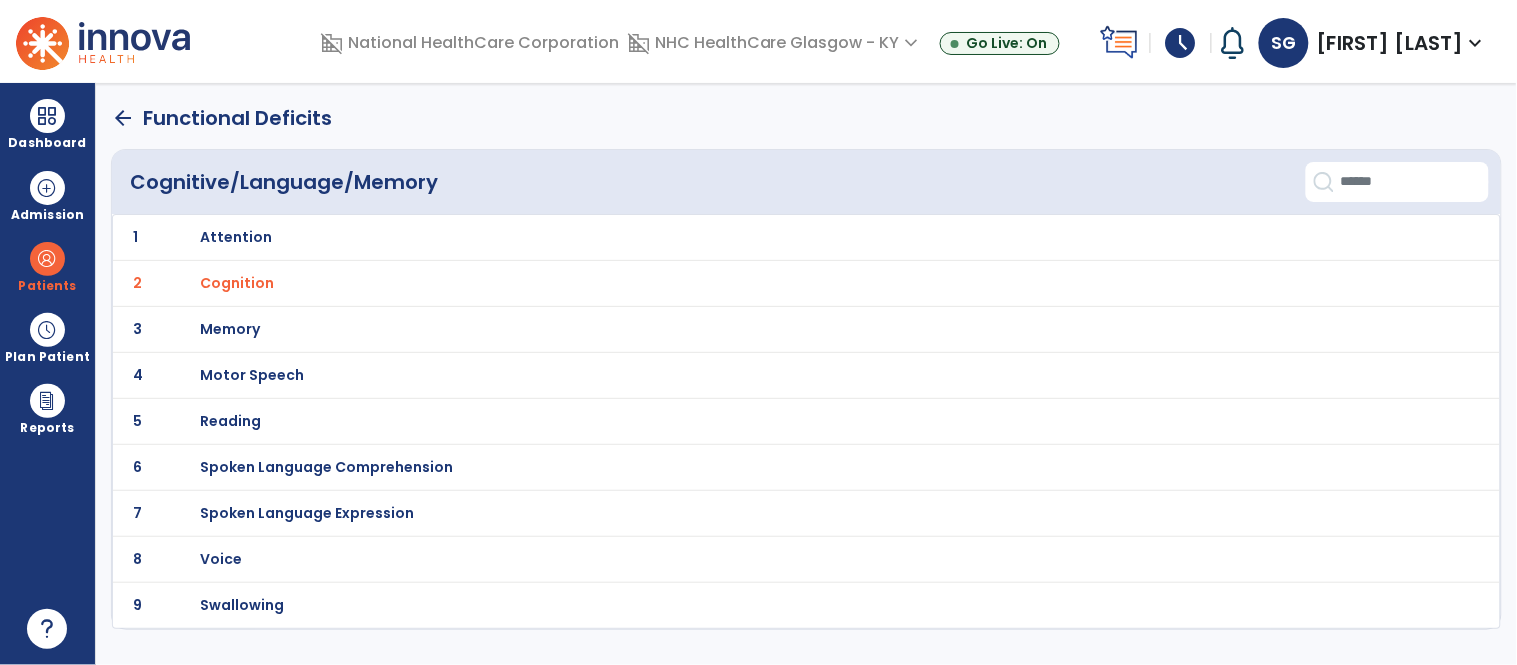 click on "arrow_back" 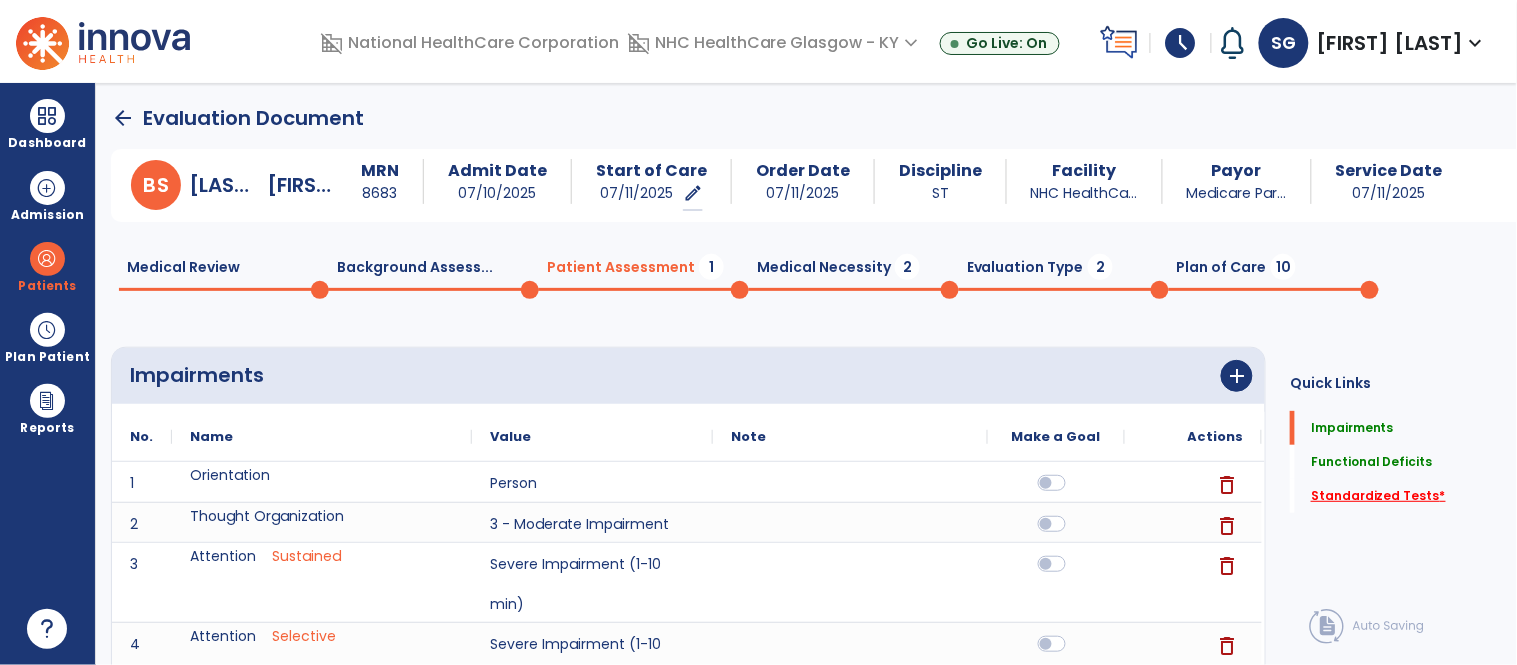 click on "Standardized Tests   *" 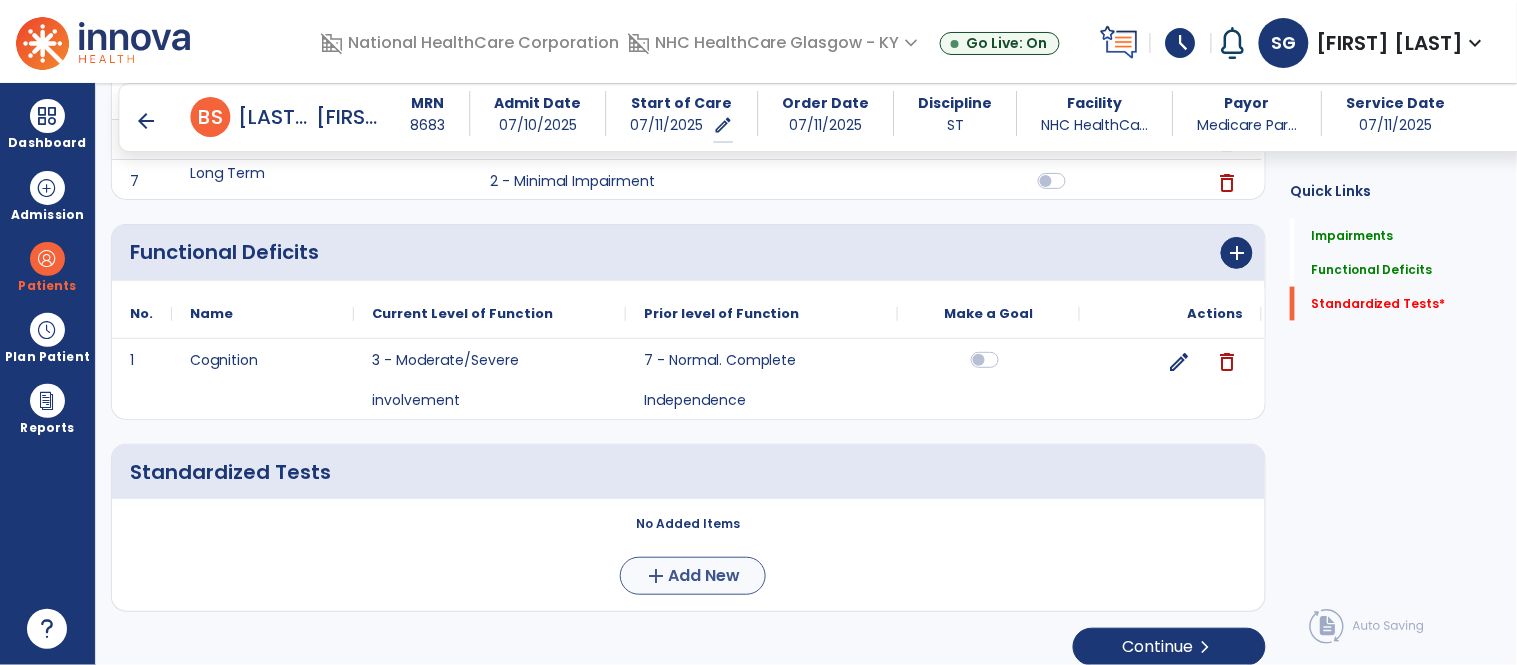 scroll, scrollTop: 622, scrollLeft: 0, axis: vertical 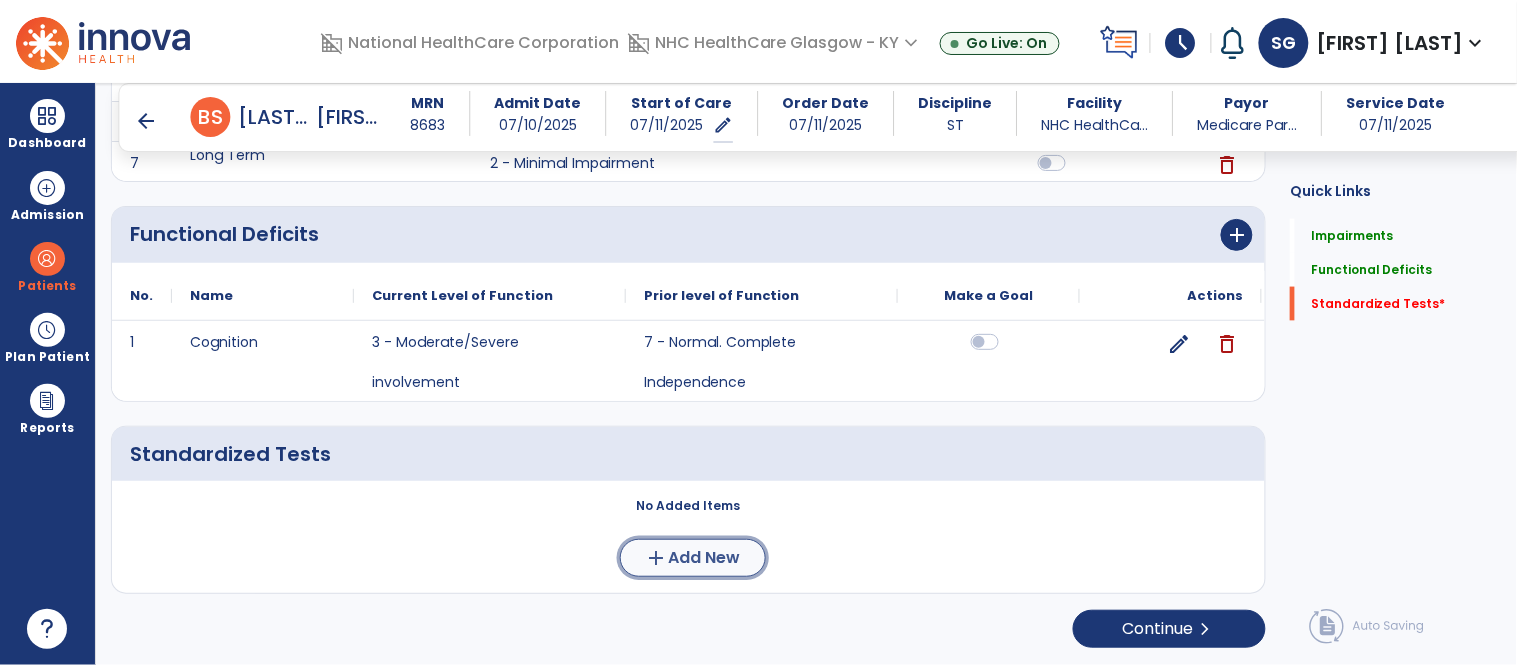 click on "Add New" 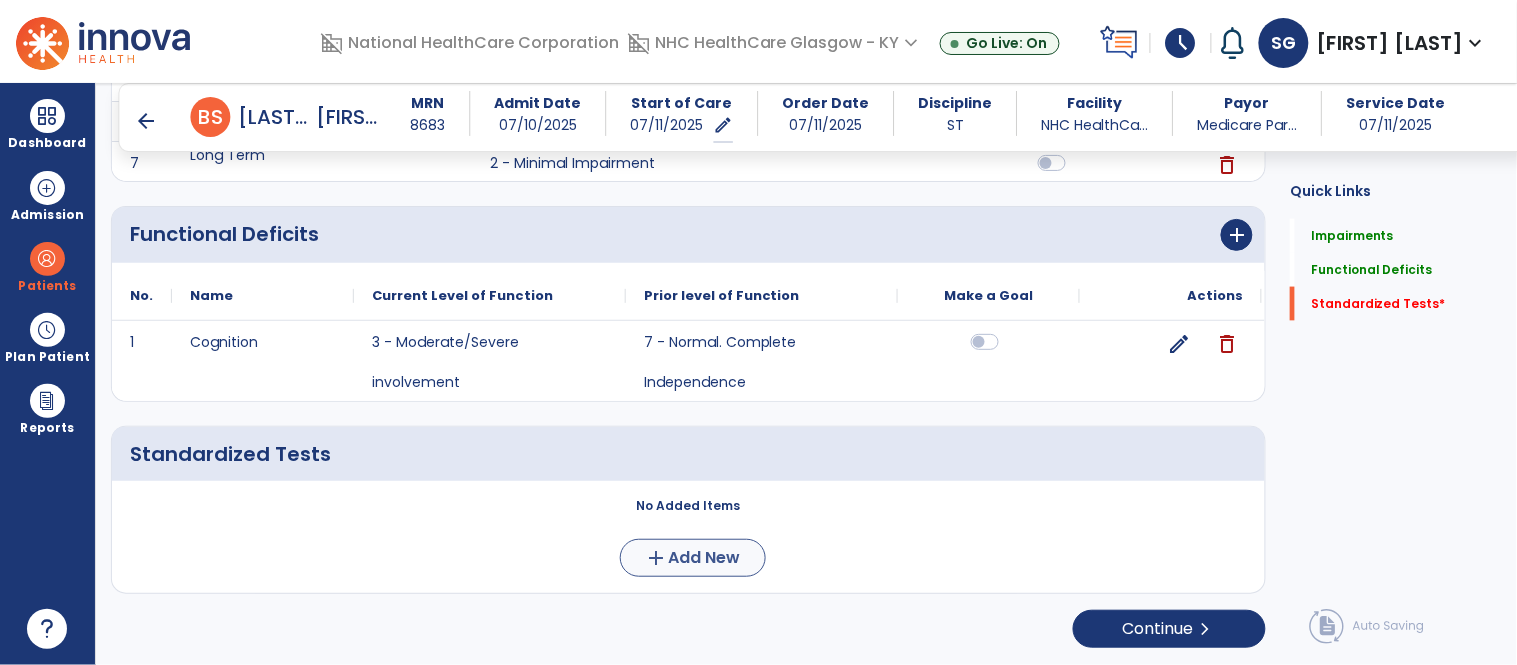 scroll, scrollTop: 0, scrollLeft: 0, axis: both 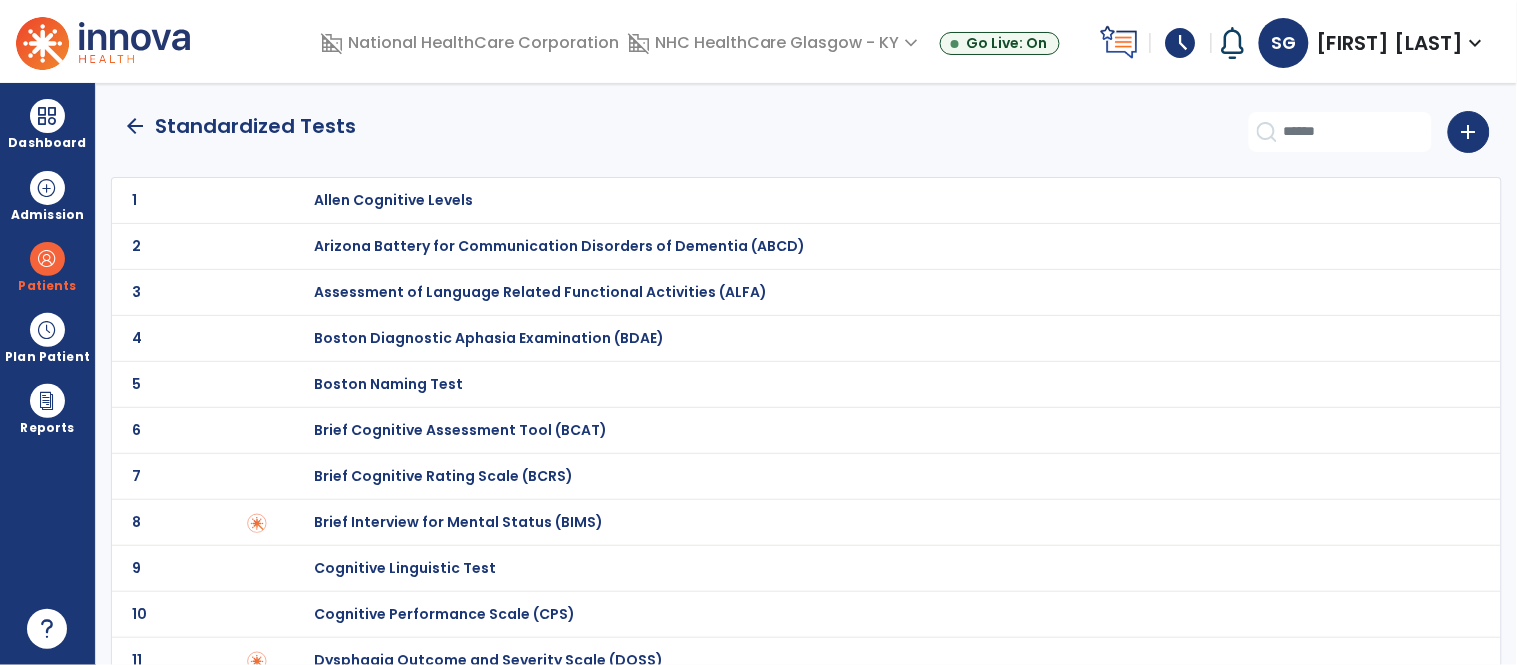 click on "Brief Cognitive Rating Scale (BCRS)" at bounding box center (393, 200) 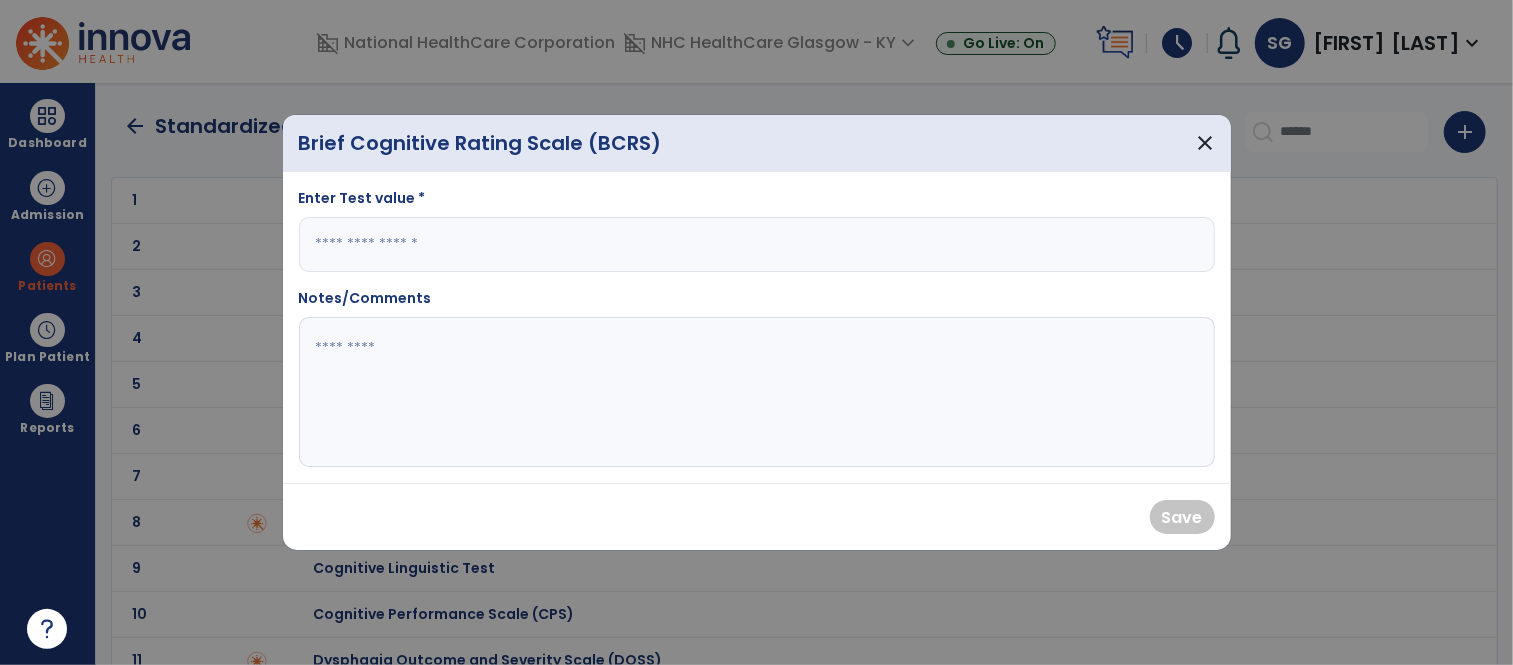 click at bounding box center (757, 244) 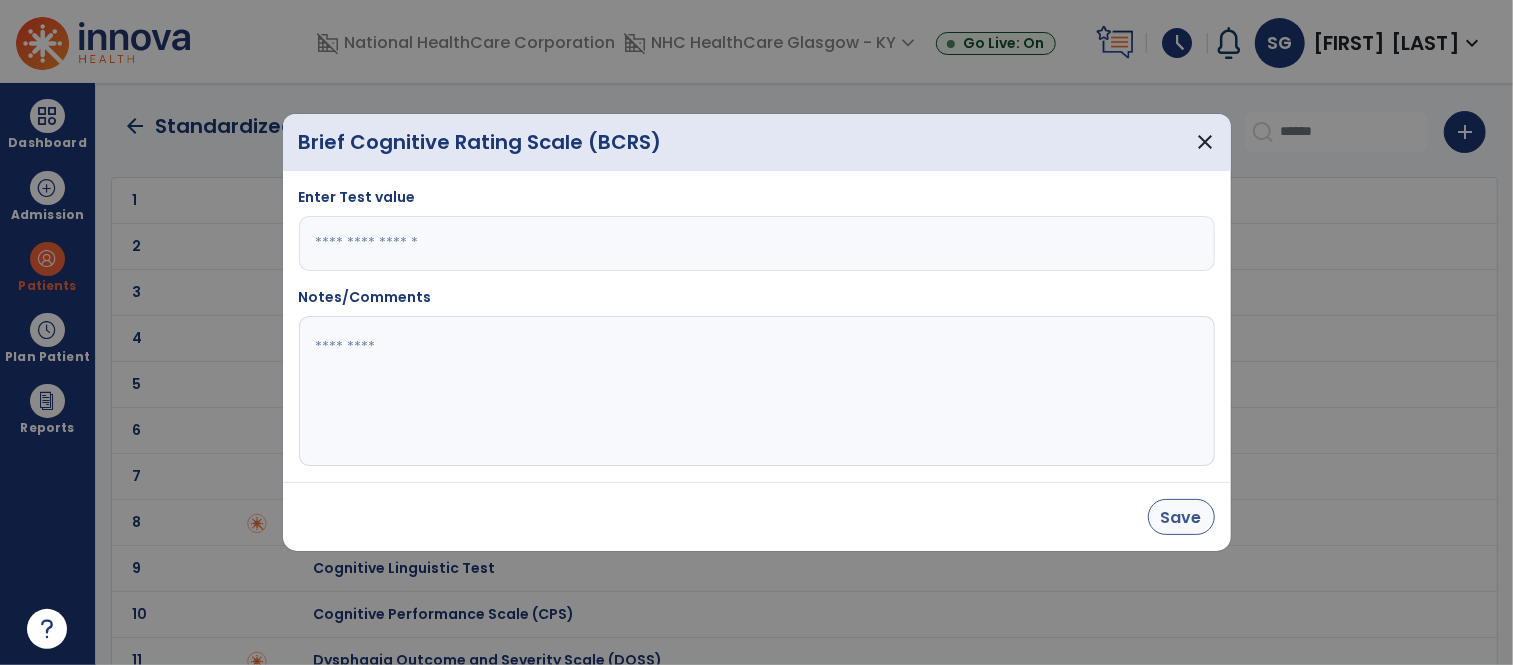 type on "**" 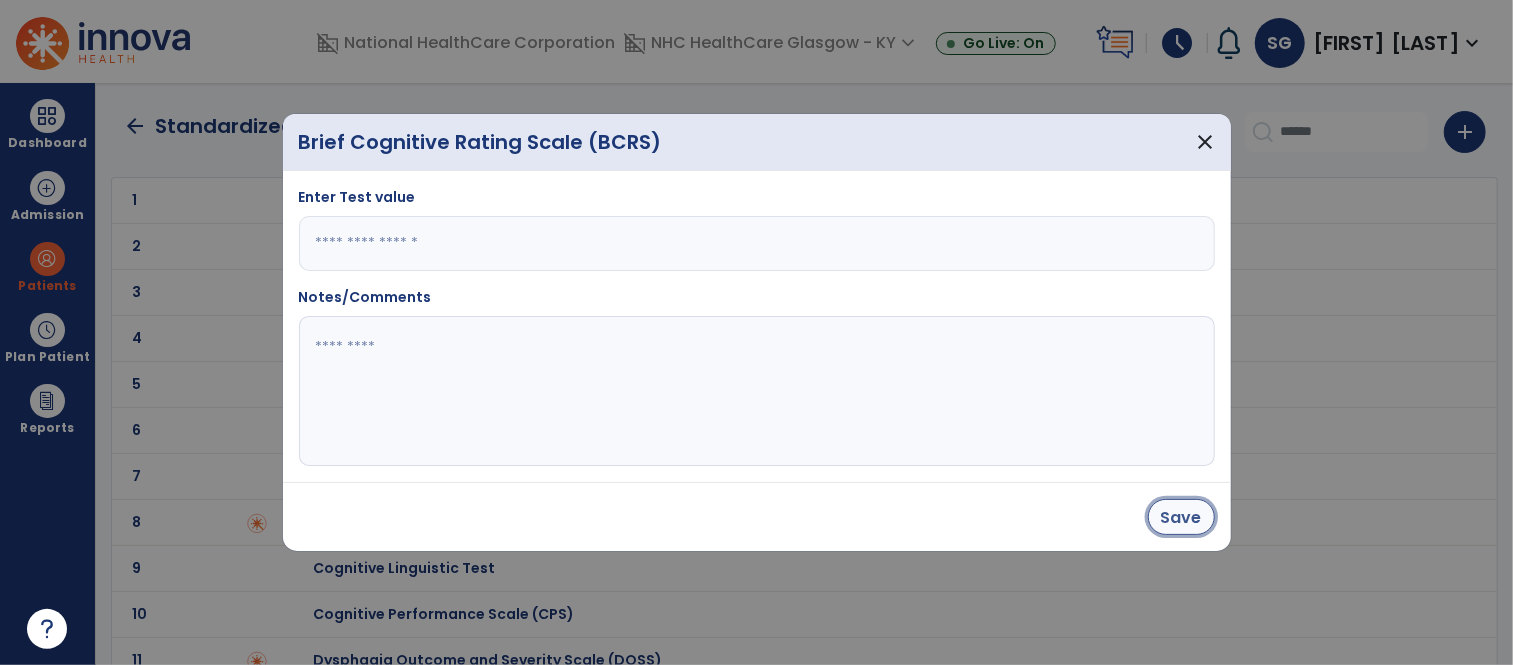 click on "Save" at bounding box center (1181, 517) 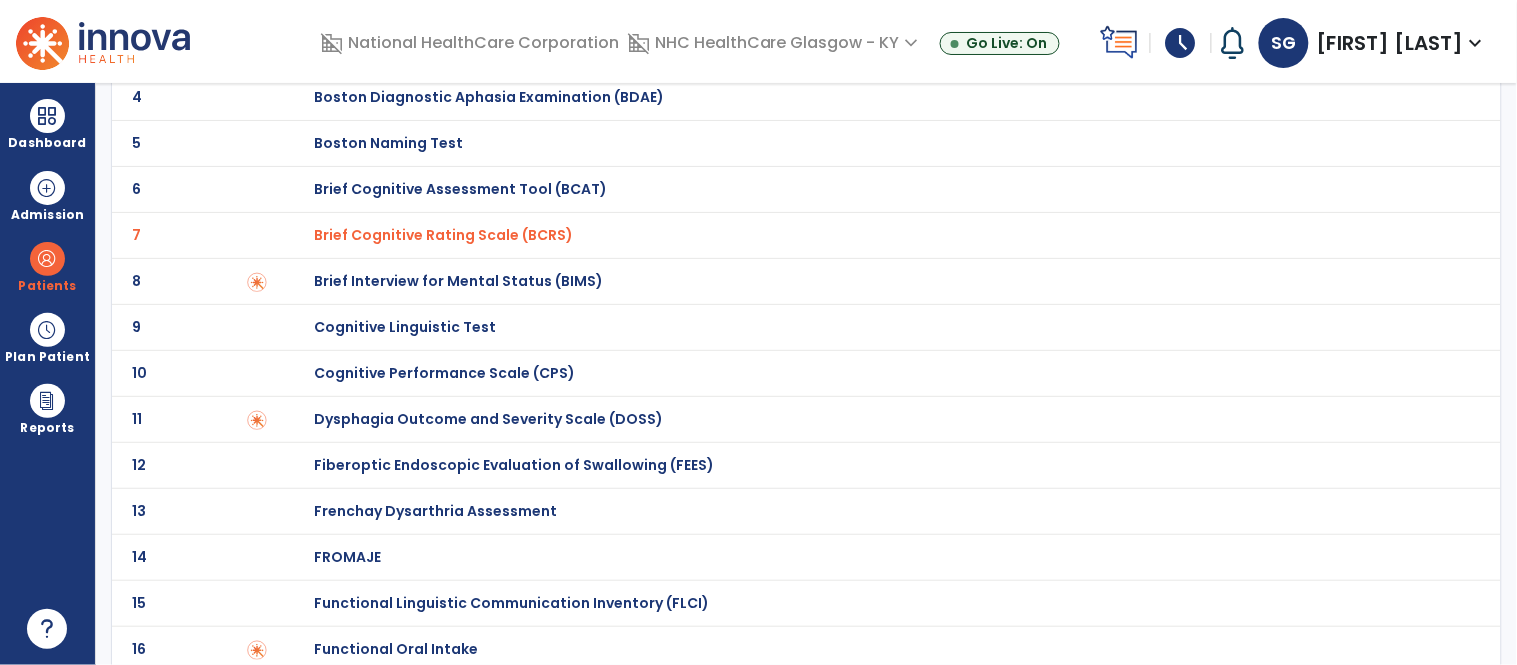 scroll, scrollTop: 355, scrollLeft: 0, axis: vertical 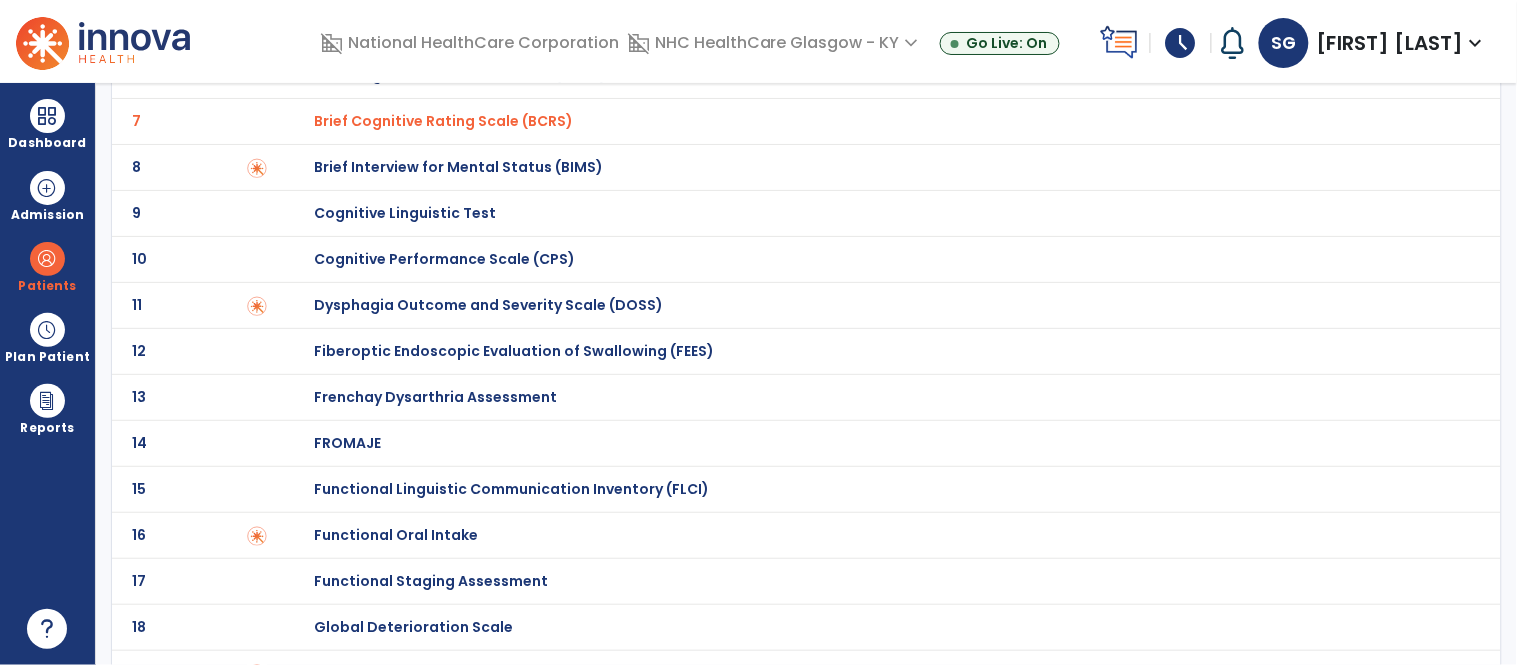 click on "Global Deterioration Scale" at bounding box center (393, -155) 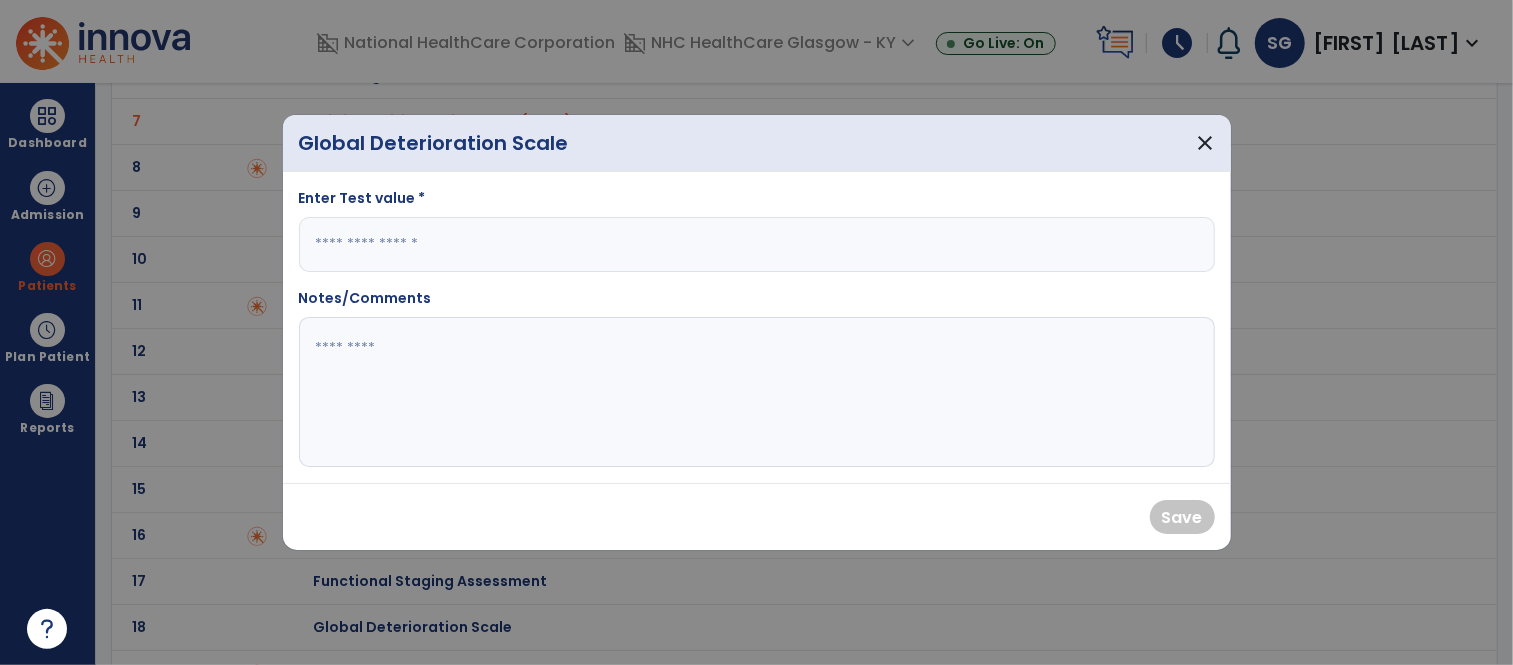 click at bounding box center (757, 244) 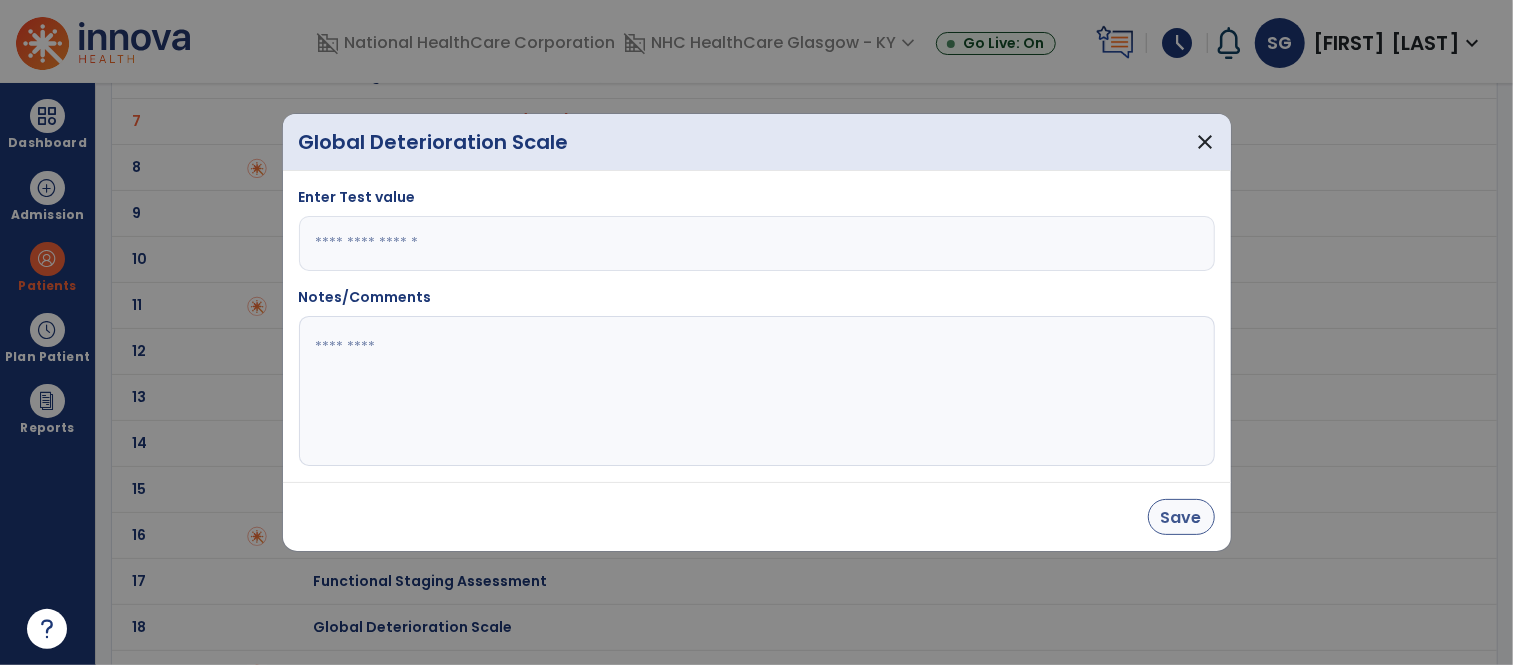 type on "*" 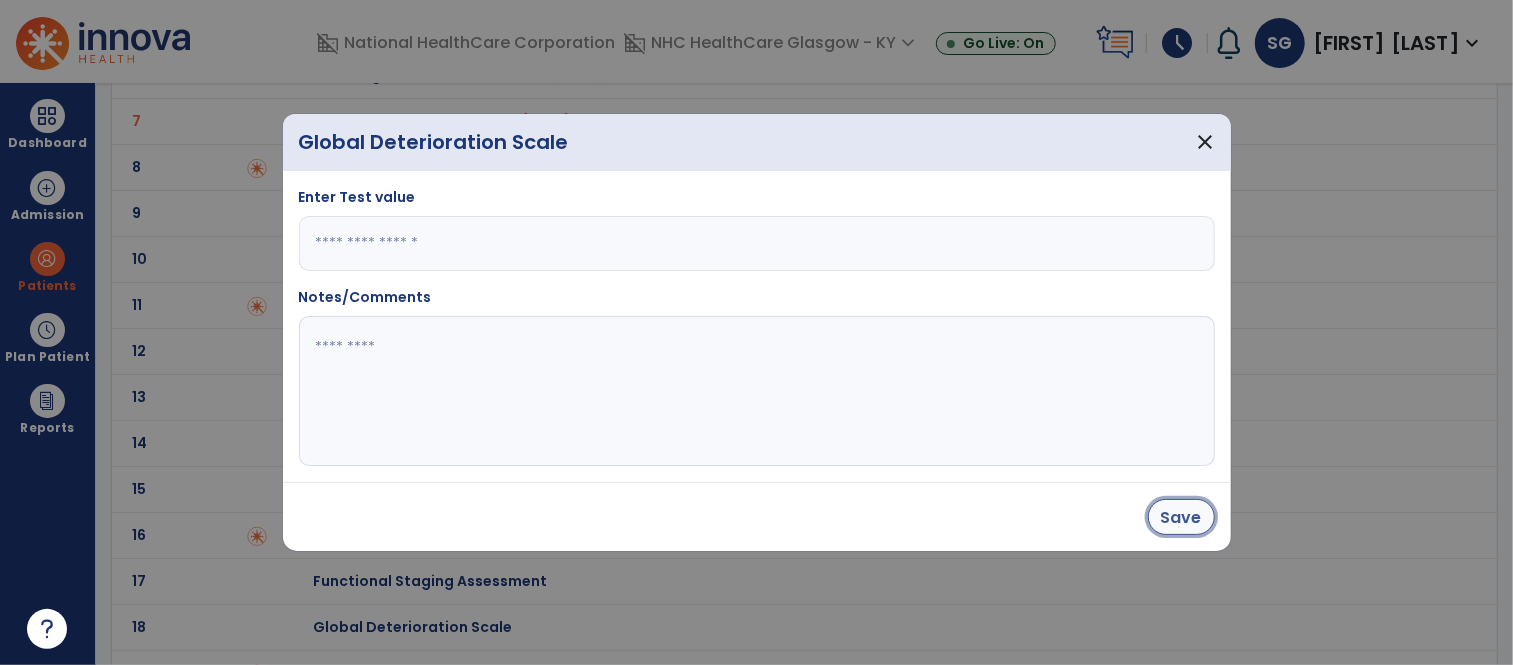 click on "Save" at bounding box center [1181, 517] 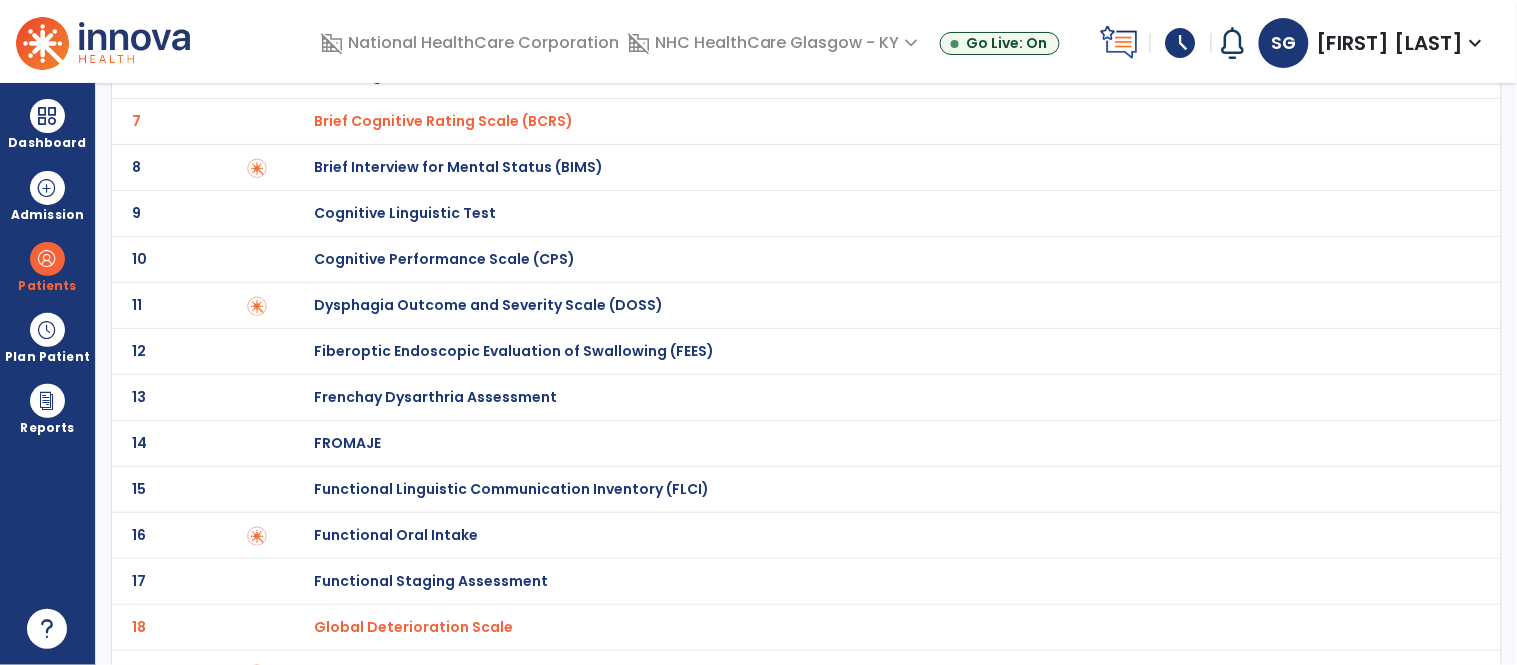 scroll, scrollTop: 0, scrollLeft: 0, axis: both 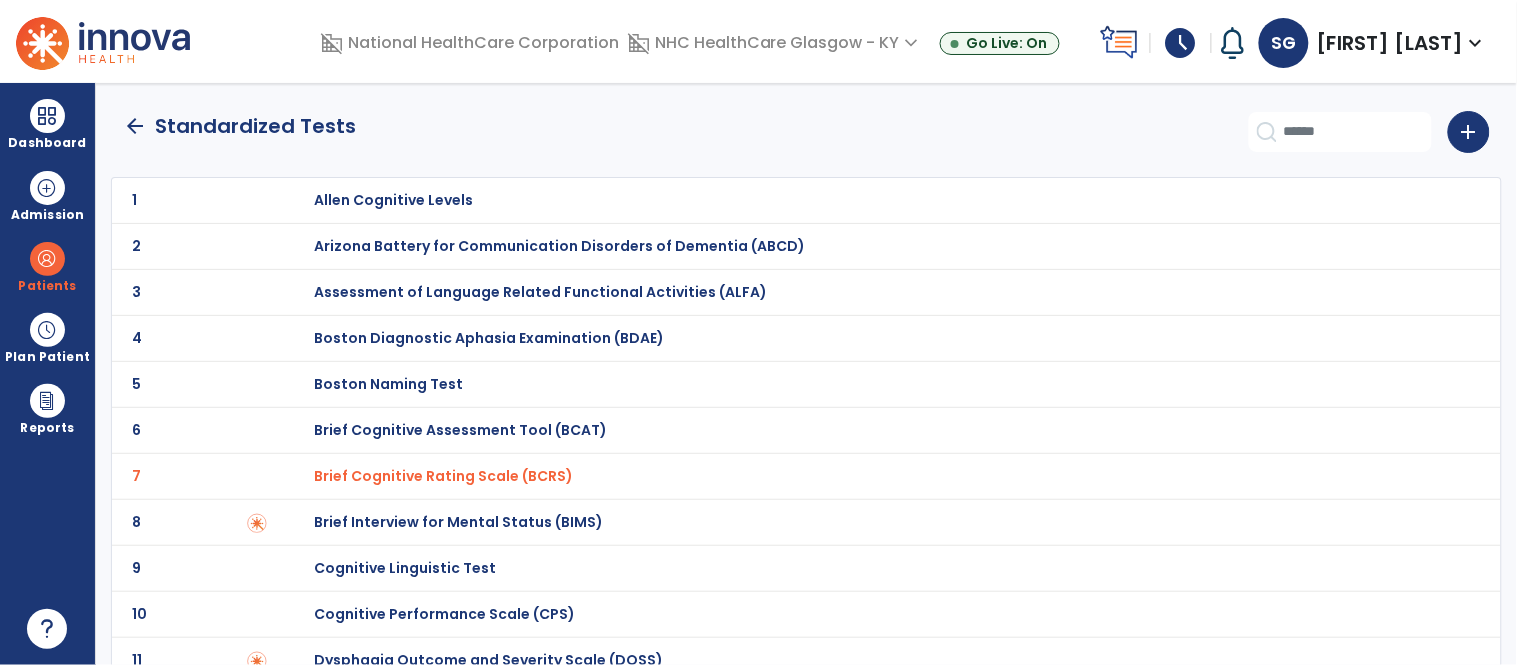 click on "arrow_back" 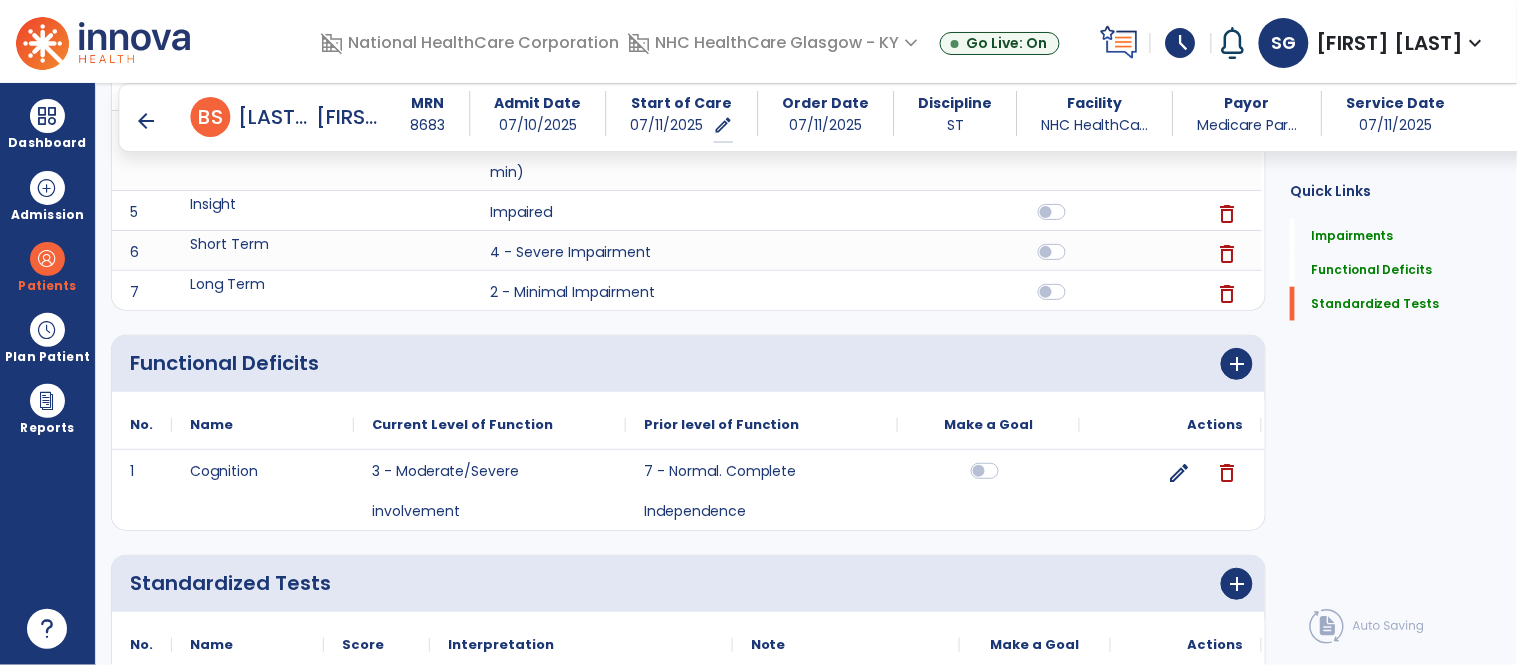 scroll, scrollTop: 810, scrollLeft: 0, axis: vertical 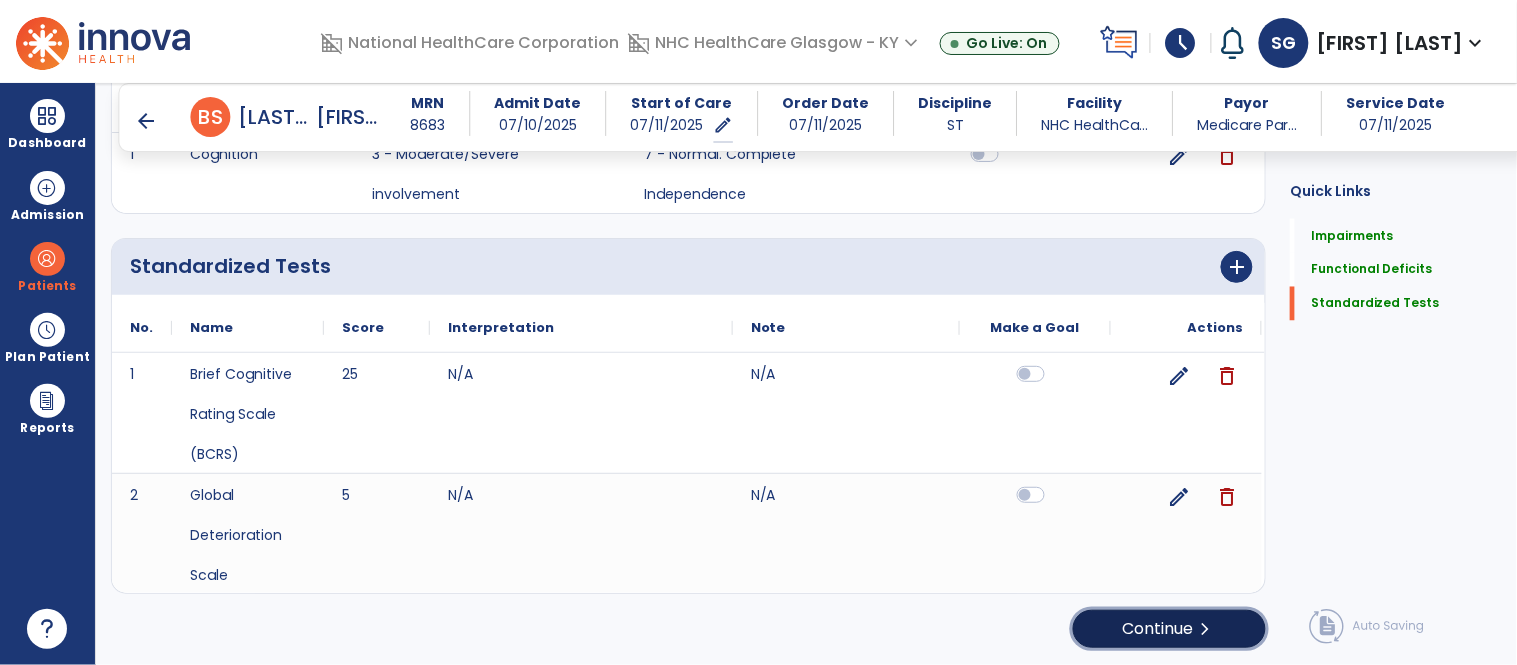 click on "Continue  chevron_right" 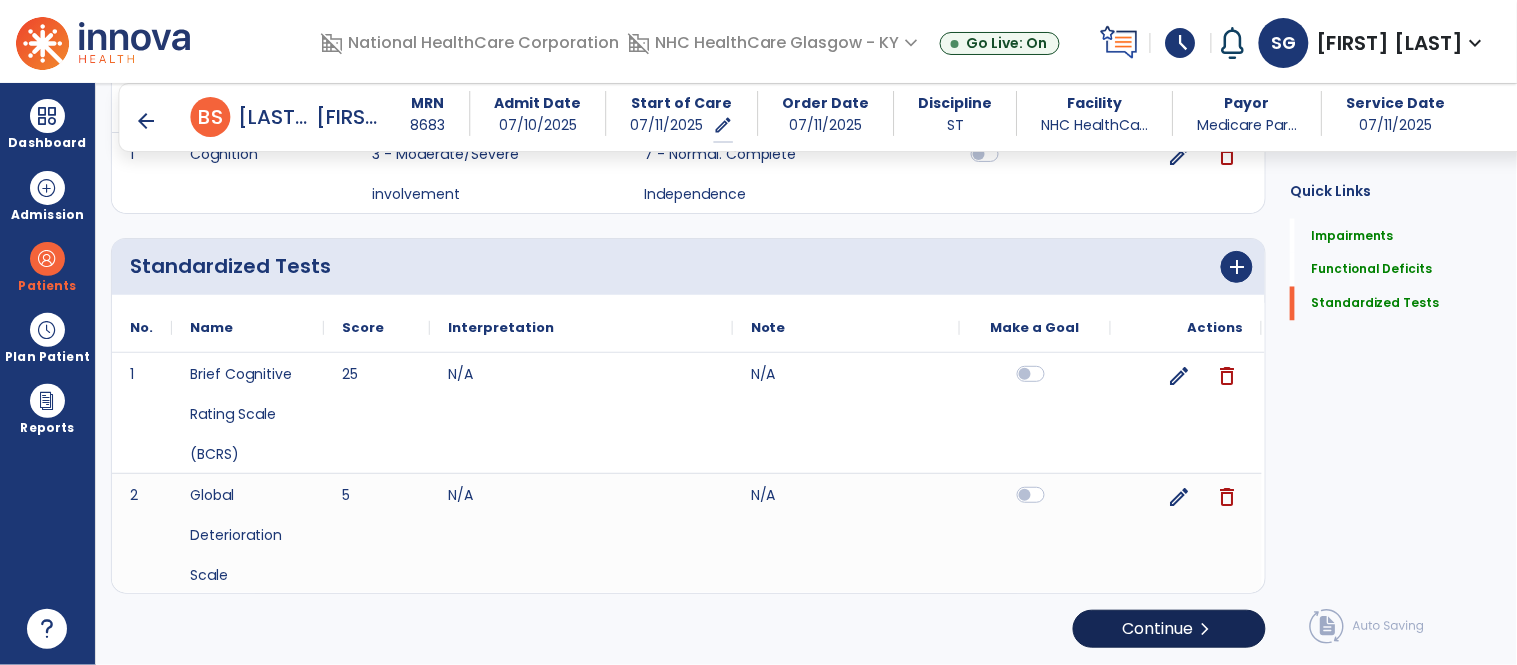 scroll, scrollTop: 0, scrollLeft: 0, axis: both 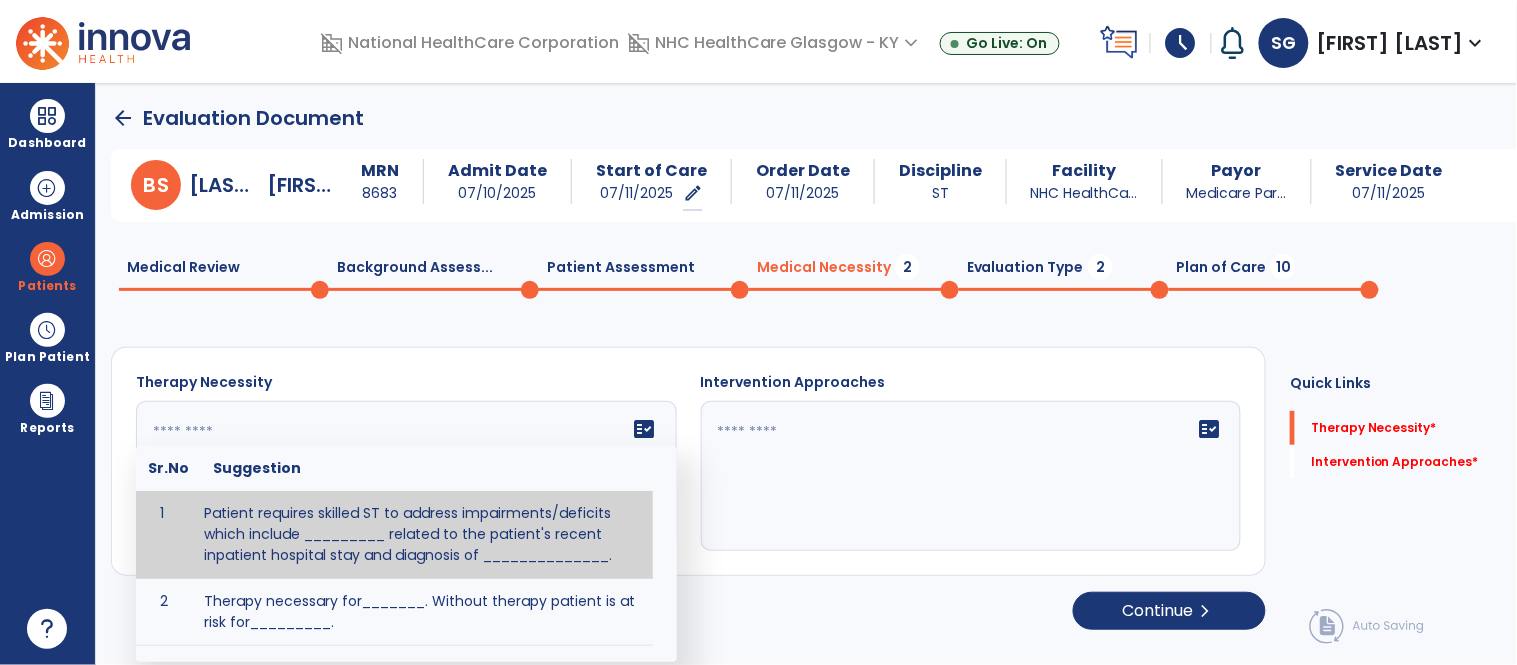 click on "fact_check  Sr.No Suggestion 1 Patient requires skilled ST to address impairments/deficits which include _________ related to the patient's recent inpatient hospital stay and diagnosis of ______________. 2 Therapy necessary for_______.  Without therapy patient is at risk for_________." 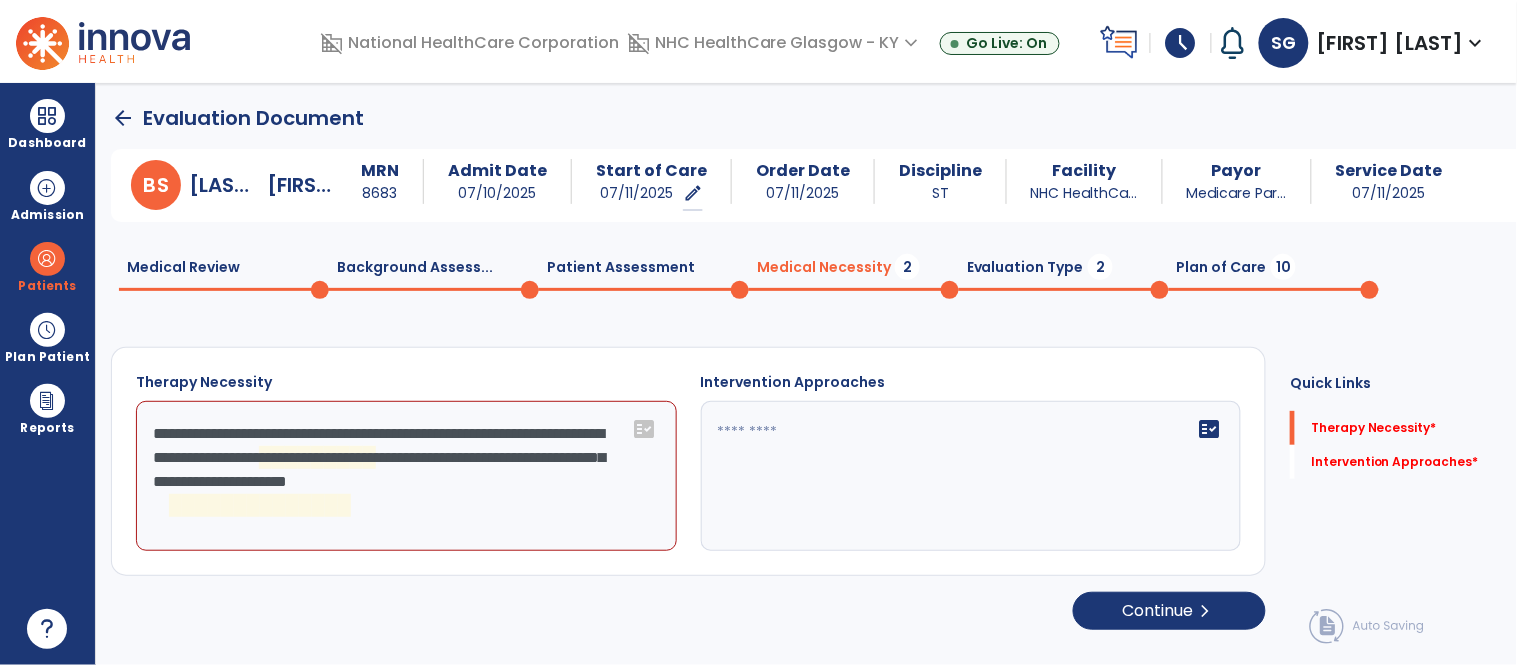 click on "**********" 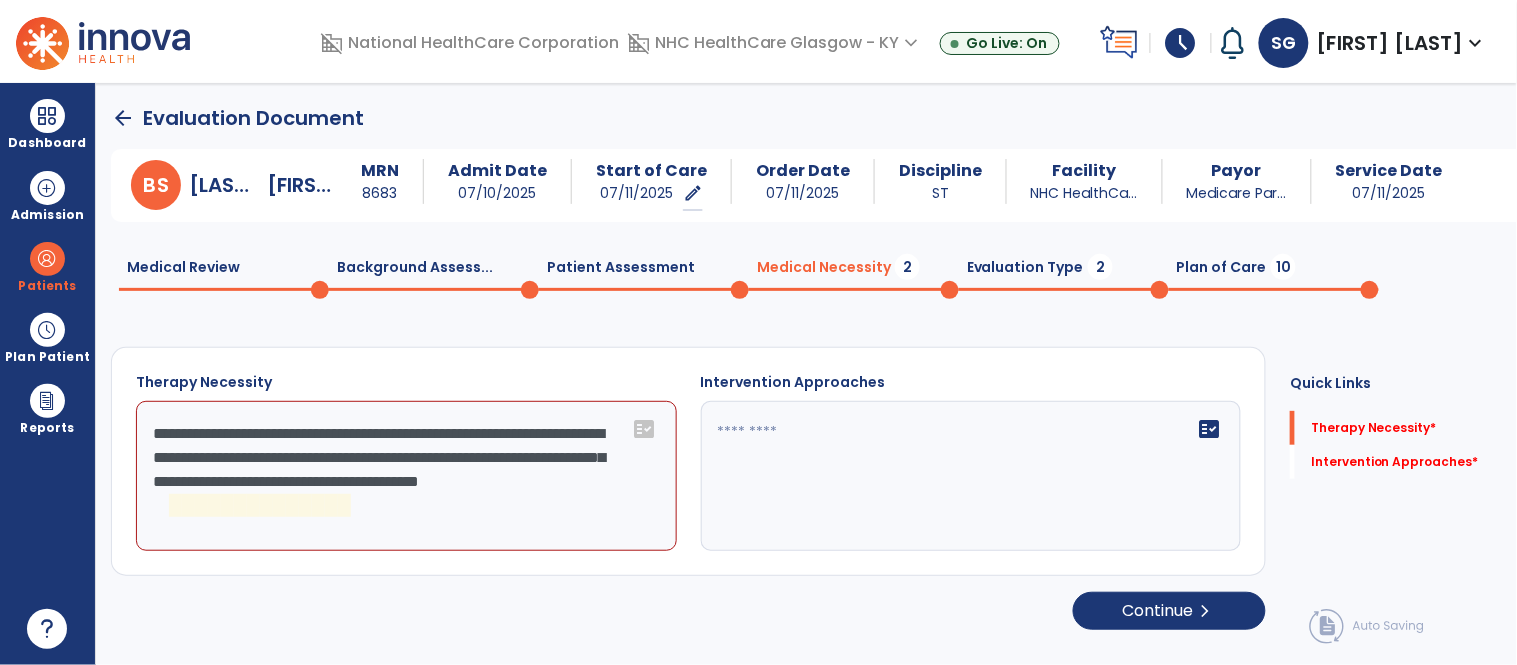 click on "**********" 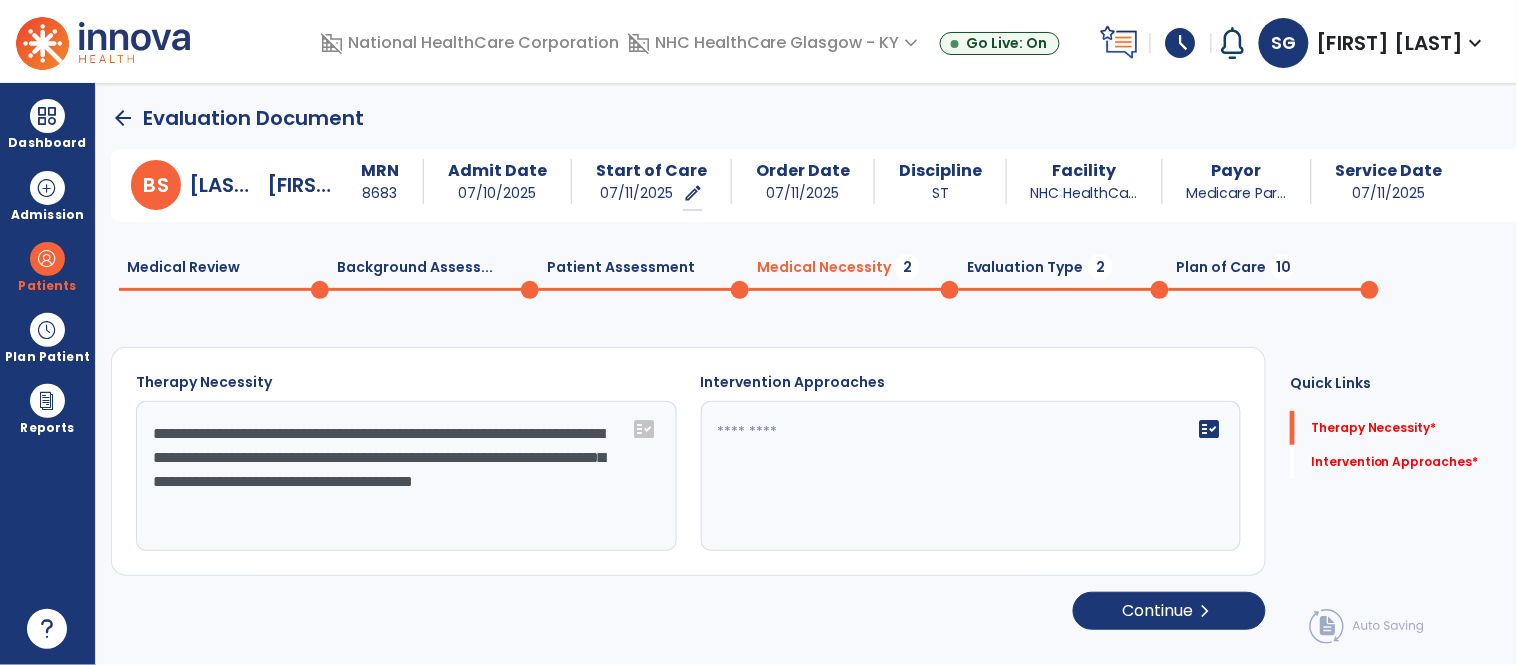 paste on "**********" 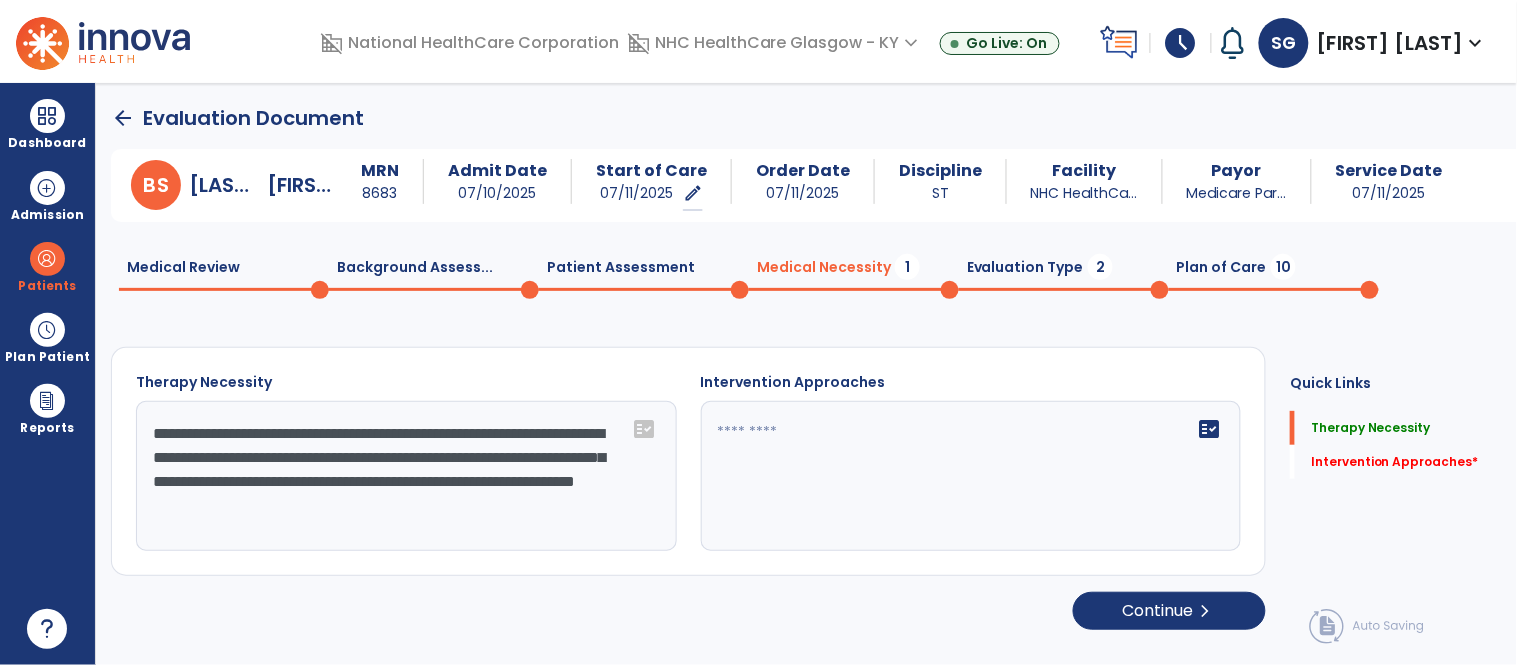 drag, startPoint x: 274, startPoint y: 510, endPoint x: 521, endPoint y: 518, distance: 247.12952 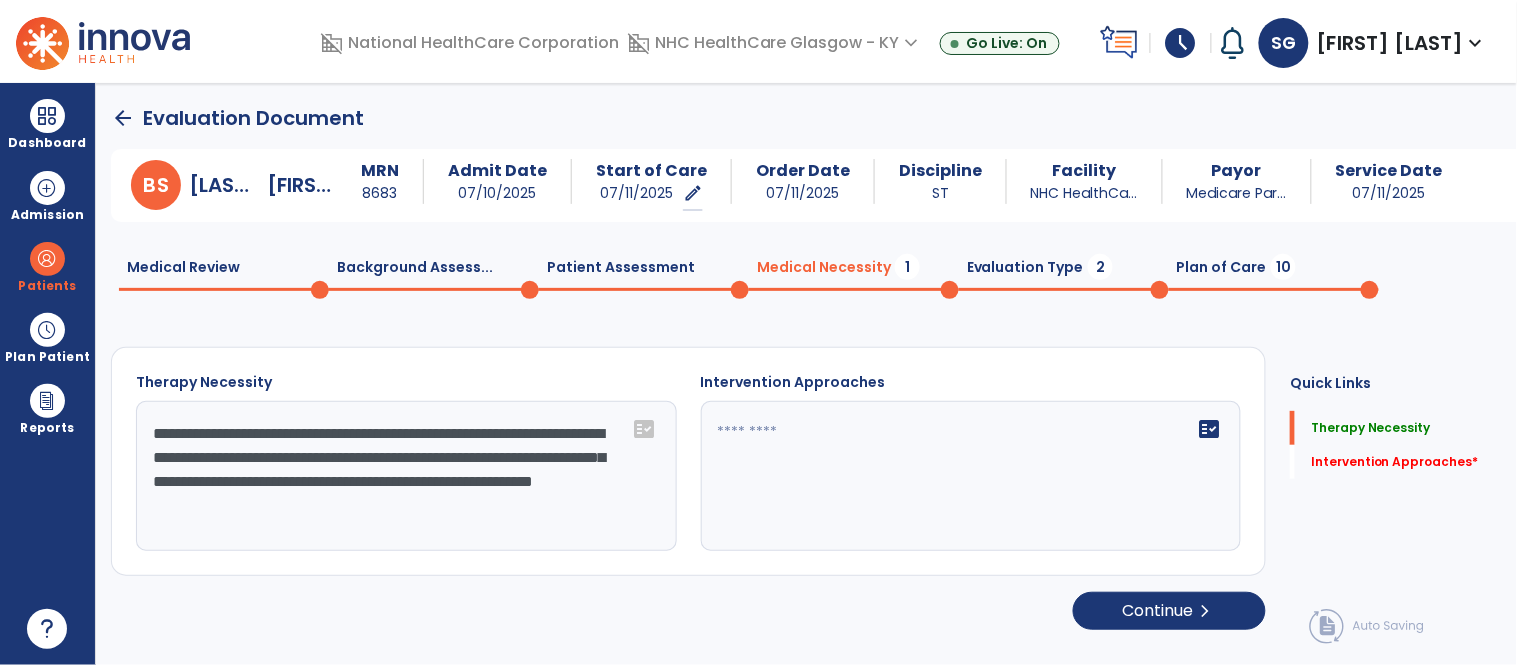type on "**********" 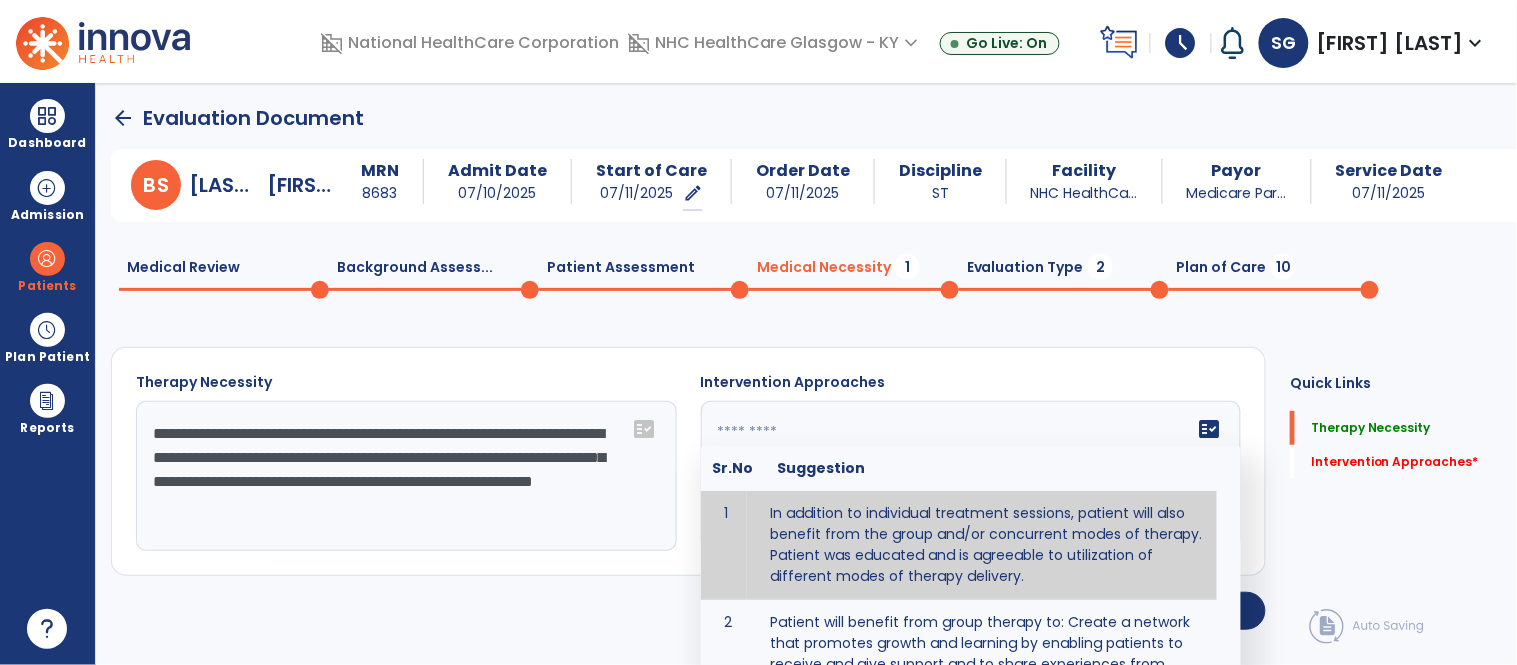 type on "**********" 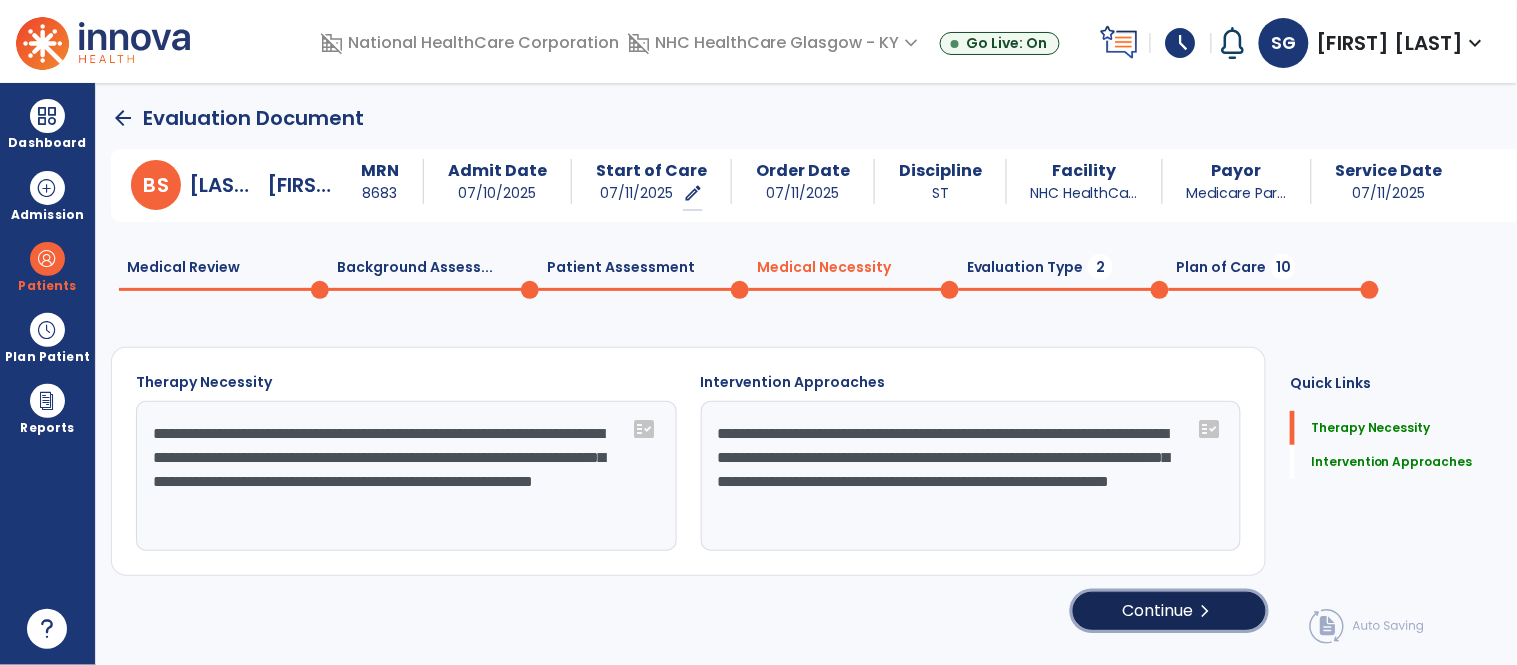 click on "Continue  chevron_right" 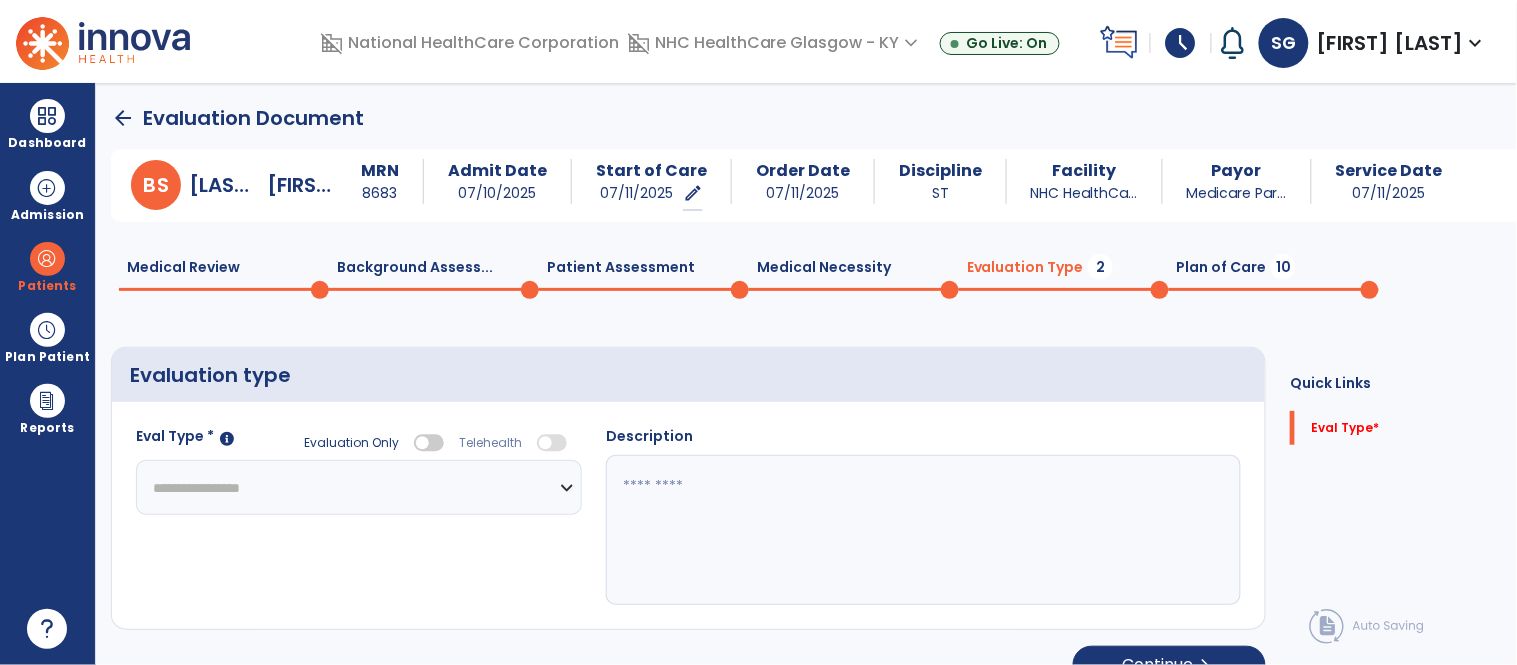 click on "**********" 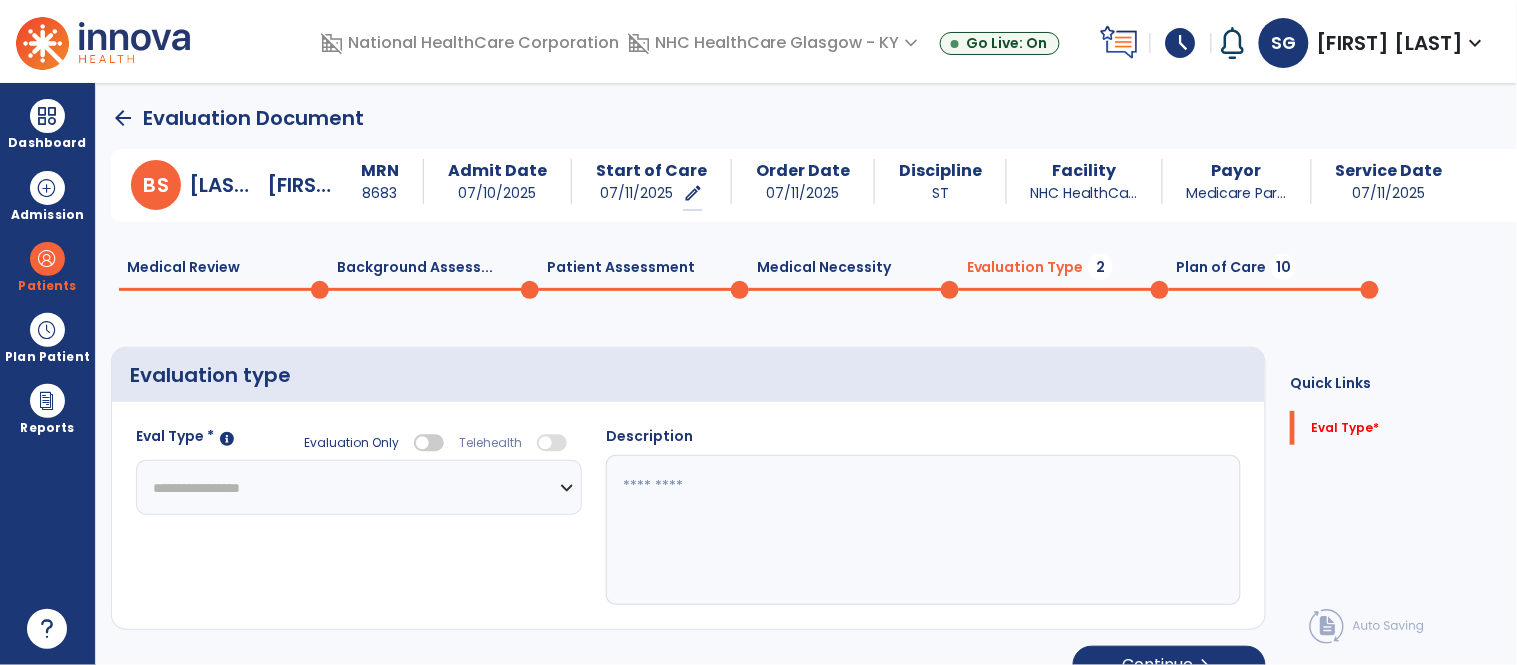 select on "**********" 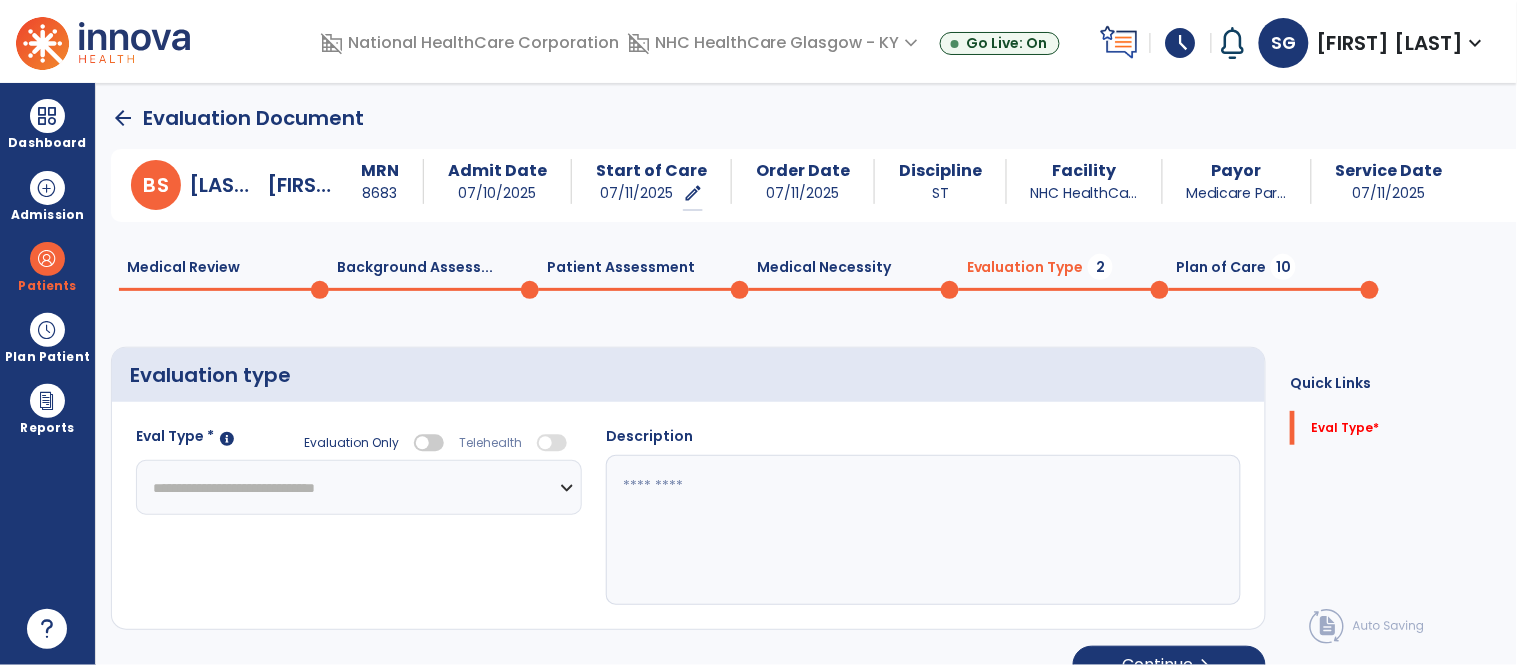 click on "**********" 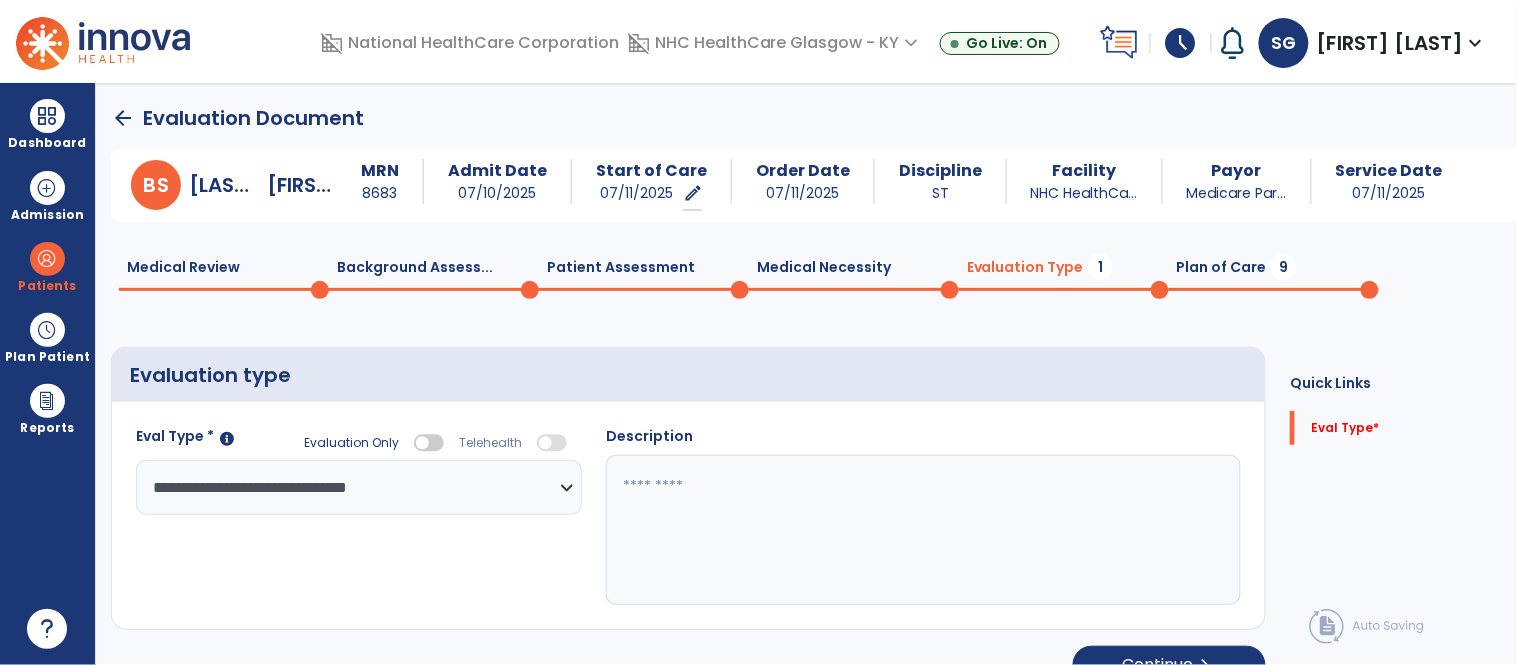 drag, startPoint x: 898, startPoint y: 322, endPoint x: 890, endPoint y: 340, distance: 19.697716 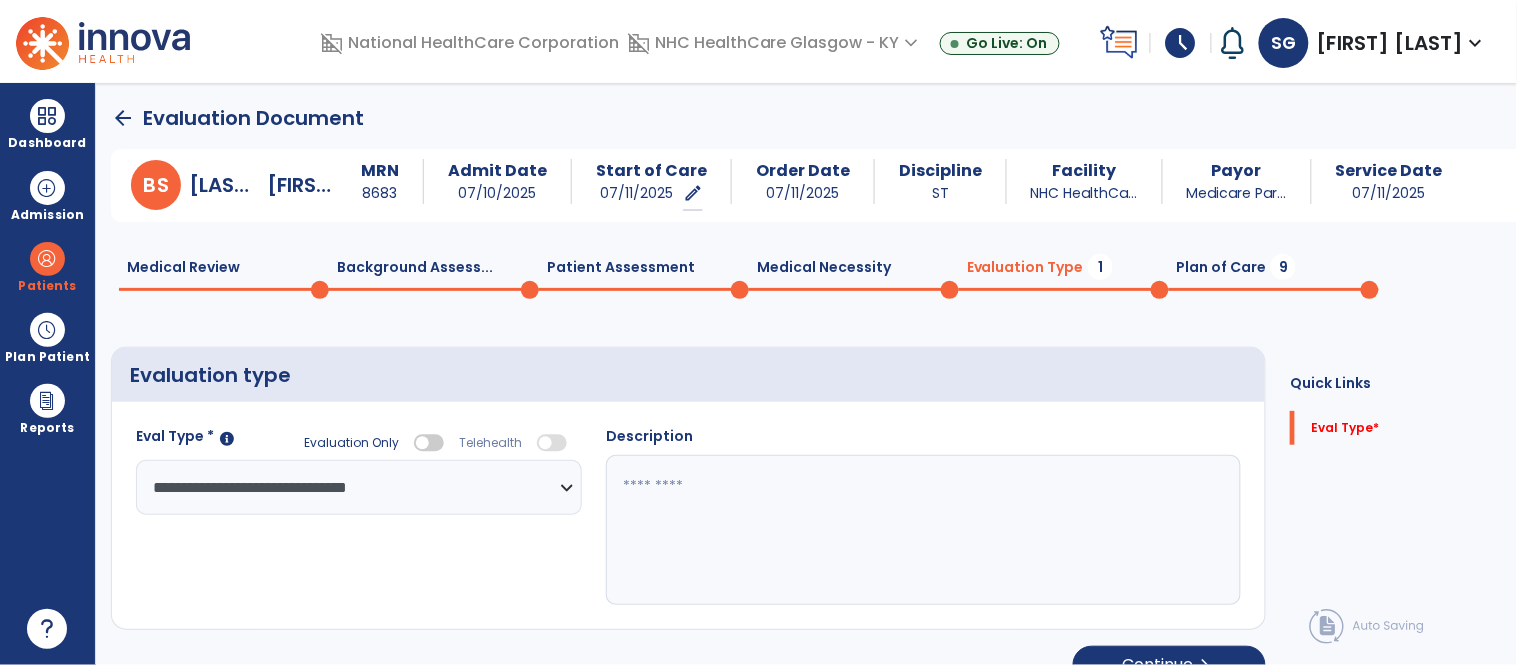 paste on "**********" 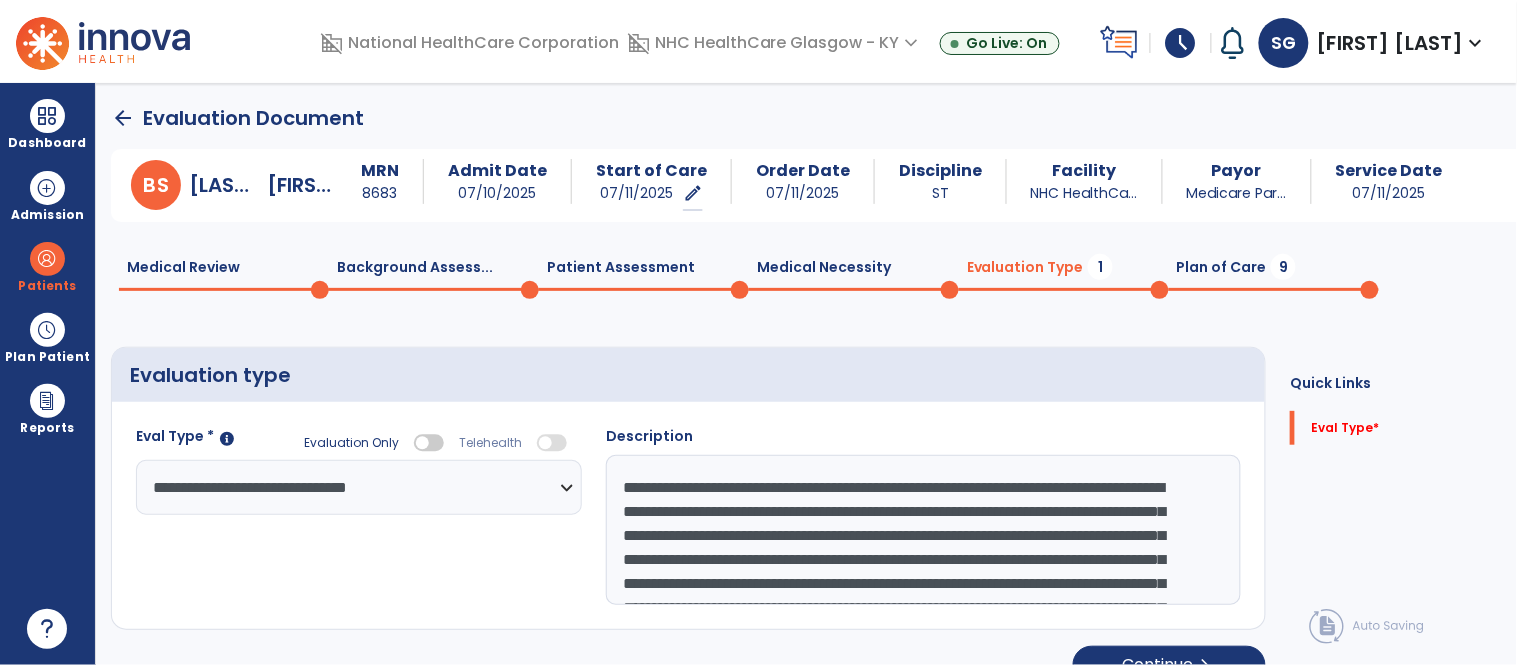 scroll, scrollTop: 134, scrollLeft: 0, axis: vertical 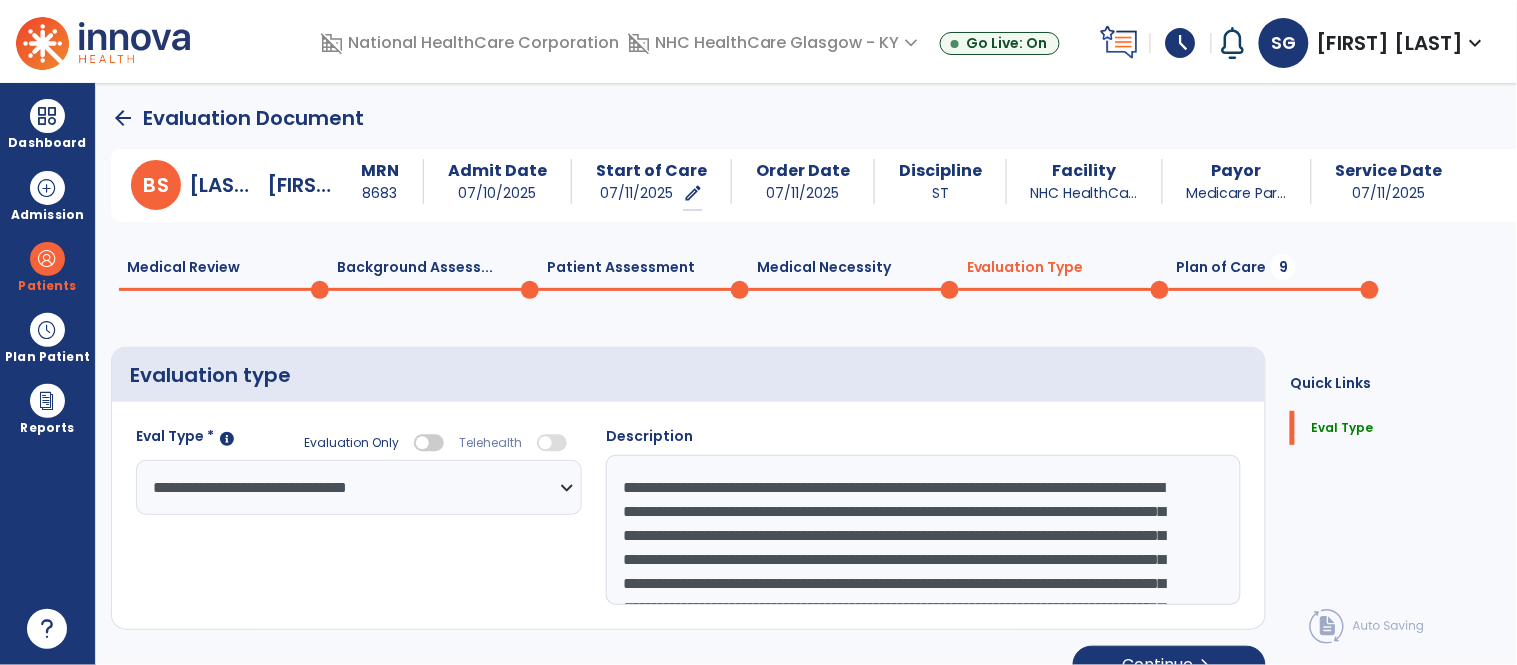 click on "**********" 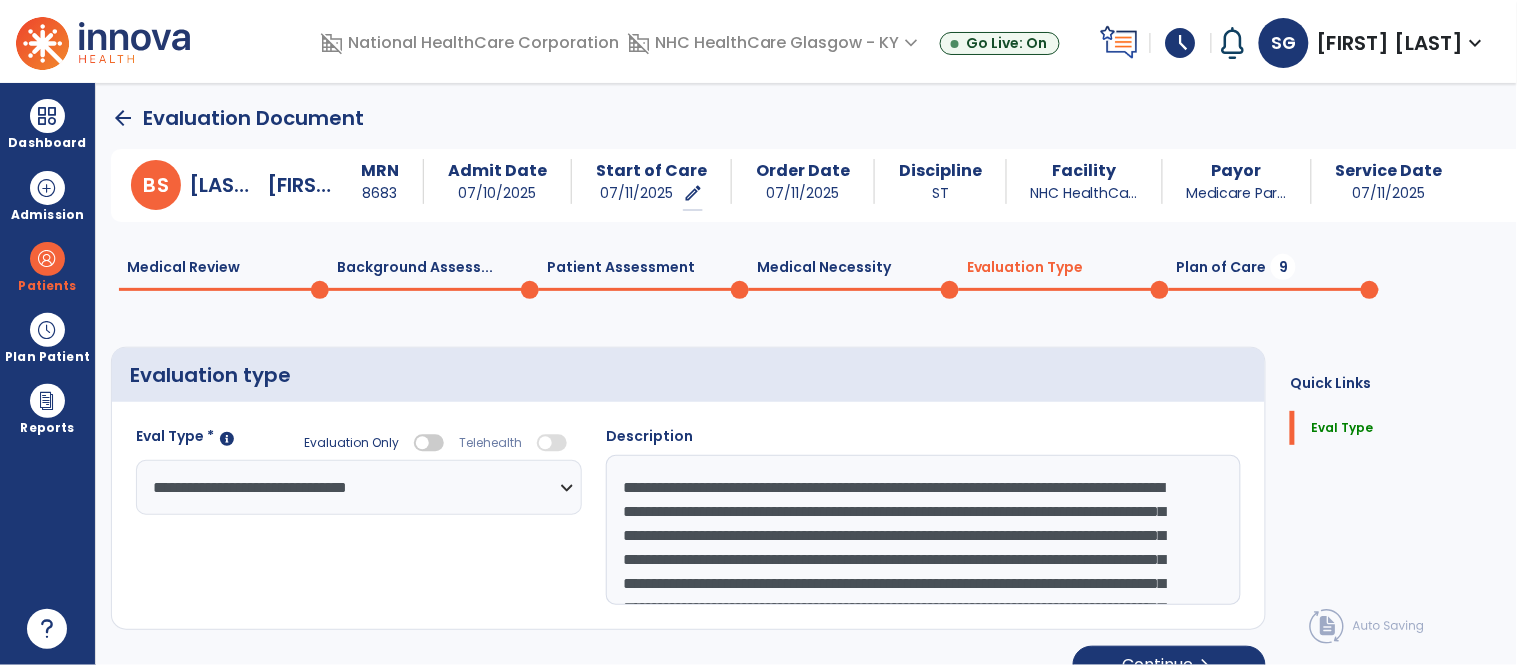 click on "**********" 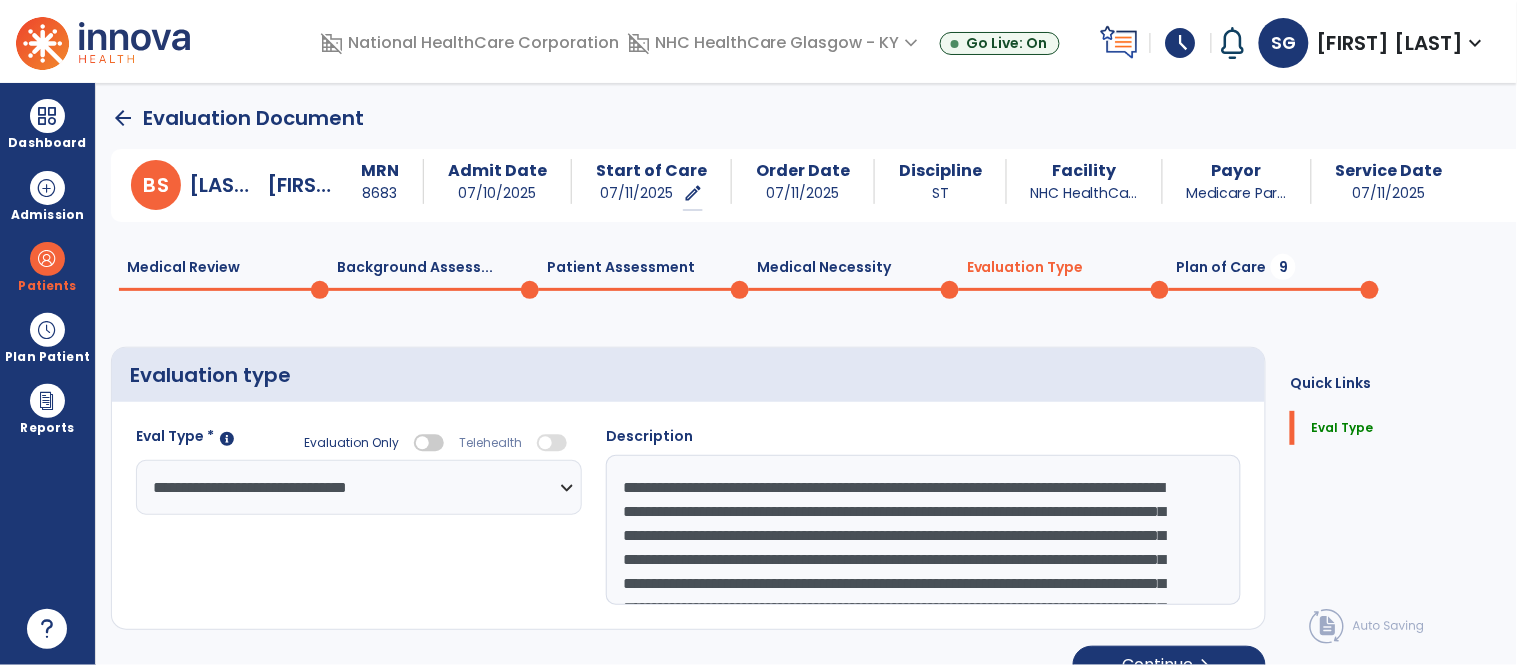 scroll, scrollTop: 32, scrollLeft: 0, axis: vertical 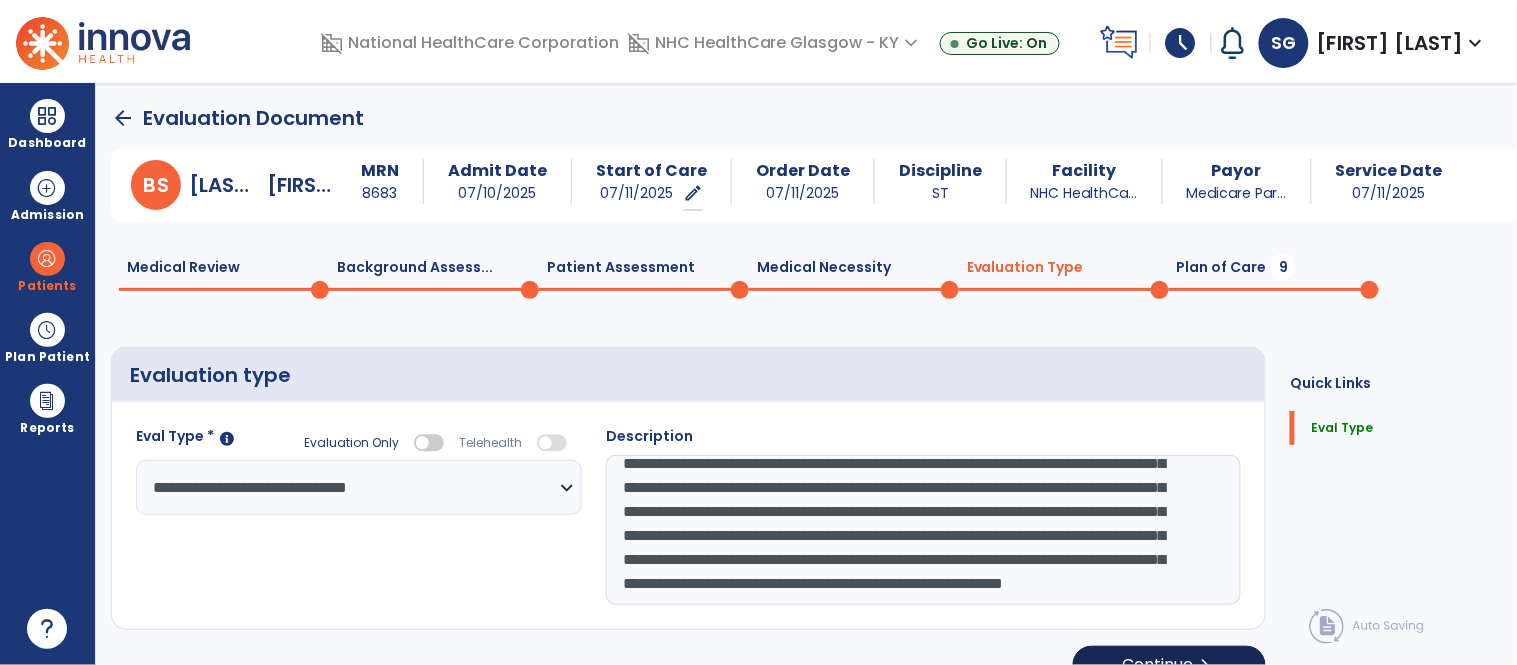 type on "**********" 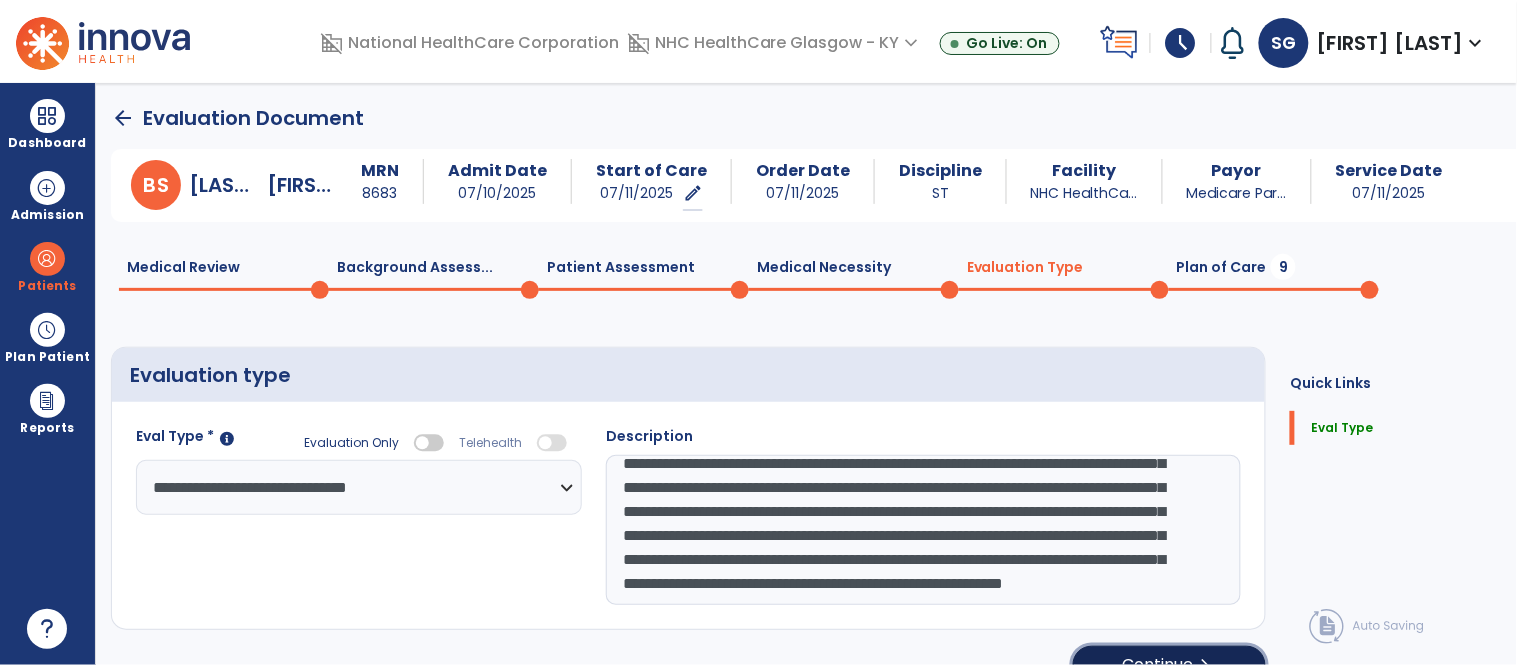 click on "Continue  chevron_right" 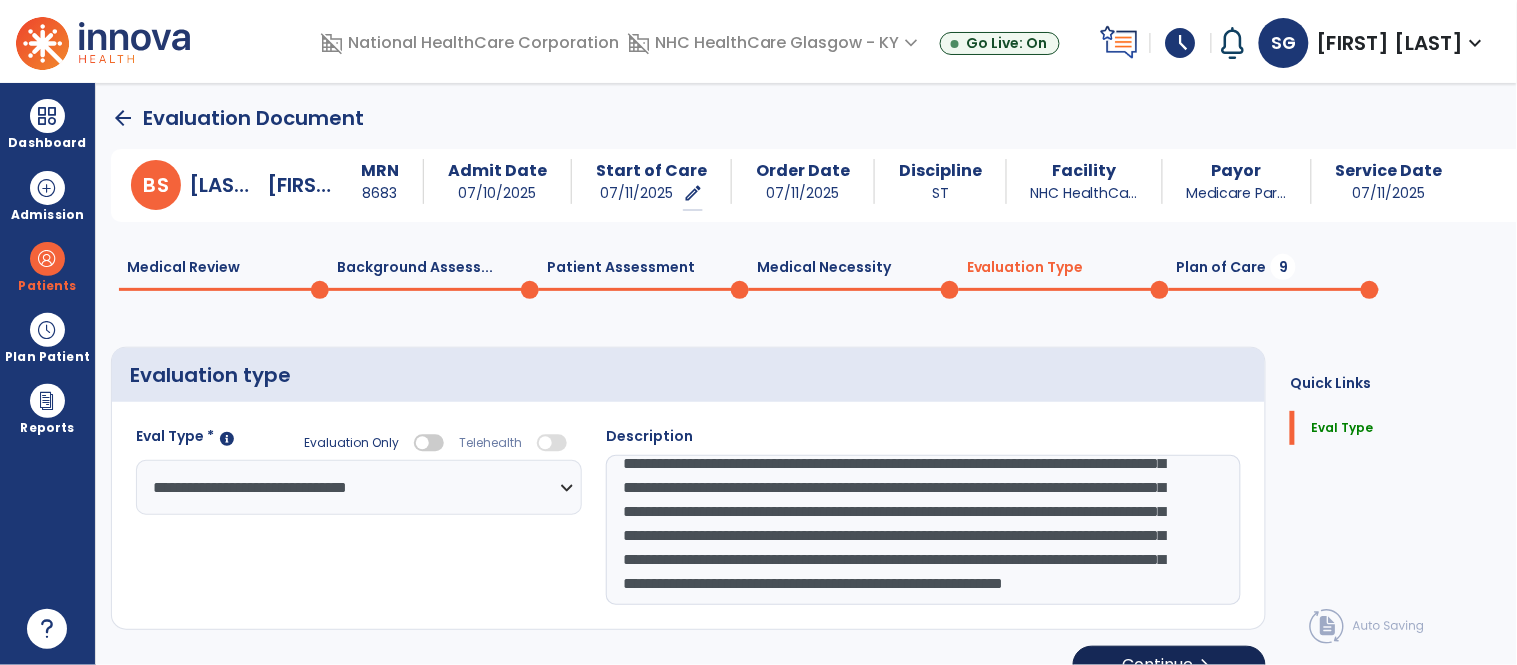 select on "*****" 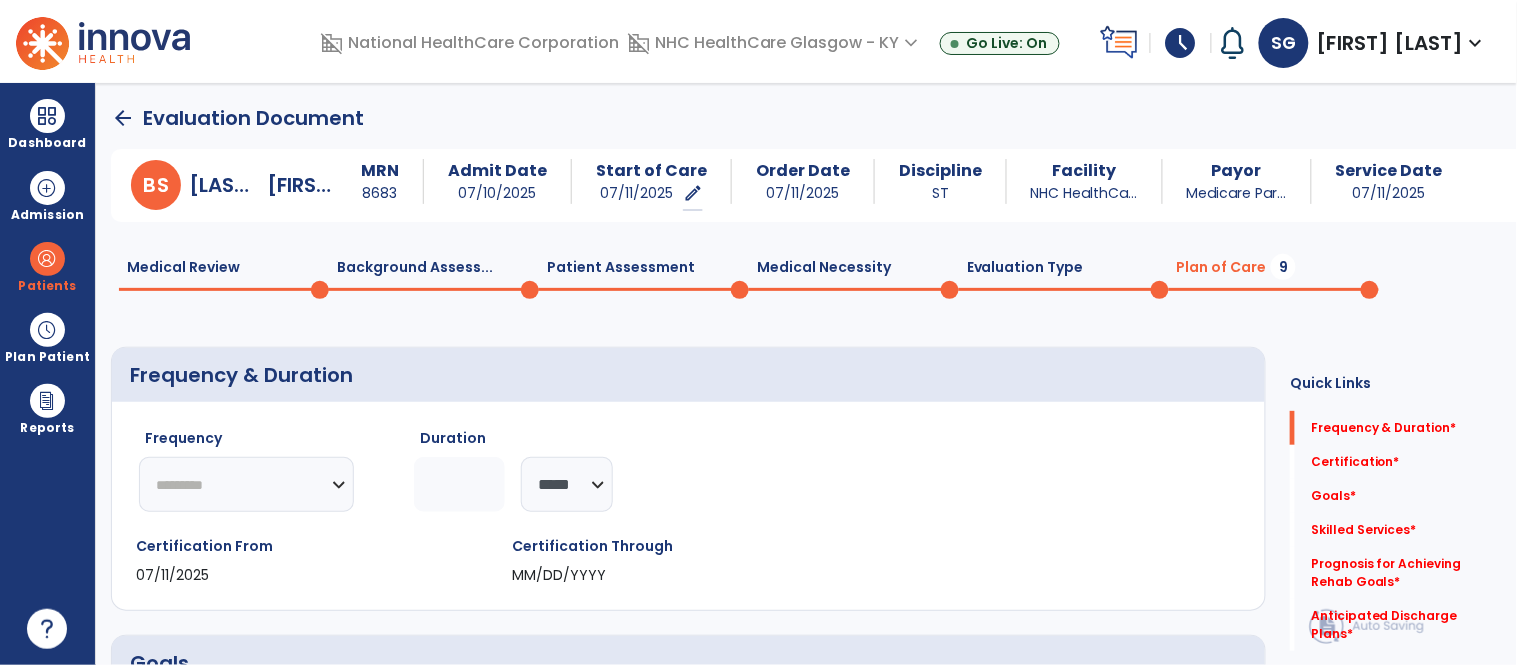 click on "********* ** ** ** ** ** ** **" 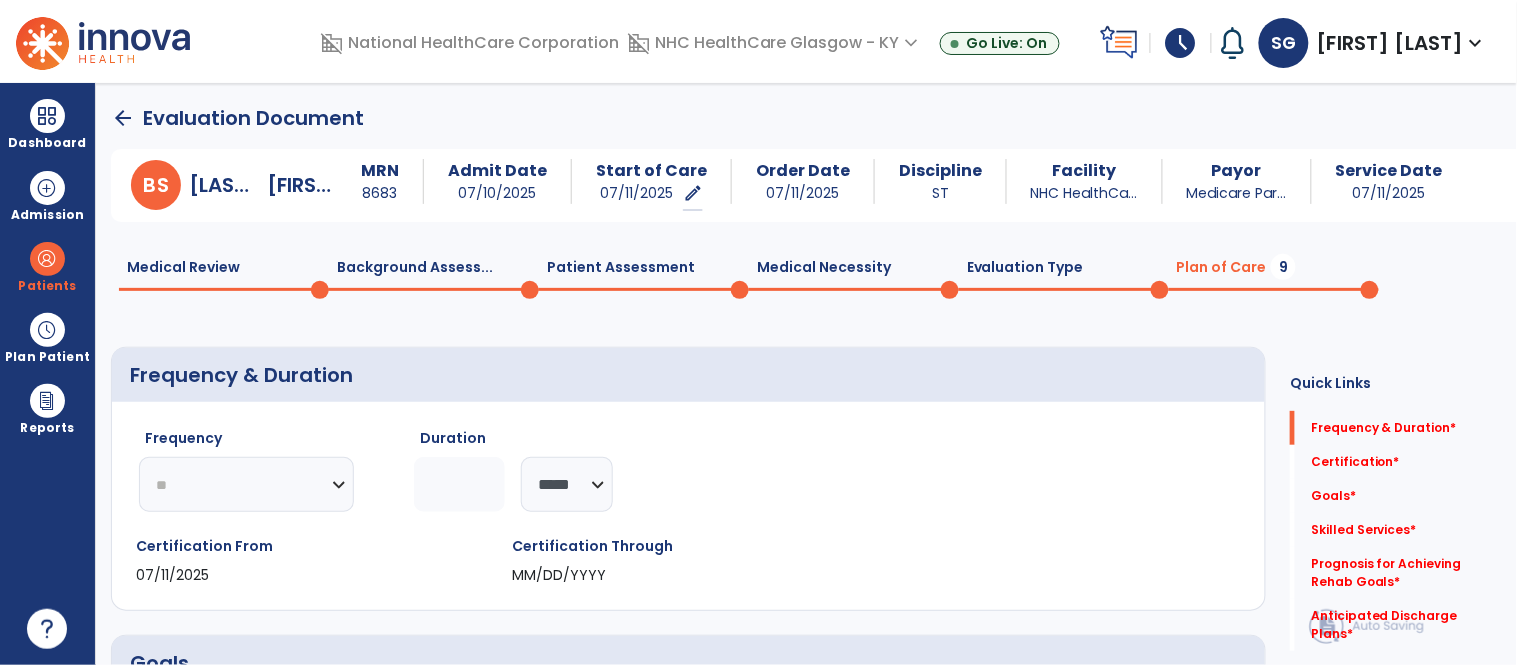 click on "********* ** ** ** ** ** ** **" 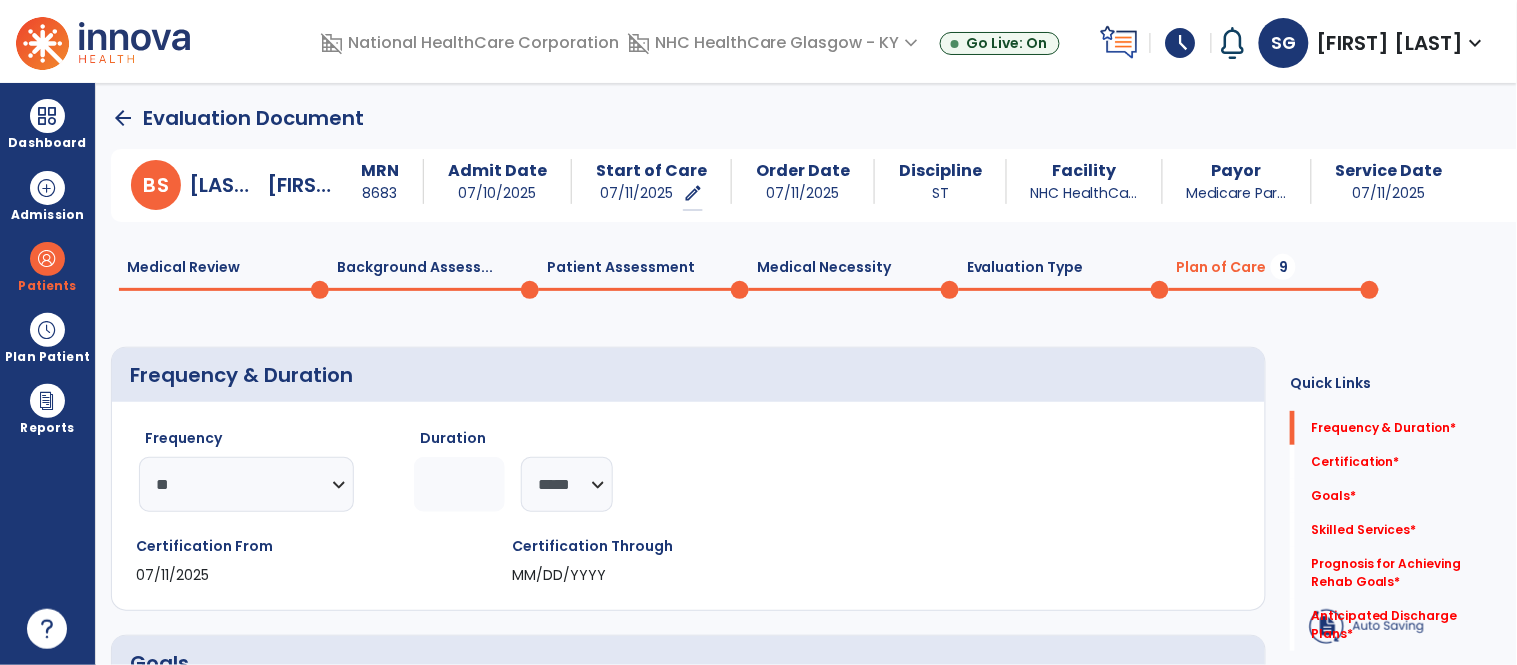 click 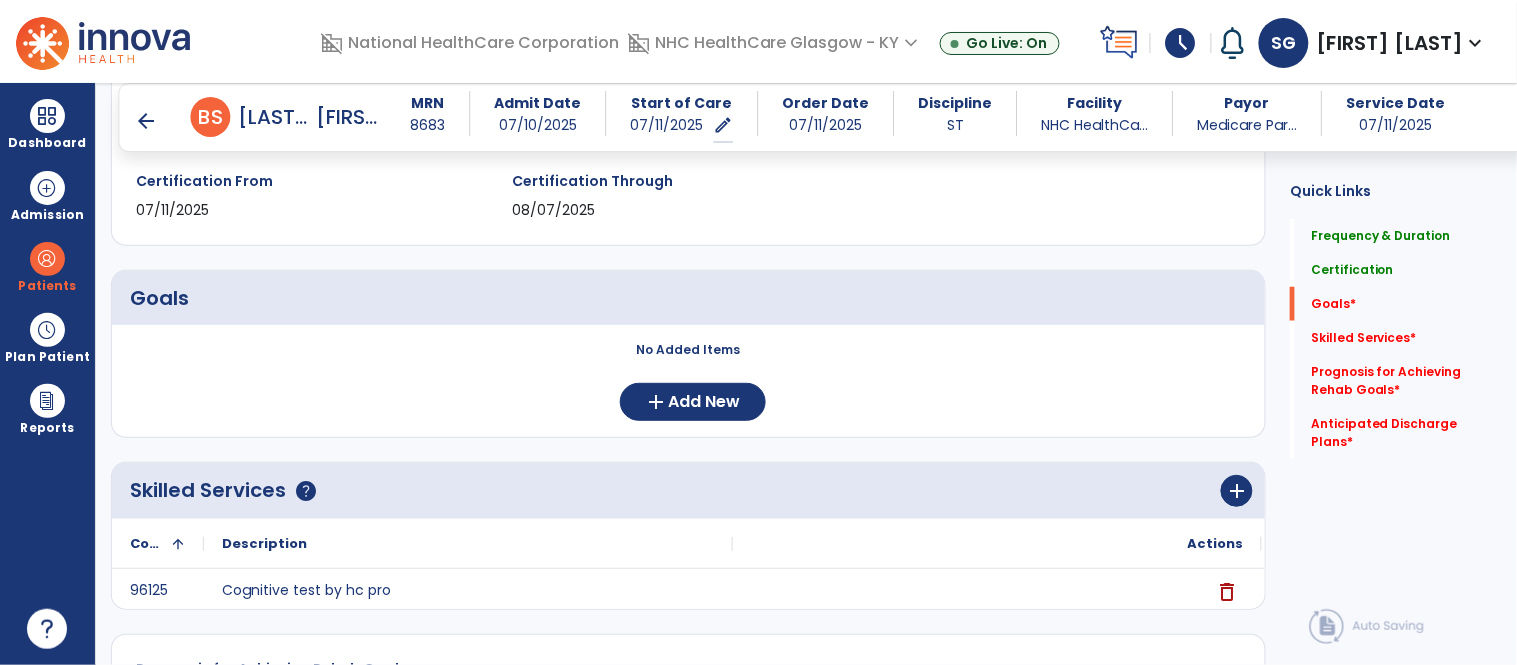 scroll, scrollTop: 352, scrollLeft: 0, axis: vertical 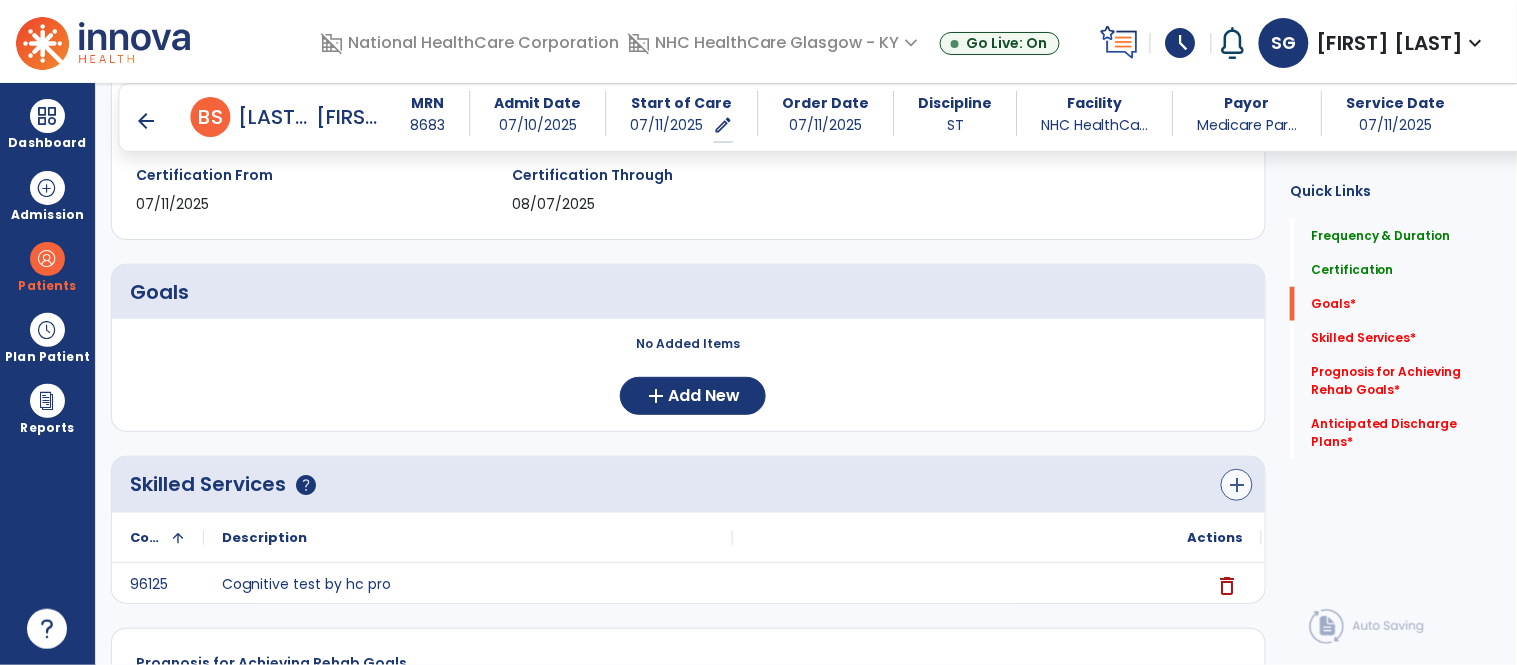 type on "*" 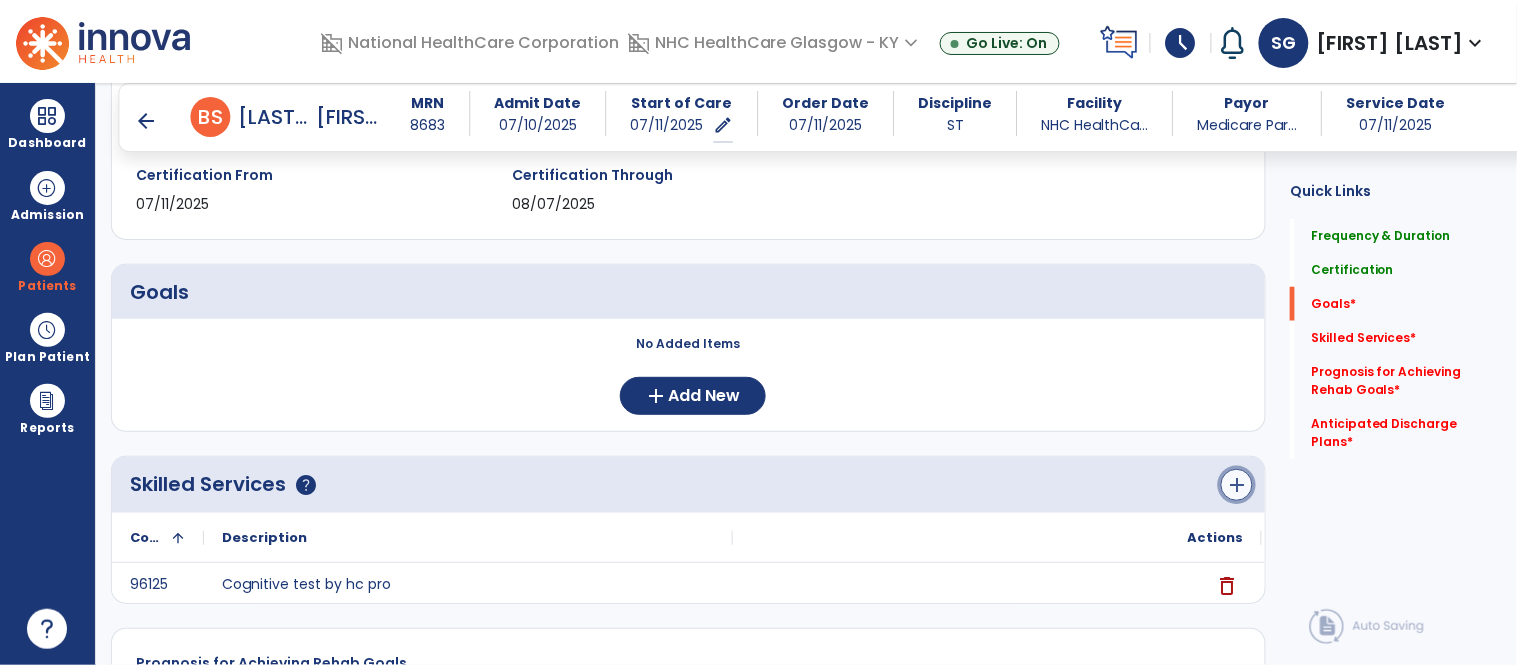 click on "add" 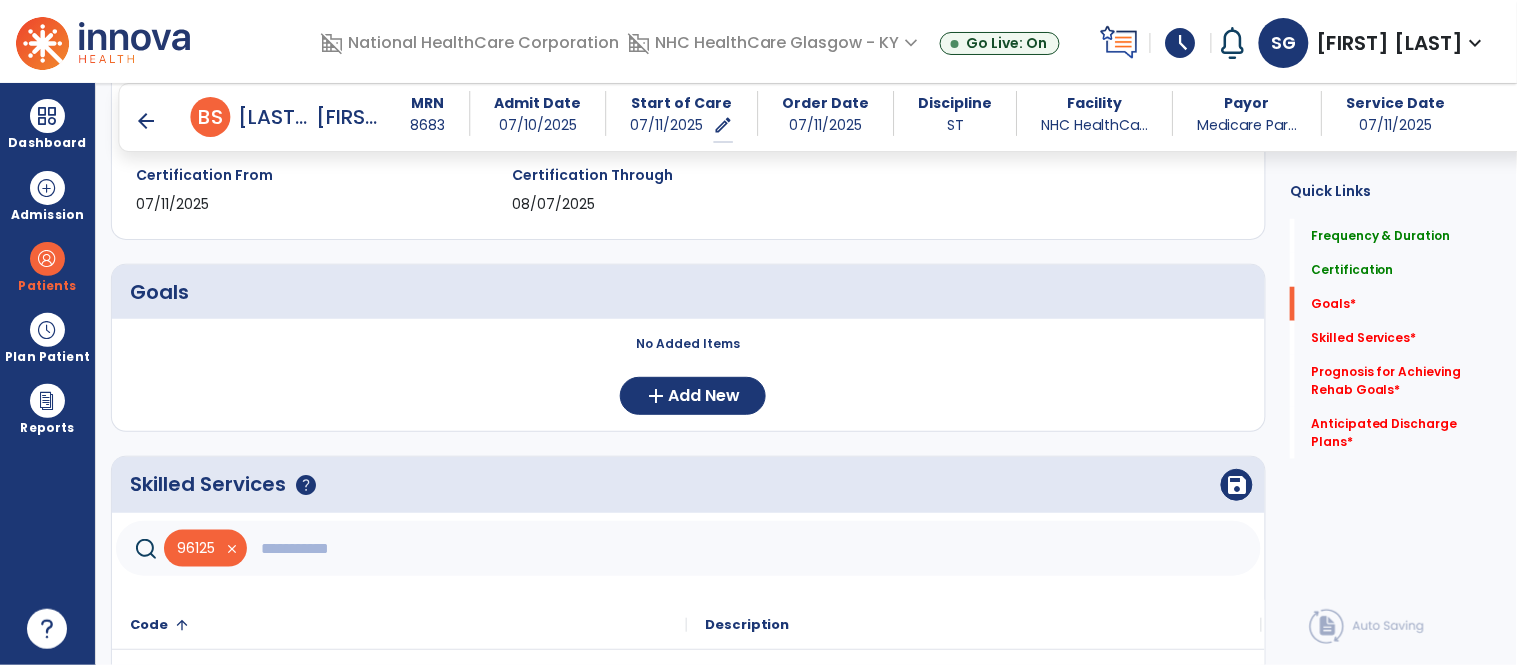 click 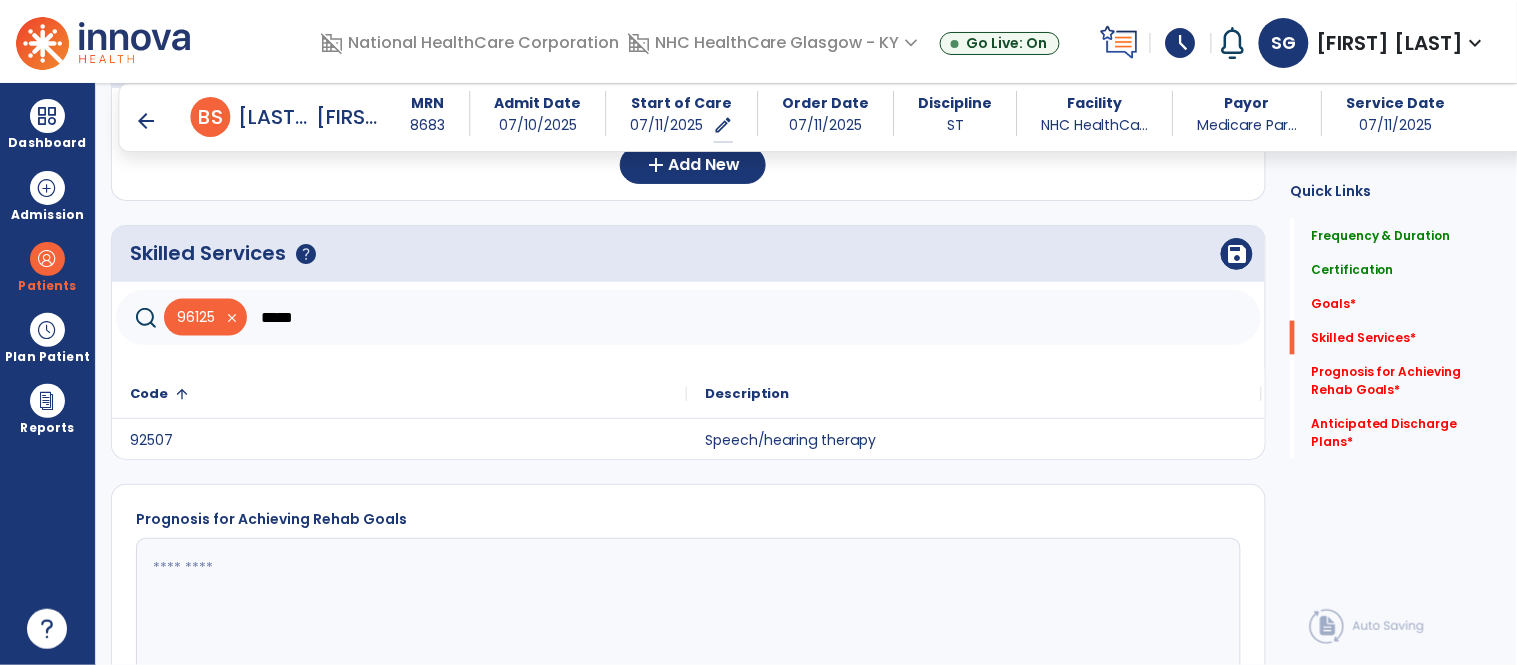 scroll, scrollTop: 601, scrollLeft: 0, axis: vertical 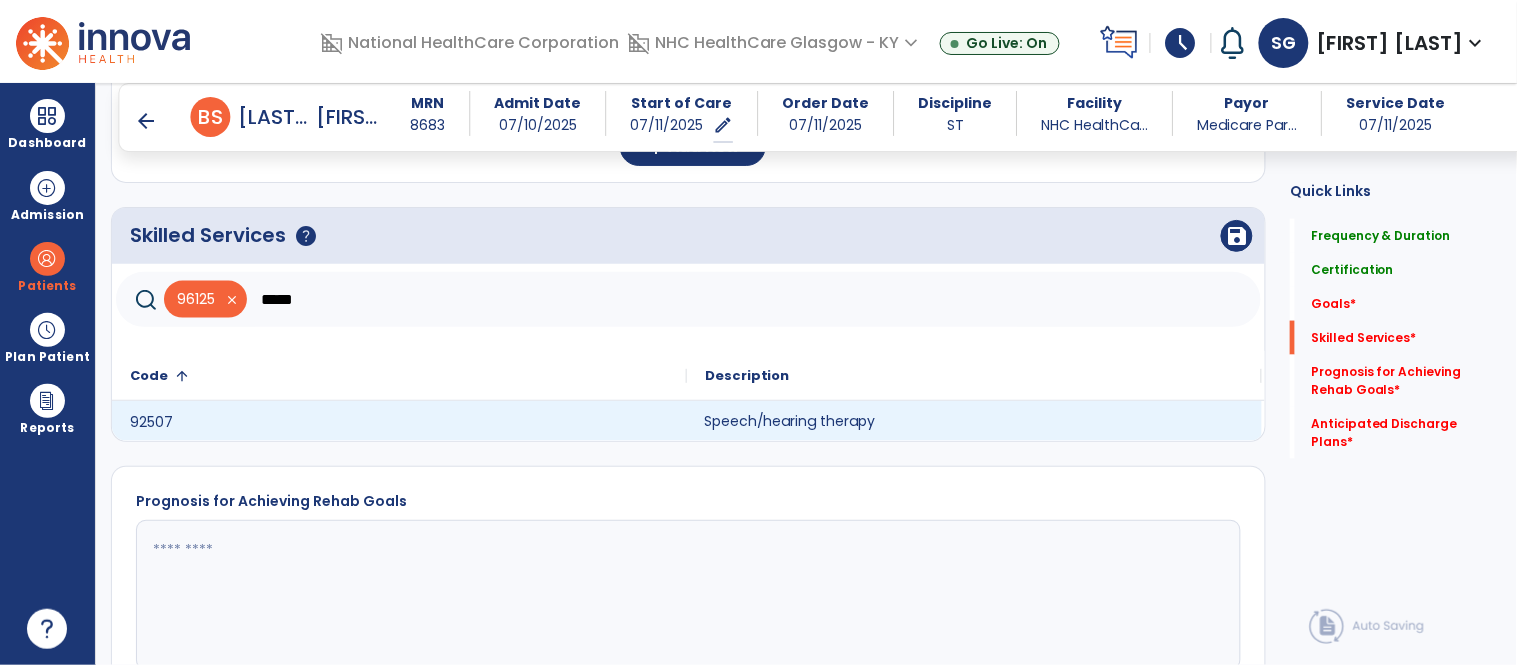 click on "Speech/hearing therapy" 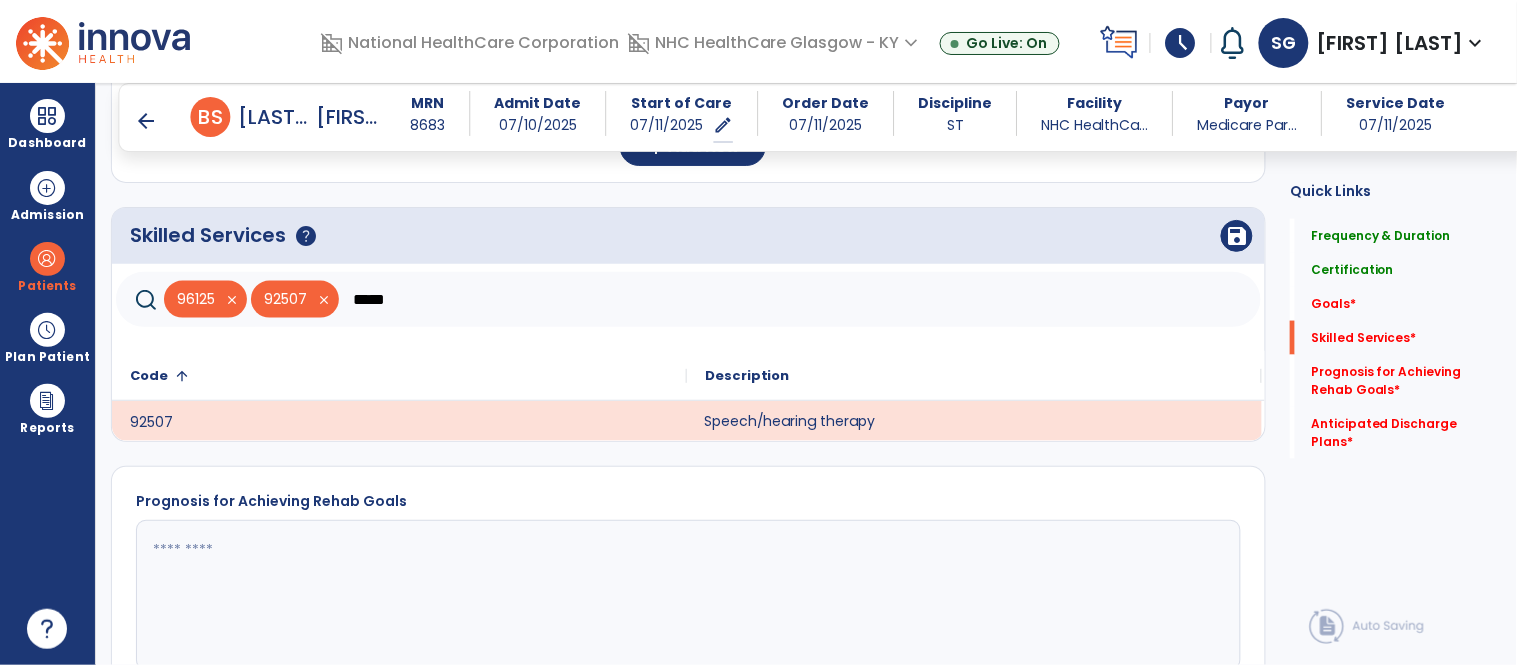 click on "*****" 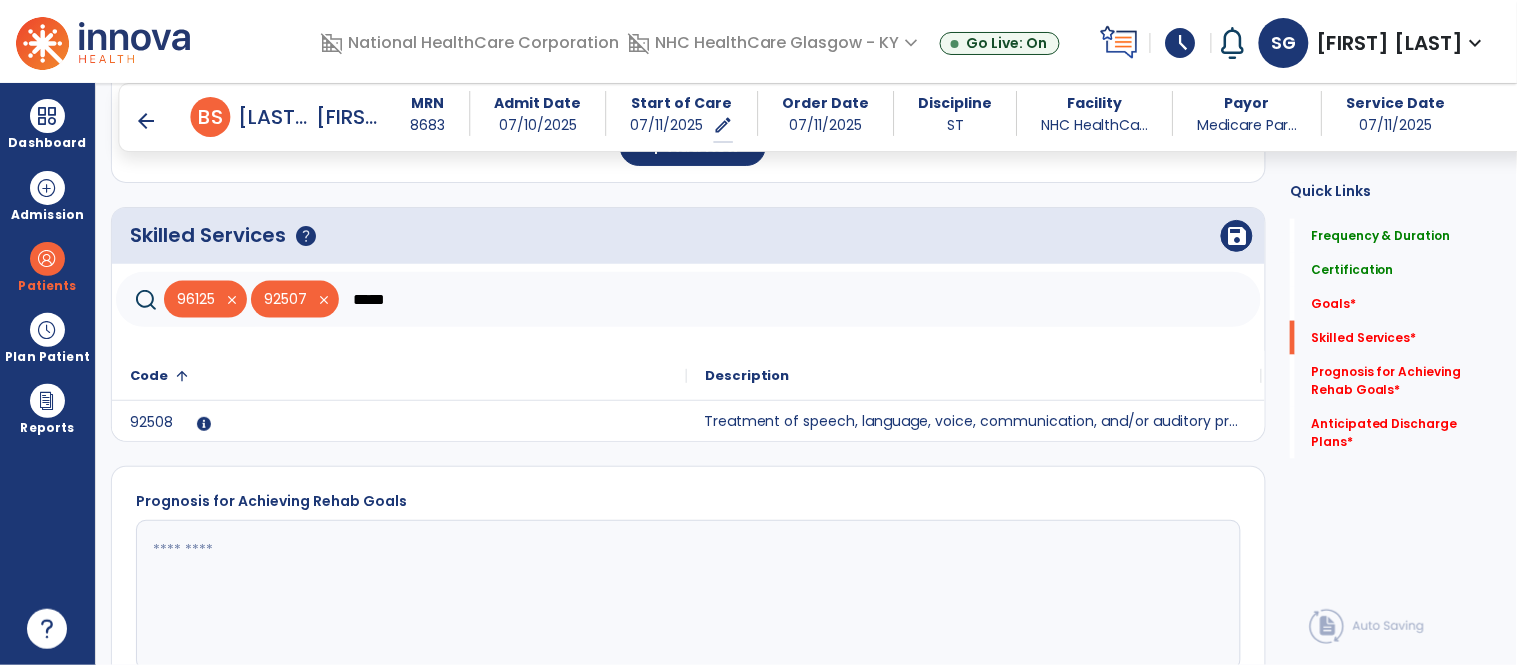 click on "Skilled Services      help   save   96125   close   92507   close  *****
Description
92508" 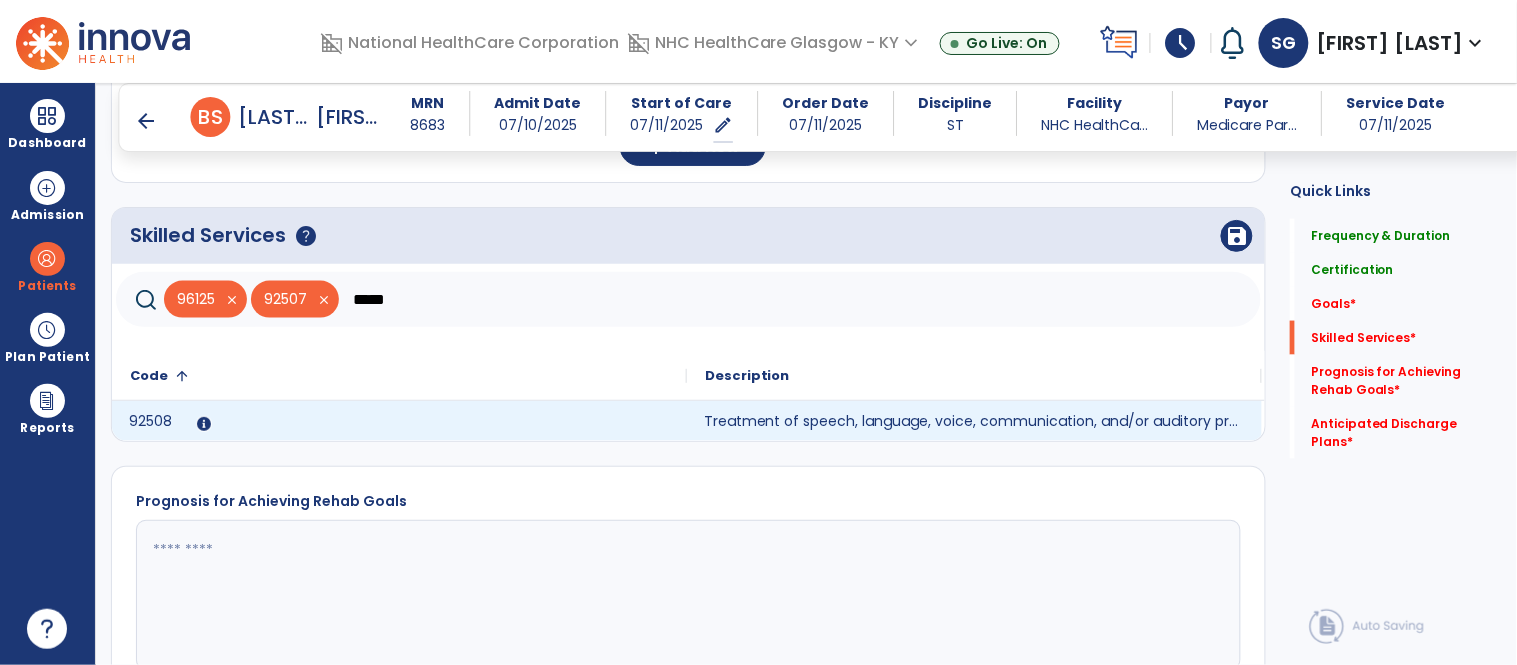 click on "92508" 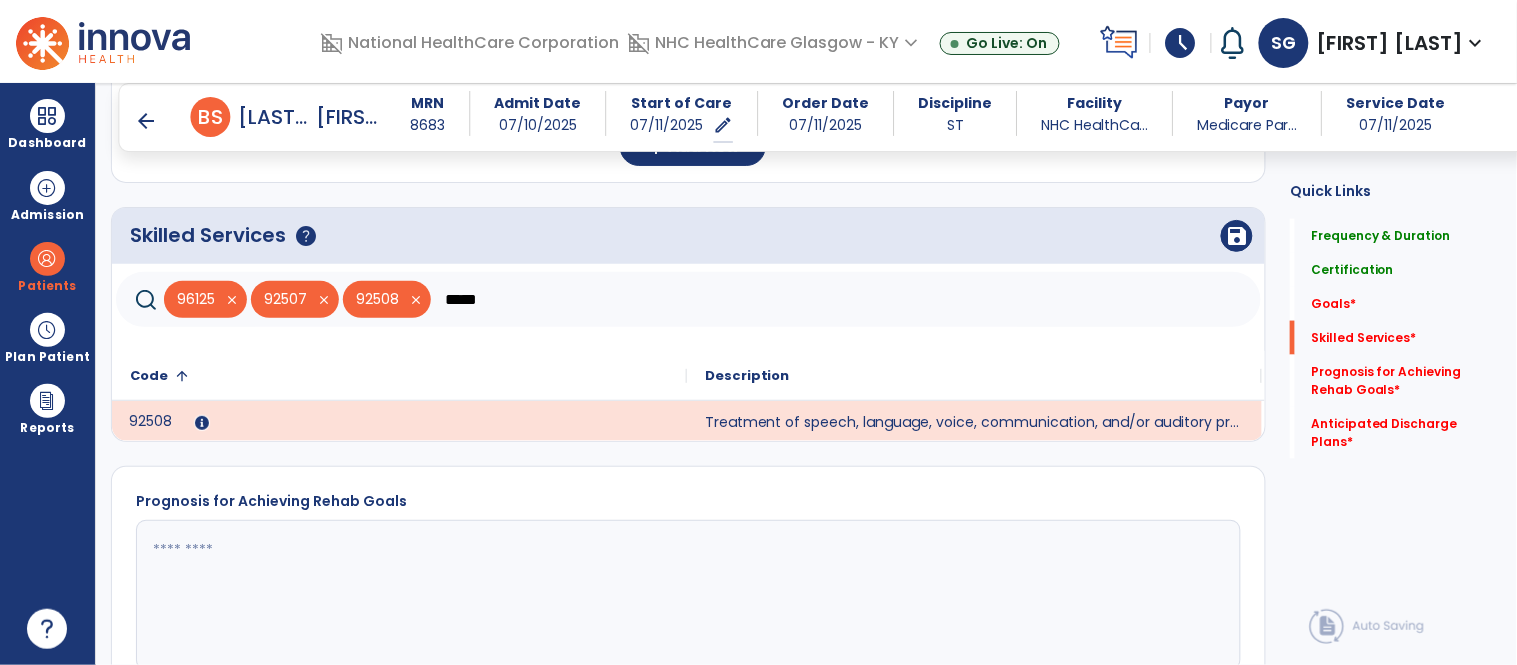 click on "96125   close   92507   close   92508   close  *****" 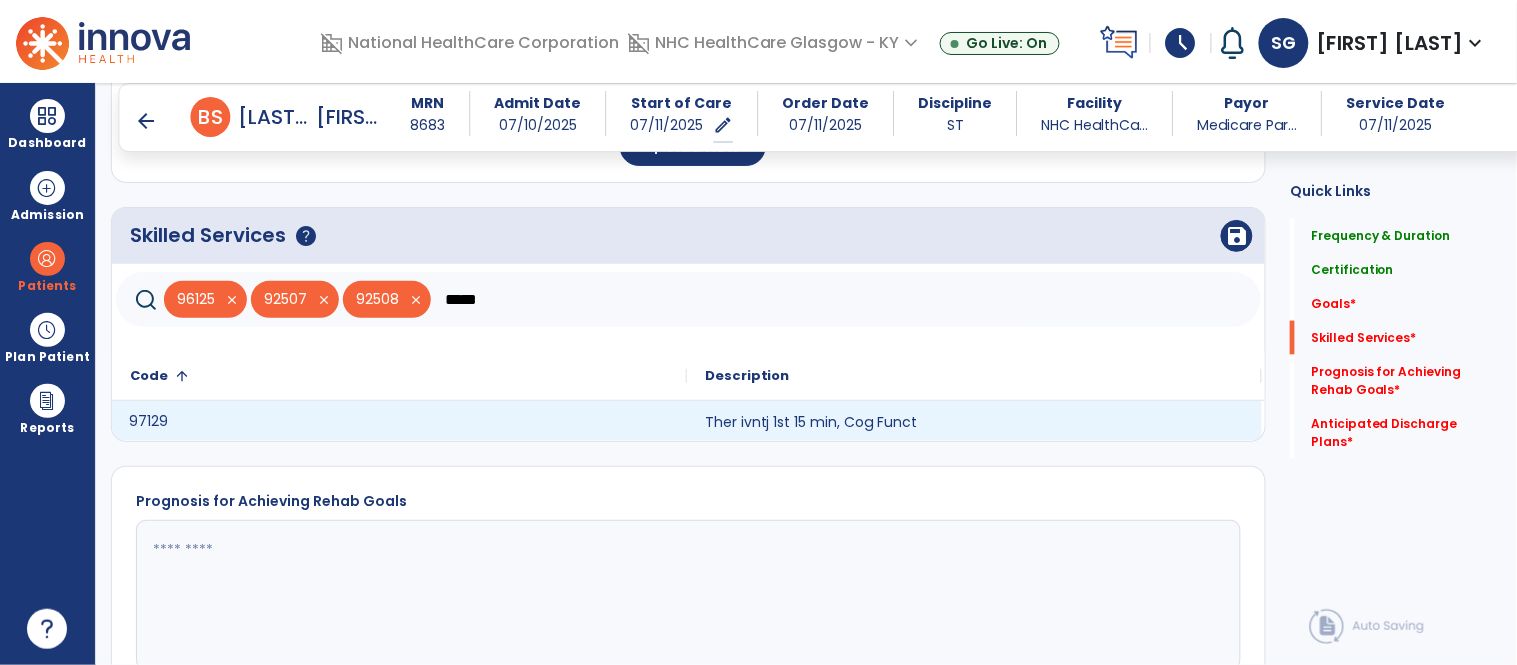 click on "97129" 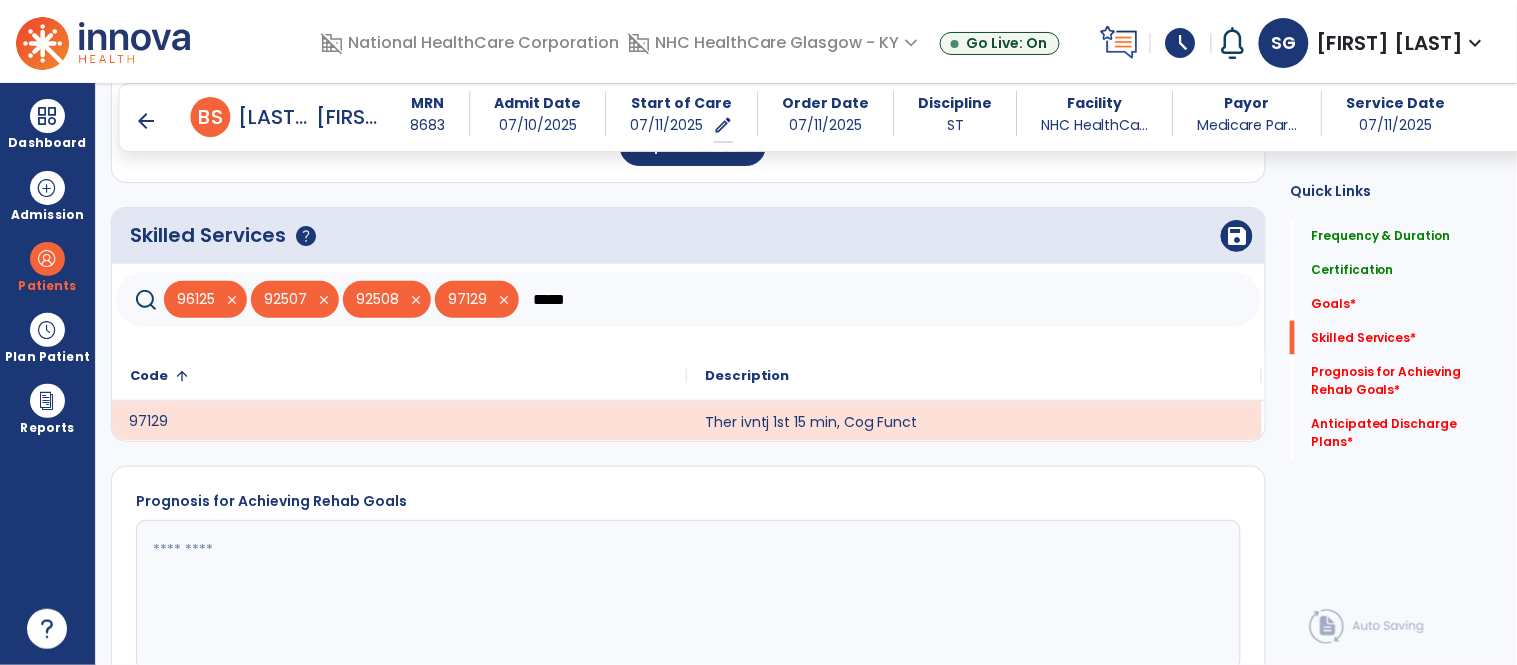 click on "*****" 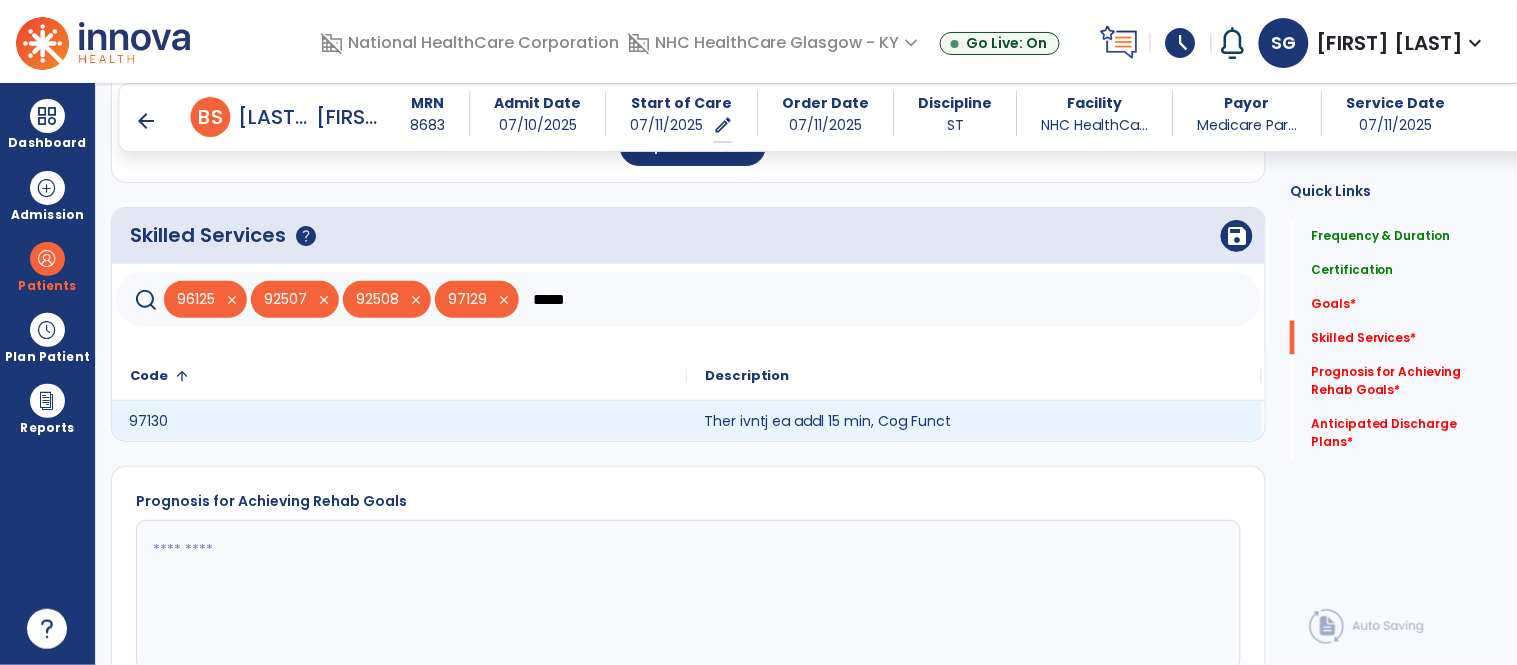 click on "Ther ivntj ea addl 15 min, Cog Funct" 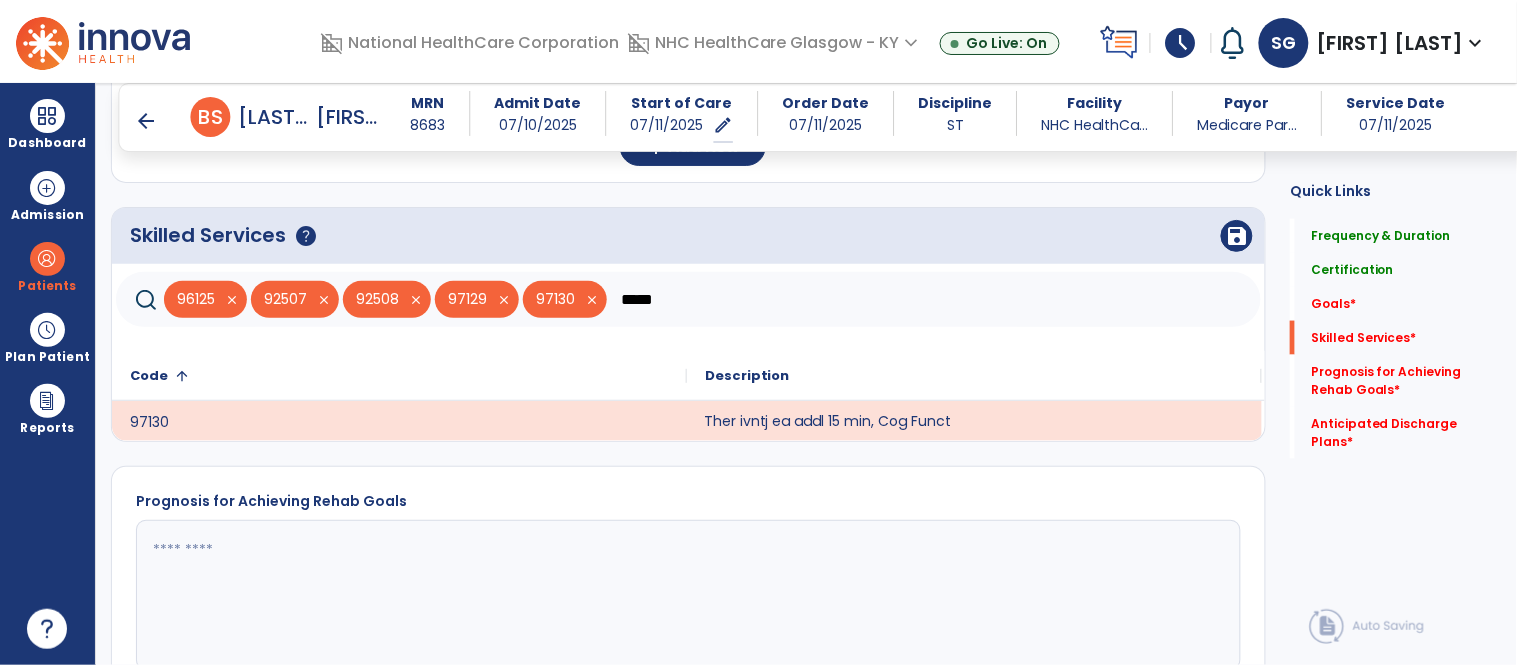 click on "*****" 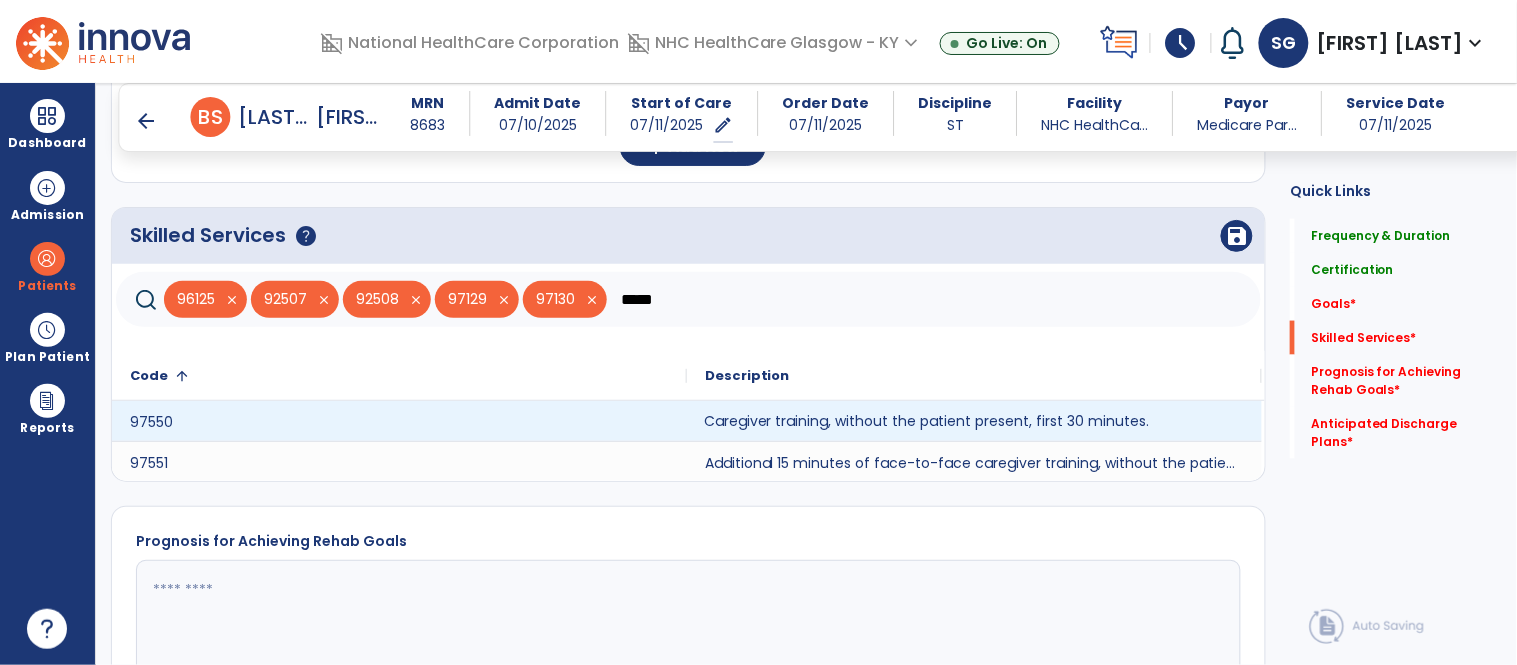 click on "Caregiver training, without the patient present, first 30 minutes." 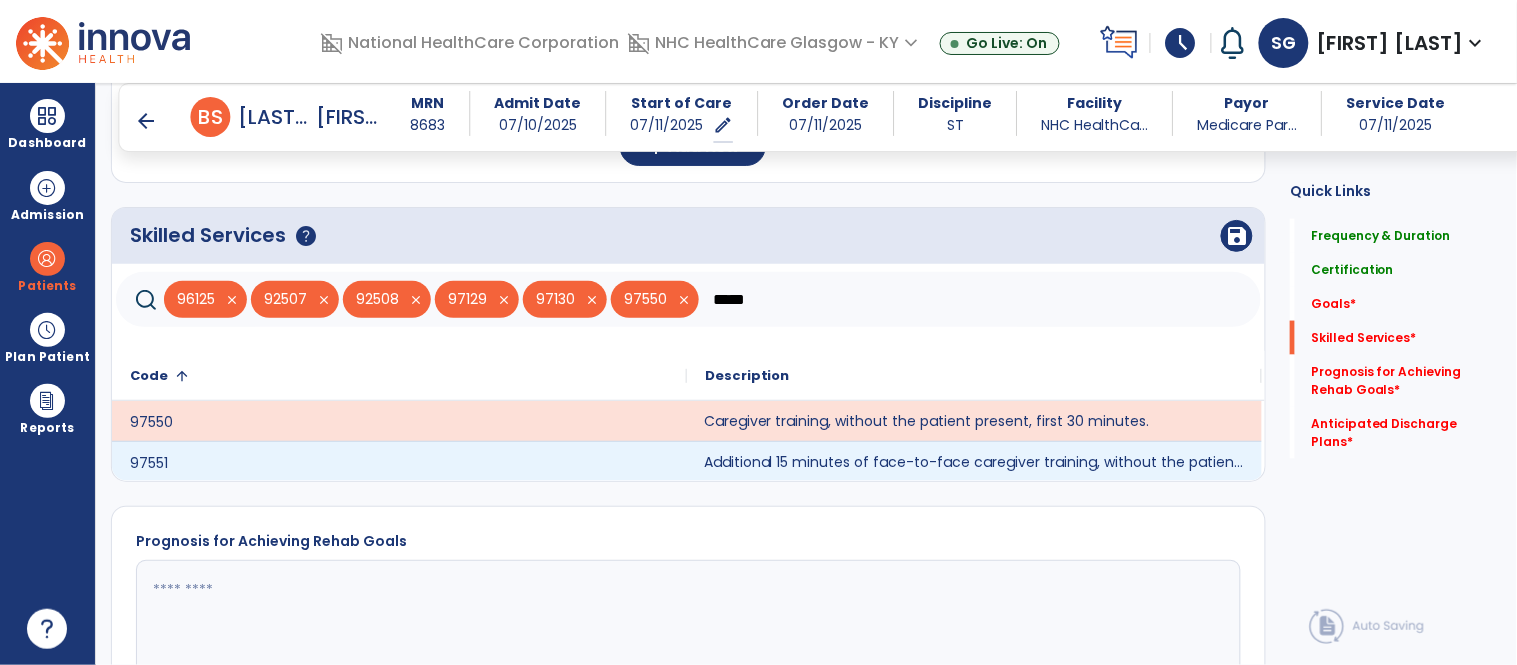 click on "Additional 15 minutes of face-to-face caregiver training, without the patient present, after 97550 is billed." 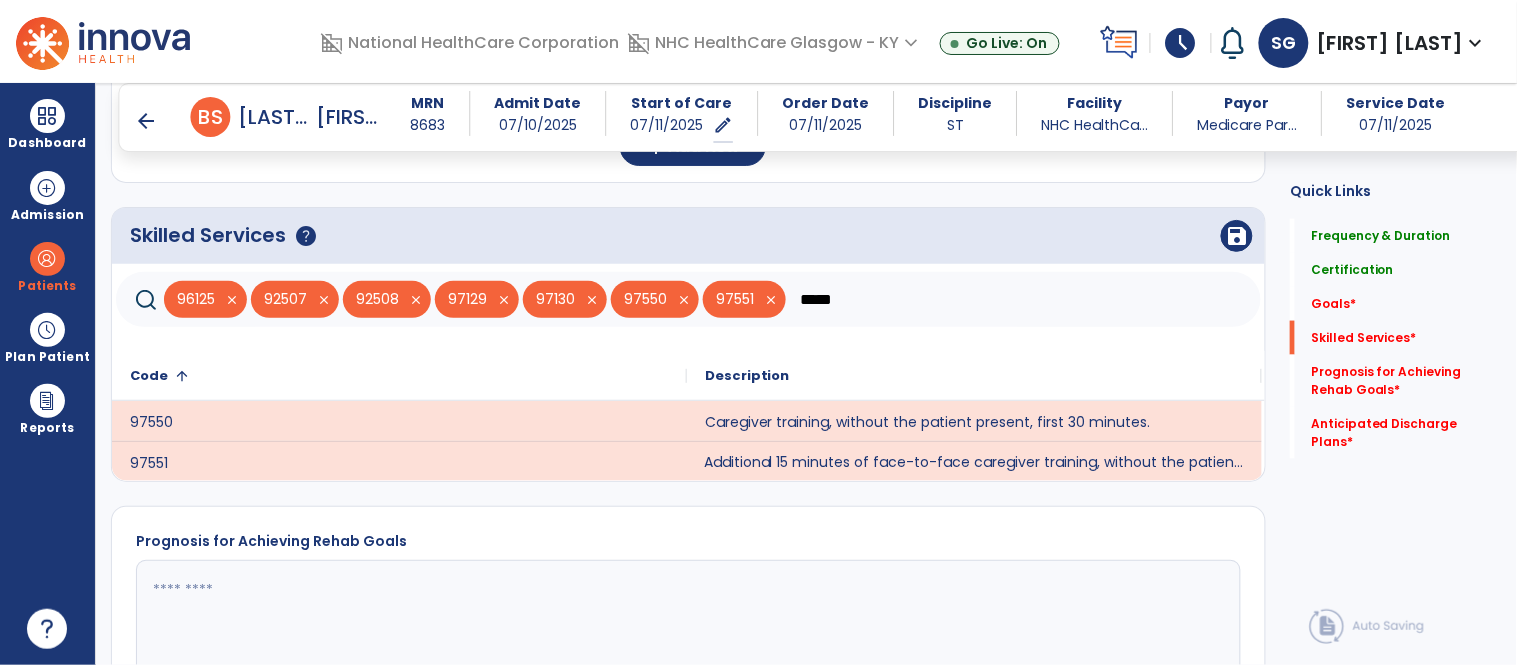 click on "*****" 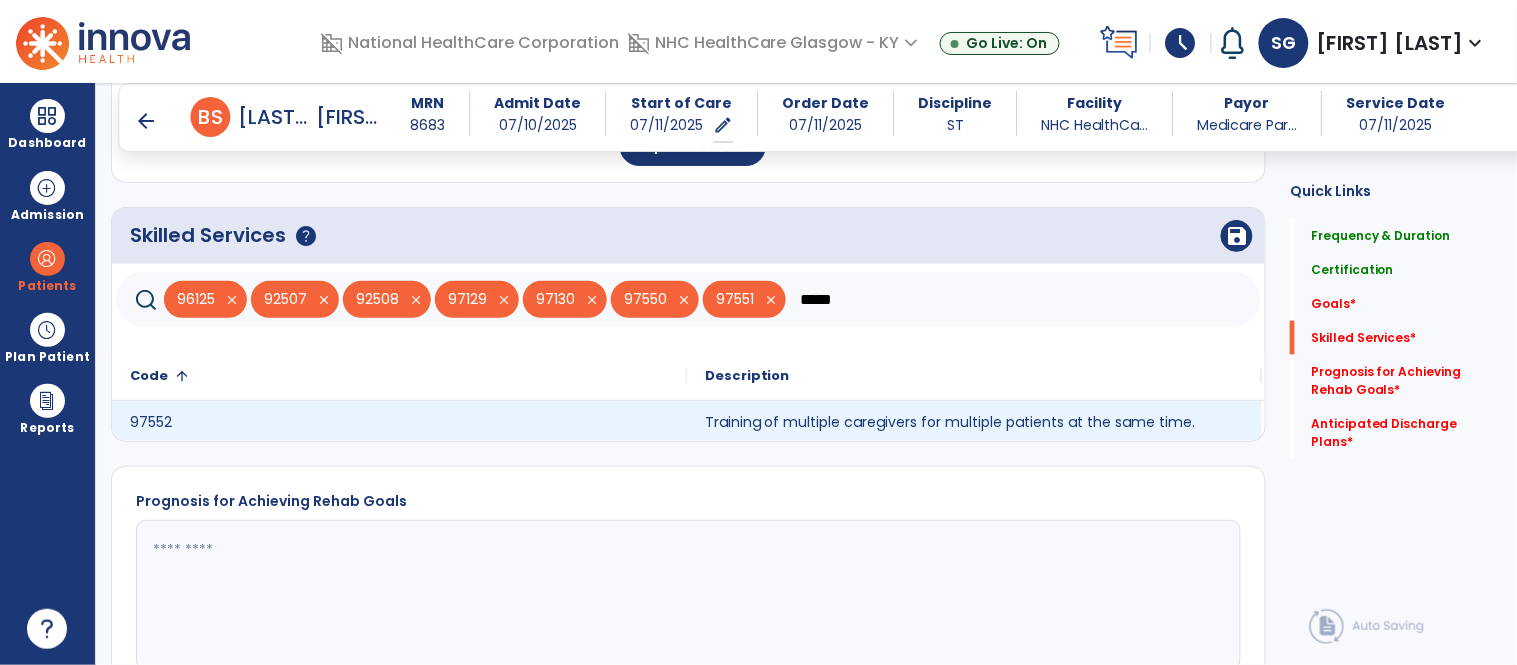 type on "*****" 